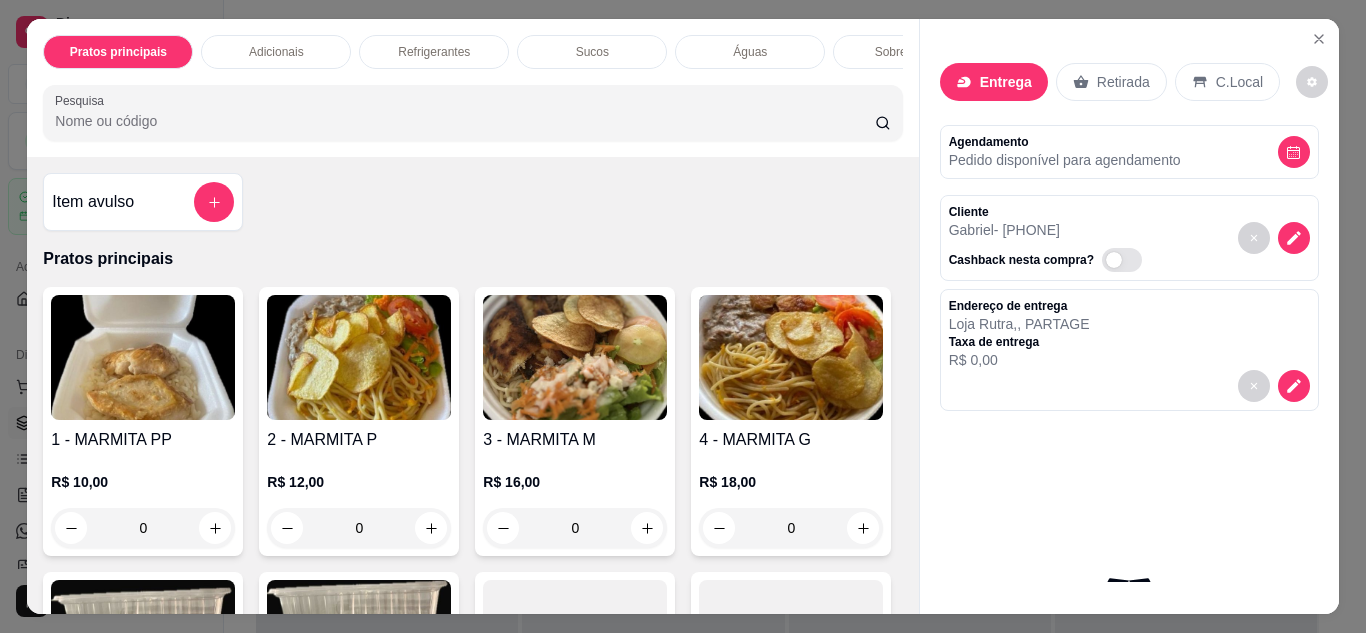scroll, scrollTop: 0, scrollLeft: 0, axis: both 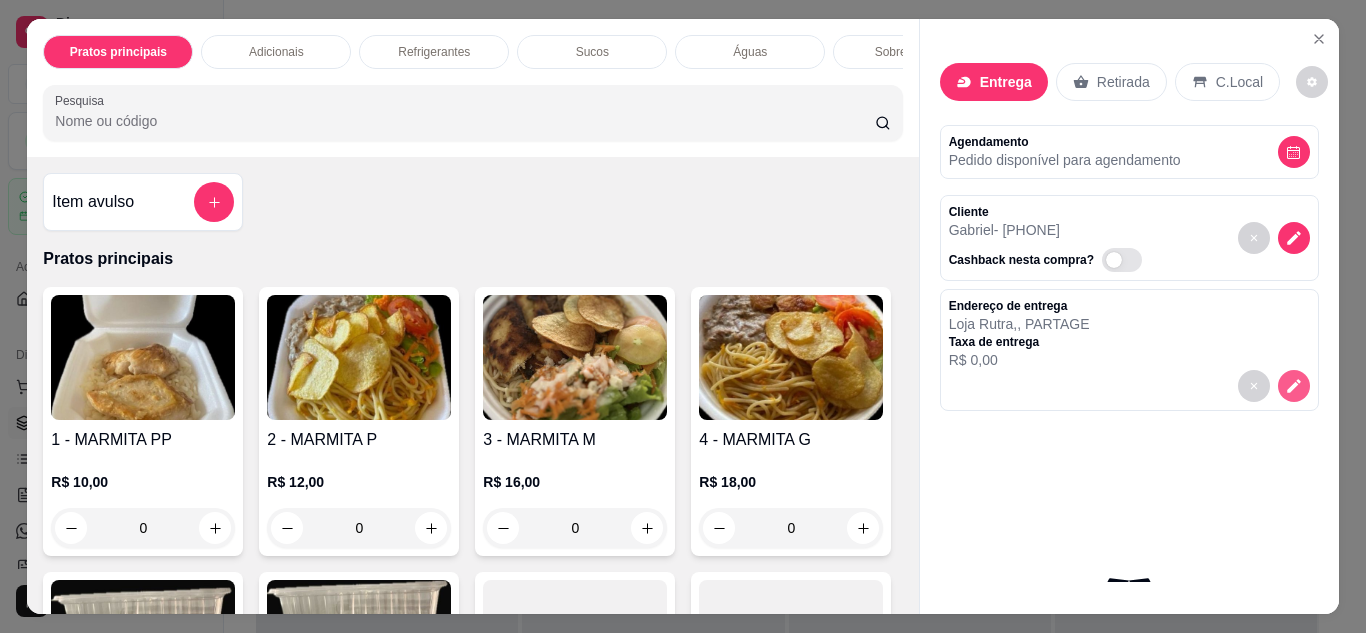click 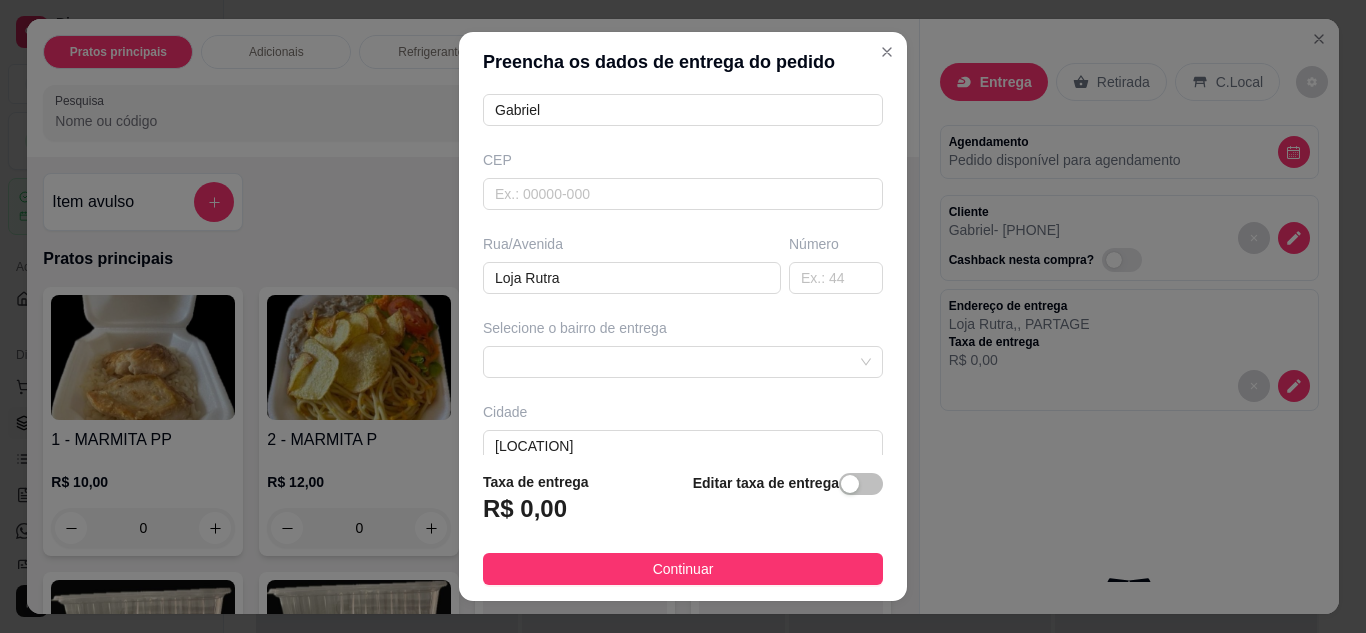 scroll, scrollTop: 288, scrollLeft: 0, axis: vertical 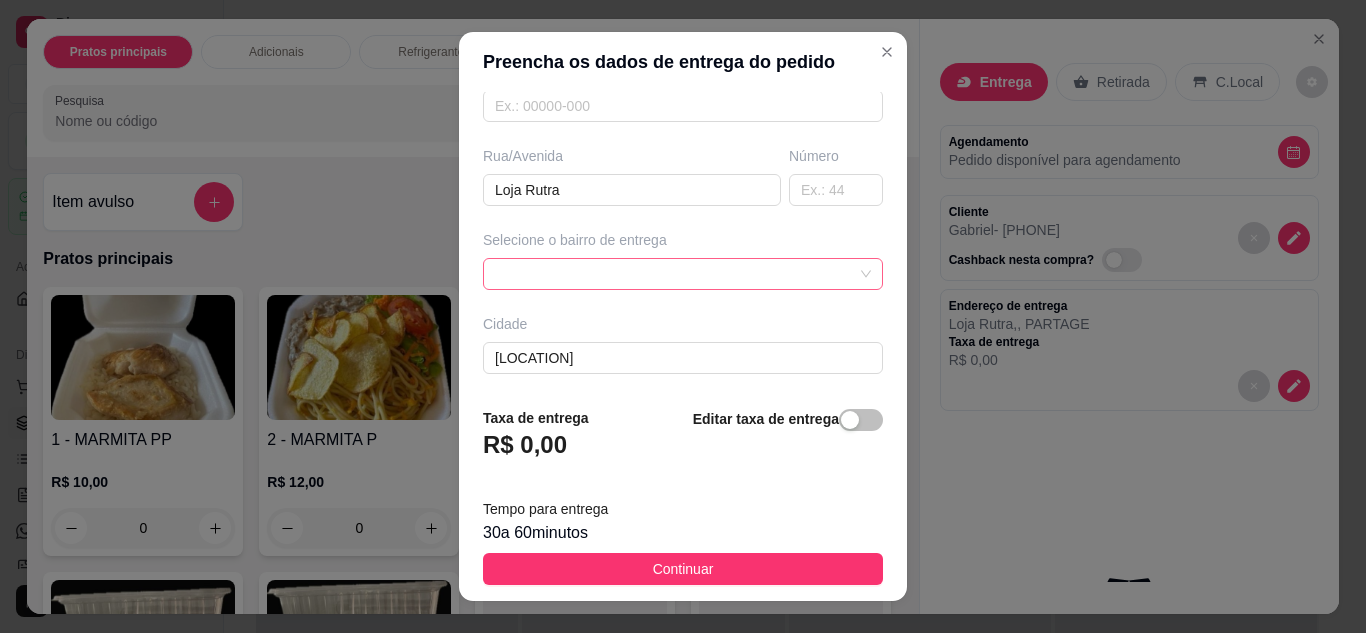 click at bounding box center [683, 274] 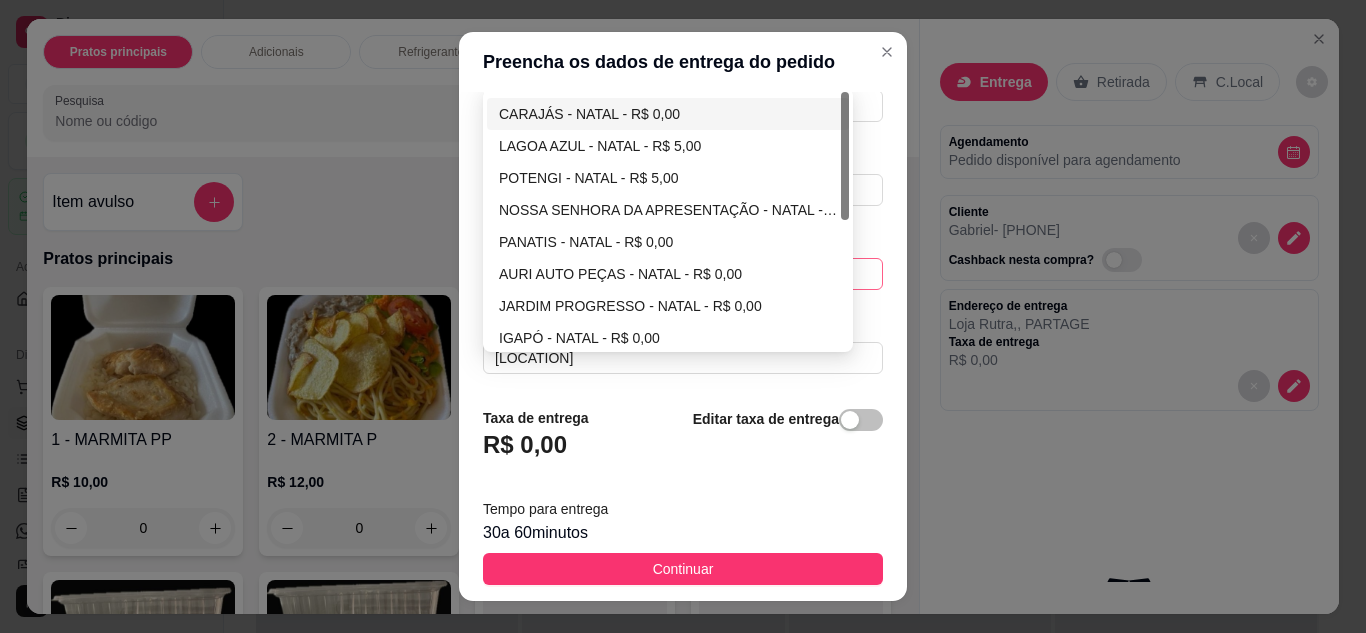 scroll, scrollTop: 0, scrollLeft: 0, axis: both 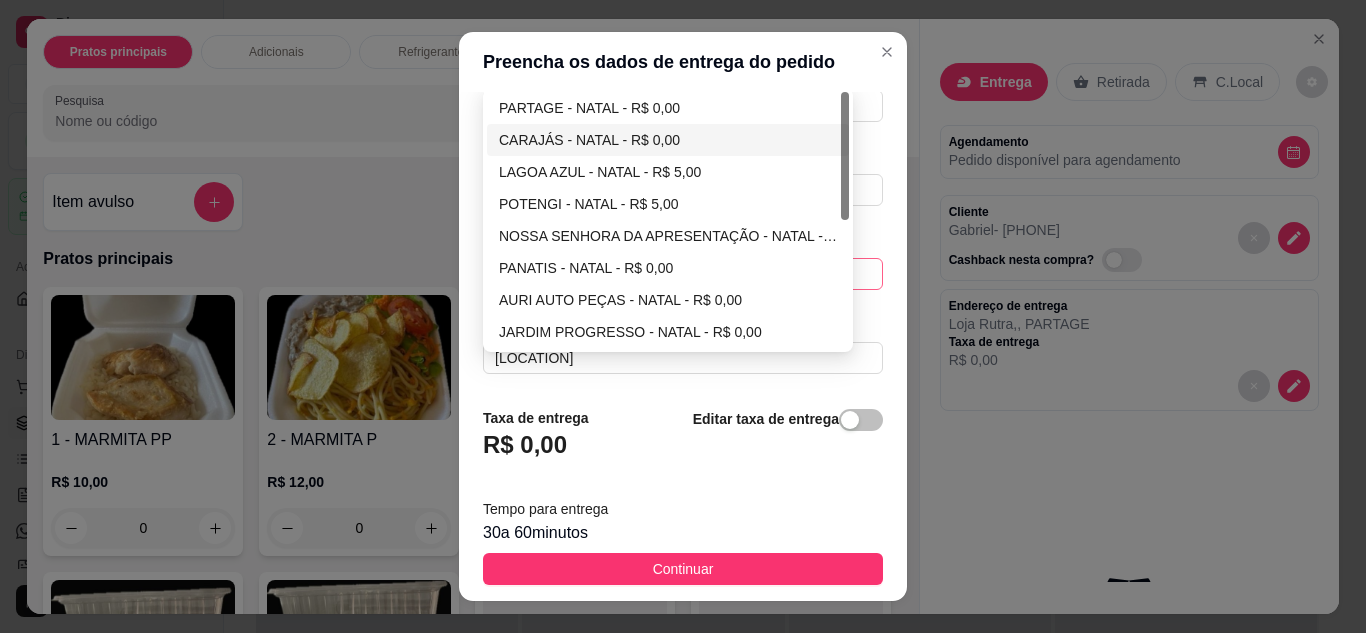 drag, startPoint x: 835, startPoint y: 138, endPoint x: 837, endPoint y: 119, distance: 19.104973 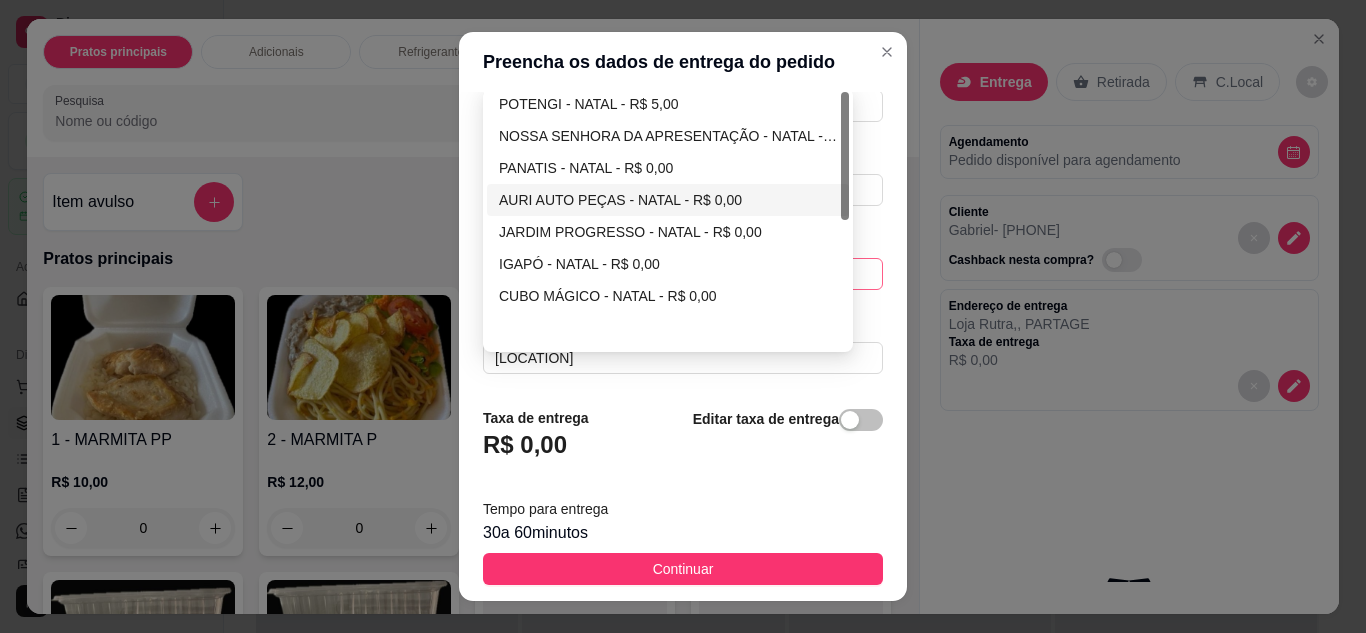 scroll, scrollTop: 0, scrollLeft: 0, axis: both 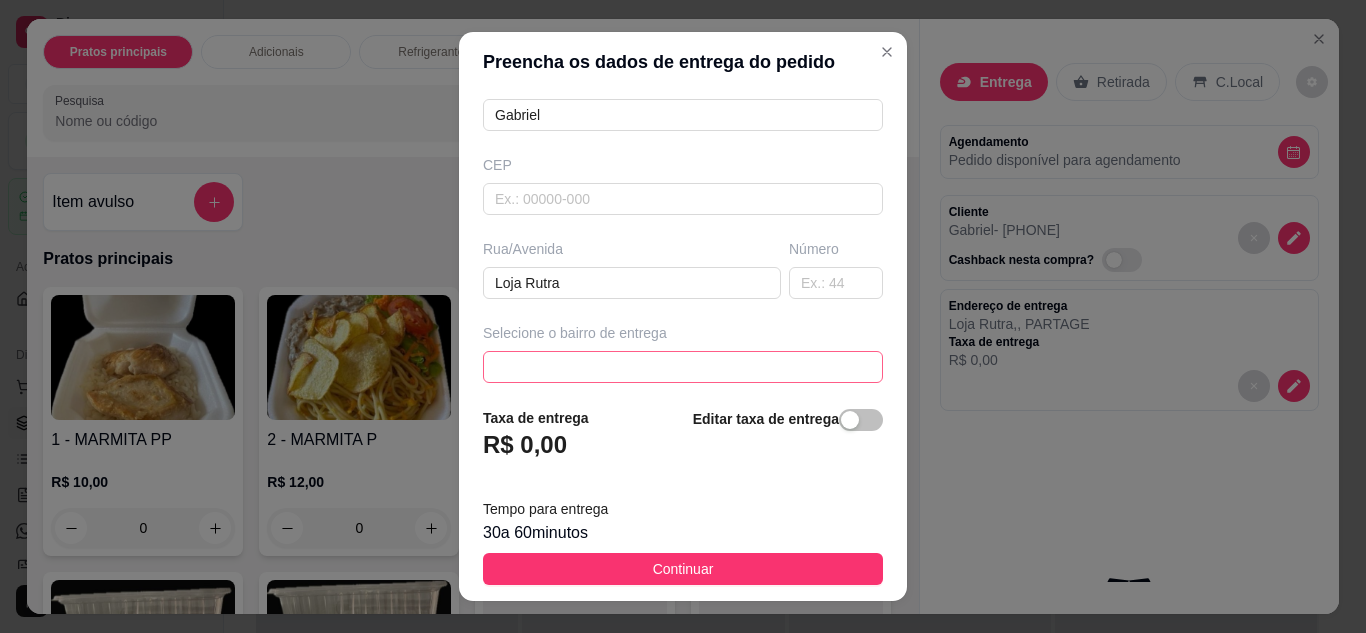 click at bounding box center (683, 367) 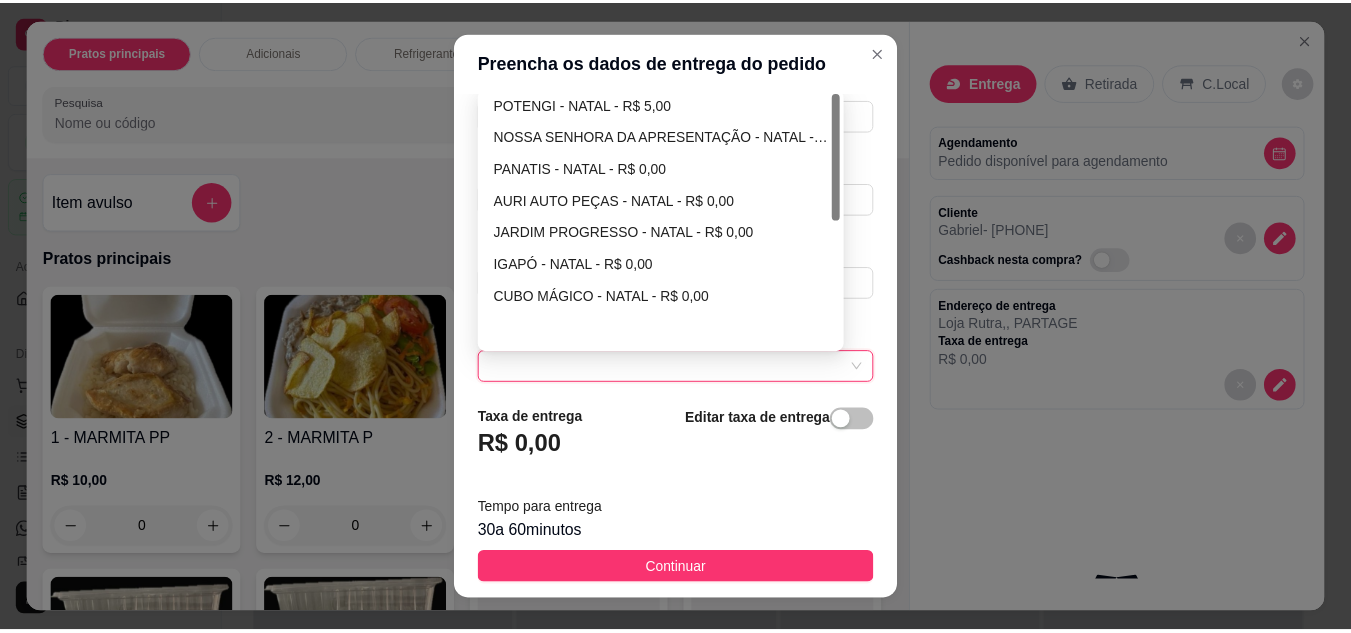 scroll, scrollTop: 0, scrollLeft: 0, axis: both 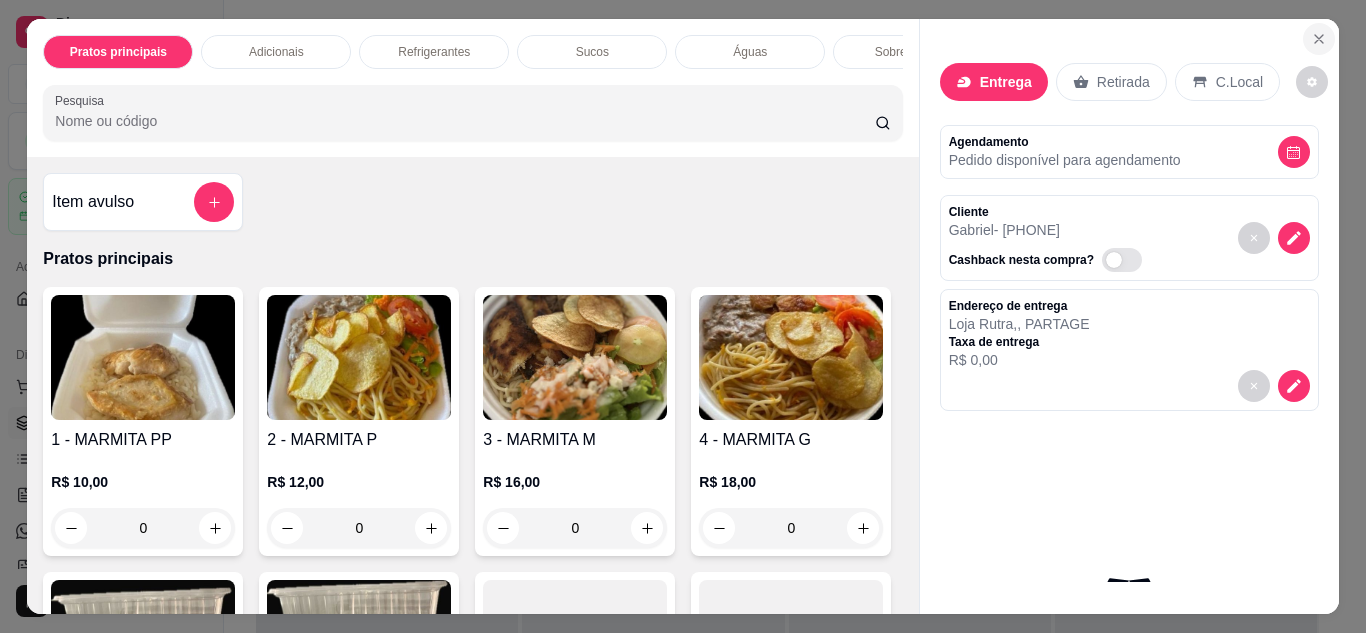 click at bounding box center (1319, 39) 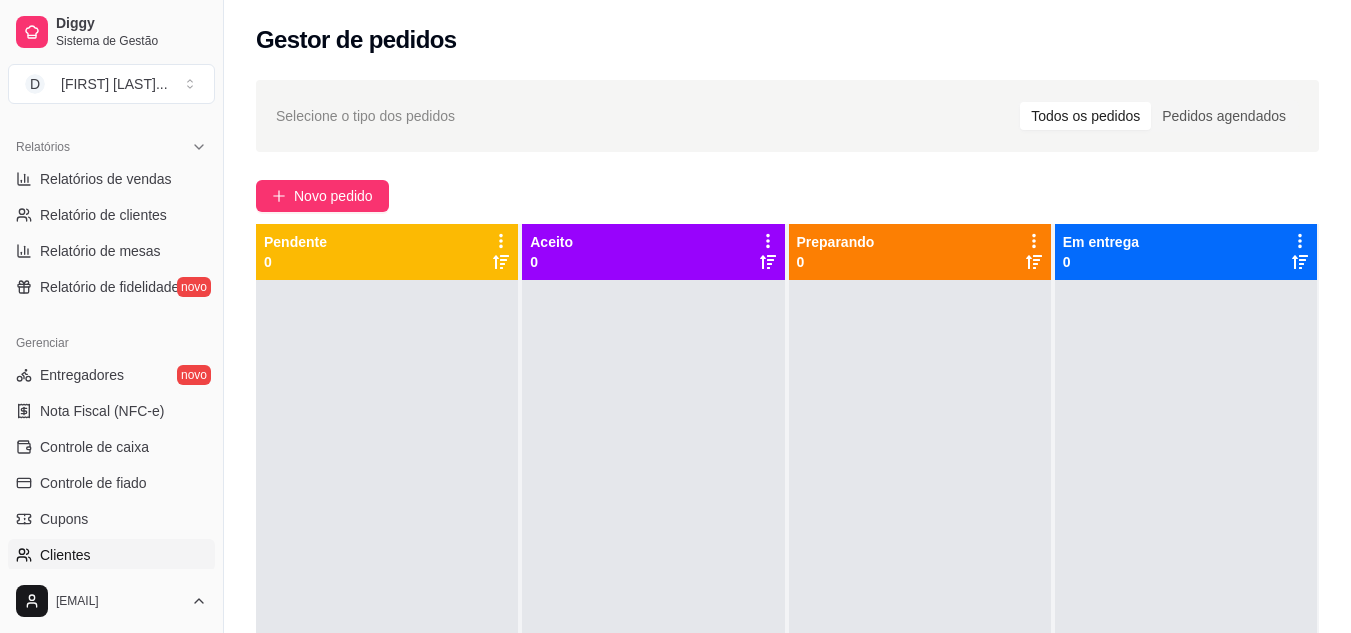 scroll, scrollTop: 700, scrollLeft: 0, axis: vertical 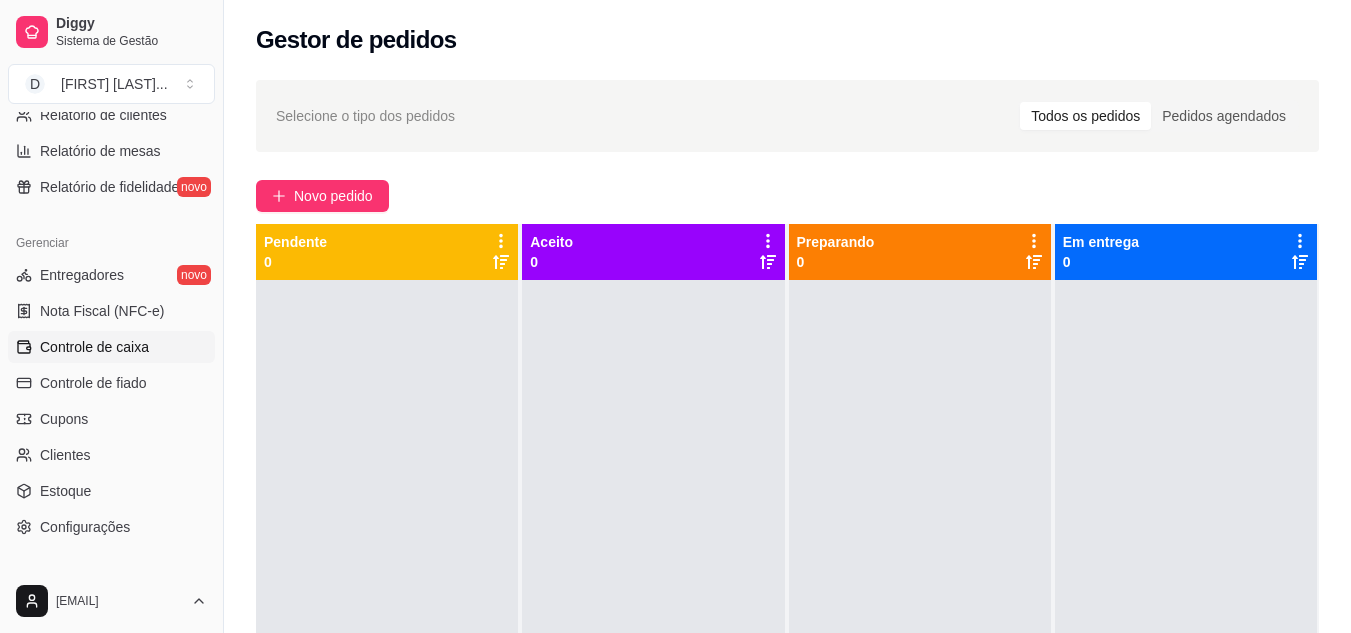 click on "Controle de caixa" at bounding box center (94, 347) 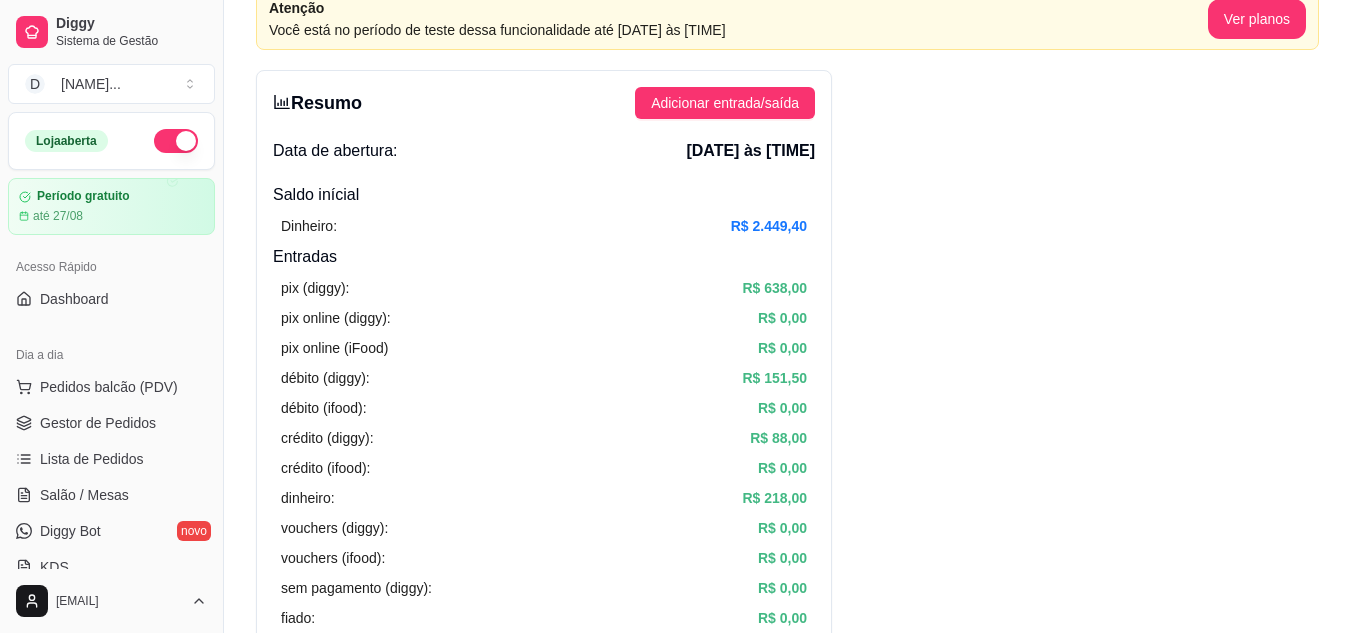 scroll, scrollTop: 200, scrollLeft: 0, axis: vertical 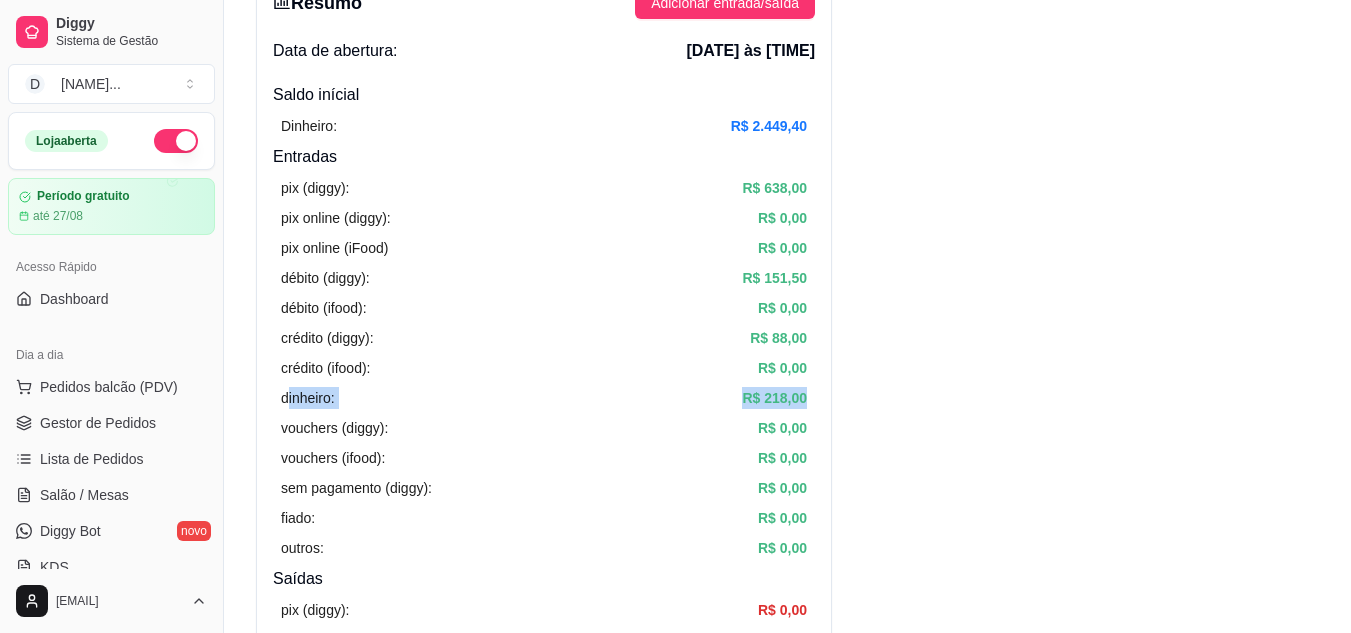 drag, startPoint x: 287, startPoint y: 395, endPoint x: 804, endPoint y: 394, distance: 517.001 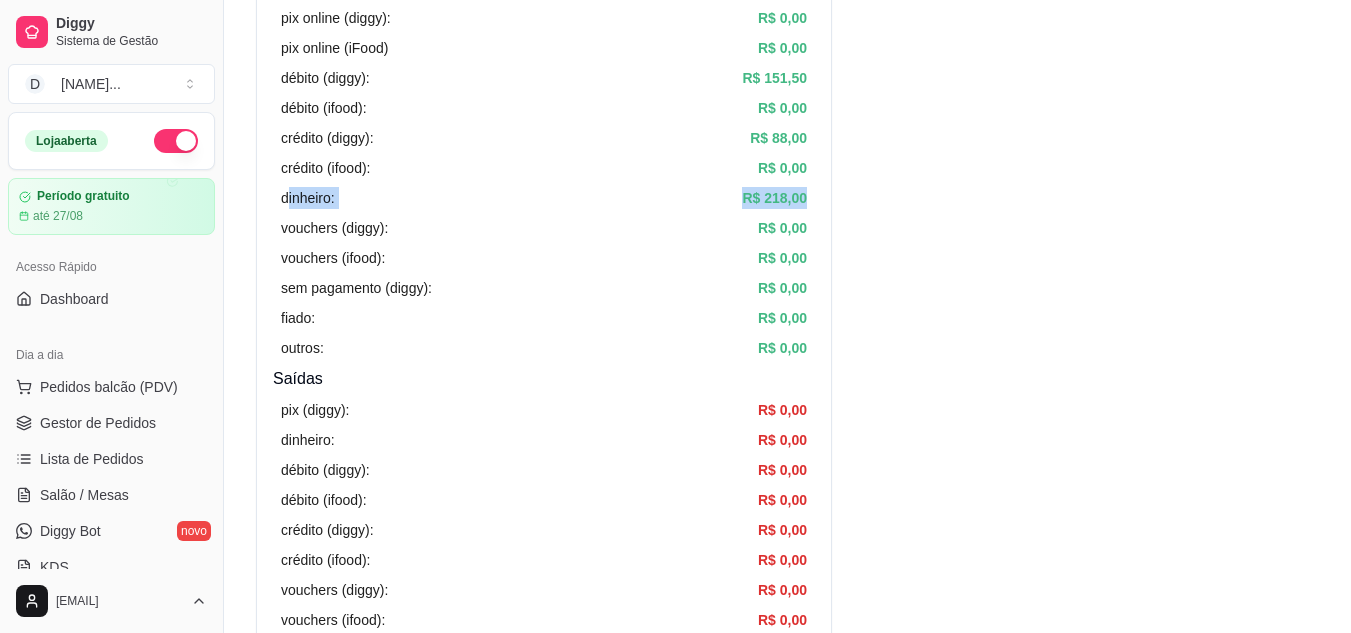scroll, scrollTop: 300, scrollLeft: 0, axis: vertical 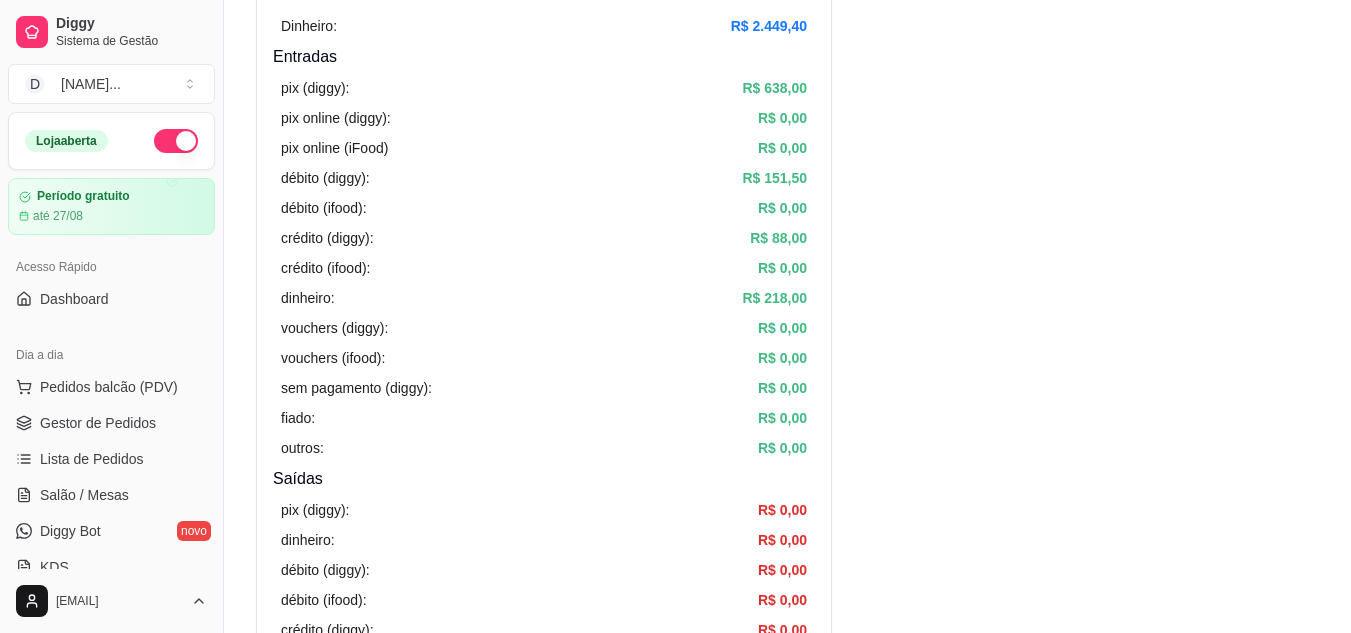 click on "pix online (diggy): R$ 0,00" at bounding box center (544, 118) 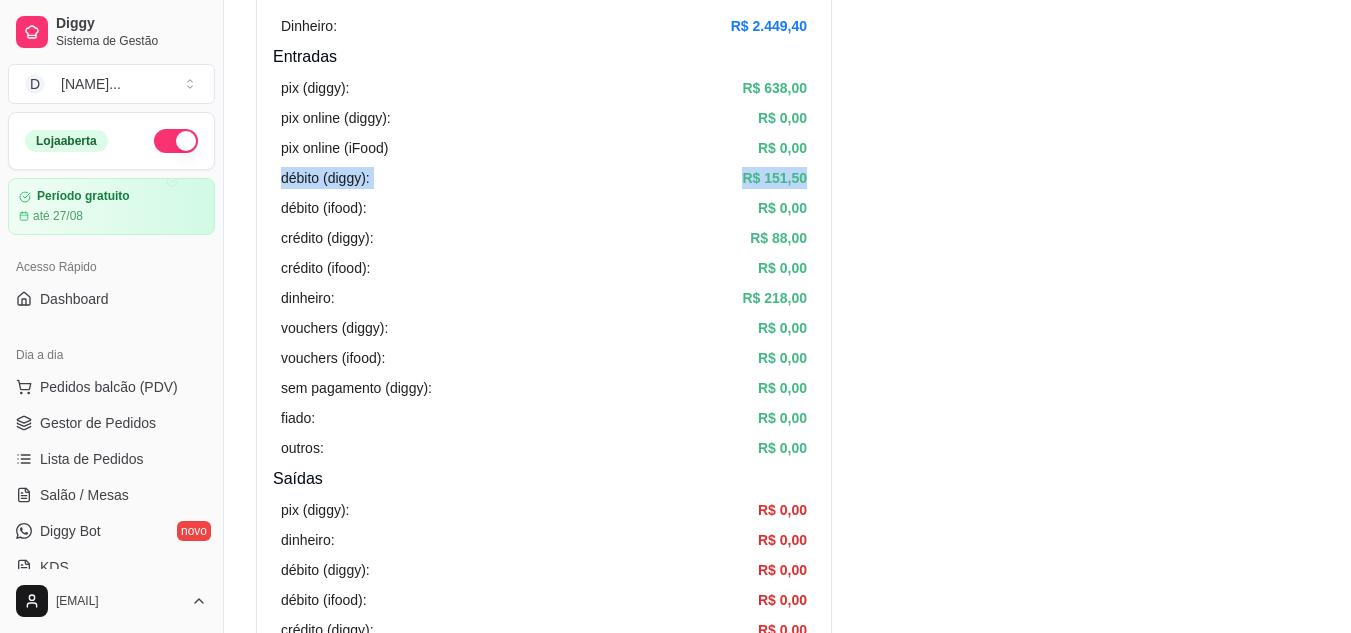 drag, startPoint x: 281, startPoint y: 178, endPoint x: 815, endPoint y: 170, distance: 534.05994 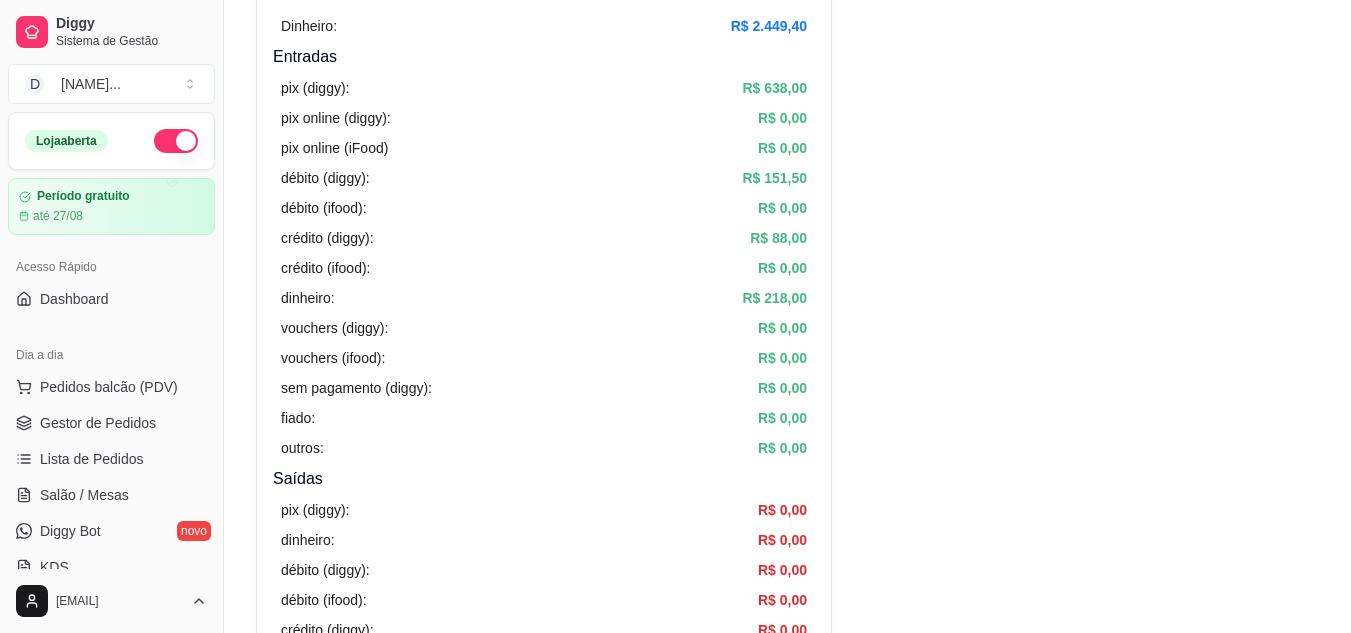 click on "pix online (diggy):" at bounding box center [336, 118] 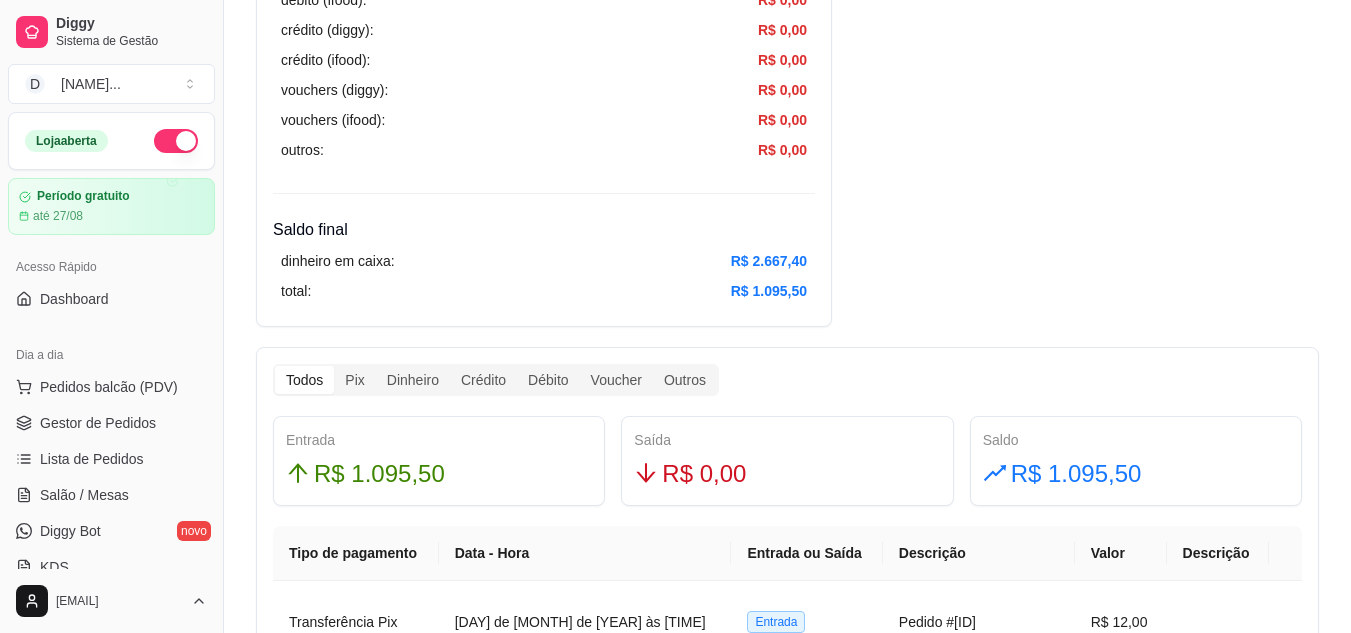 scroll, scrollTop: 1100, scrollLeft: 0, axis: vertical 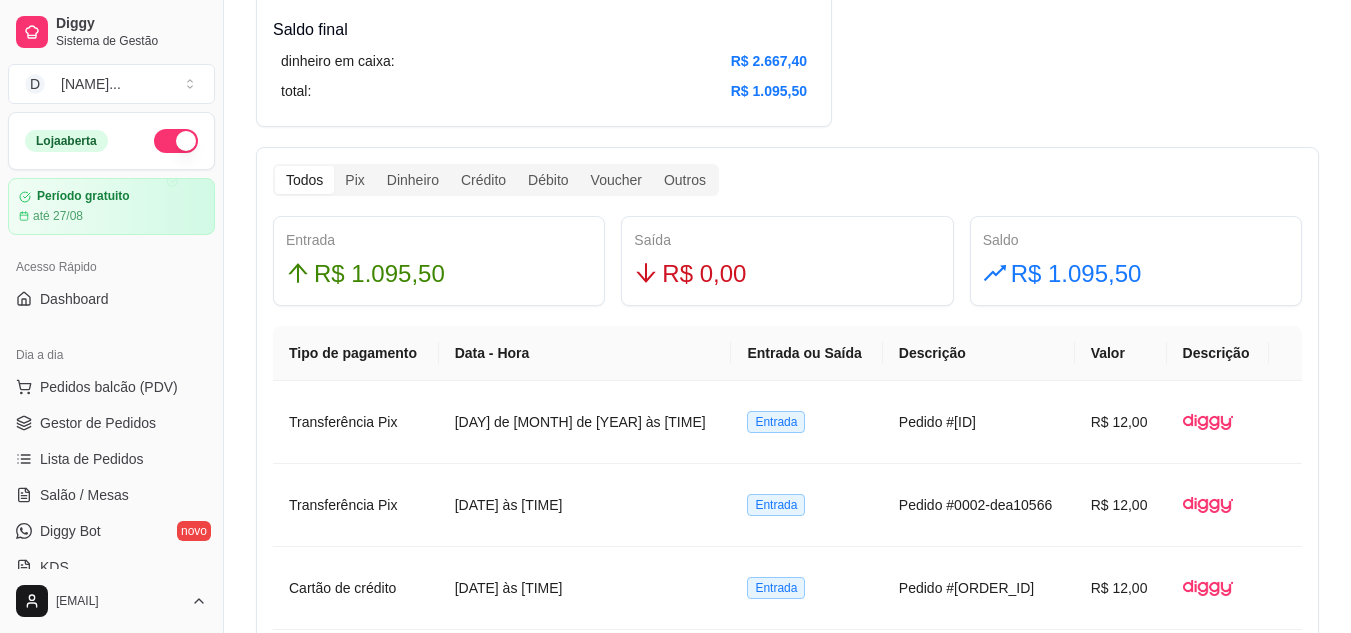 click on "Resumo Adicionar entrada/saída Data de abertura: [DATE] às [TIME] Saldo inícial Dinheiro: R$ 2.449,40 Entradas pix (diggy): R$ 638,00 pix online (diggy): R$ 0,00 pix online (iFood) R$ 0,00 débito (diggy): R$ 151,50 débito (ifood): R$ 0,00 crédito (diggy): R$ 88,00 crédito (ifood): R$ 0,00 dinheiro: R$ 218,00 vouchers (diggy): R$ 0,00 vouchers (ifood): R$ 0,00 sem pagamento (diggy): R$ 0,00 fiado: R$ 0,00 outros: R$ 0,00 Saídas pix (diggy): R$ 0,00 dinheiro: R$ 0,00 débito (diggy): R$ 0,00 débito (ifood): R$ 0,00 crédito (diggy): R$ 0,00 crédito (ifood): R$ 0,00 vouchers (diggy): R$ 0,00 vouchers (ifood): R$ 0,00 outros: R$ 0,00 Saldo final dinheiro em caixa: R$ 2.667,40 total: R$ 1.095,50 Todos Pix Dinheiro Crédito Débito Voucher Outros Entrada R$ 1.095,50 Saída R$ 0,00 Saldo R$ 1.095,50 Tipo de pagamento Data - Hora Entrada ou Saída Descrição Valor Descrição Transferência Pix [DATE] às [TIME] Entrada Pedido #[ORDER_ID] R$ 12,00 Entrada" at bounding box center (787, 437) 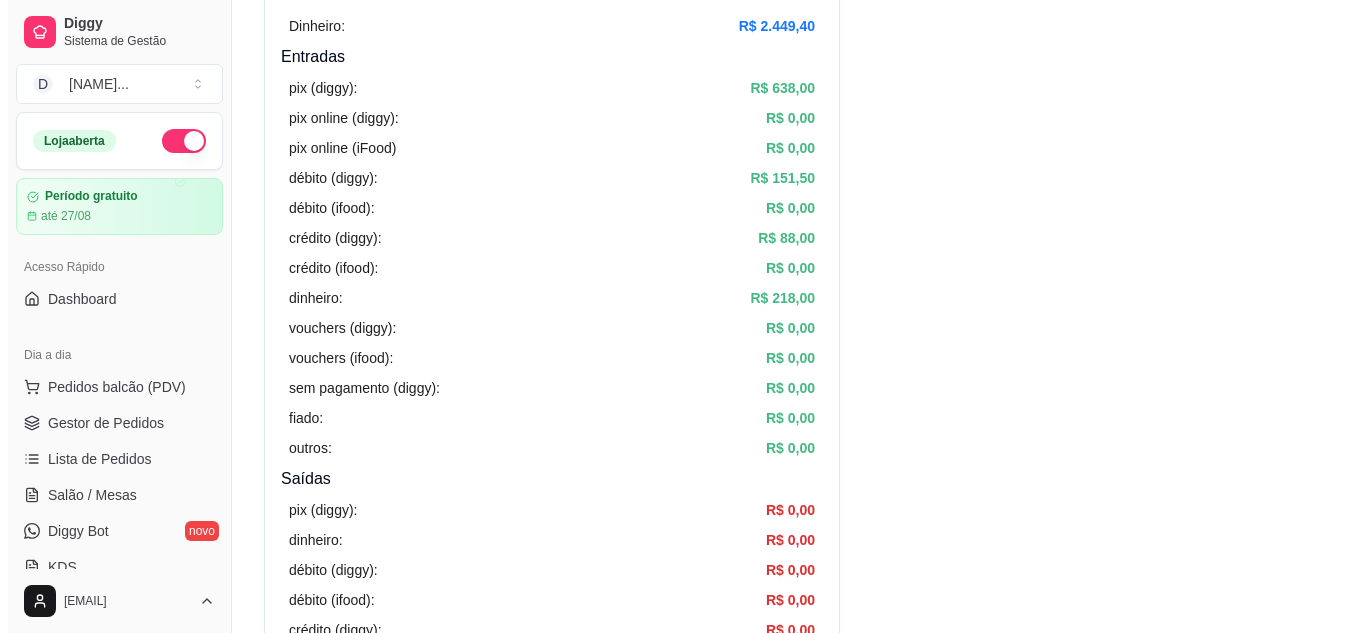 scroll, scrollTop: 0, scrollLeft: 0, axis: both 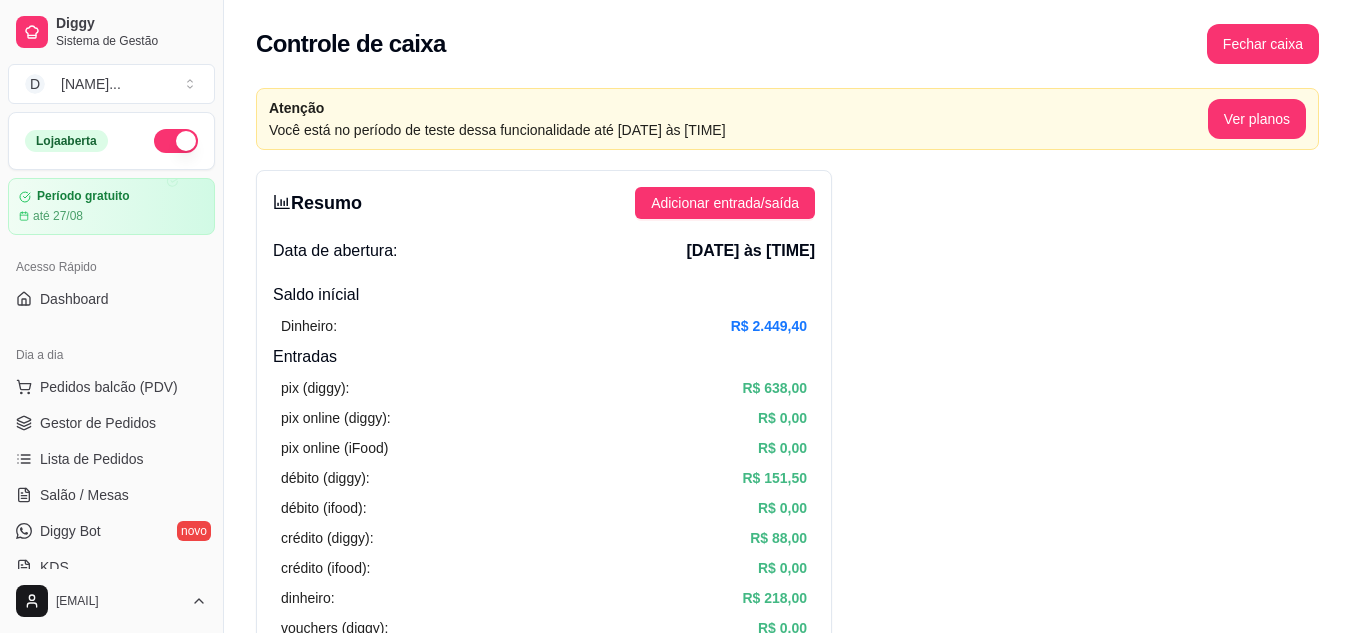 click on "Controle de caixa Fechar caixa" at bounding box center (787, 38) 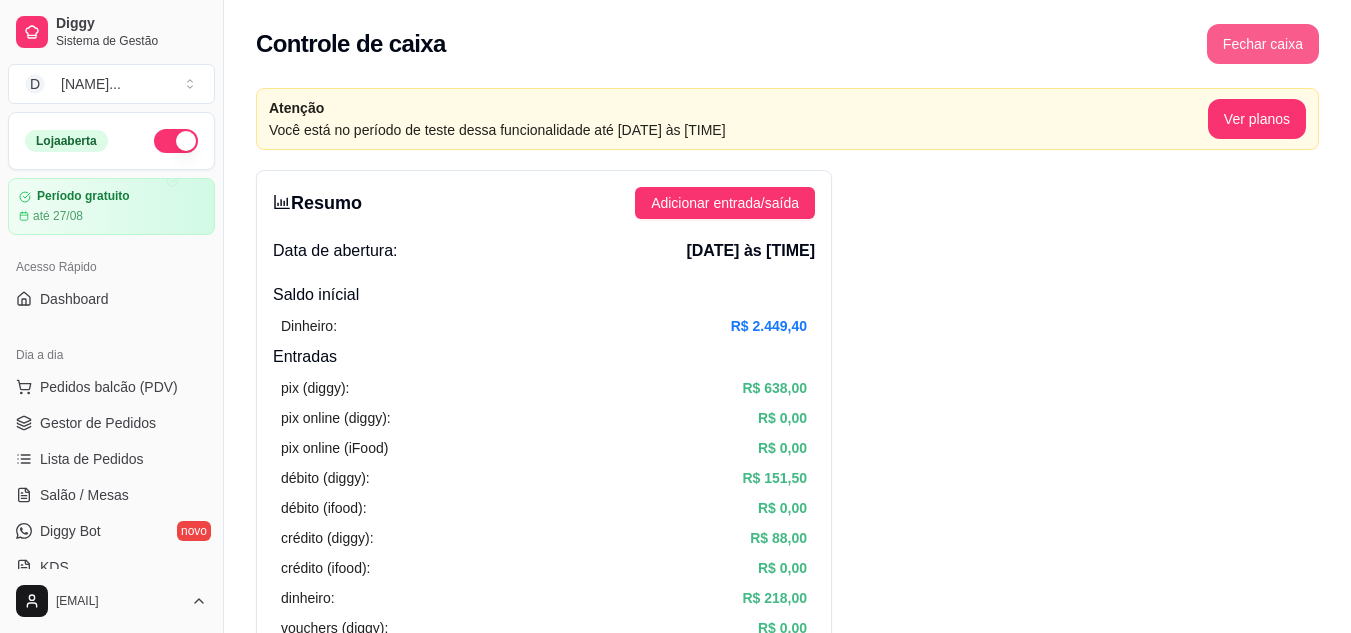 click on "Fechar caixa" at bounding box center (1263, 44) 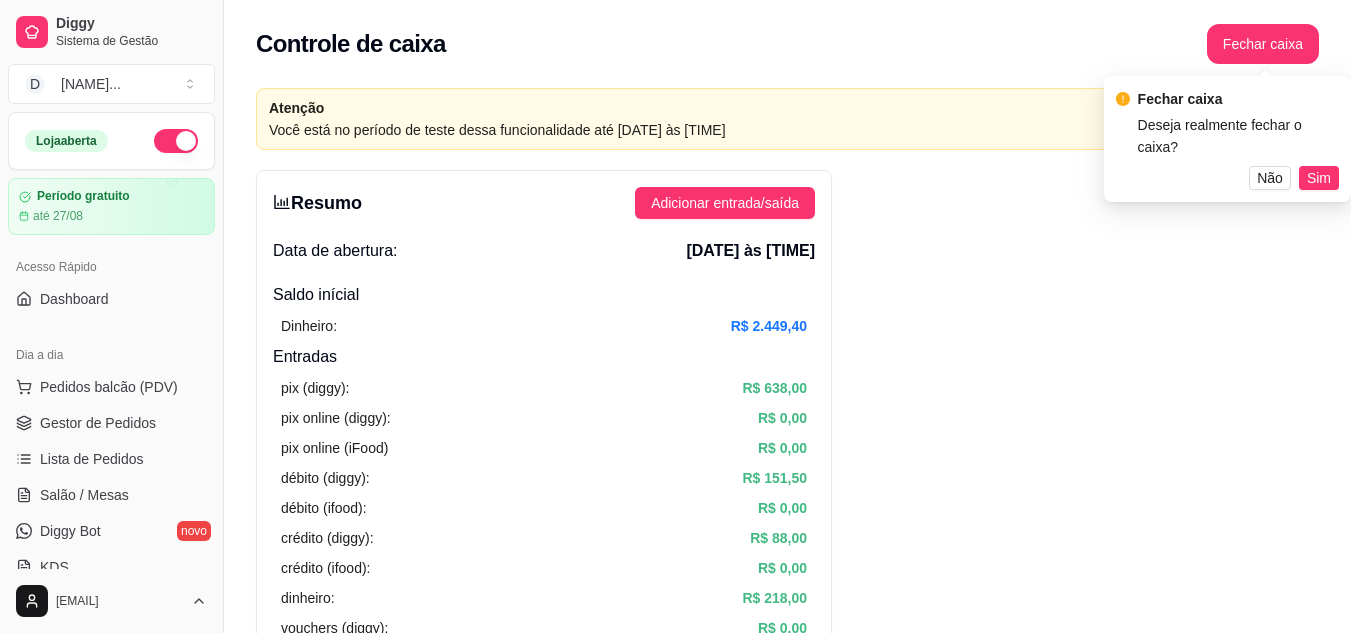 click on "Atenção" at bounding box center (738, 108) 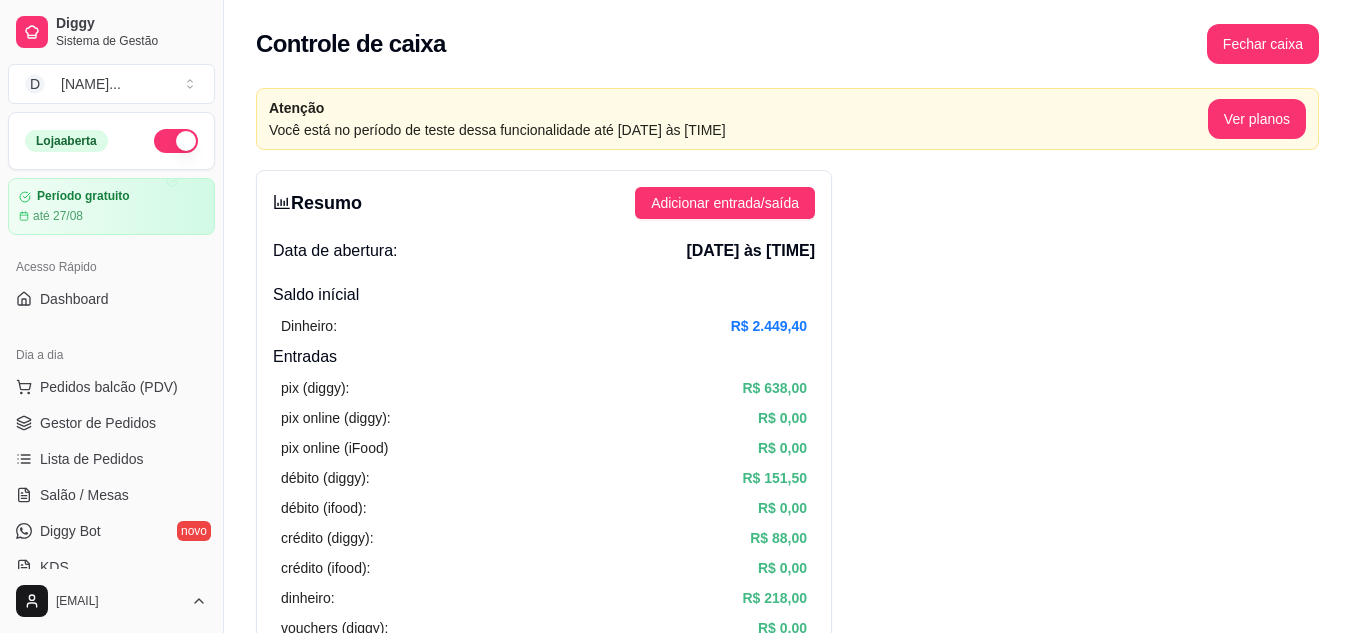 click on "Resumo Adicionar entrada/saída Data de abertura: [DATE] às [TIME] Saldo inícial Dinheiro: R$ 2.449,40 Entradas pix (diggy): R$ 638,00 pix online (diggy): R$ 0,00 pix online (iFood) R$ 0,00 débito (diggy): R$ 151,50 débito (ifood): R$ 0,00 crédito (diggy): R$ 88,00 crédito (ifood): R$ 0,00 dinheiro: R$ 218,00 vouchers (diggy): R$ 0,00 vouchers (ifood): R$ 0,00 sem pagamento (diggy): R$ 0,00 fiado: R$ 0,00 outros: R$ 0,00 Saídas pix (diggy): R$ 0,00 dinheiro: R$ 0,00 débito (diggy): R$ 0,00 débito (ifood): R$ 0,00 crédito (diggy): R$ 0,00 crédito (ifood): R$ 0,00 vouchers (diggy): R$ 0,00 vouchers (ifood): R$ 0,00 outros: R$ 0,00 Saldo final dinheiro em caixa: R$ 2.667,40 total: R$ 1.095,50" at bounding box center (544, 698) 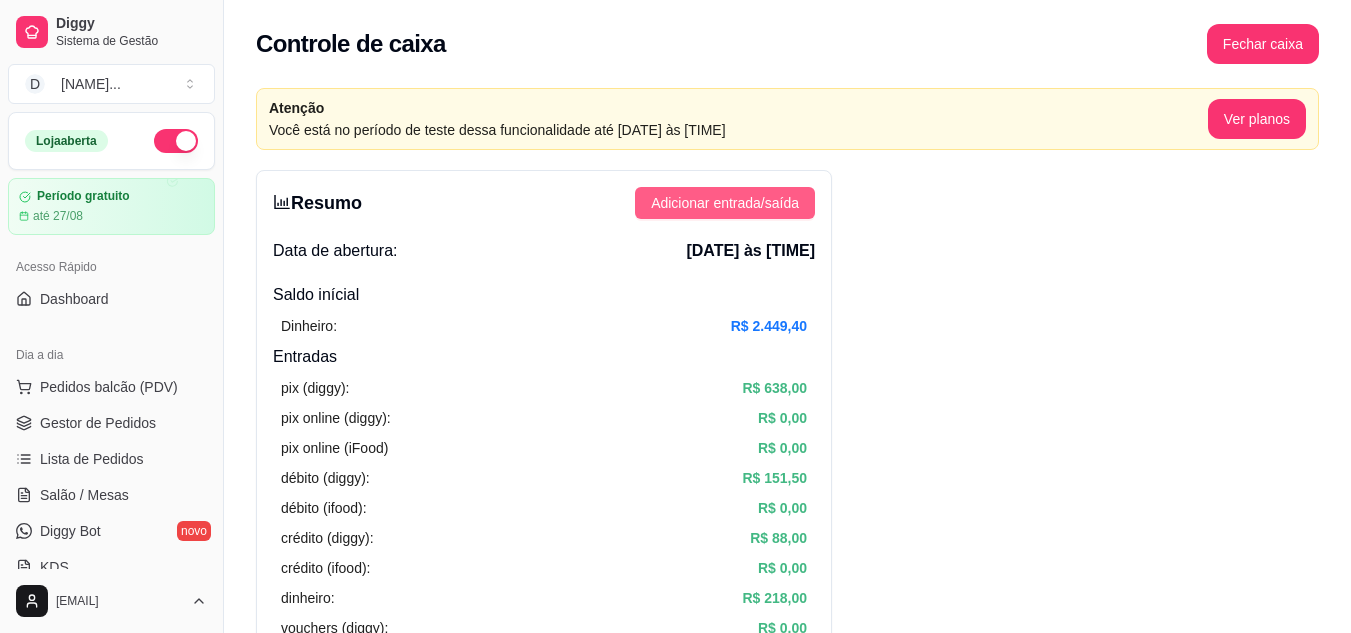 click on "Adicionar entrada/saída" at bounding box center [725, 203] 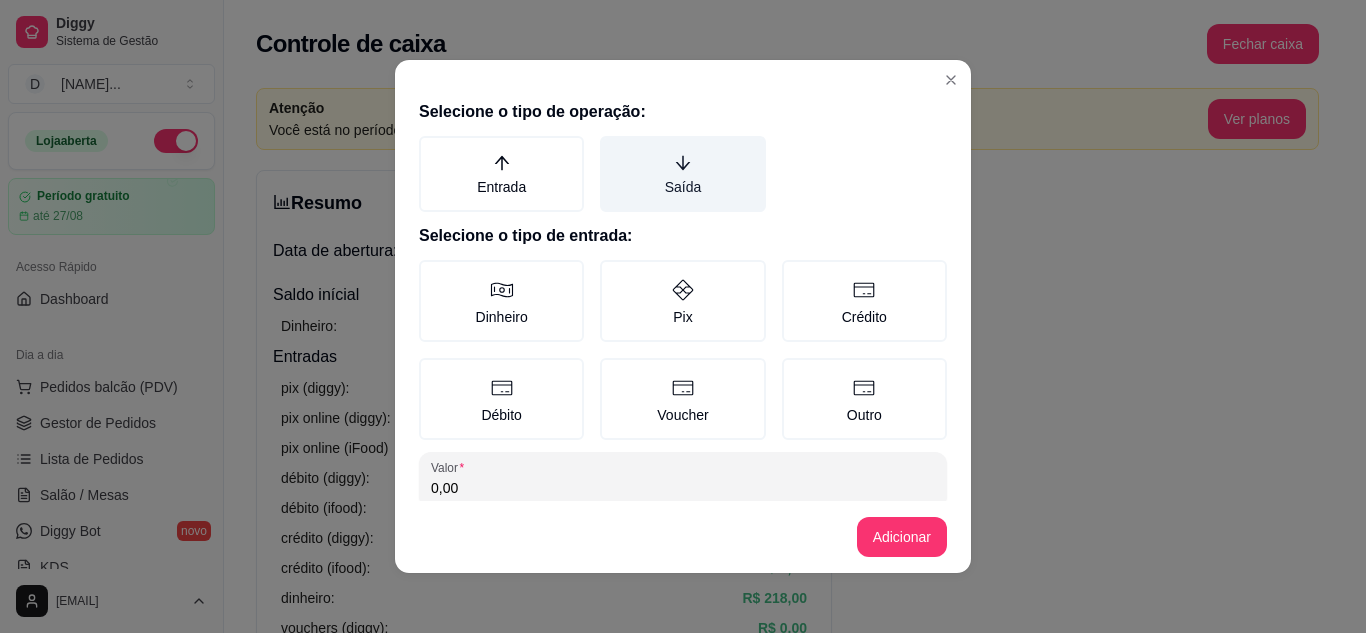 click on "Saída" at bounding box center (682, 174) 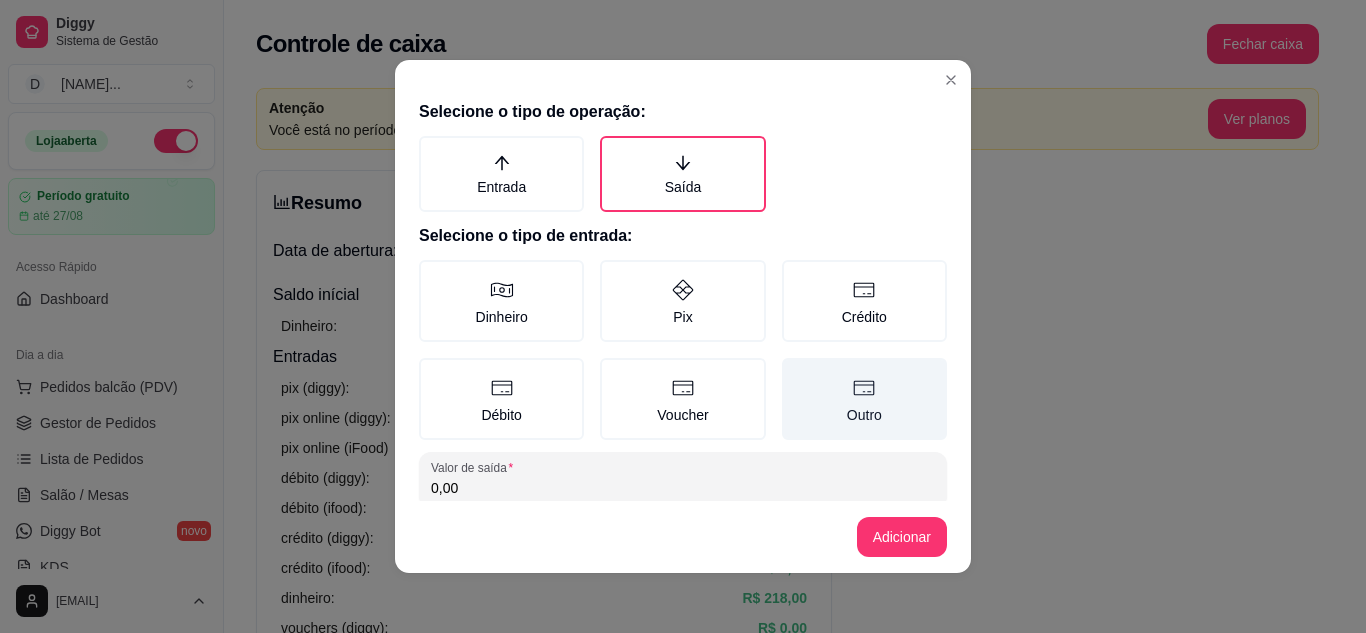 click on "Outro" at bounding box center (864, 399) 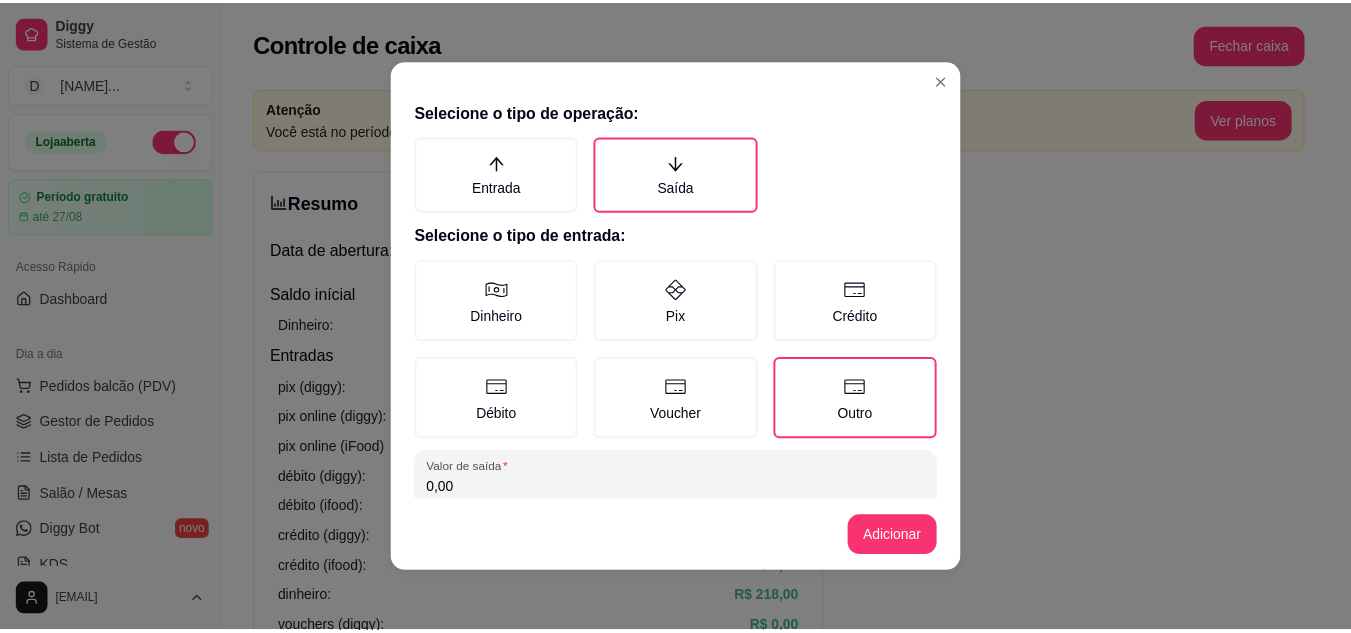 scroll, scrollTop: 115, scrollLeft: 0, axis: vertical 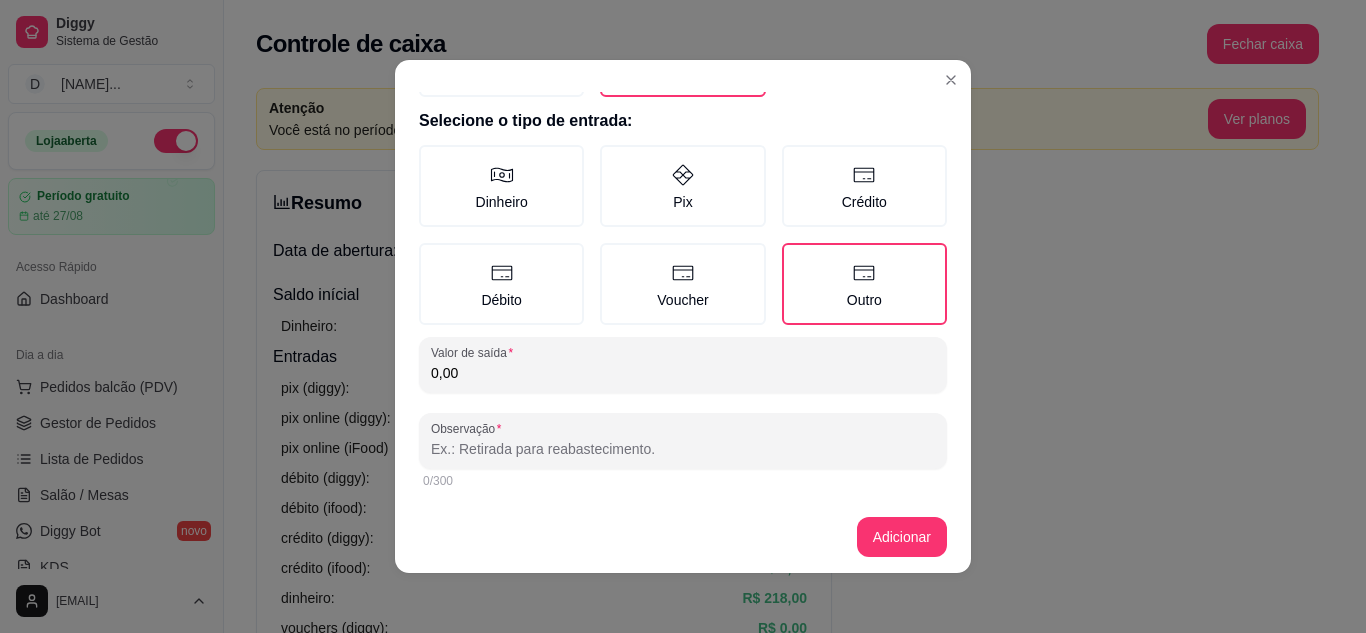 click on "Selecione o tipo de operação: Entrada Saída Selecione o tipo de entrada: Dinheiro Pix Crédito Débito Voucher Outro Valor
de saída 0,00 Observação 0/300" at bounding box center (683, 296) 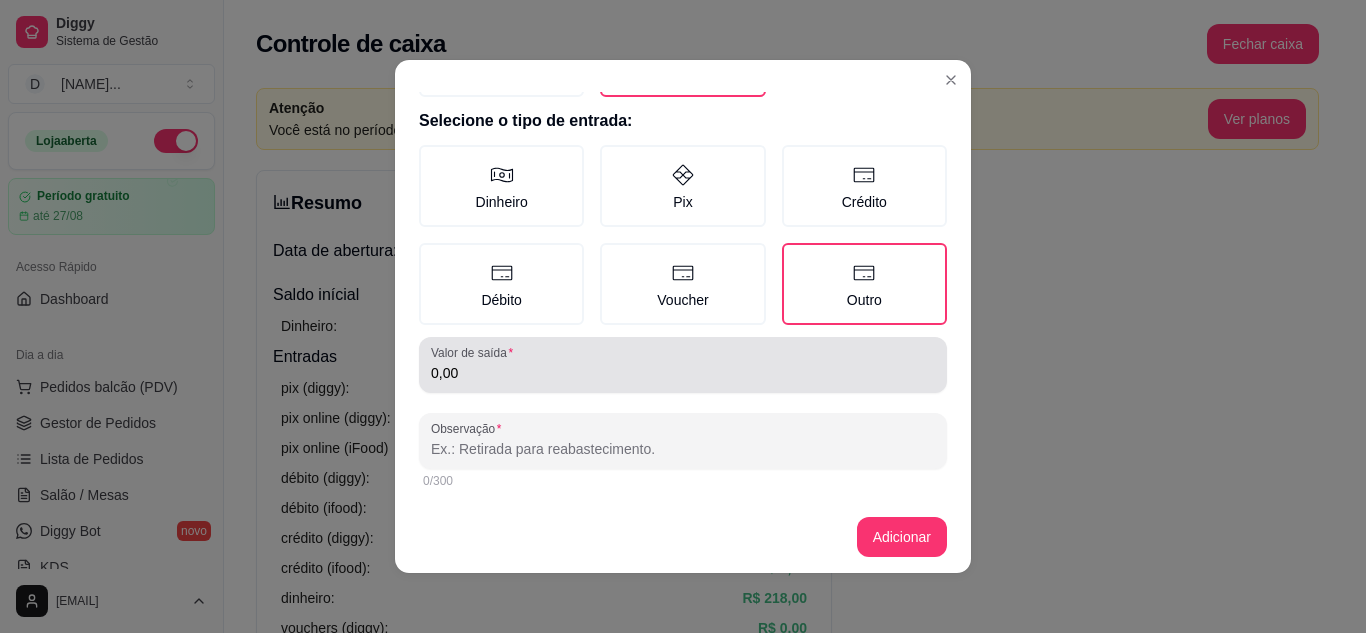 click on "0,00" at bounding box center [683, 373] 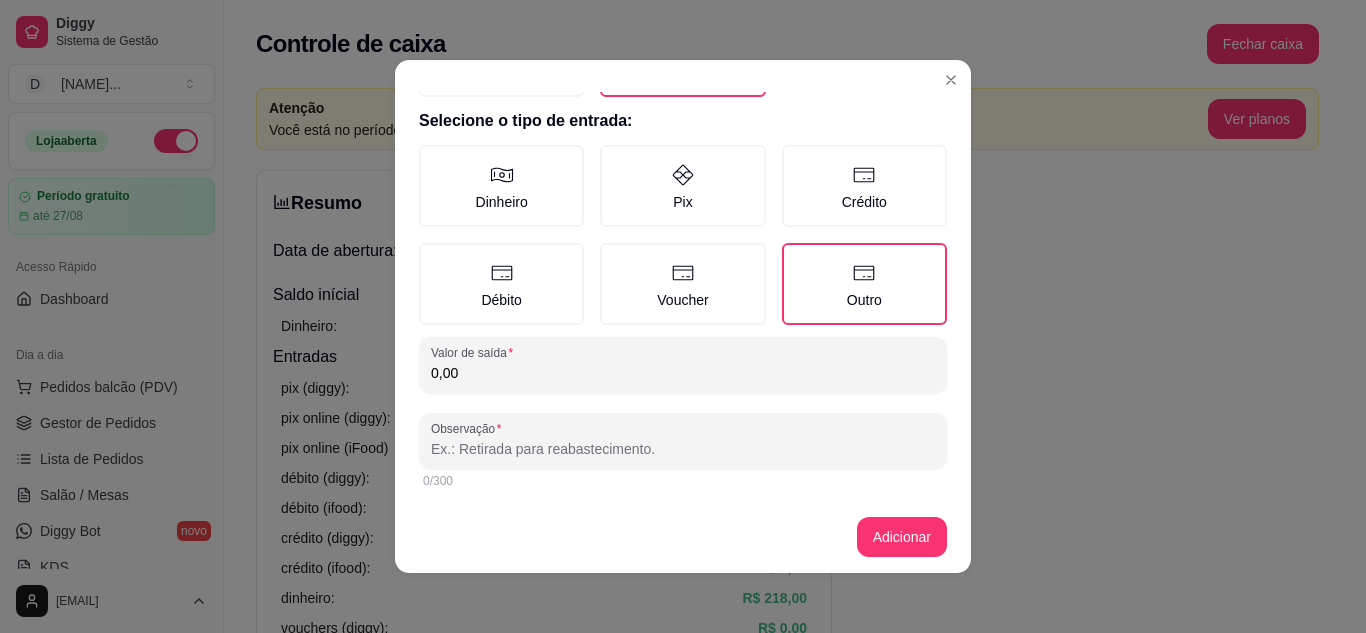 click on "0,00" at bounding box center [683, 373] 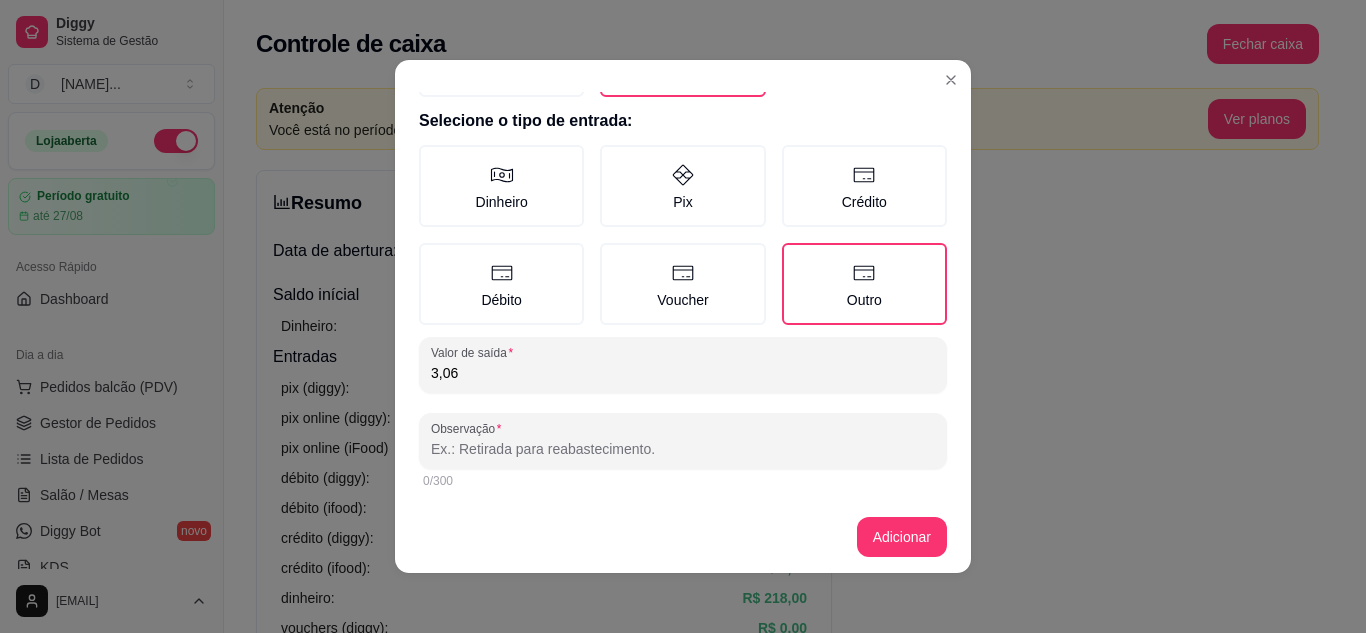 type on "3,06" 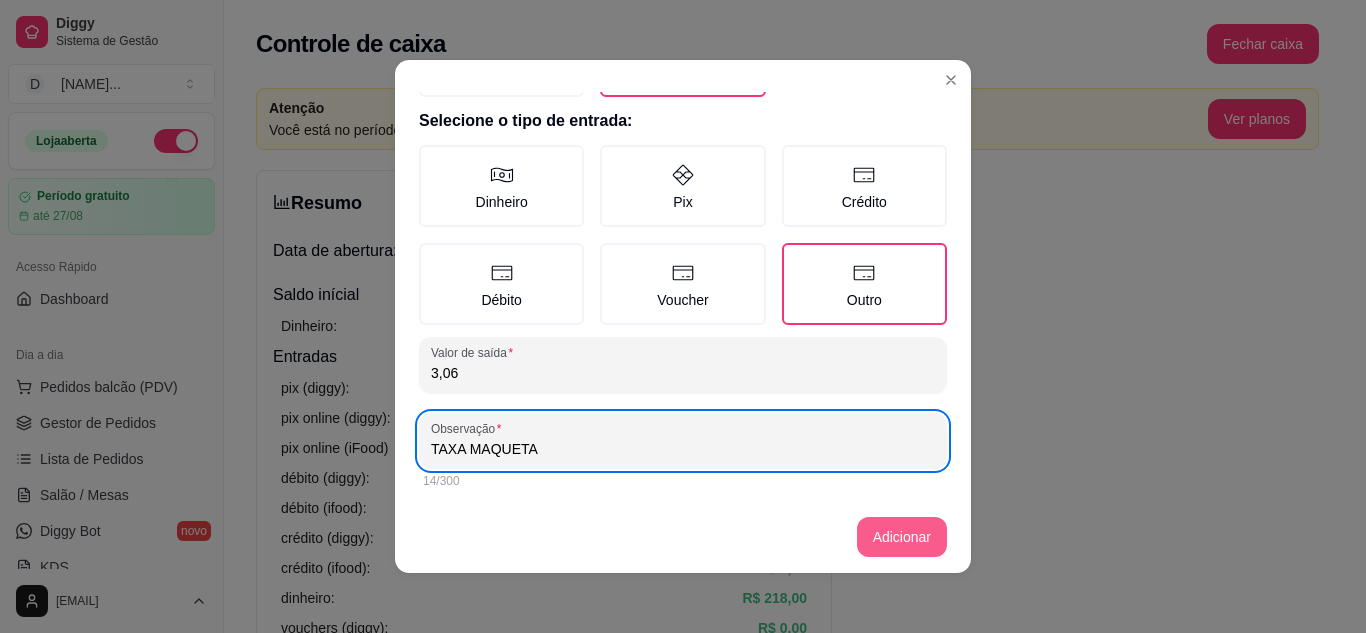 type on "TAXA MAQUETA" 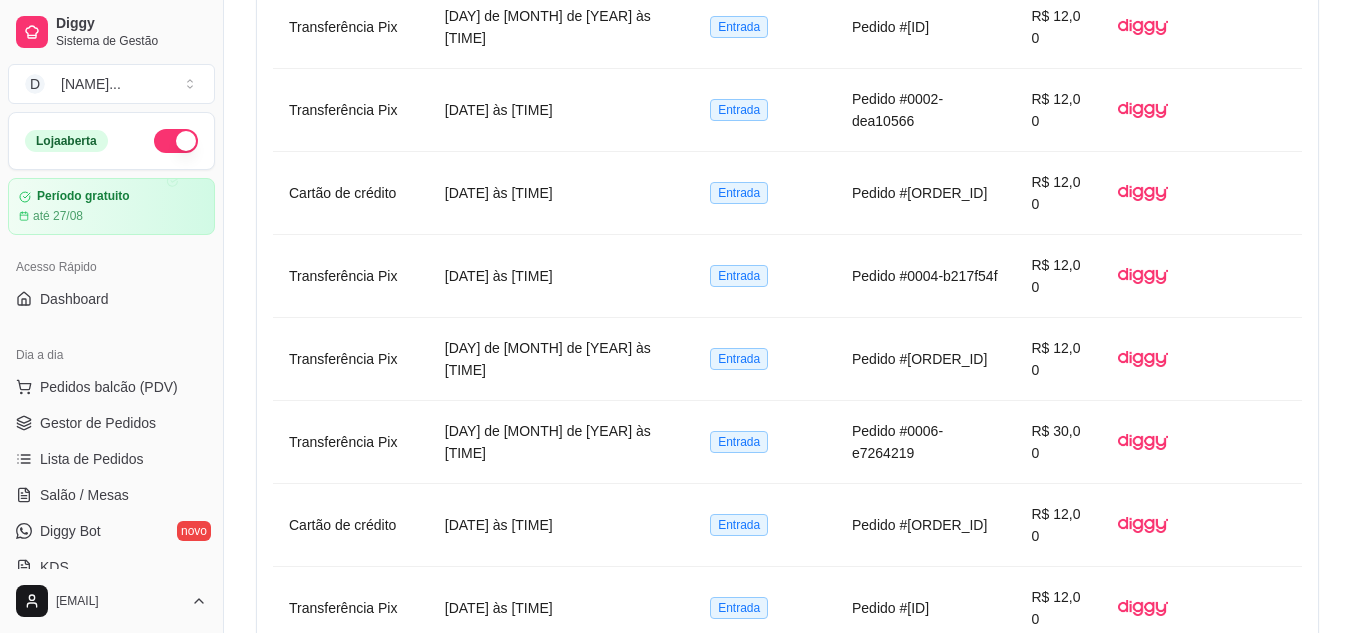 scroll, scrollTop: 1200, scrollLeft: 0, axis: vertical 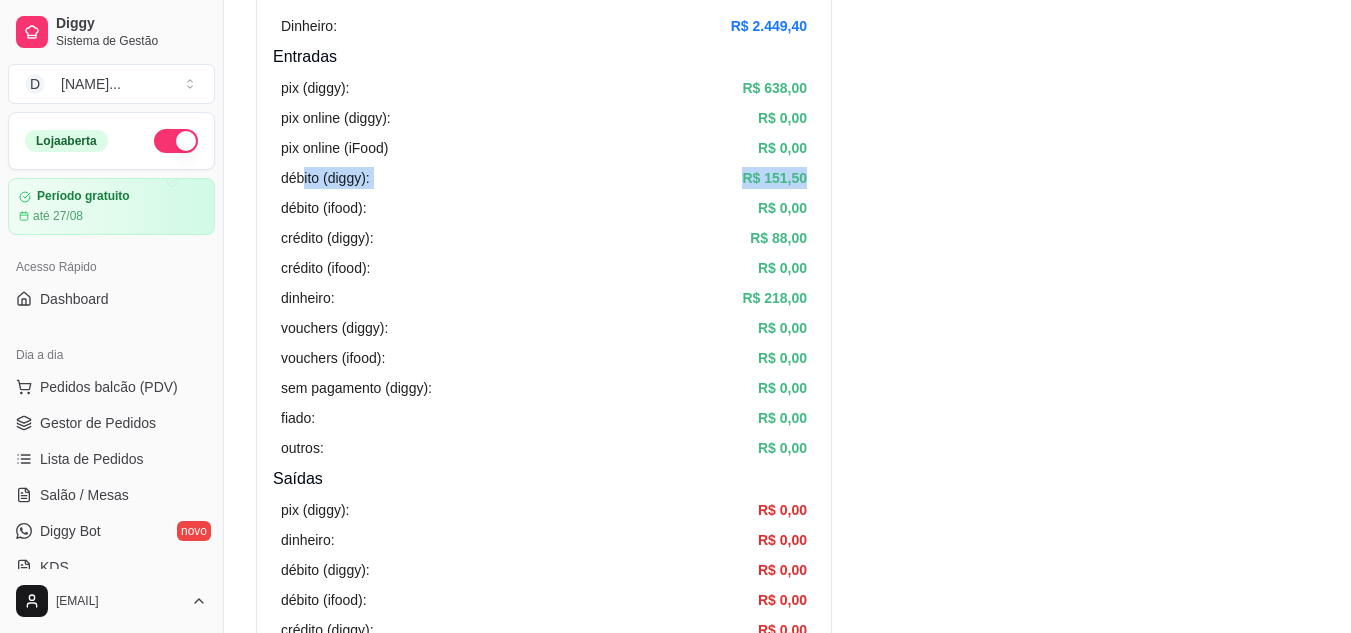 drag, startPoint x: 302, startPoint y: 176, endPoint x: 813, endPoint y: 175, distance: 511.00098 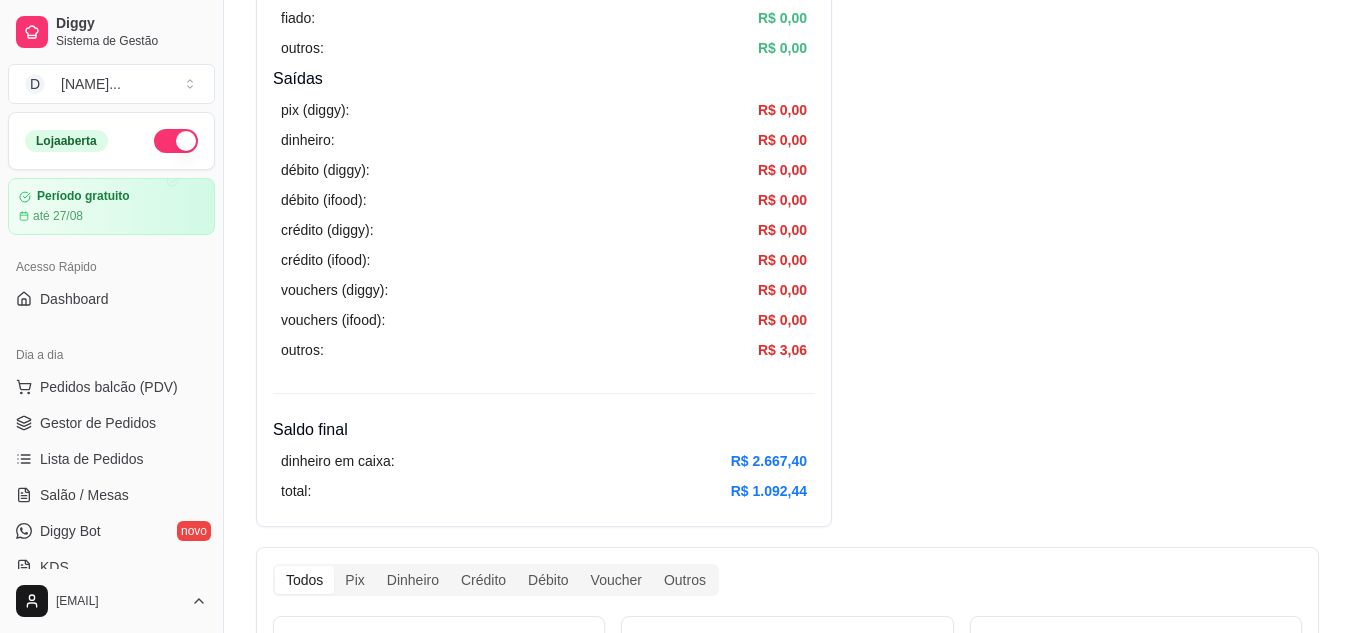 scroll, scrollTop: 1200, scrollLeft: 0, axis: vertical 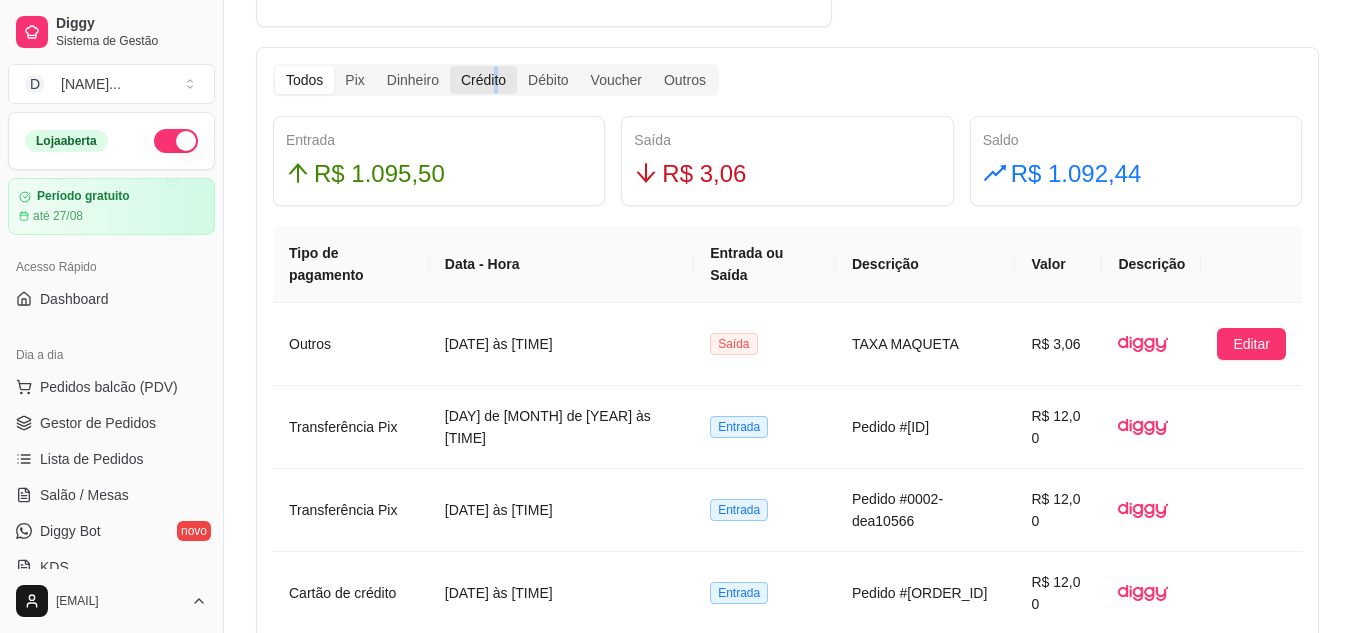 click on "Crédito" at bounding box center (483, 80) 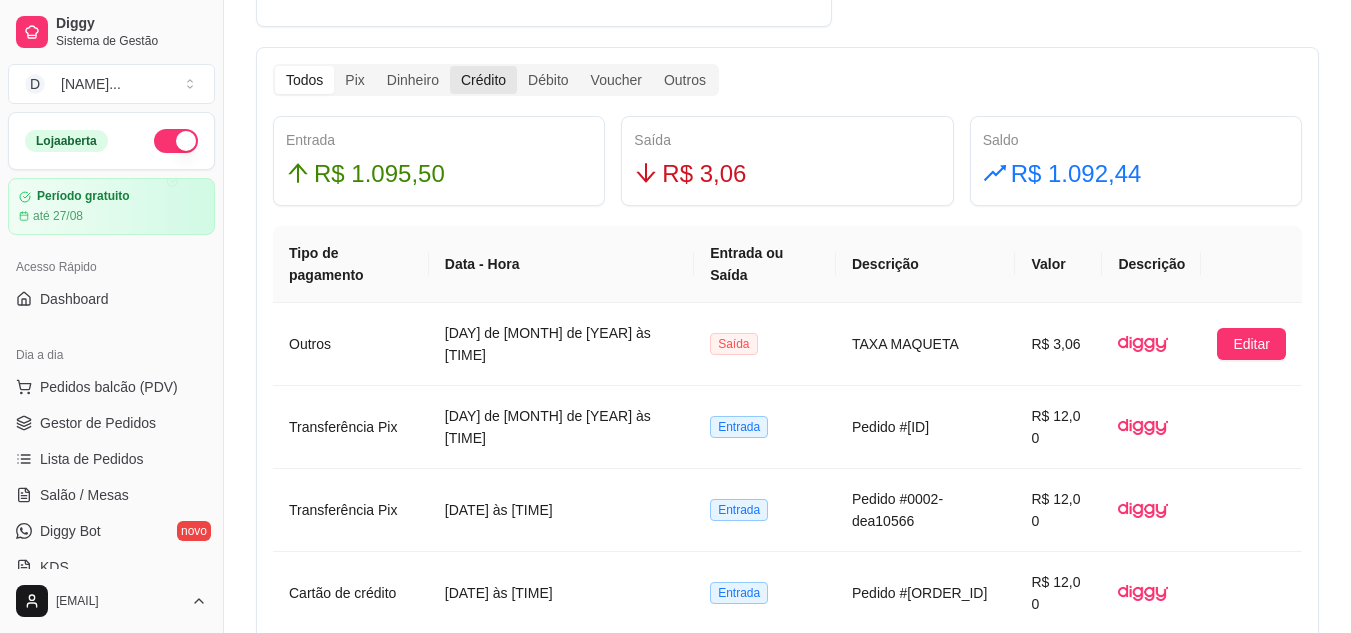 click on "Crédito" at bounding box center (483, 80) 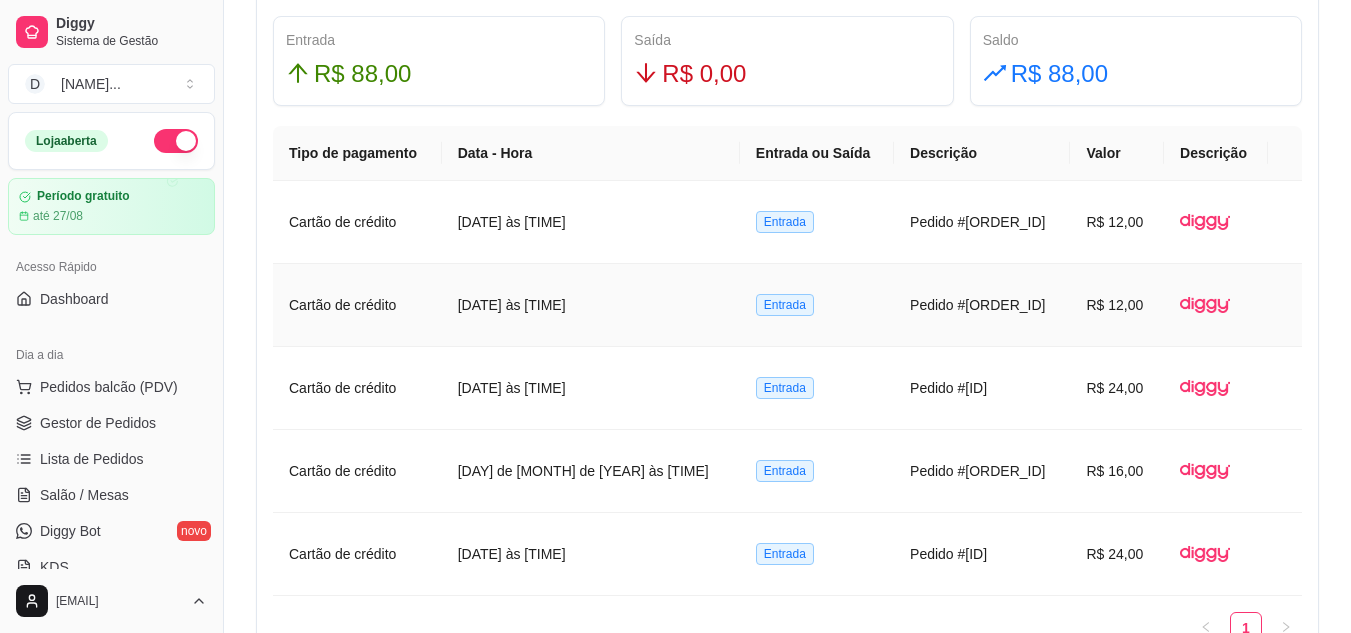 scroll, scrollTop: 1400, scrollLeft: 0, axis: vertical 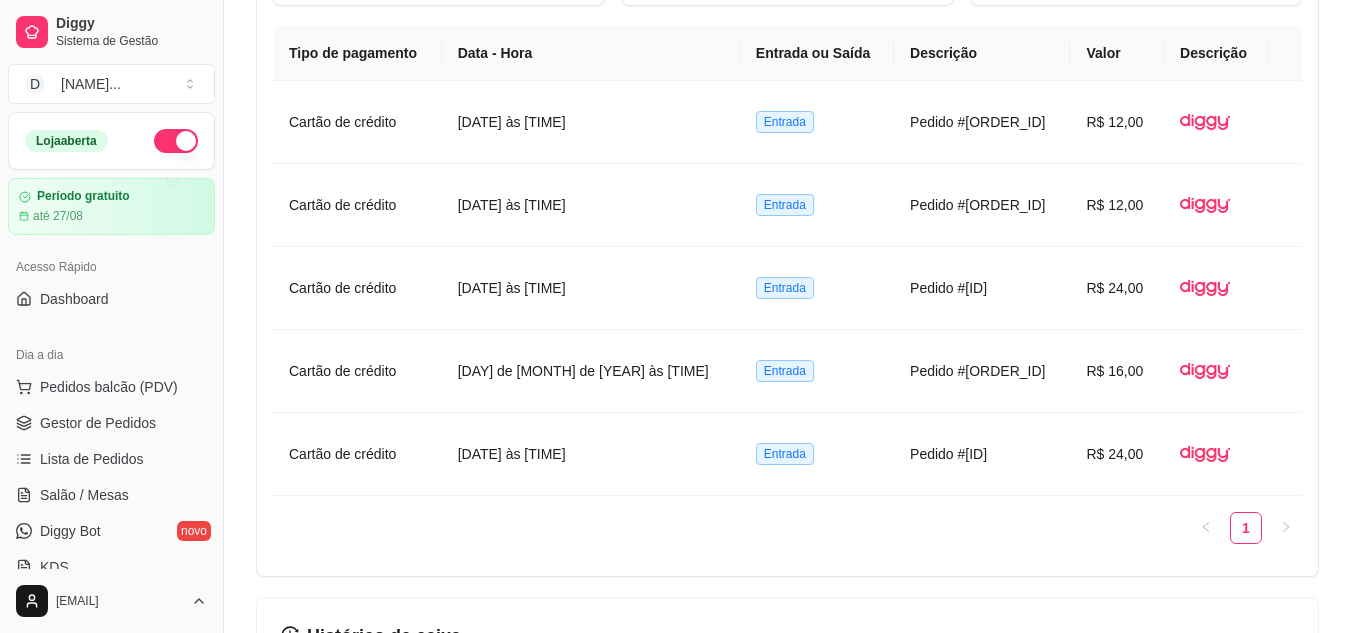 click on "1" at bounding box center (787, 528) 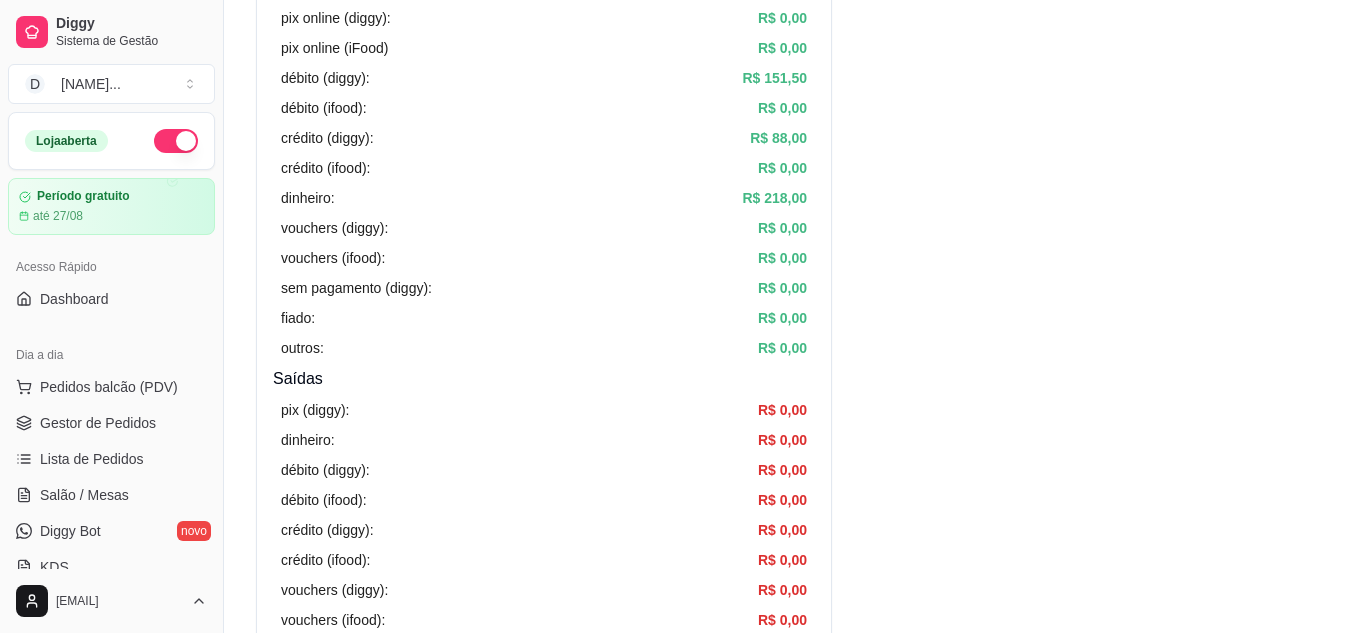 scroll, scrollTop: 300, scrollLeft: 0, axis: vertical 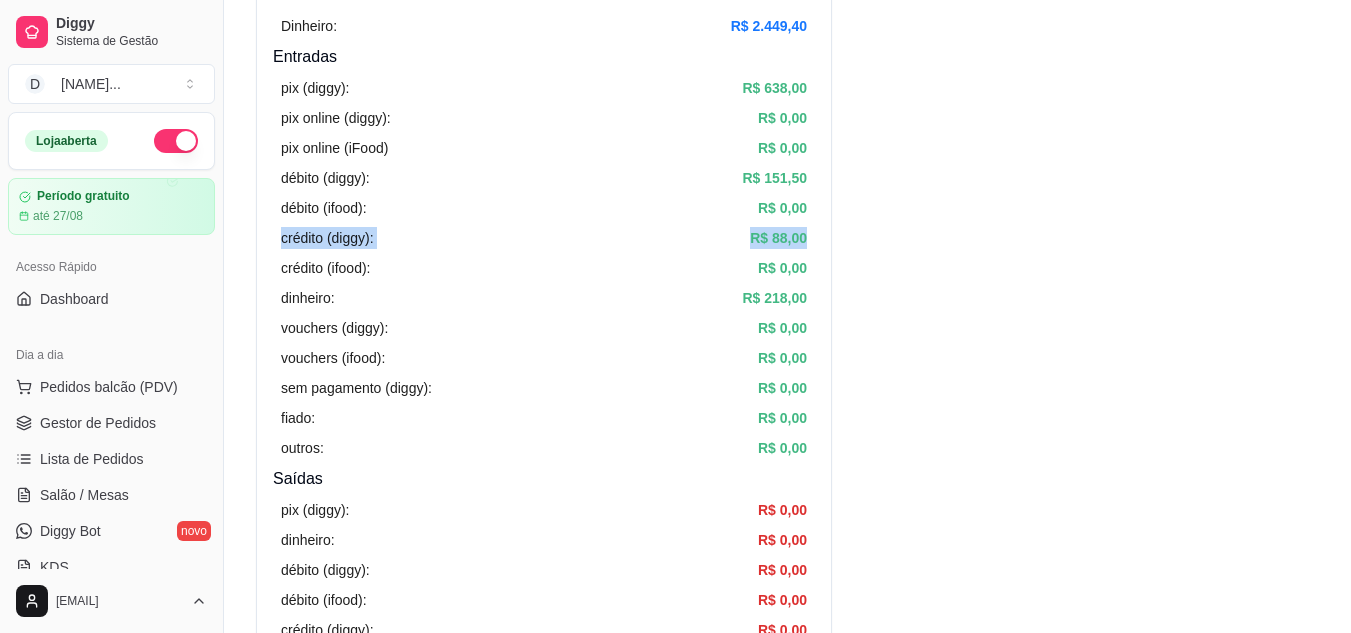 drag, startPoint x: 283, startPoint y: 240, endPoint x: 806, endPoint y: 246, distance: 523.0344 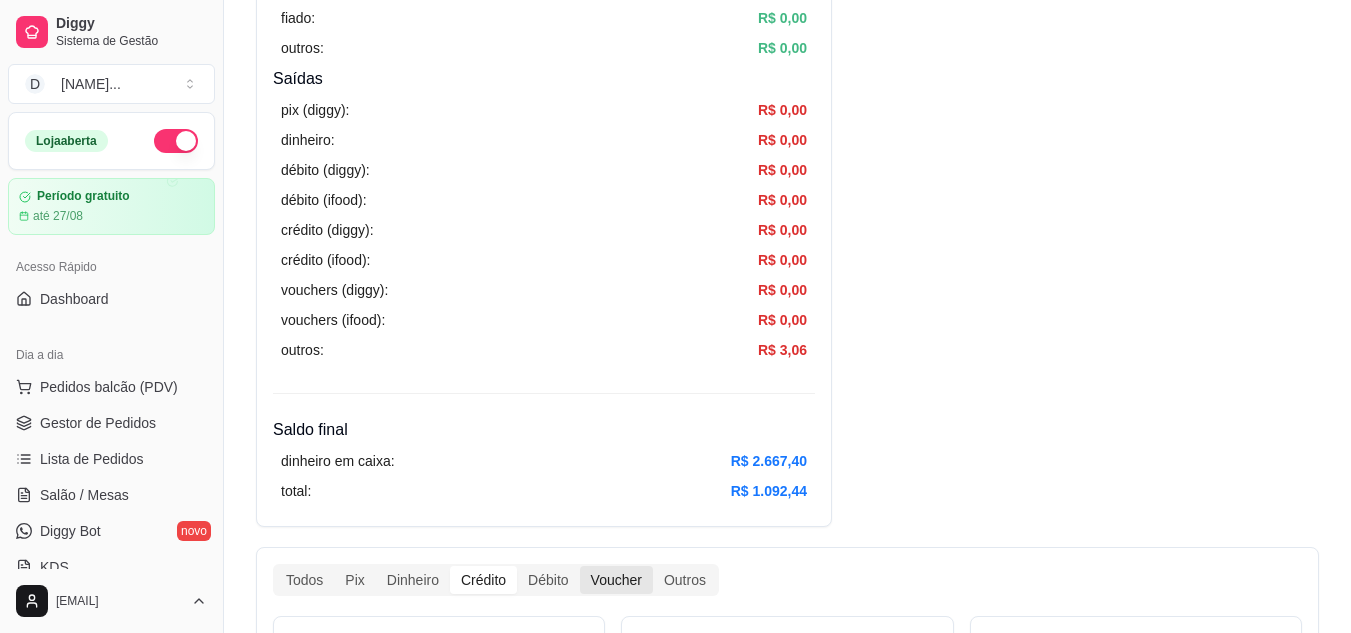 scroll, scrollTop: 900, scrollLeft: 0, axis: vertical 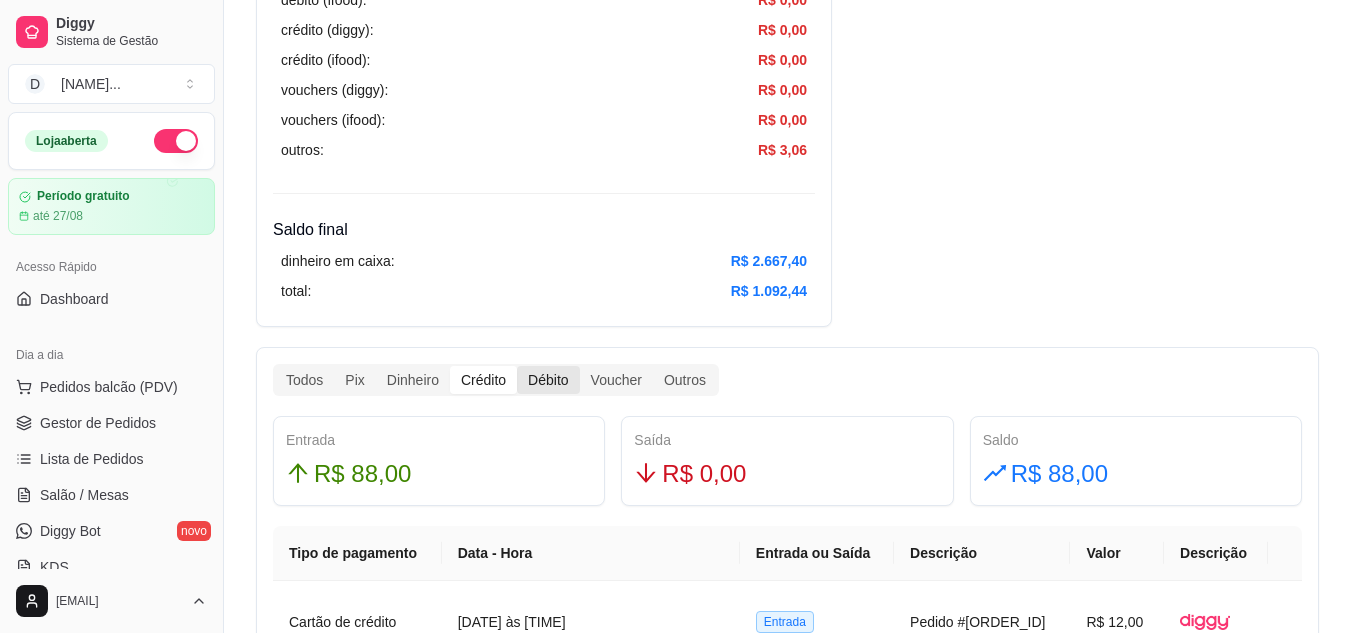 click on "Débito" at bounding box center (548, 380) 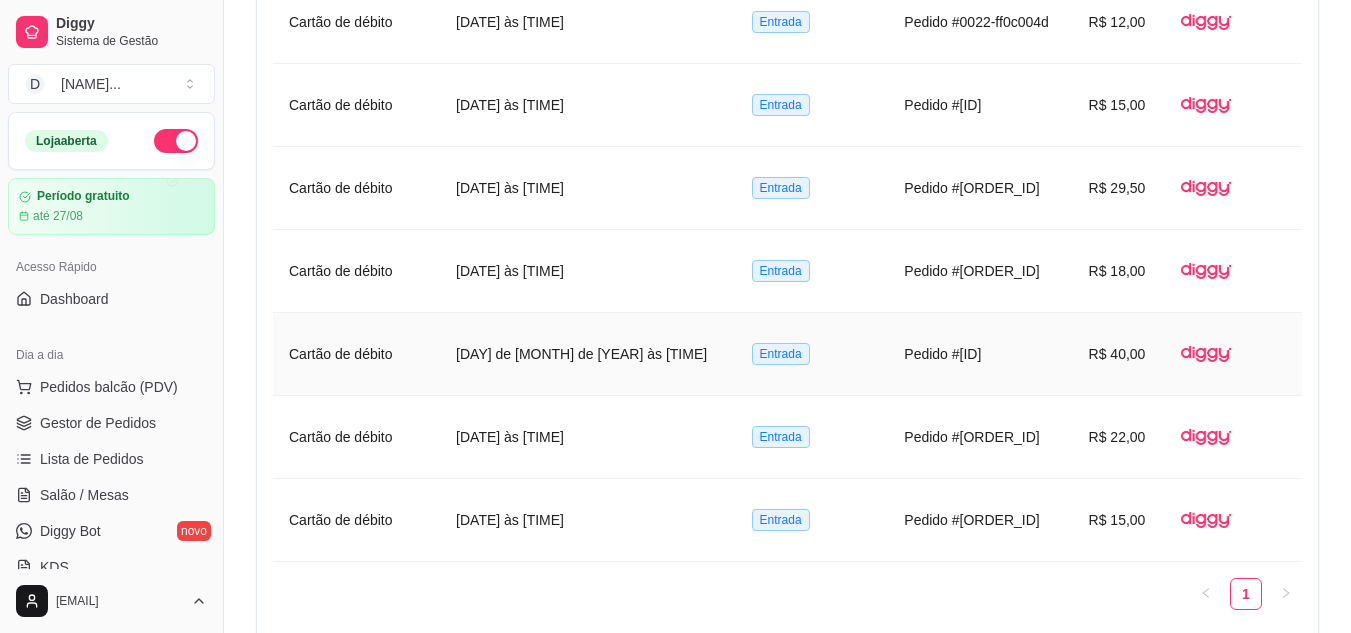 scroll, scrollTop: 1400, scrollLeft: 0, axis: vertical 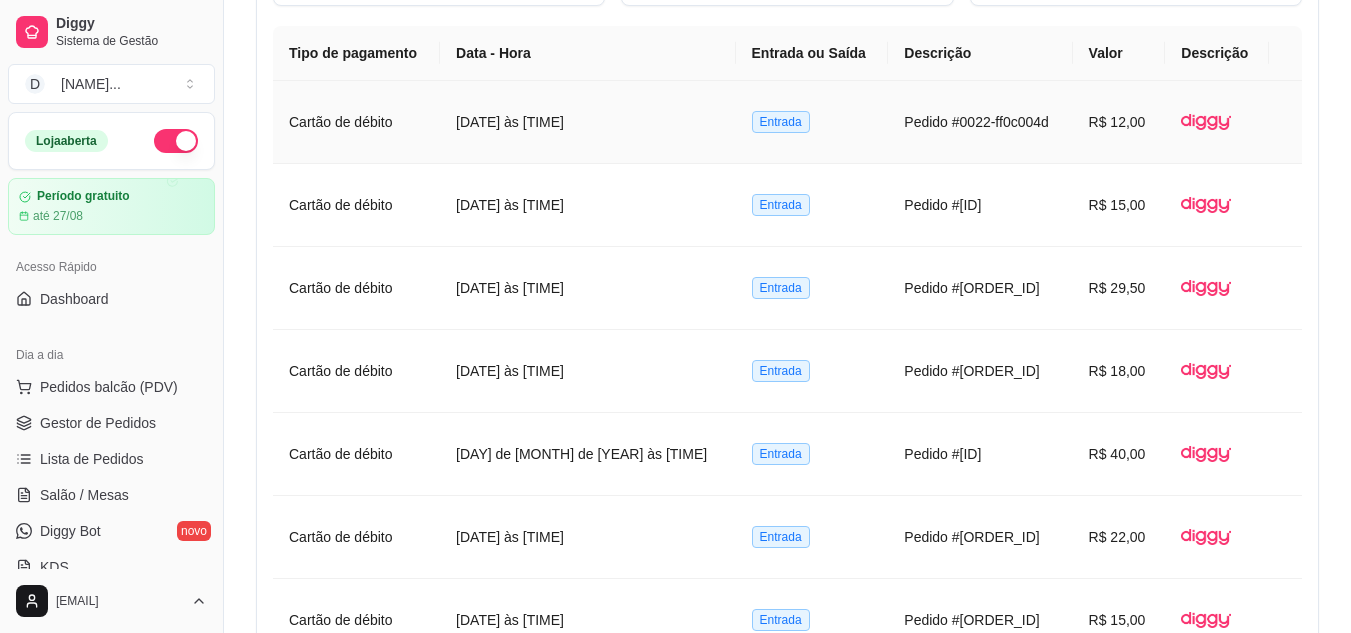 click on "[DATE] às [TIME]" at bounding box center (587, 122) 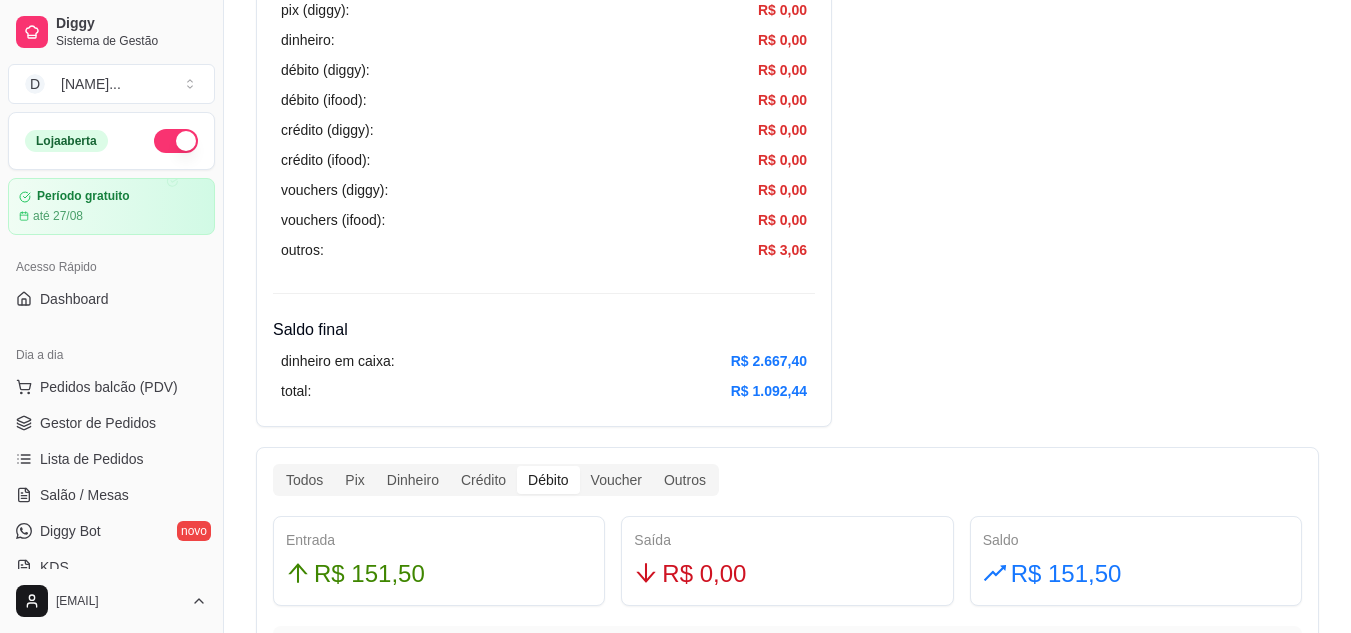 scroll, scrollTop: 900, scrollLeft: 0, axis: vertical 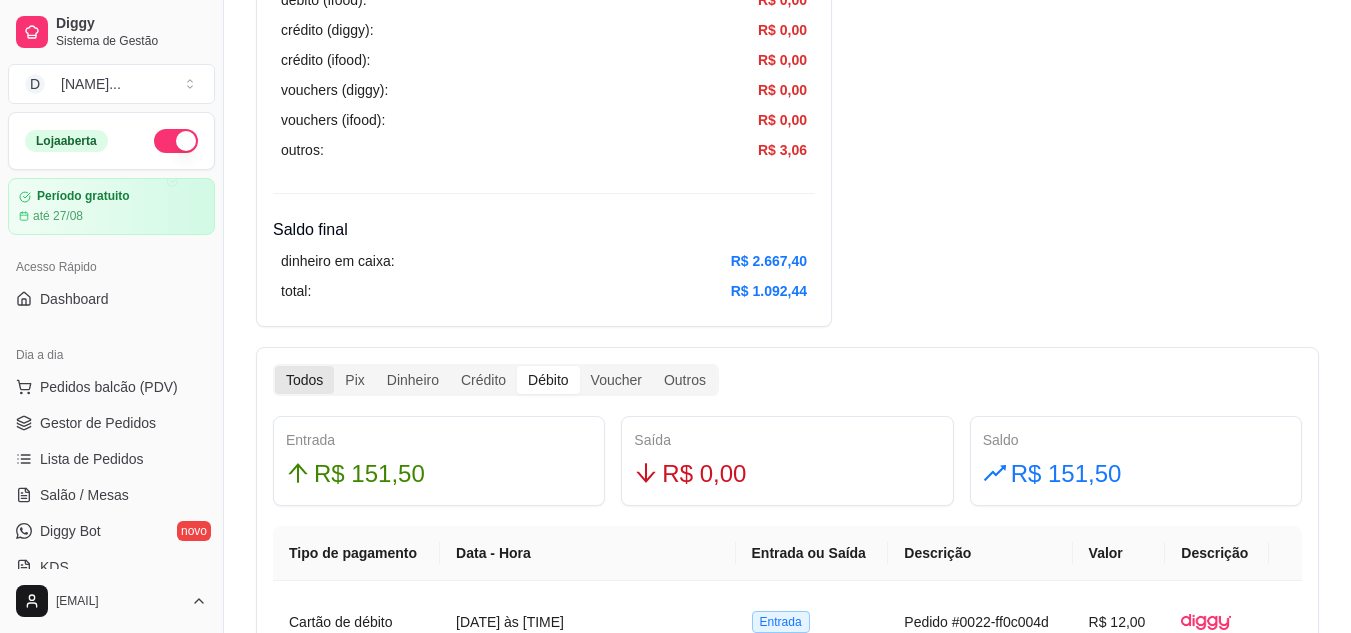 click on "Todos" at bounding box center [304, 380] 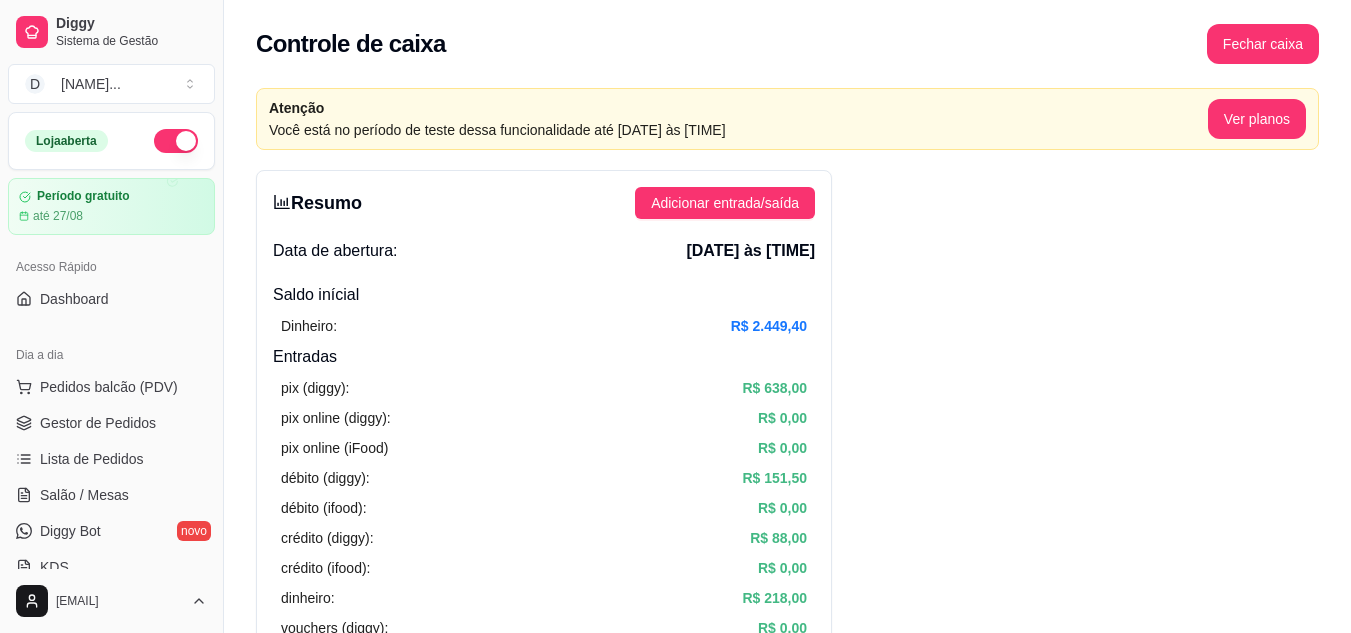 scroll, scrollTop: 200, scrollLeft: 0, axis: vertical 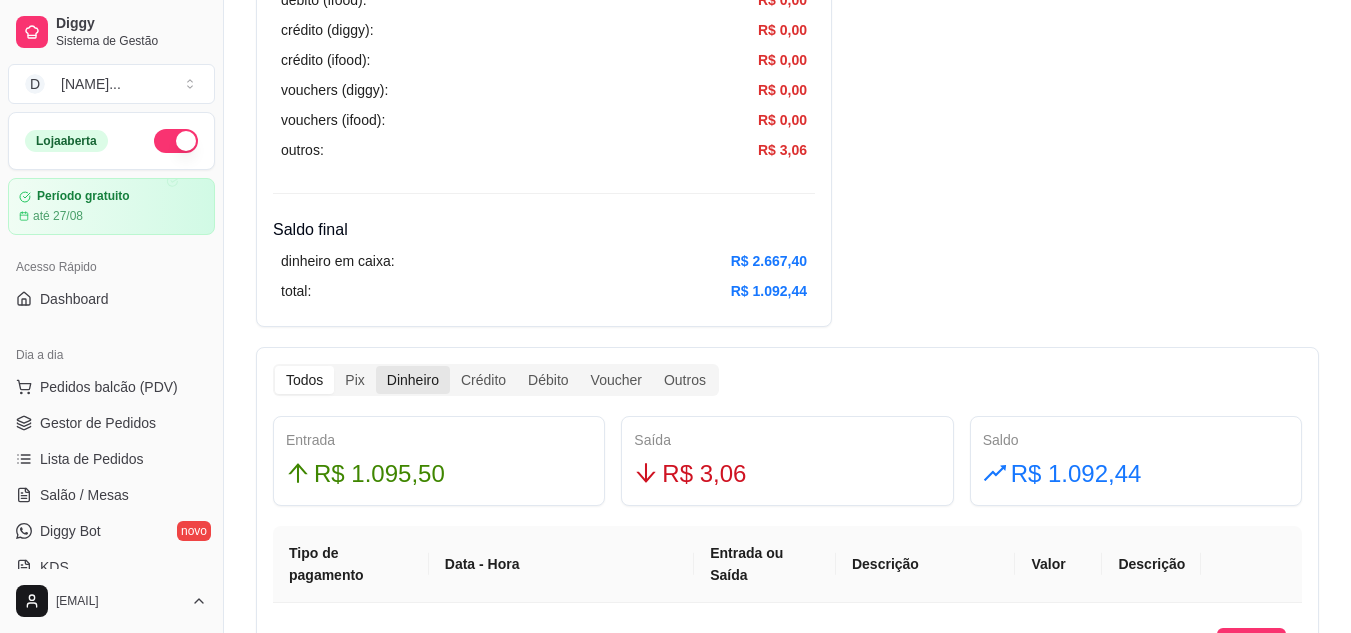 click on "Dinheiro" at bounding box center (413, 380) 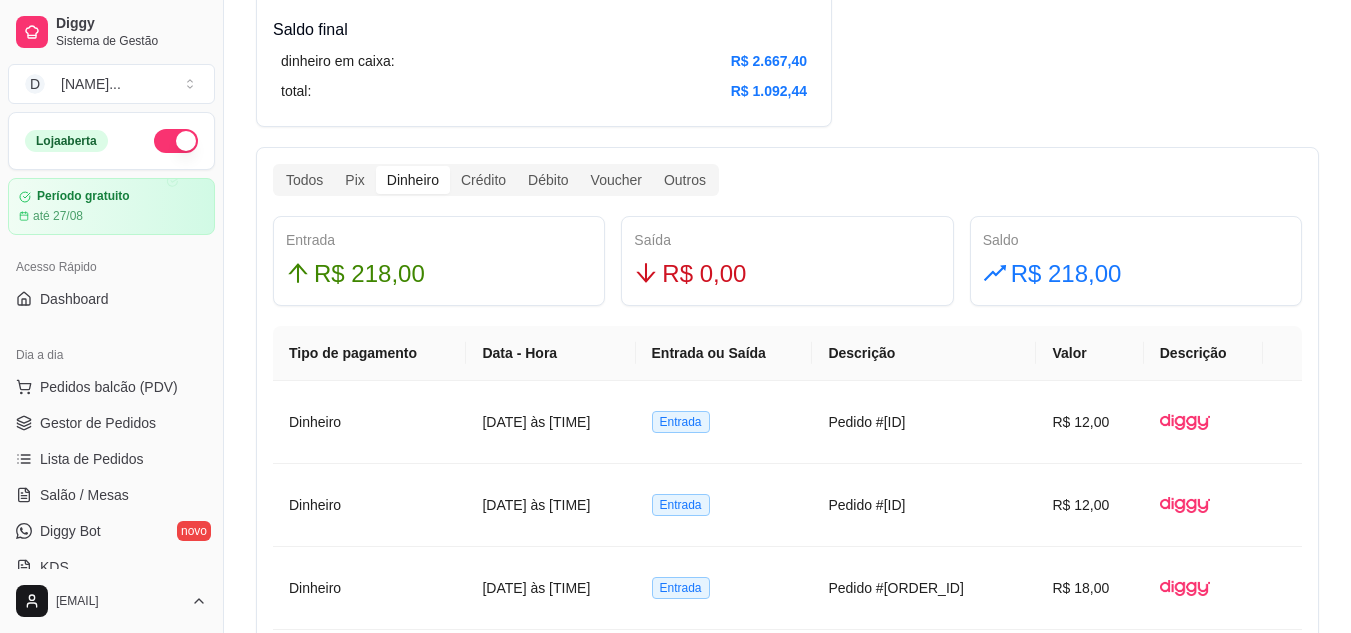 scroll, scrollTop: 1000, scrollLeft: 0, axis: vertical 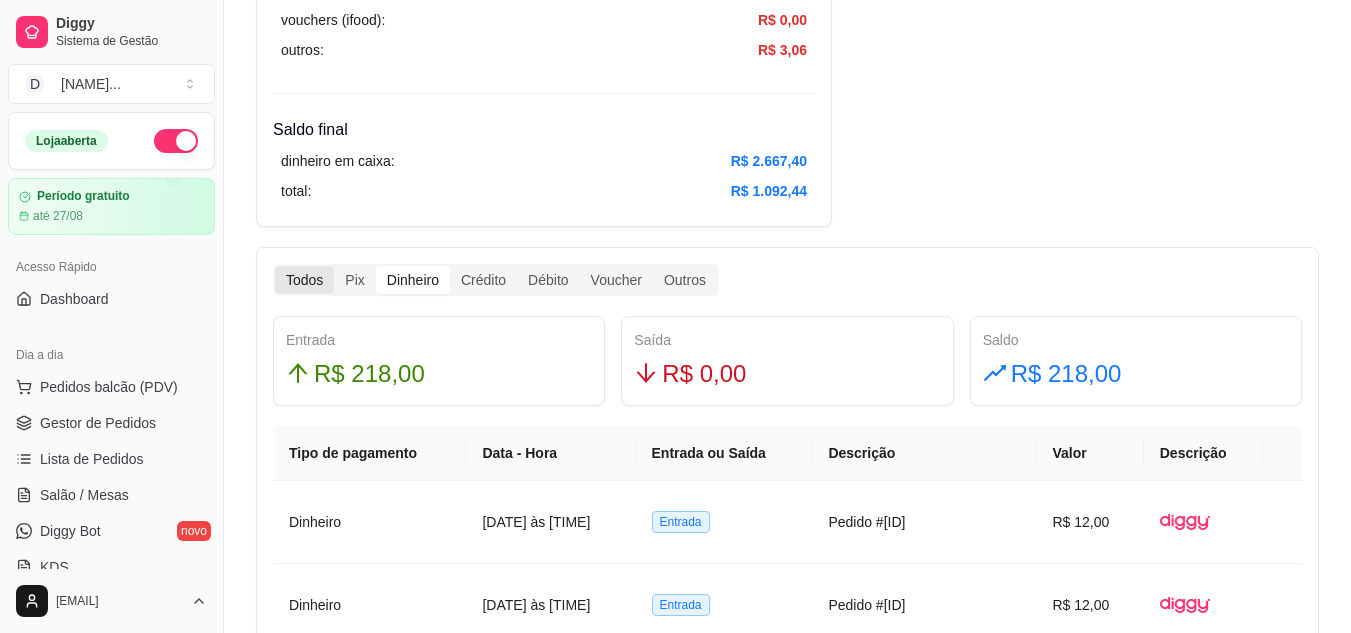 click on "Todos" at bounding box center (304, 280) 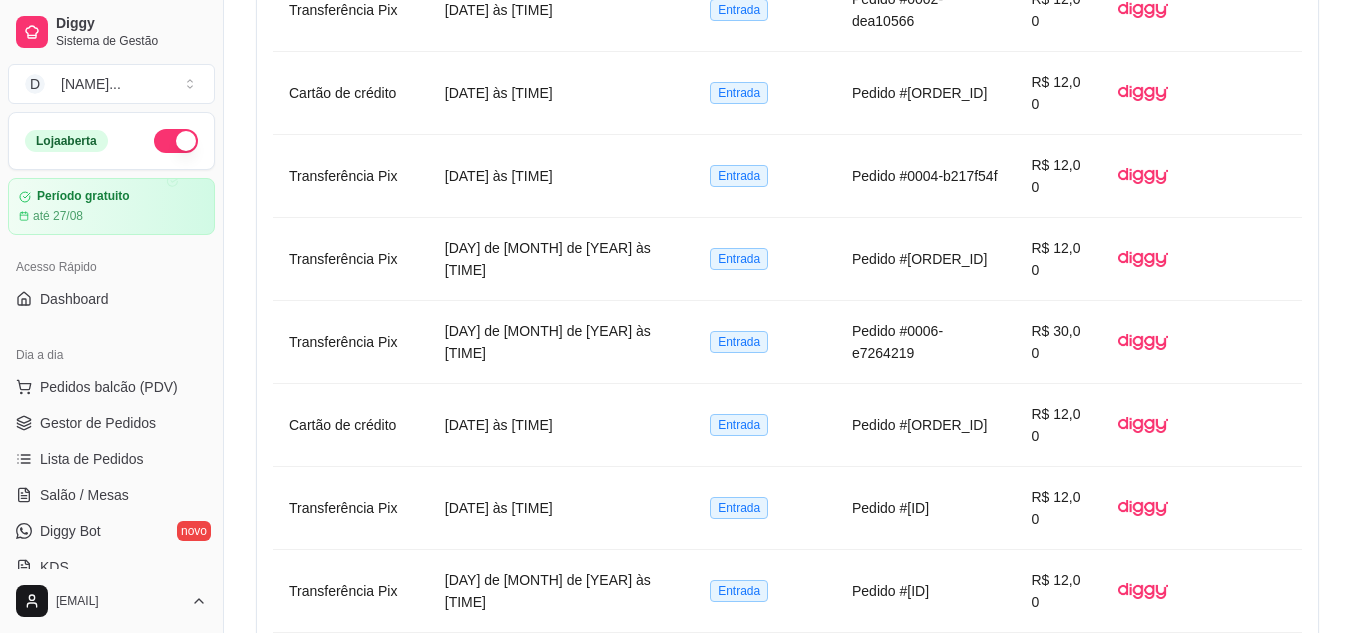 scroll, scrollTop: 1400, scrollLeft: 0, axis: vertical 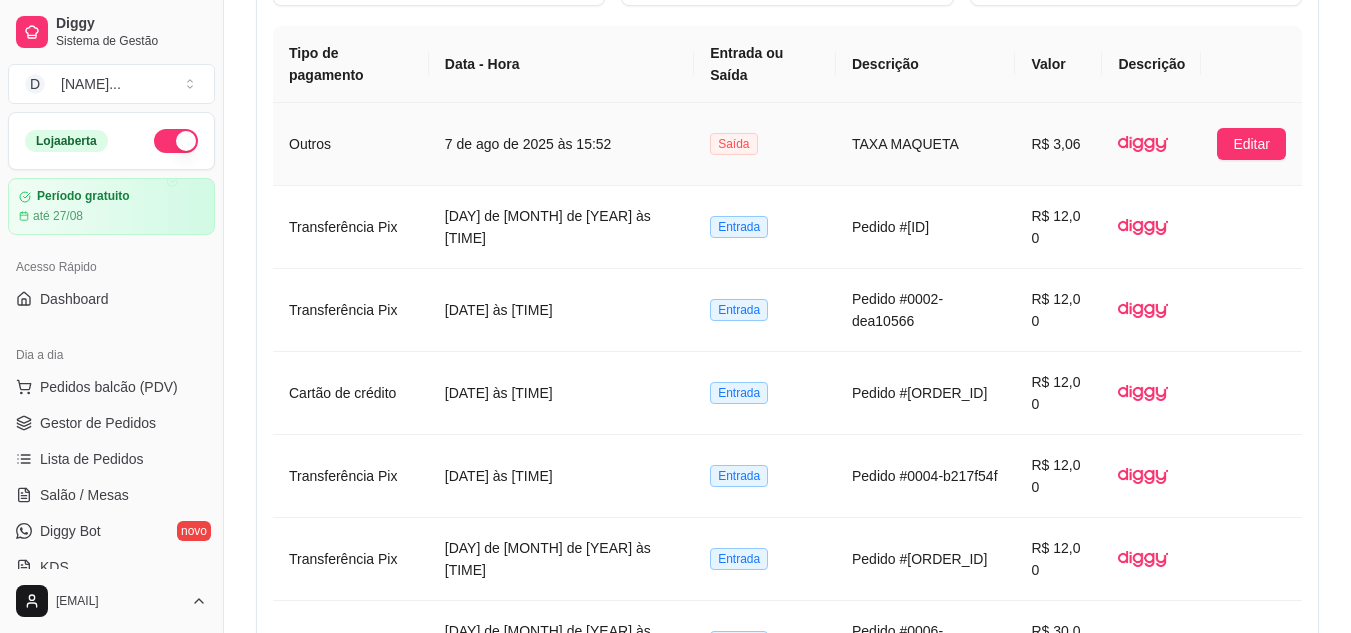 click on "TAXA MAQUETA" at bounding box center [925, 144] 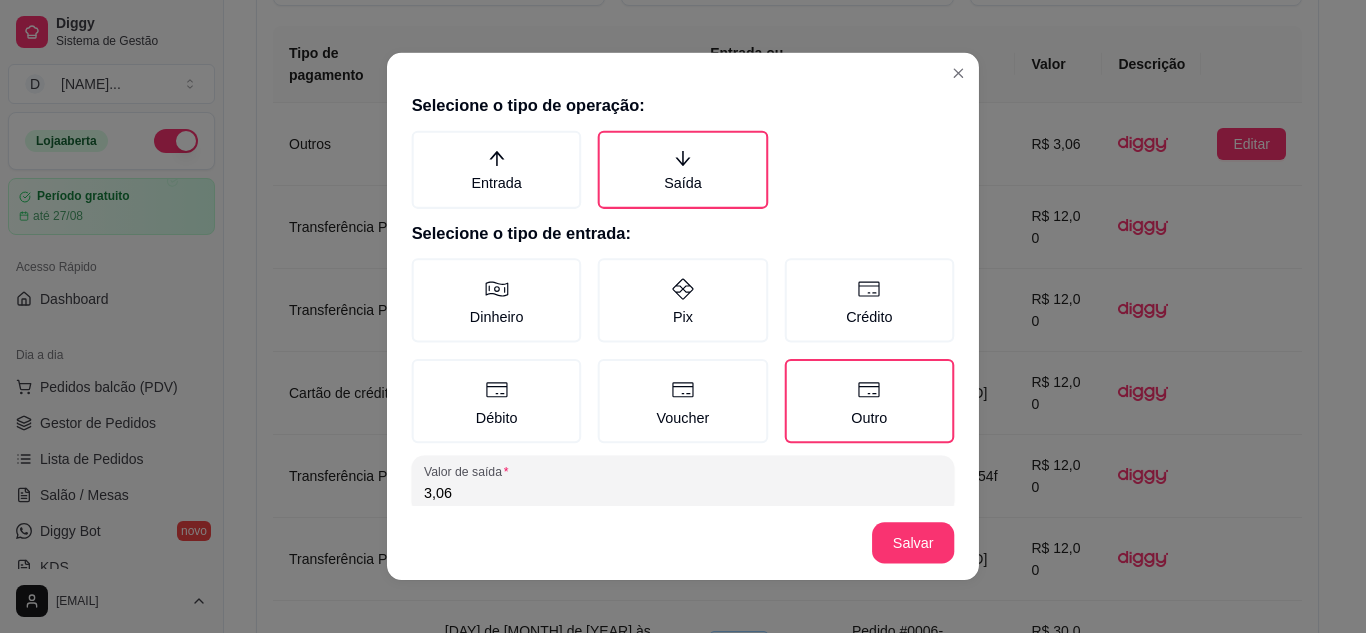 click on "Selecione o tipo de operação: Entrada Saída Selecione o tipo de entrada: Dinheiro Pix Crédito Débito Voucher Outro Valor
de saída 3,06 Observação TAXA MAQUINETA 14/300" at bounding box center (683, 296) 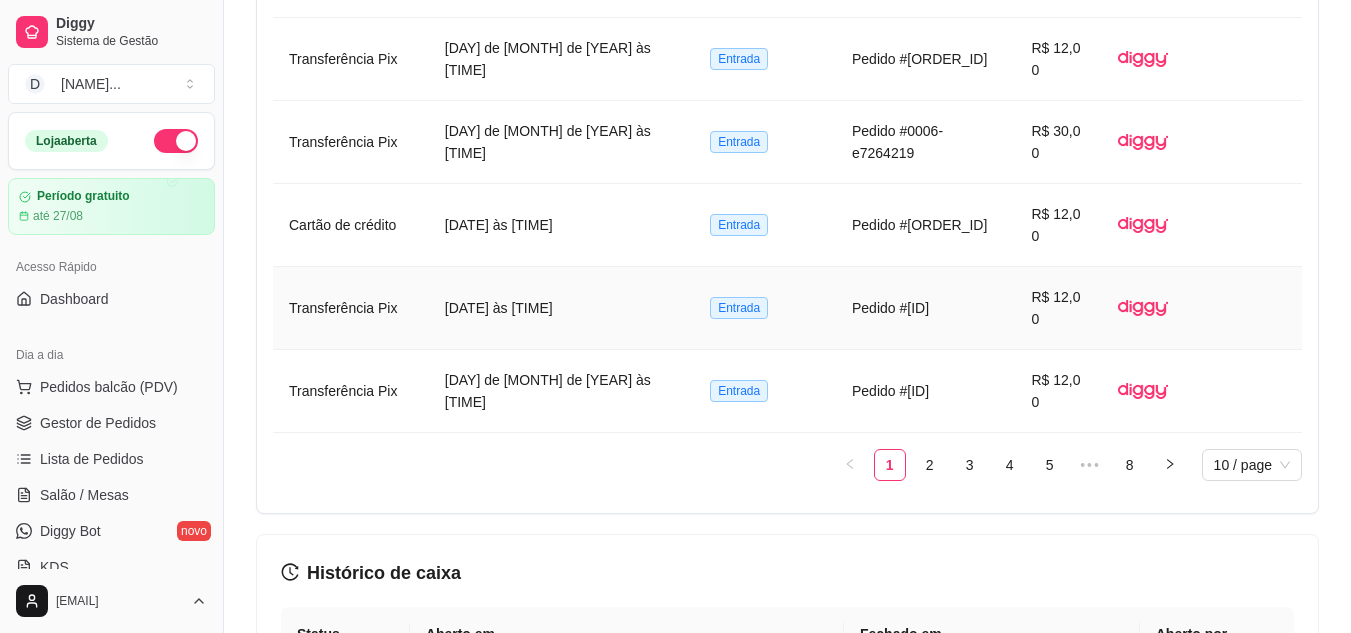 scroll, scrollTop: 2000, scrollLeft: 0, axis: vertical 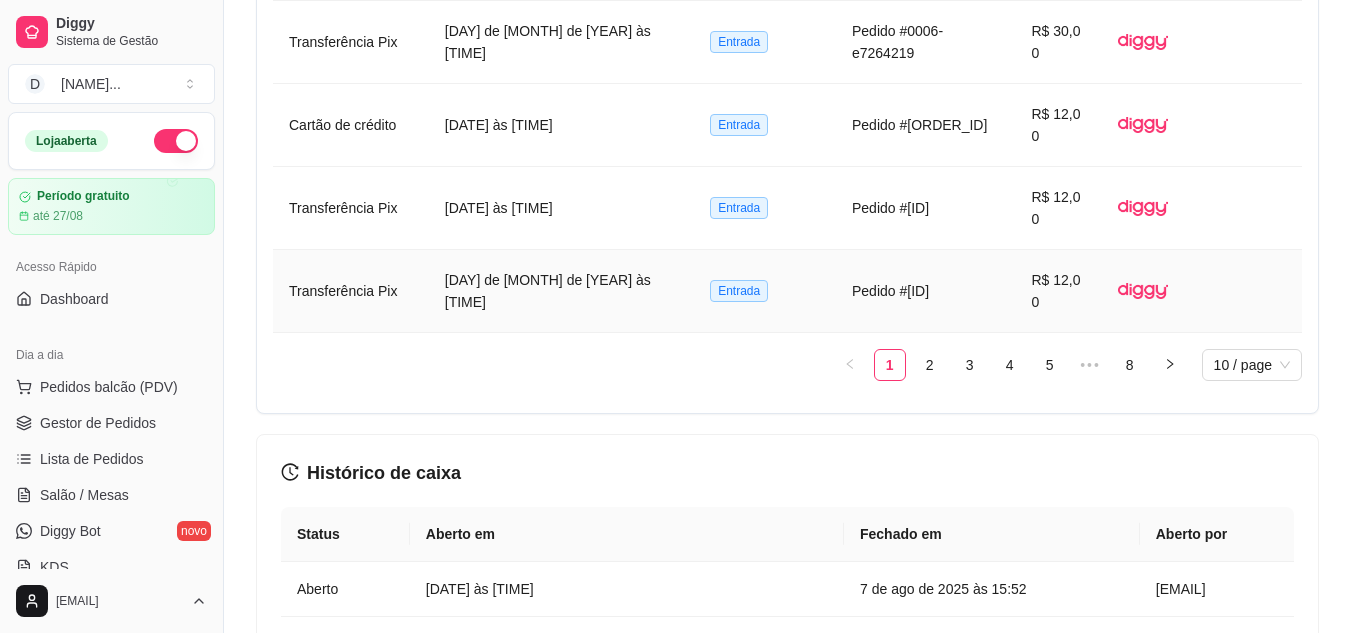 click on "[DAY] de [MONTH] de [YEAR] às [TIME]" at bounding box center (561, 291) 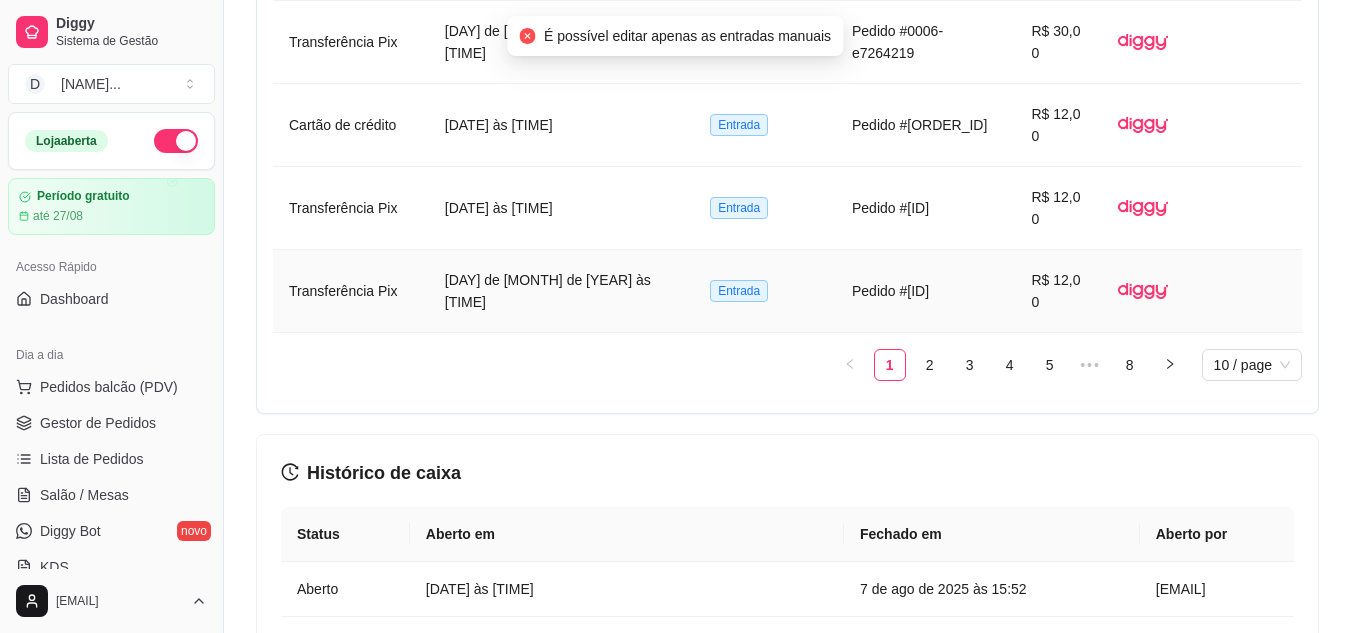 click on "[DAY] de [MONTH] de [YEAR] às [TIME]" at bounding box center [561, 291] 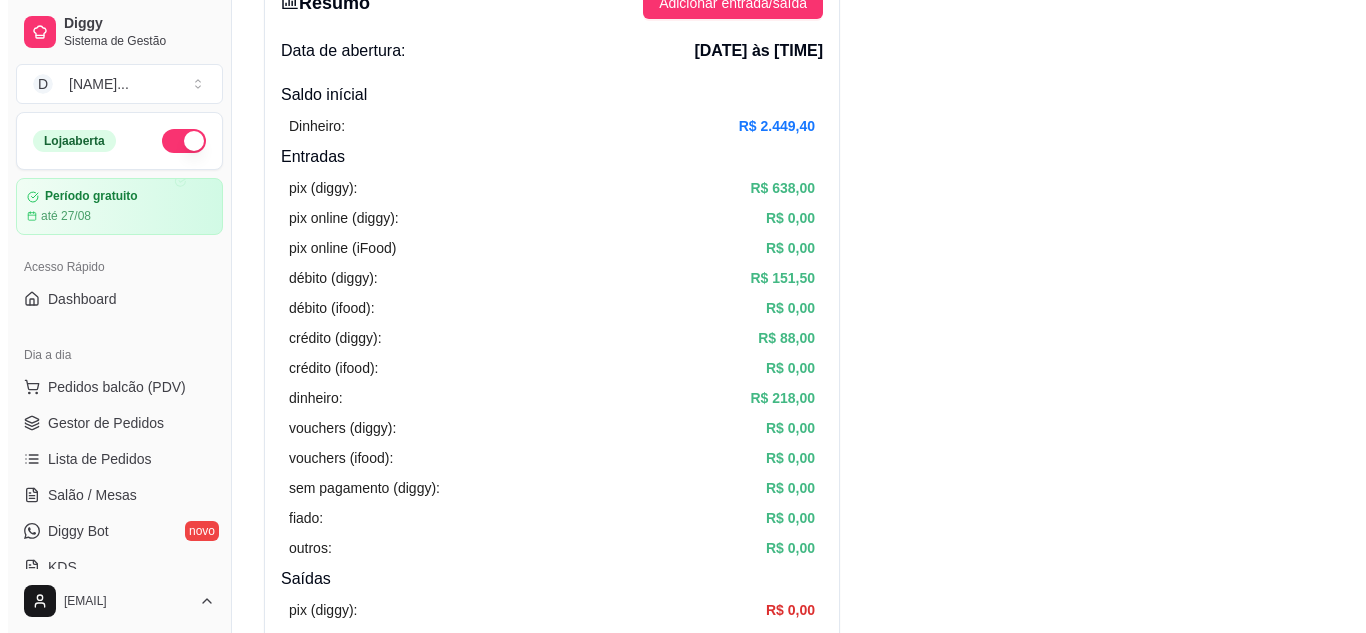 scroll, scrollTop: 100, scrollLeft: 0, axis: vertical 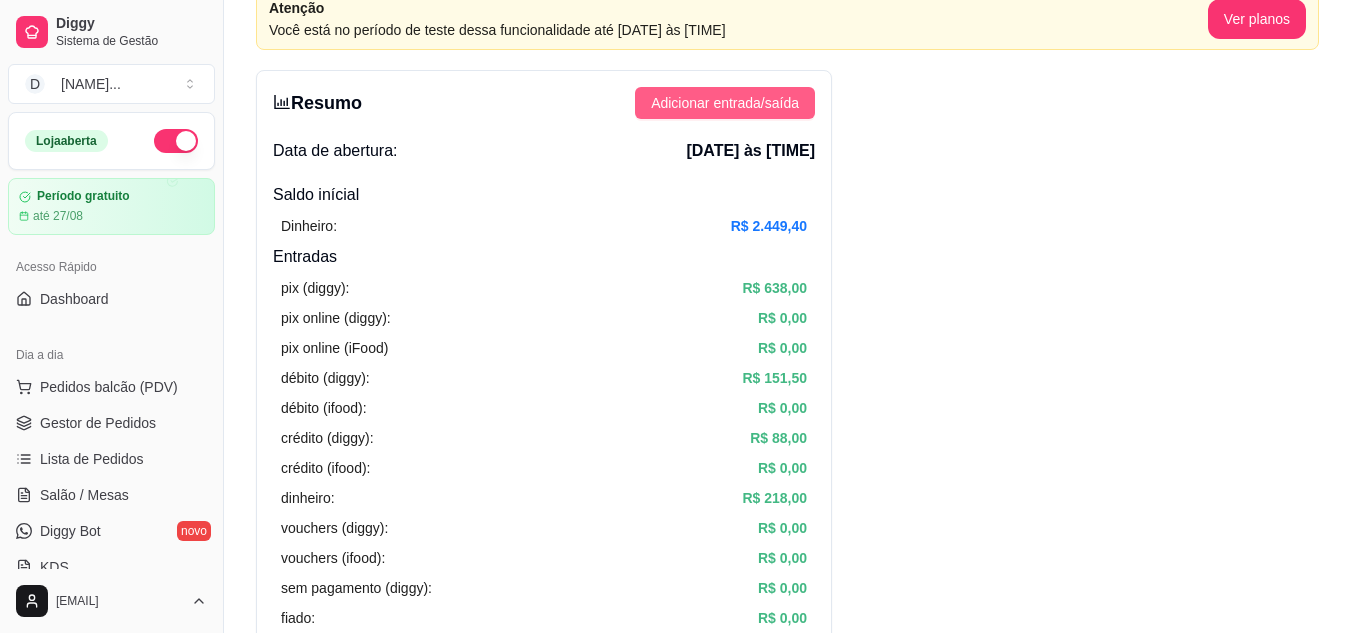 click on "Adicionar entrada/saída" at bounding box center [725, 103] 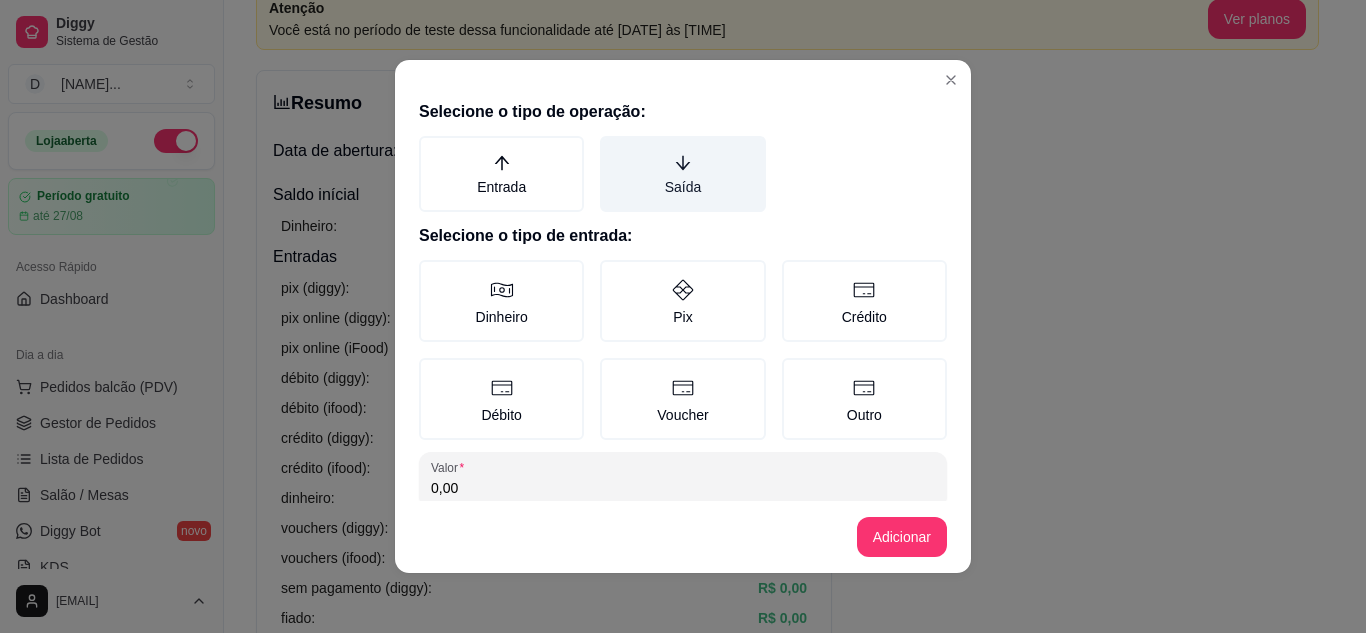 click on "Saída" at bounding box center (682, 174) 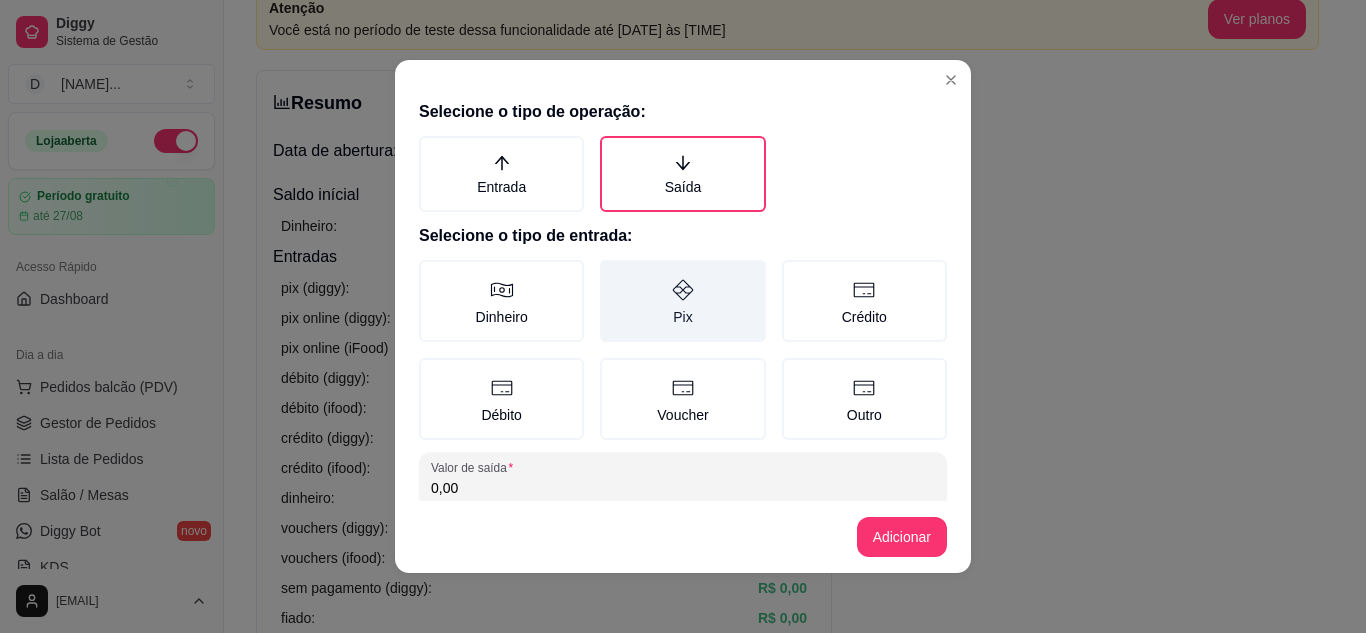 click 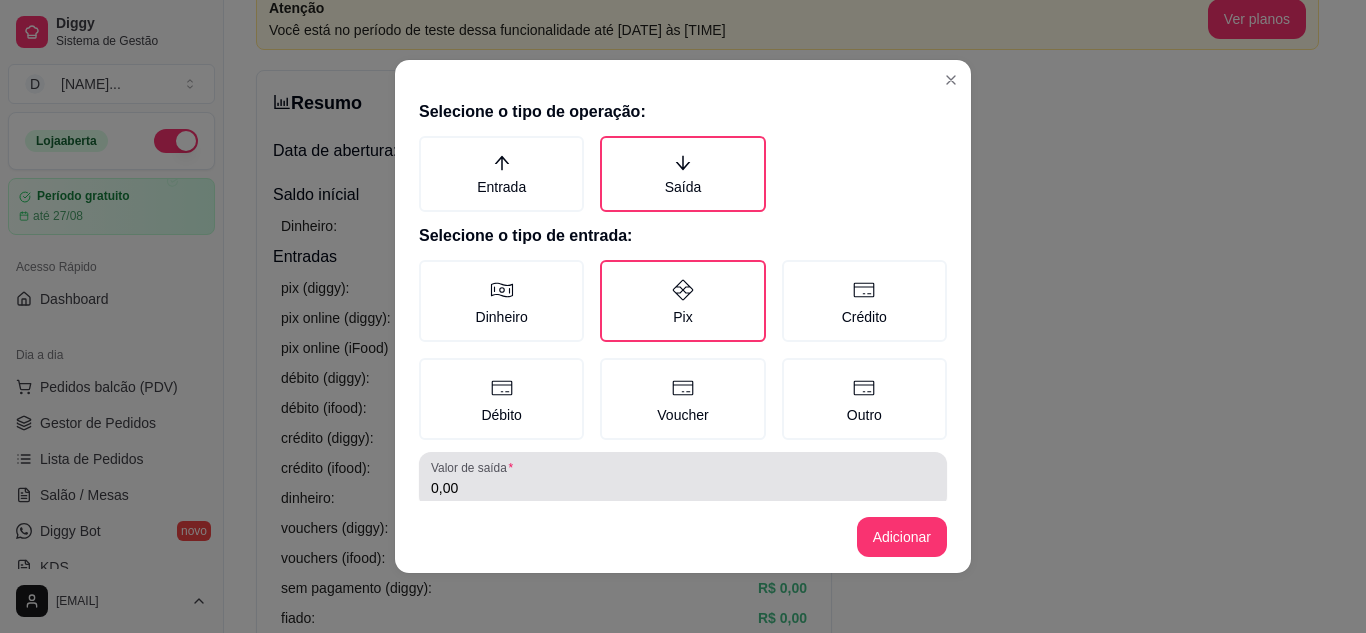 click on "0,00" at bounding box center [683, 488] 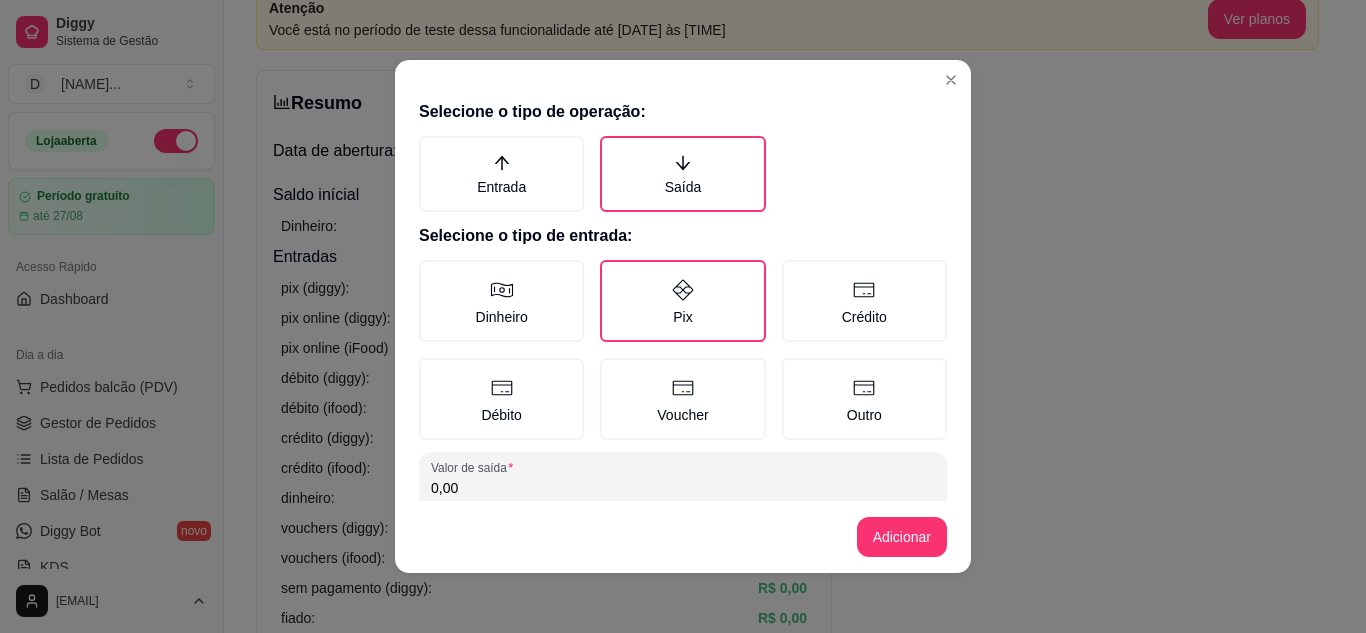 click on "0,00" at bounding box center [683, 488] 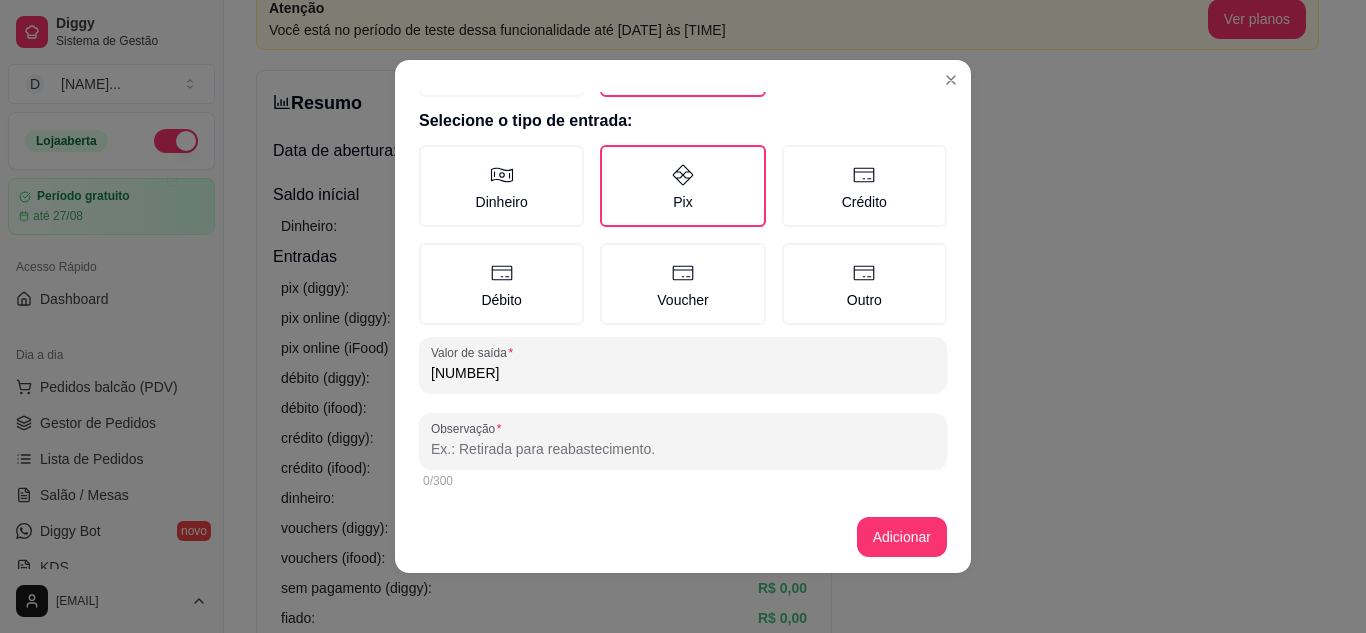 type on "[NUMBER]" 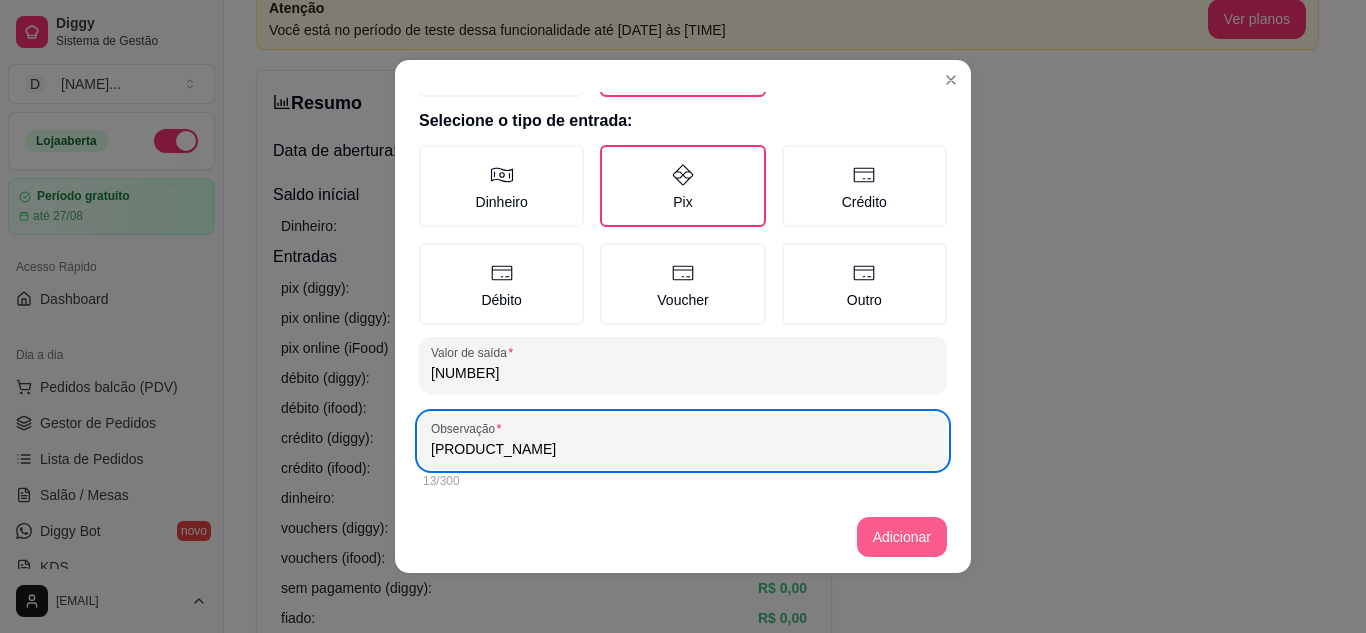 type on "[PRODUCT_NAME]" 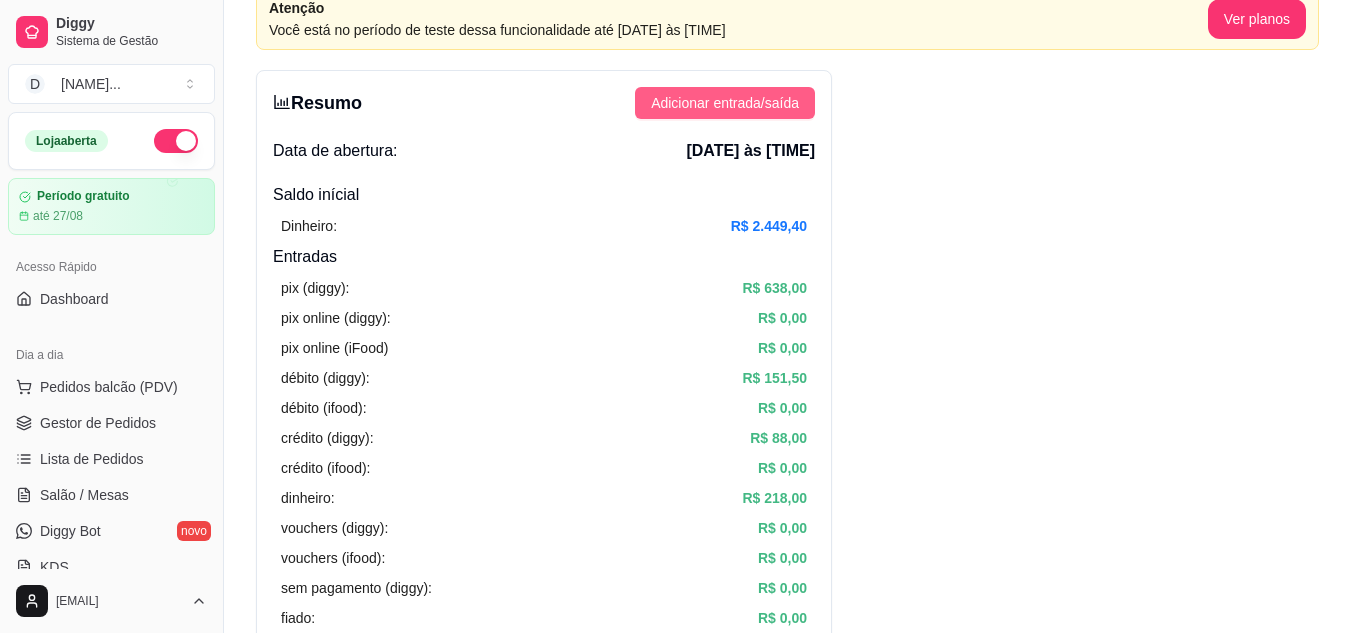 click on "Adicionar entrada/saída" at bounding box center (725, 103) 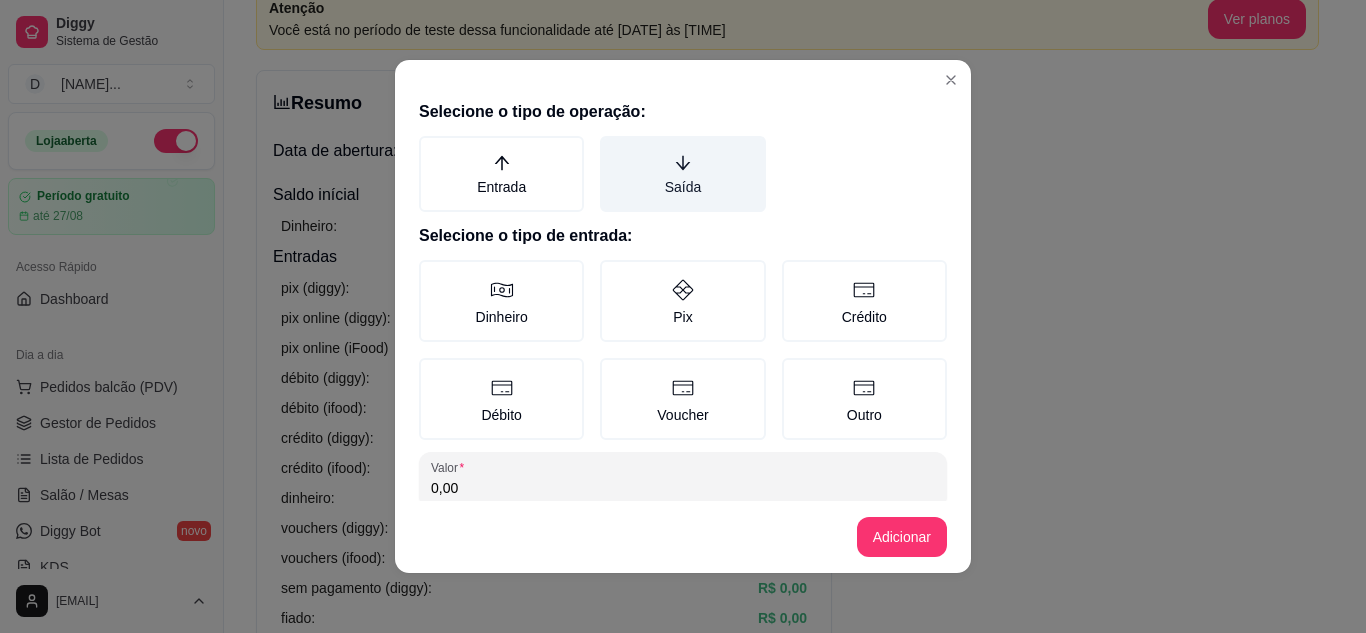 click on "Saída" at bounding box center [682, 174] 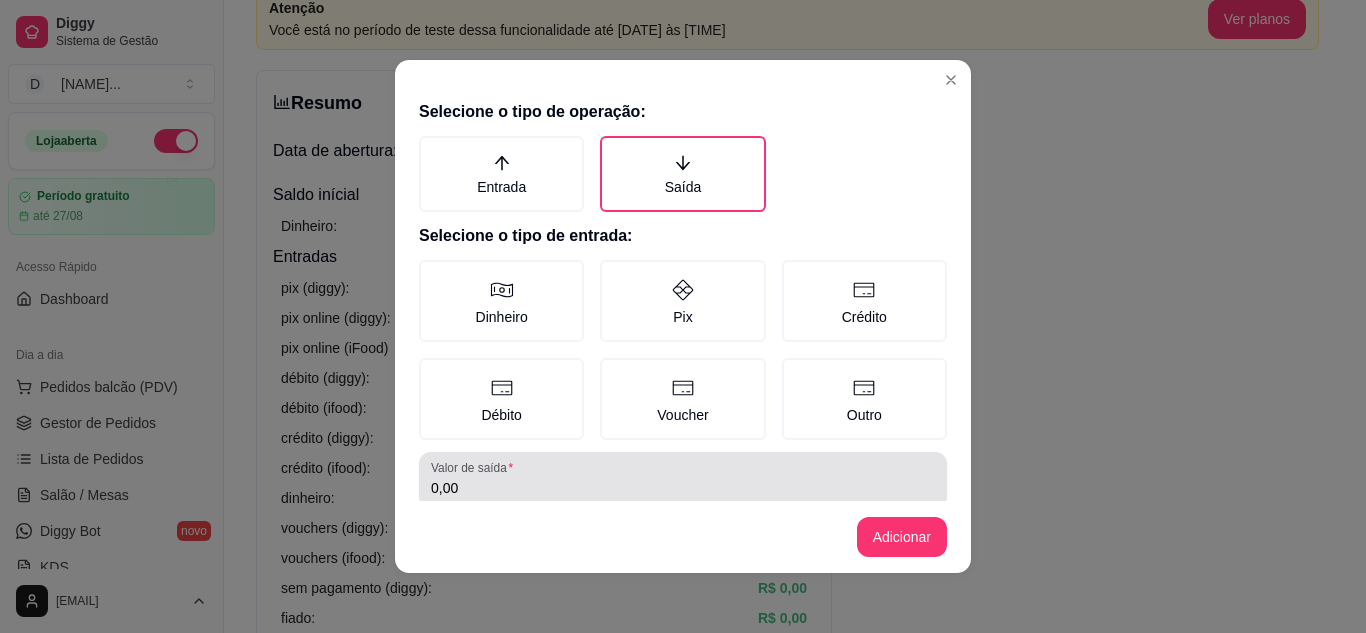click on "0,00" at bounding box center (683, 488) 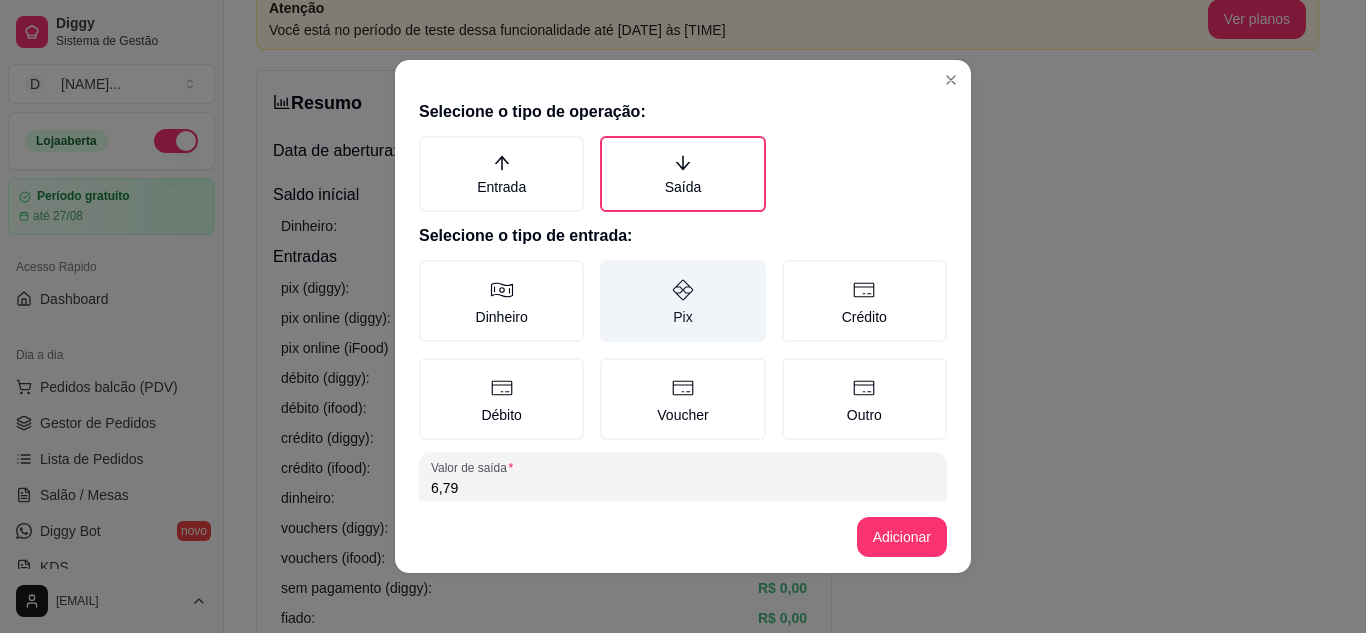 type on "6,79" 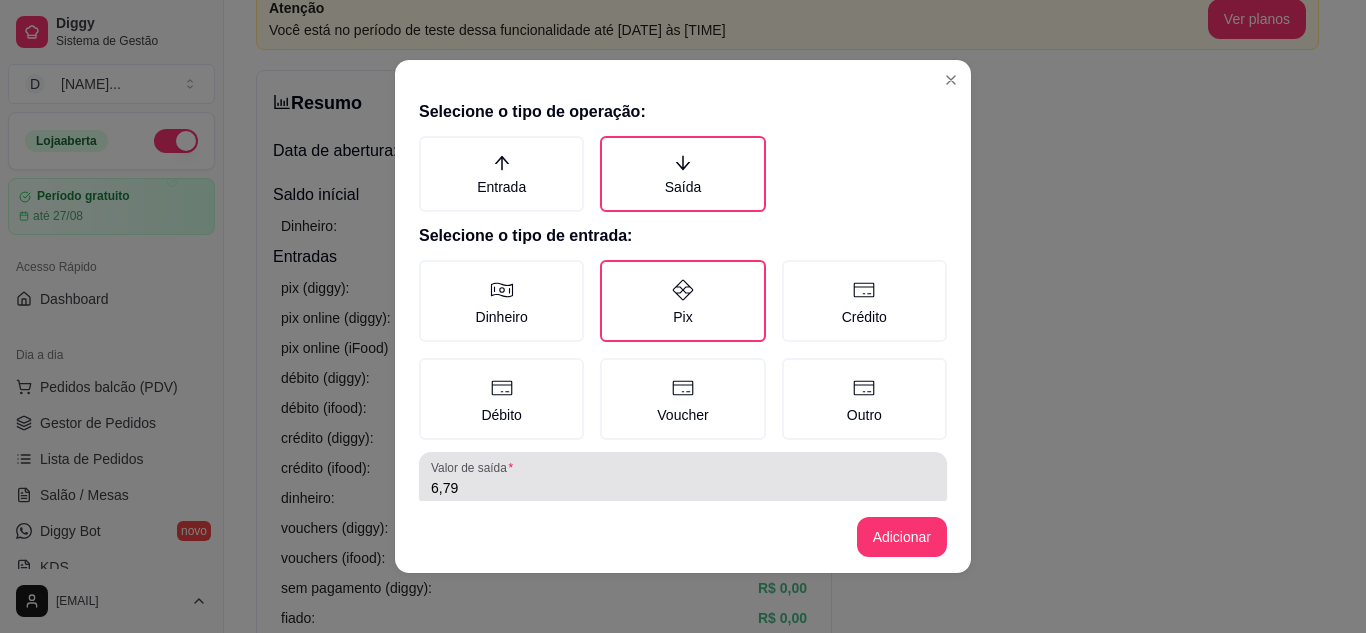 scroll, scrollTop: 115, scrollLeft: 0, axis: vertical 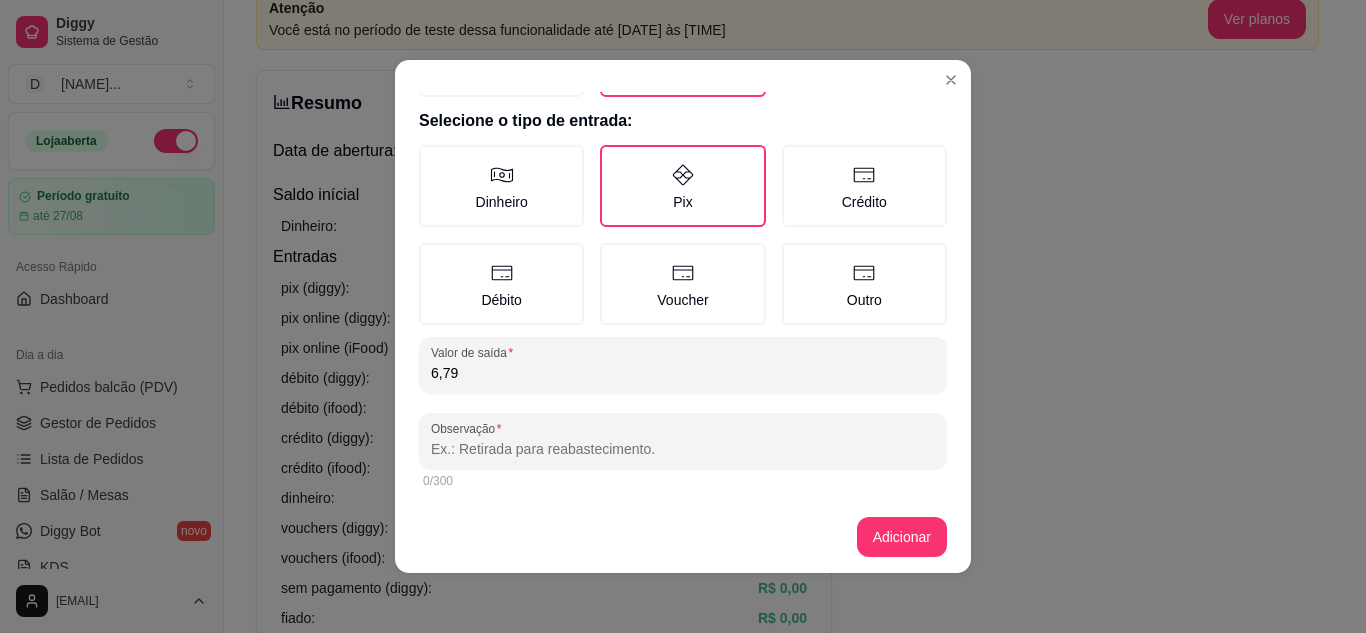 click on "Observação" at bounding box center (683, 449) 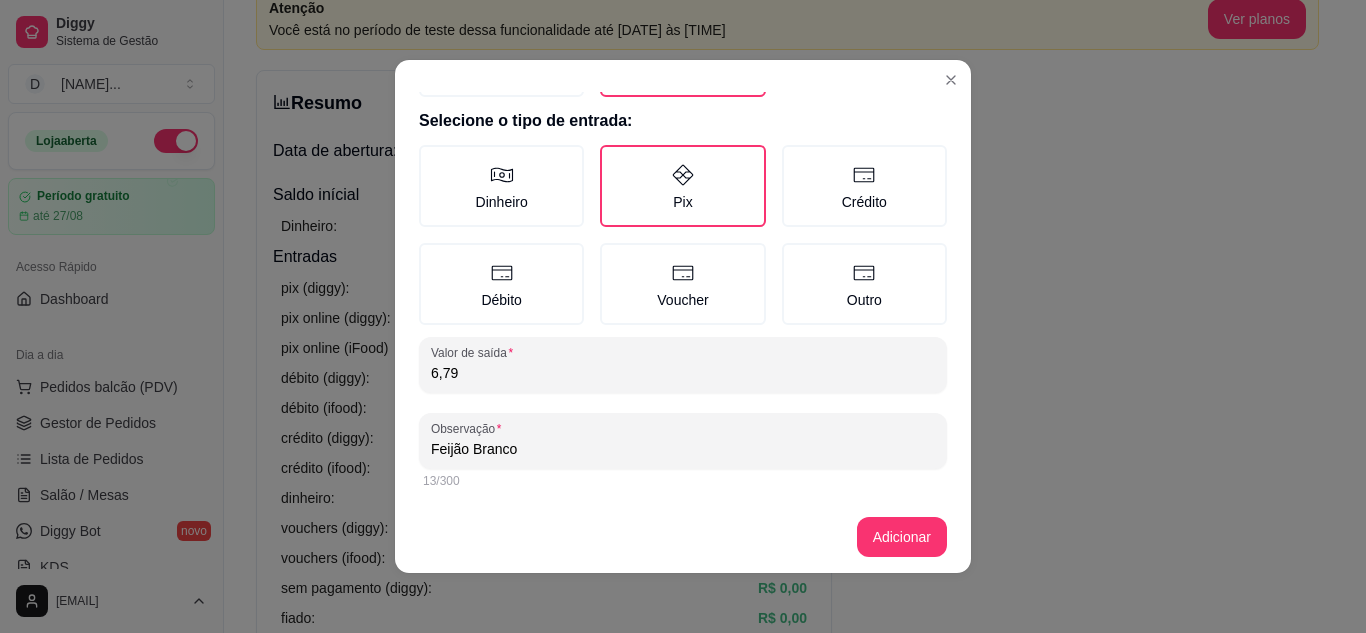 type on "Feijão Branco" 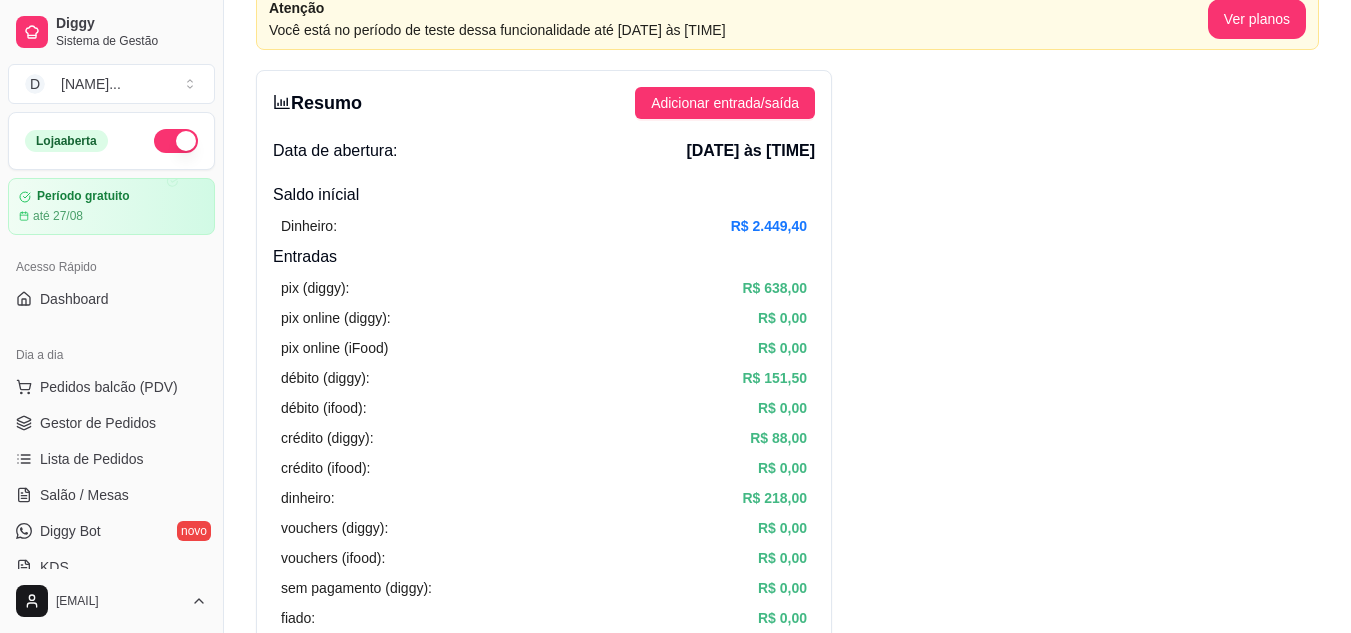 click on "Resumo Adicionar entrada/saída Data de abertura: [DATE] às [TIME] Saldo inícial Dinheiro: R$ 2.449,40 Entradas pix (diggy): R$ 638,00 pix online (diggy): R$ 0,00 pix online (iFood) R$ 0,00 débito (diggy): R$ 151,50 débito (ifood): R$ 0,00 crédito (diggy): R$ 88,00 crédito (ifood): R$ 0,00 dinheiro: R$ 218,00 vouchers (diggy): R$ 0,00 vouchers (ifood): R$ 0,00 sem pagamento (diggy): R$ 0,00 fiado: R$ 0,00 outros: R$ 0,00 Saídas pix (diggy): R$ 39,07 dinheiro: R$ 0,00 débito (diggy): R$ 0,00 débito (ifood): R$ 0,00 crédito (diggy): R$ 0,00 crédito (ifood): R$ 0,00 vouchers (diggy): R$ 0,00 vouchers (ifood): R$ 0,00 outros: R$ 3,06 Saldo final dinheiro em caixa: R$ 2.667,40 total: R$ 1.053,37" at bounding box center [544, 598] 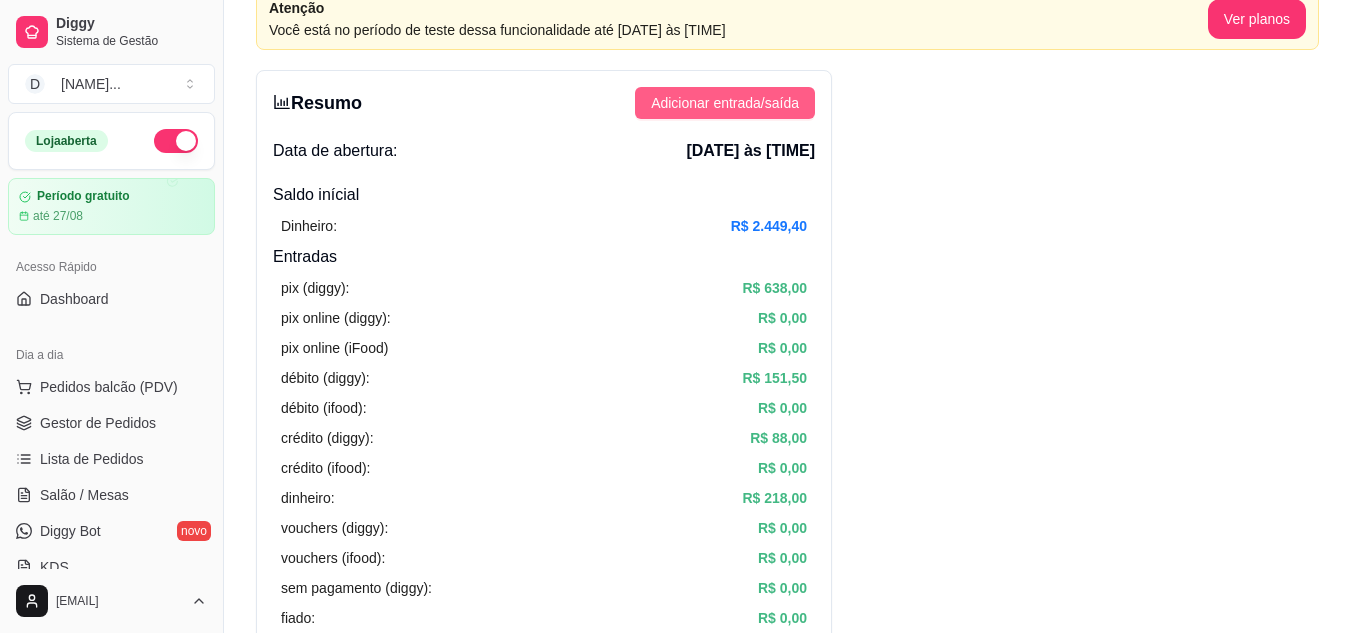 click on "Adicionar entrada/saída" at bounding box center (725, 103) 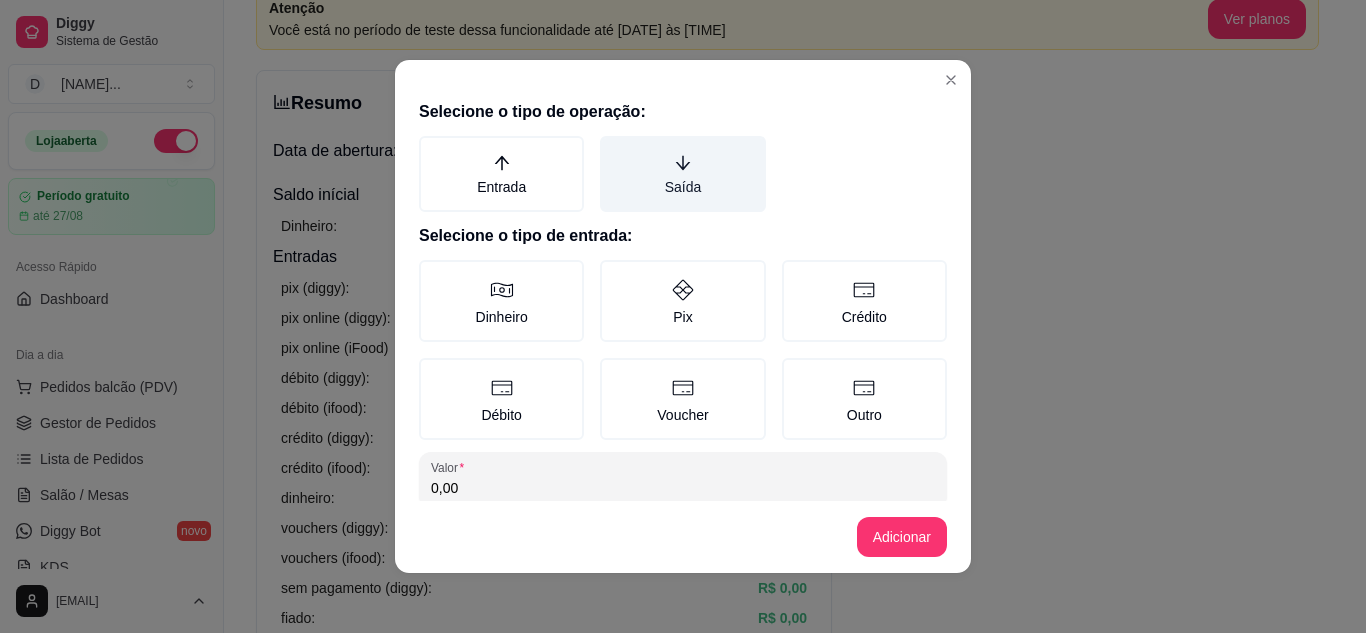 click on "Saída" at bounding box center [682, 174] 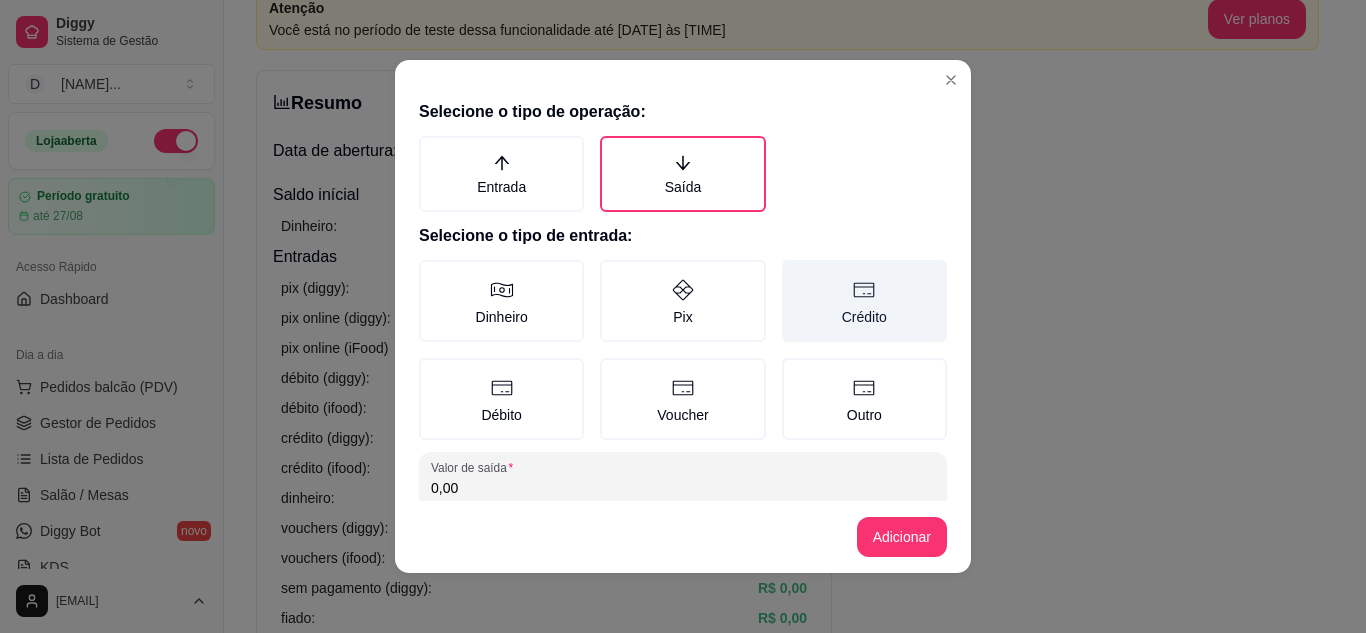 click on "Crédito" at bounding box center [864, 301] 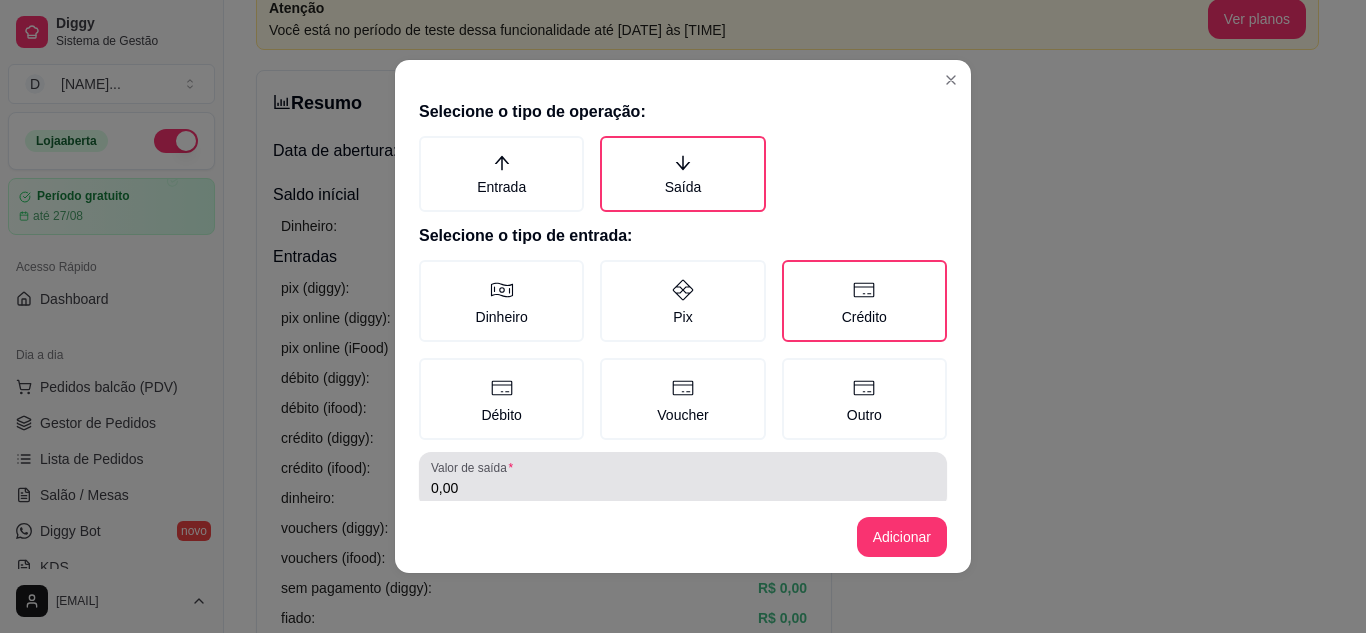 click on "0,00" at bounding box center (683, 488) 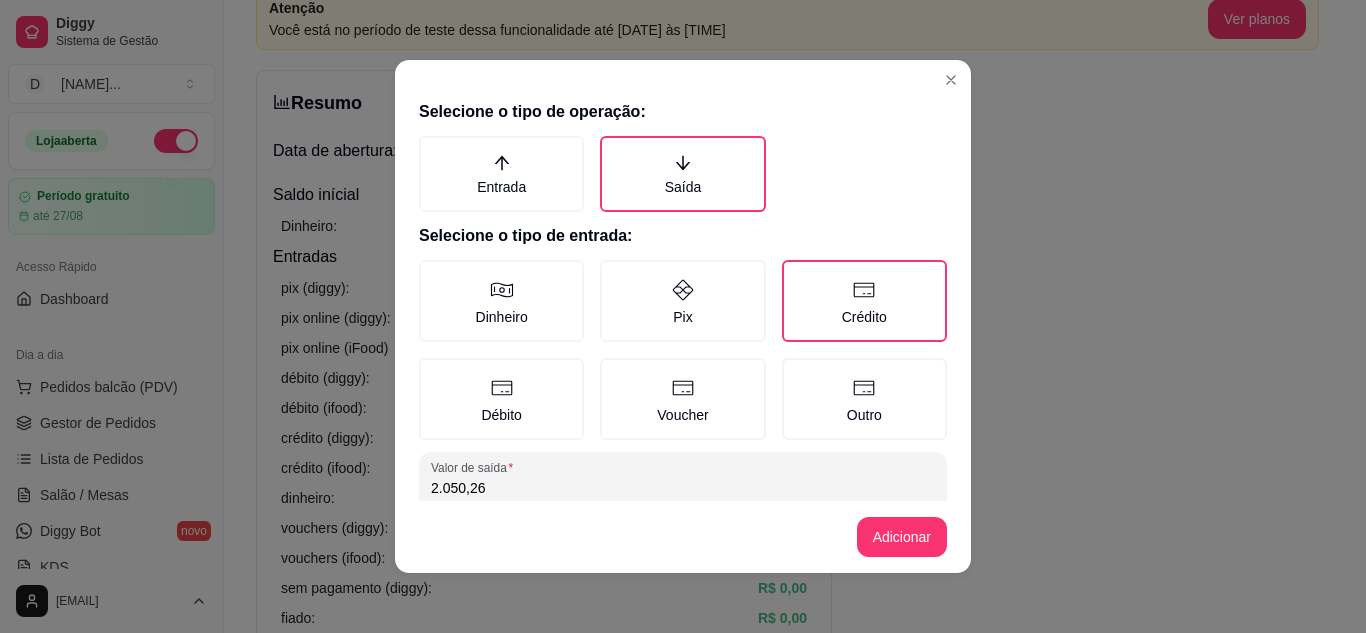 type on "2.050,26" 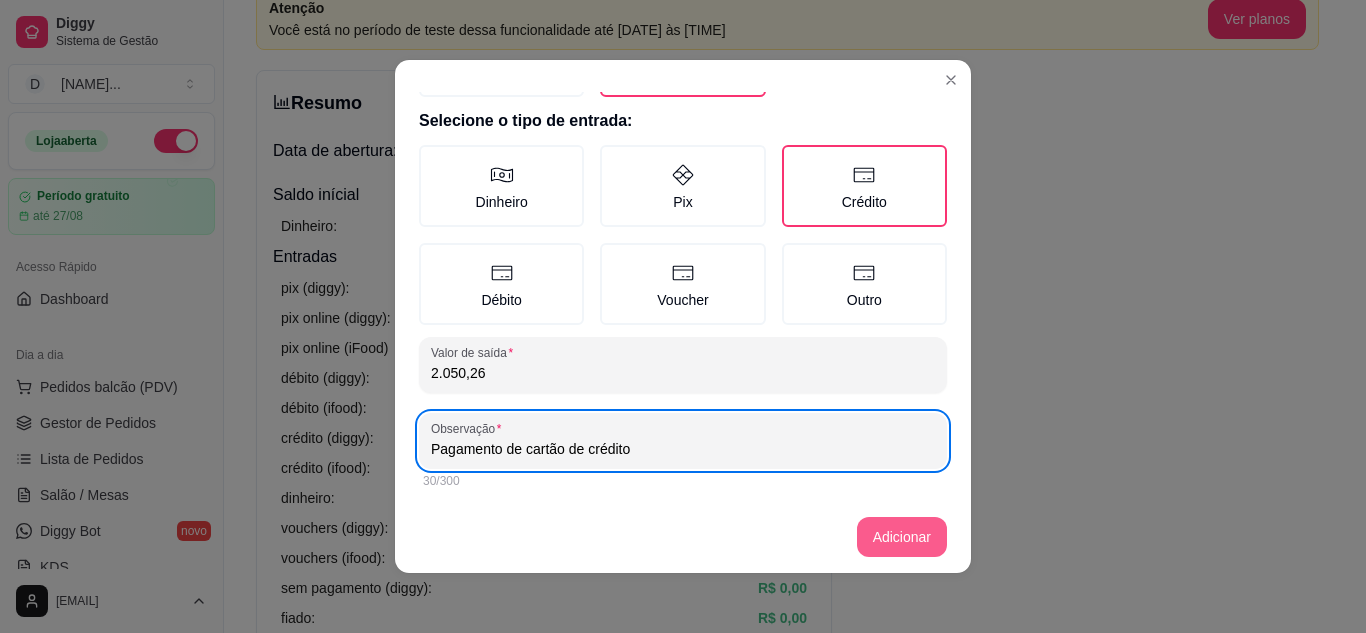 type on "Pagamento de cartão de crédito" 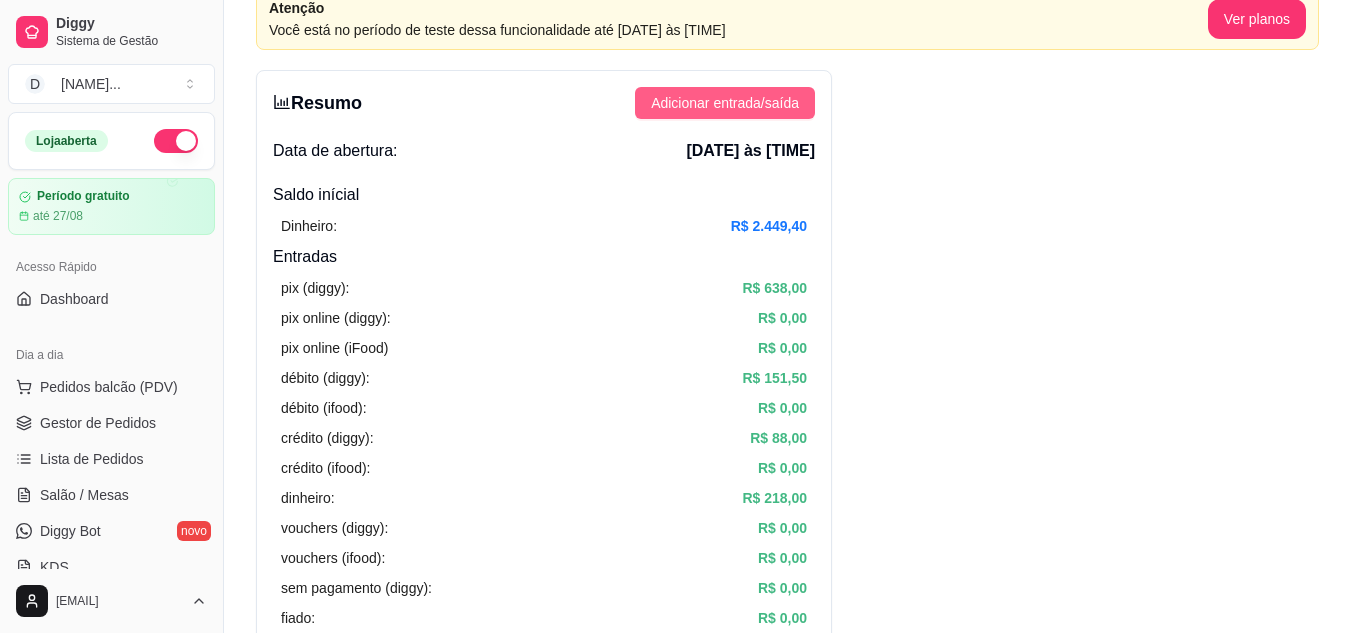 click on "Adicionar entrada/saída" at bounding box center [725, 103] 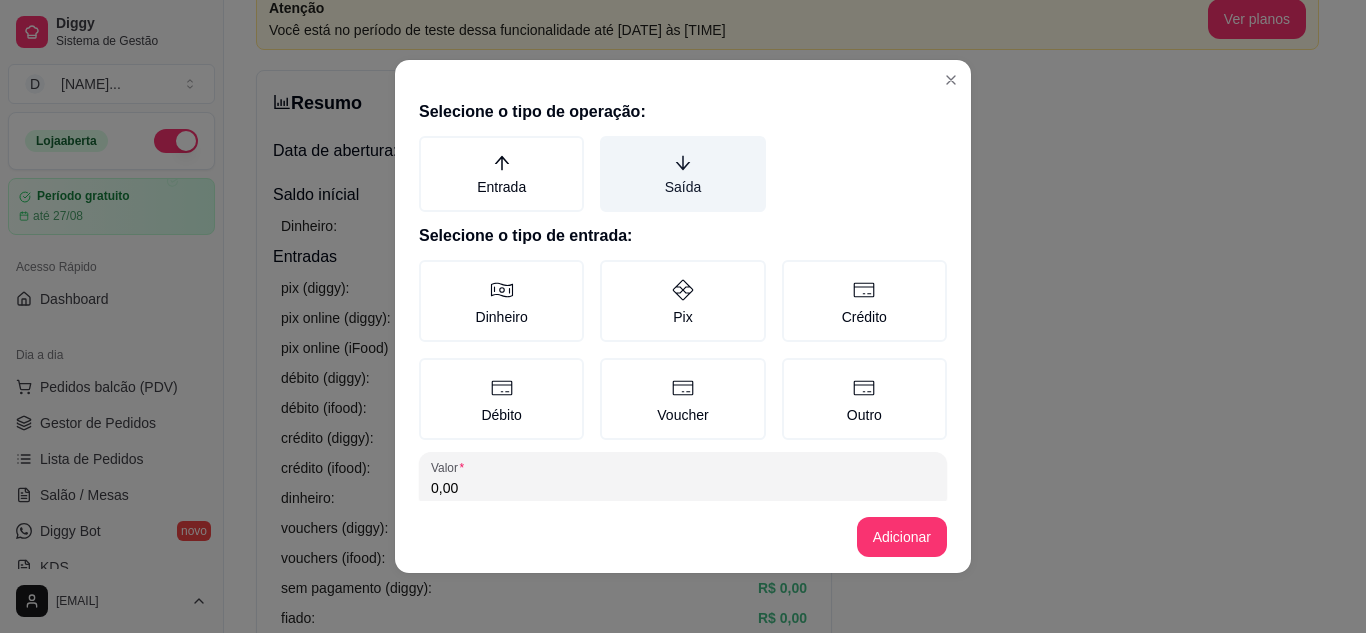 click on "Saída" at bounding box center (682, 174) 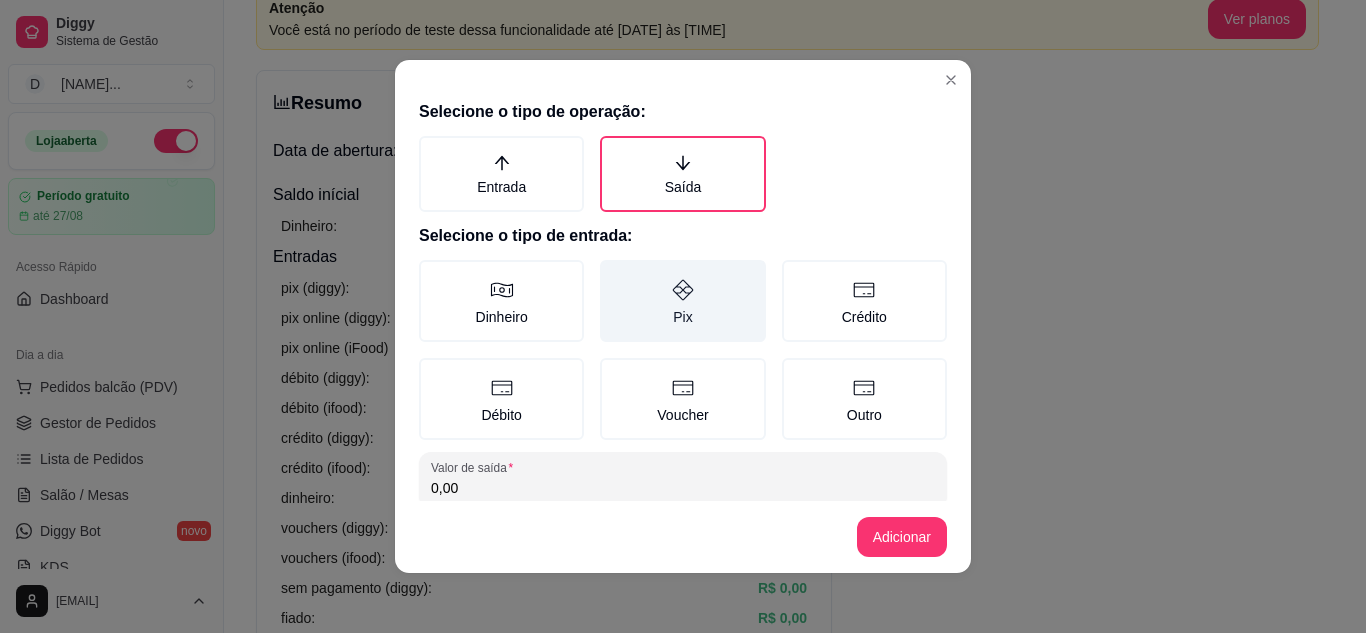 click on "Pix" at bounding box center [682, 301] 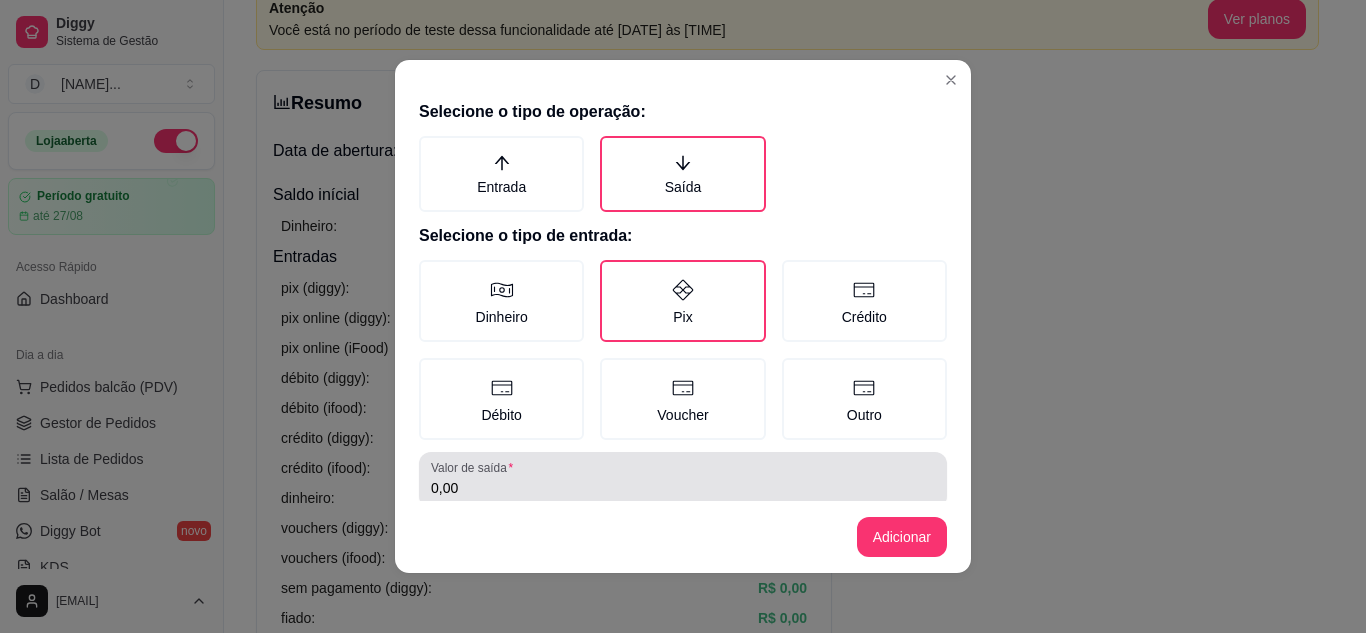 click on "0,00" at bounding box center (683, 480) 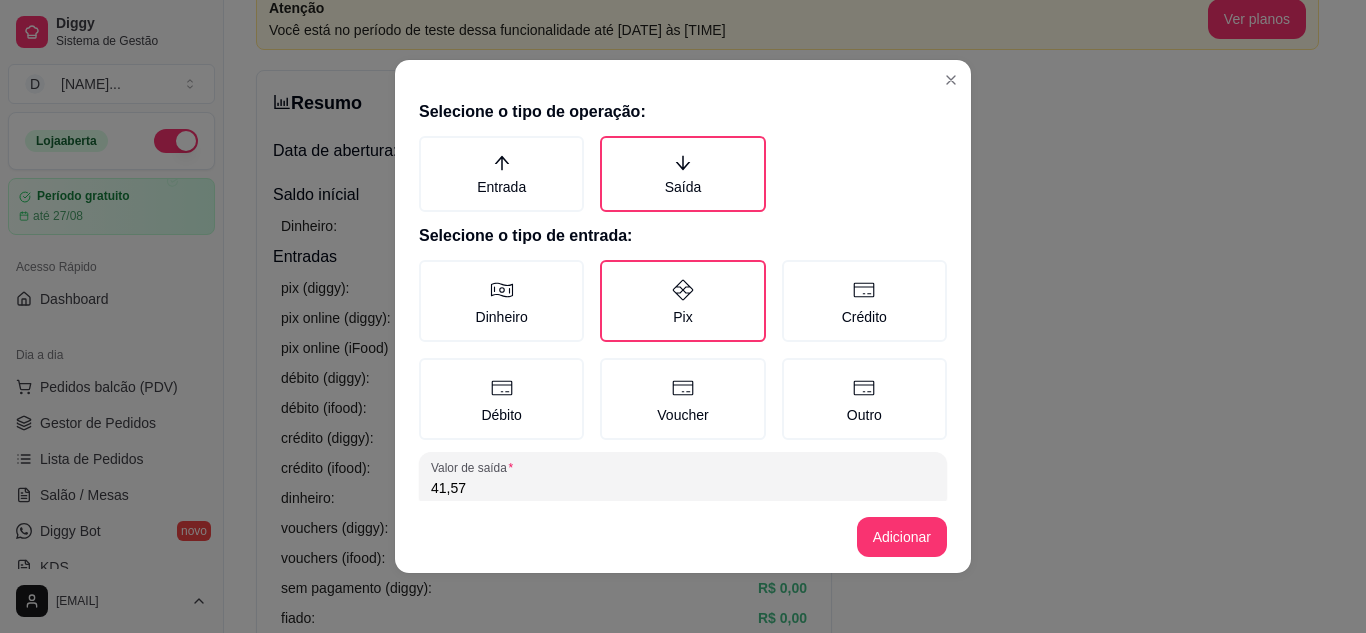 type on "41,57" 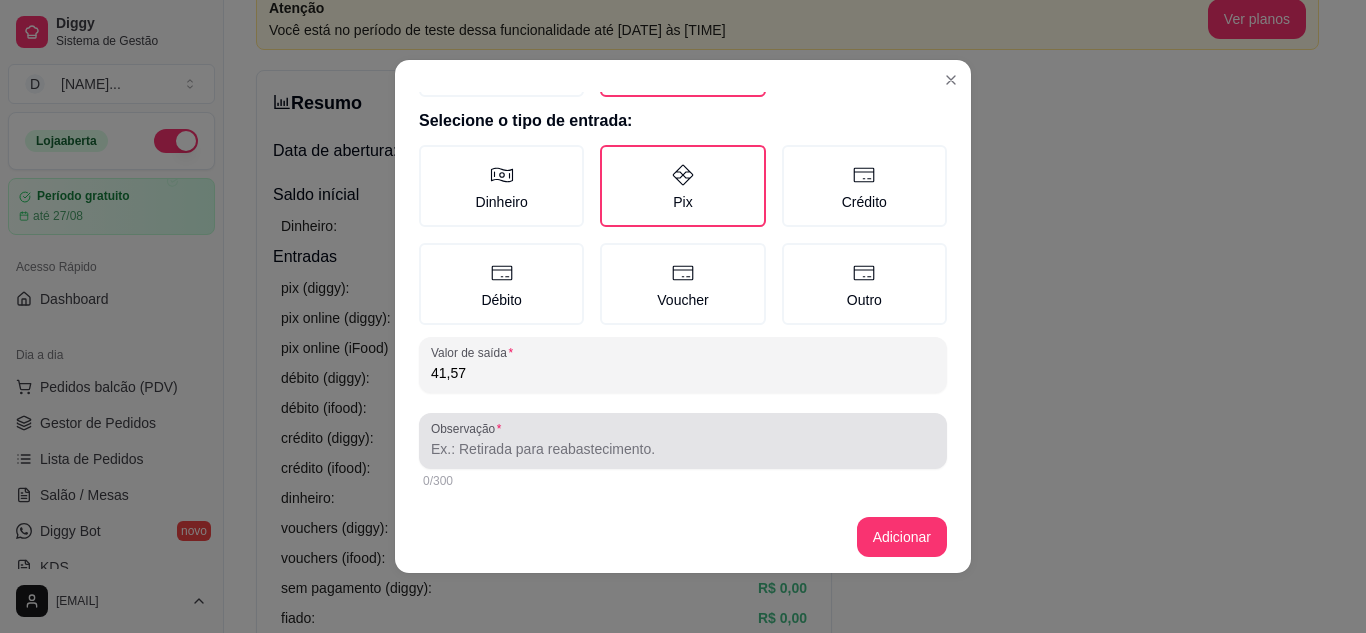 click at bounding box center [683, 441] 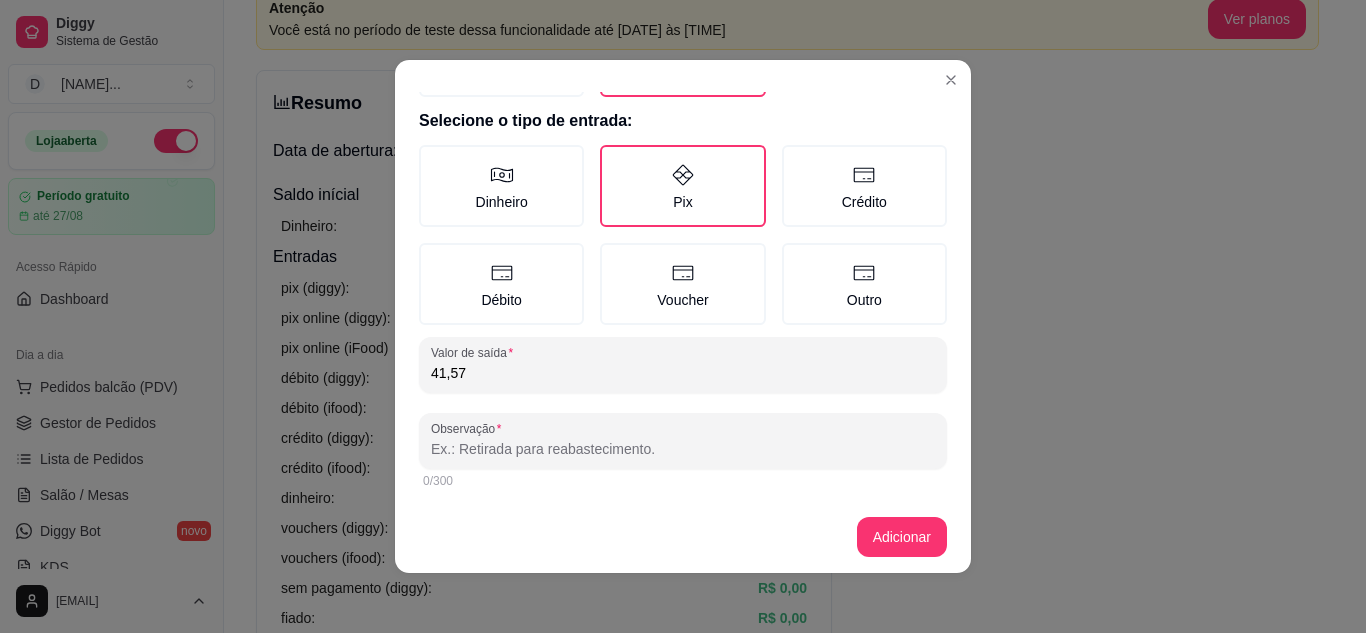 scroll, scrollTop: 4, scrollLeft: 0, axis: vertical 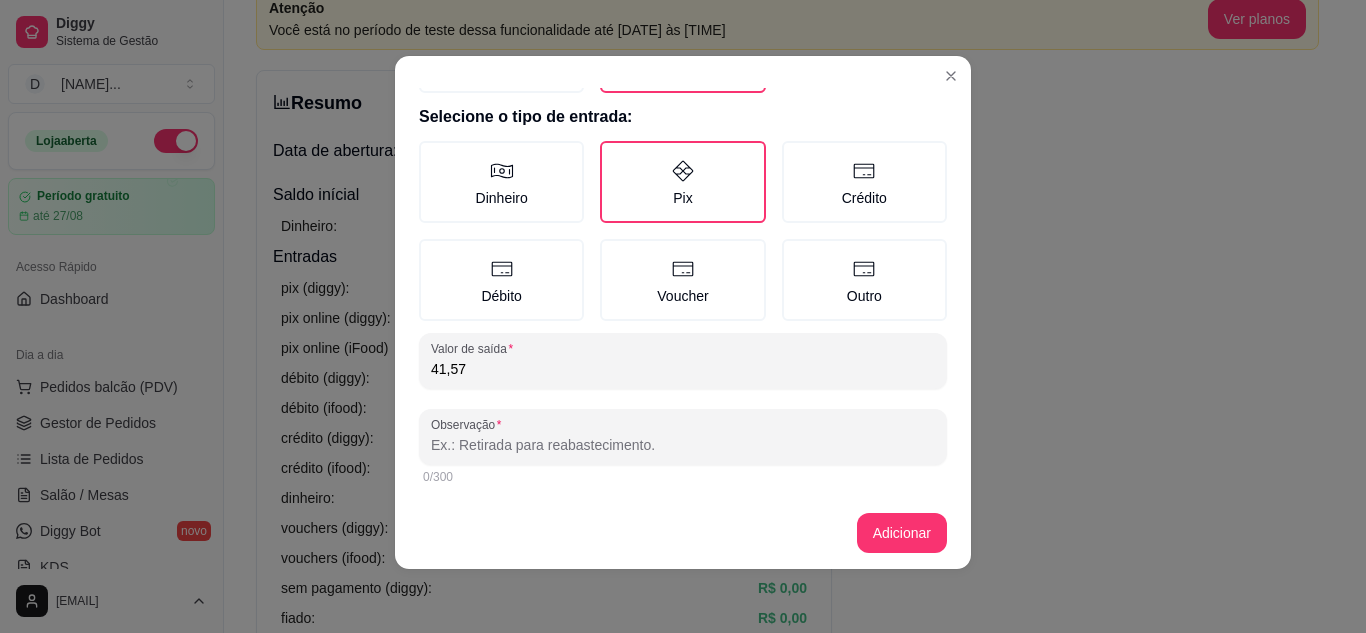 click on "Observação" at bounding box center (683, 445) 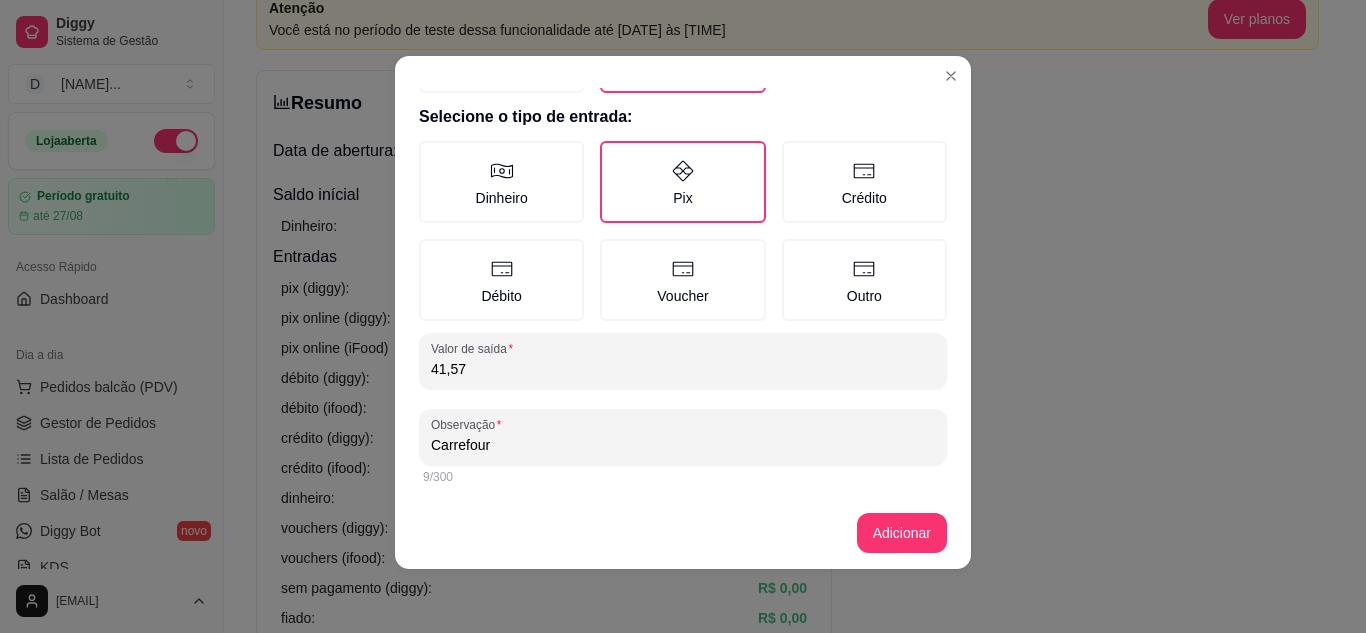 type on "Carrefour" 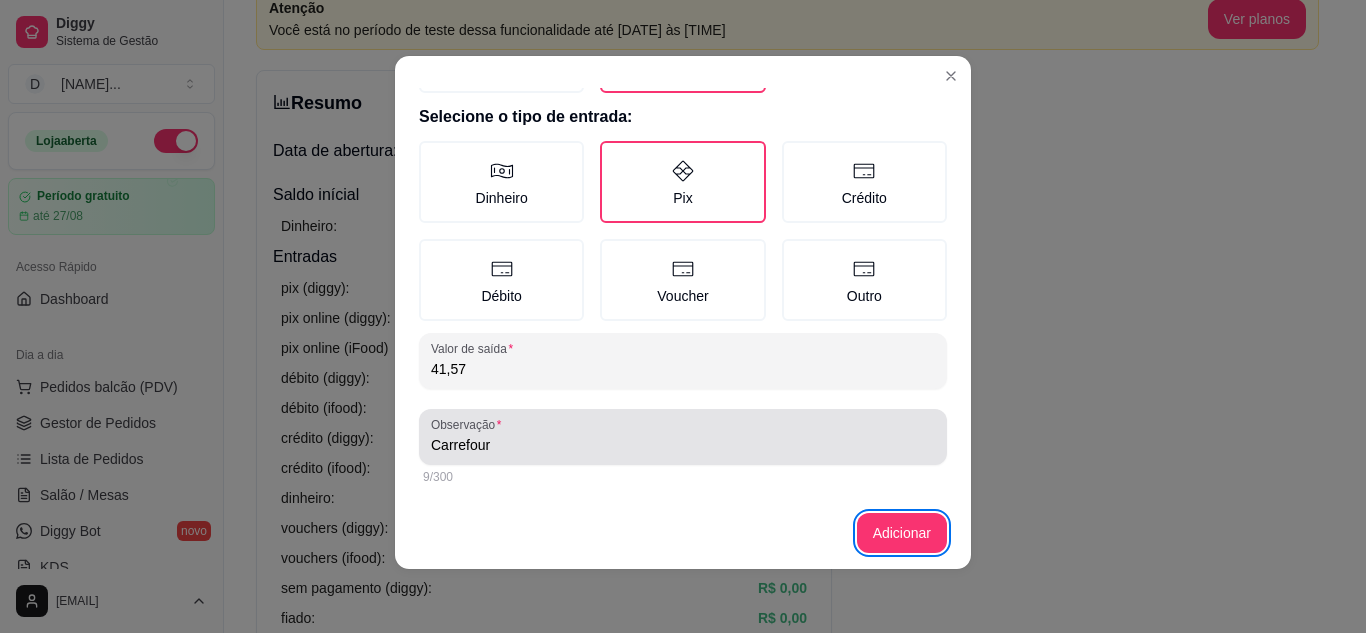 type 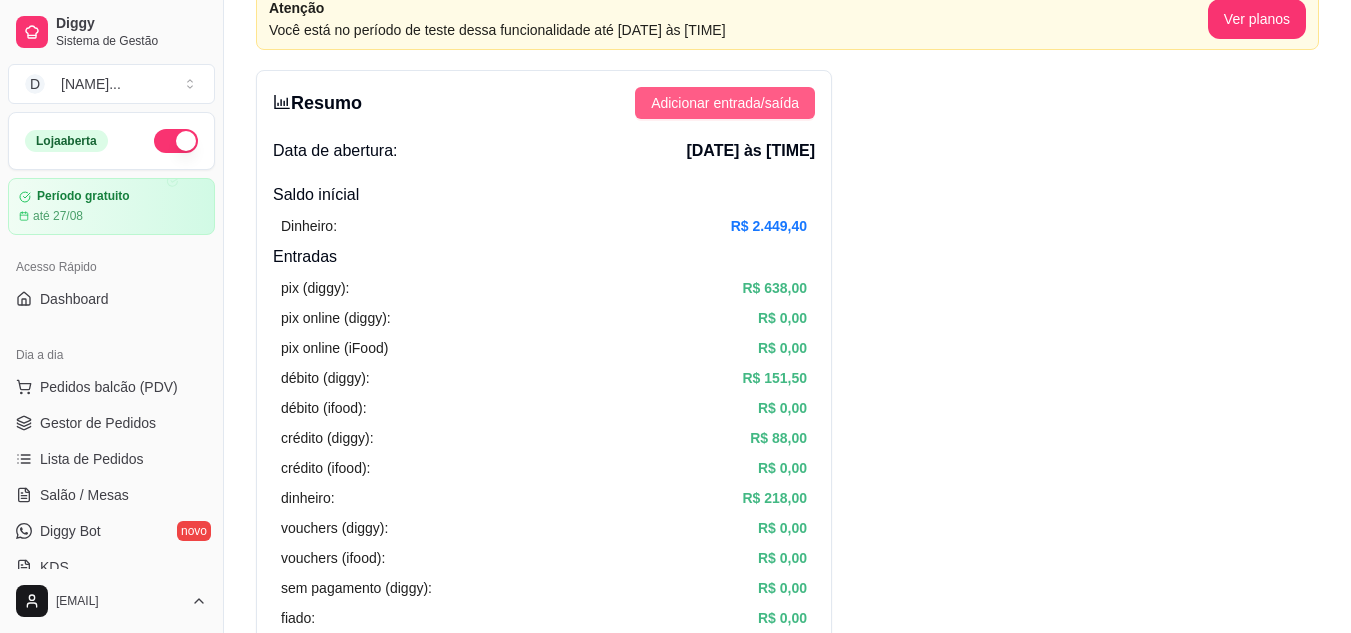 click on "Adicionar entrada/saída" at bounding box center (725, 103) 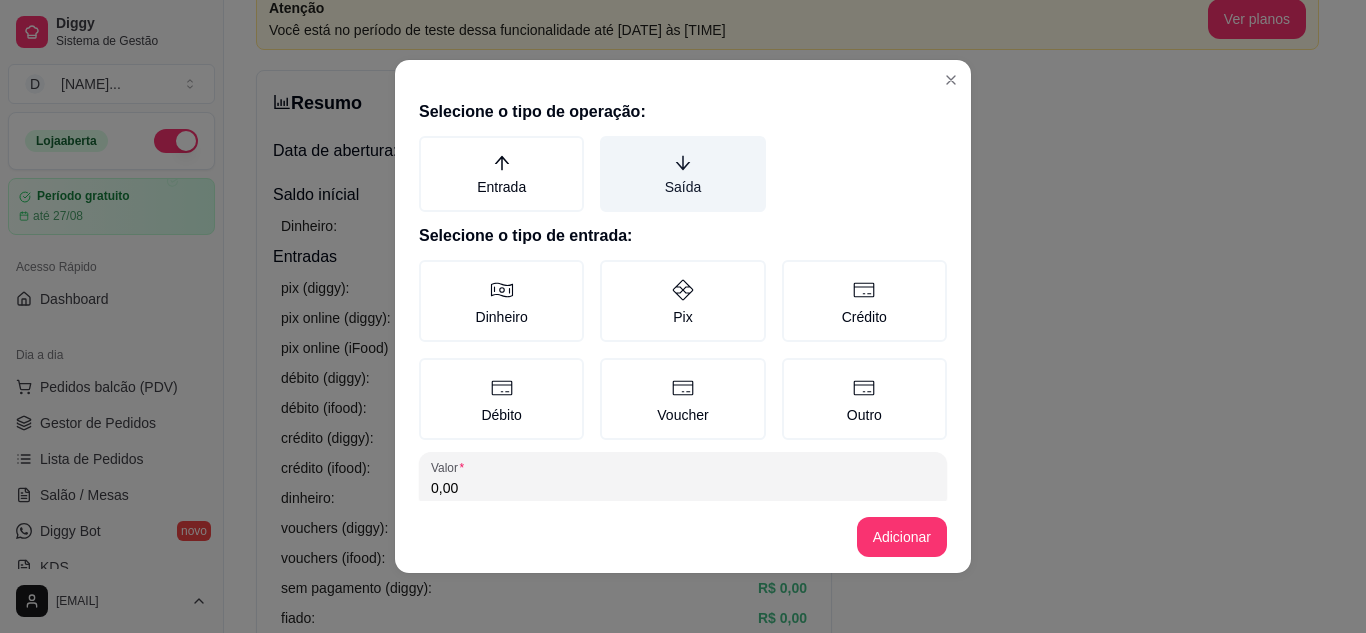 click on "Saída" at bounding box center (682, 174) 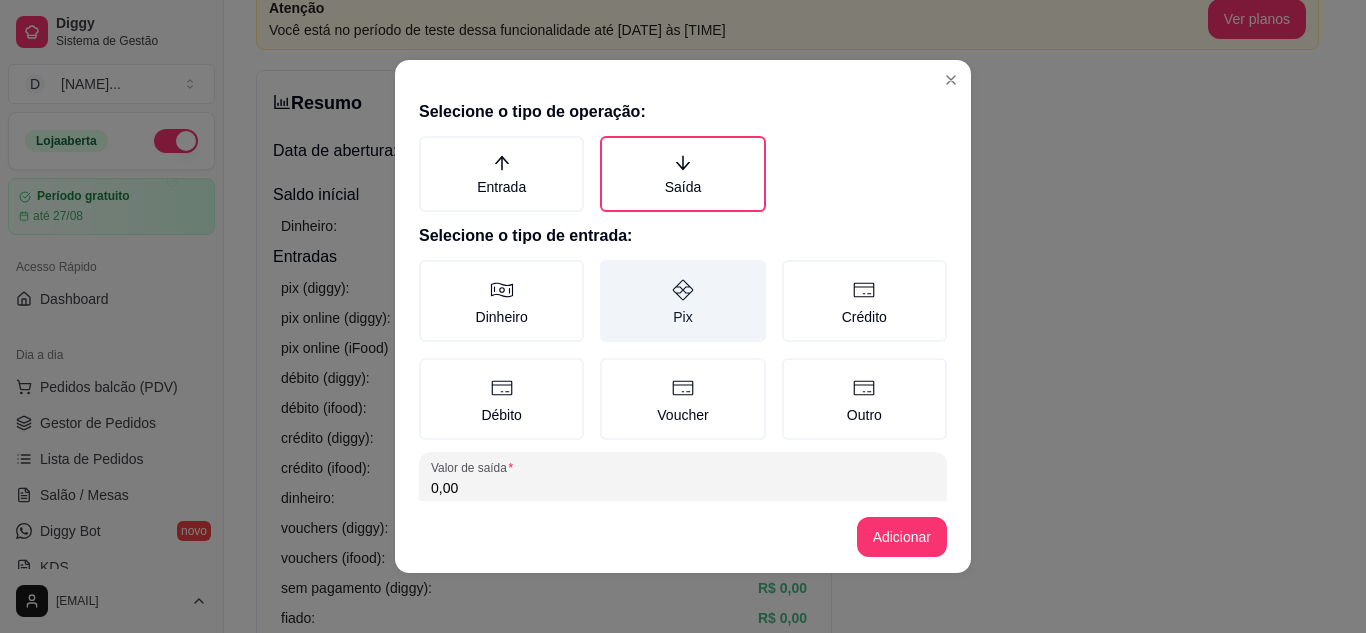 click 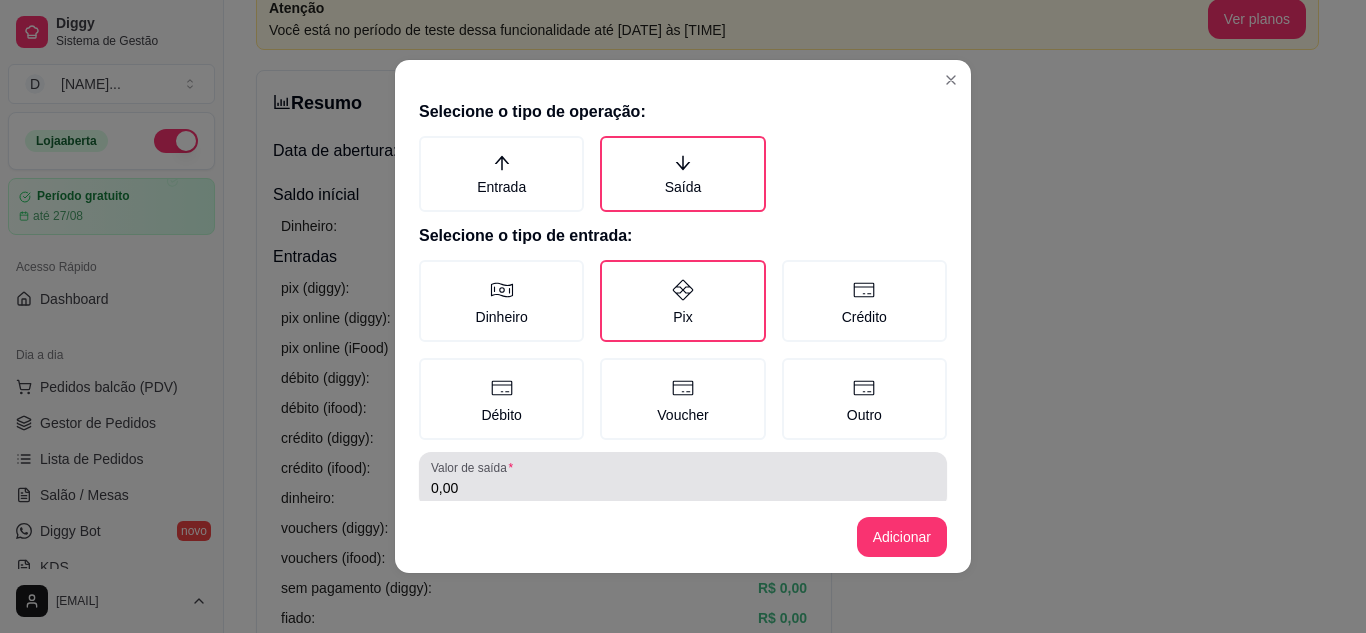 click on "0,00" at bounding box center [683, 480] 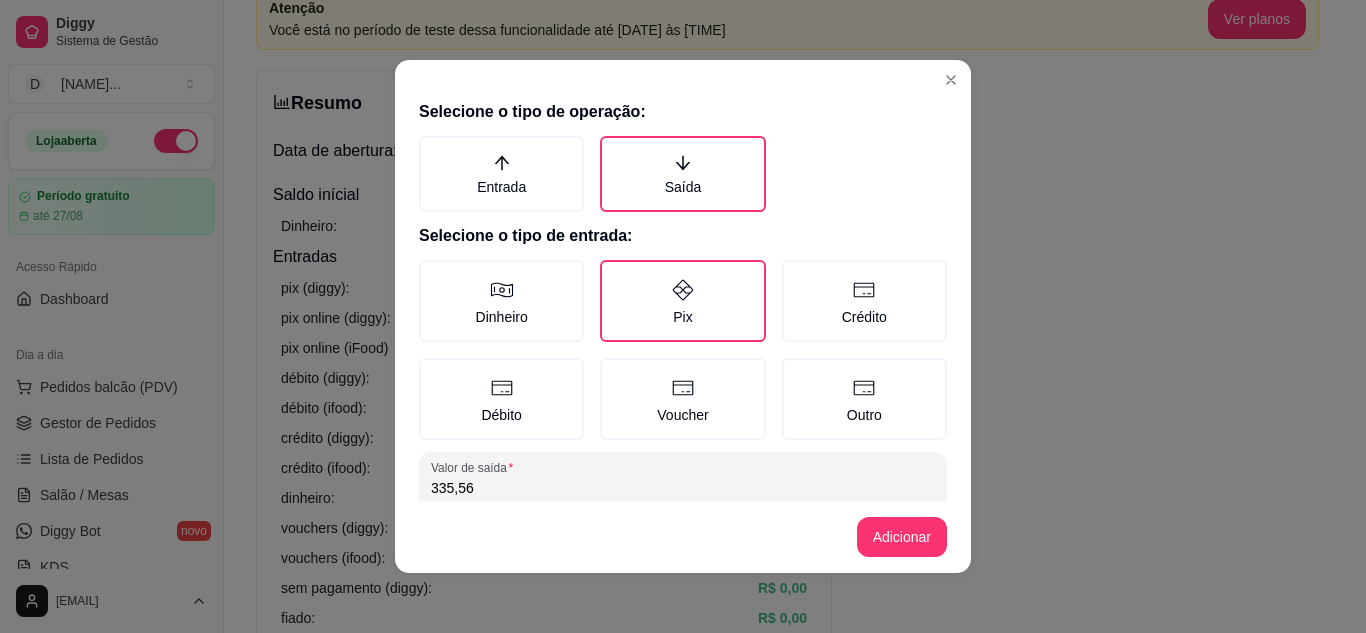 type on "335,56" 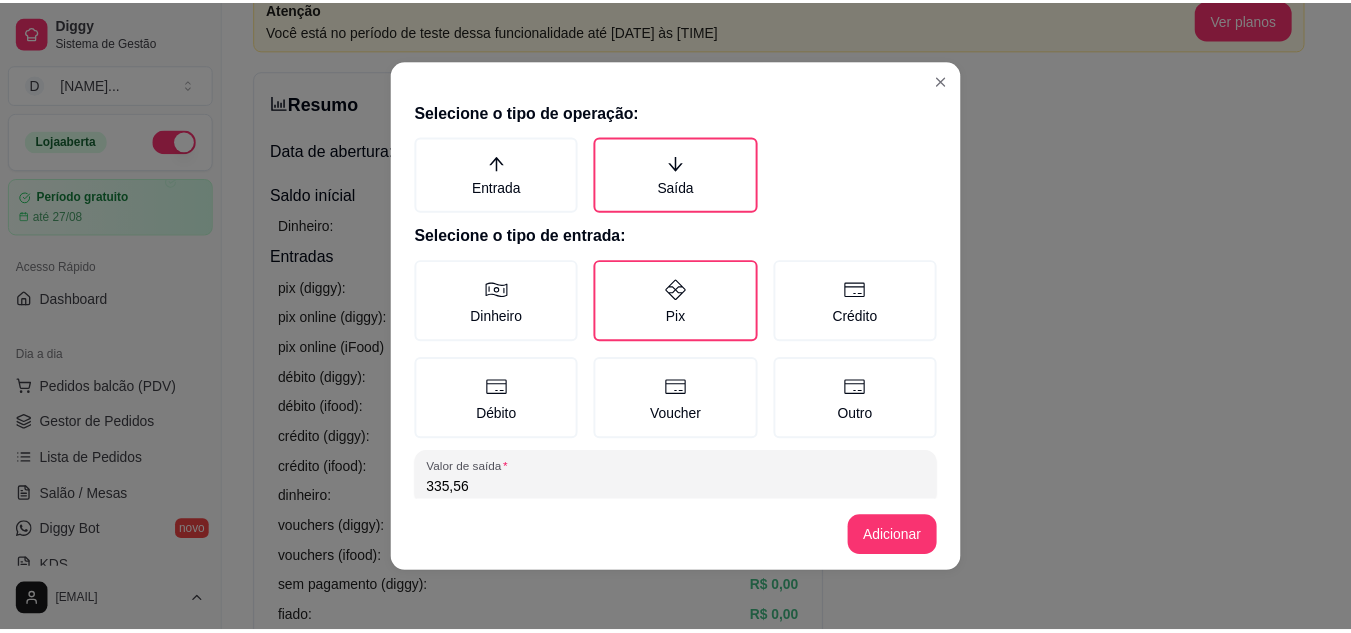 scroll, scrollTop: 115, scrollLeft: 0, axis: vertical 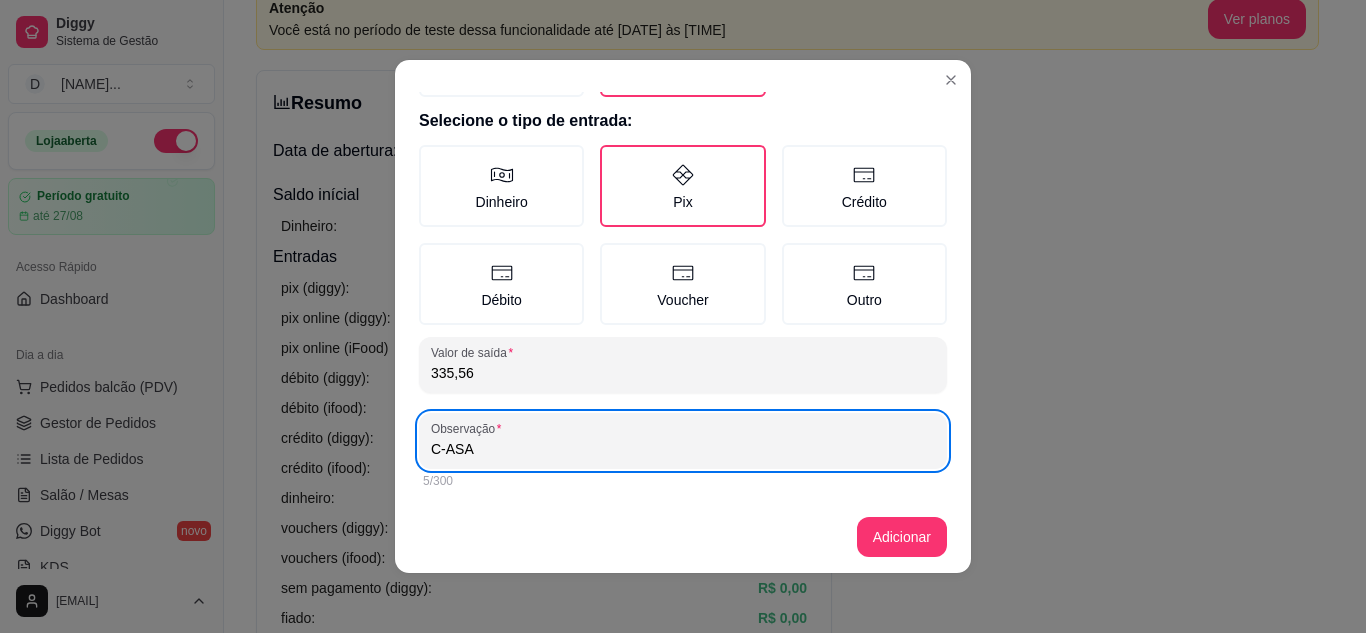 type on "C-ASA" 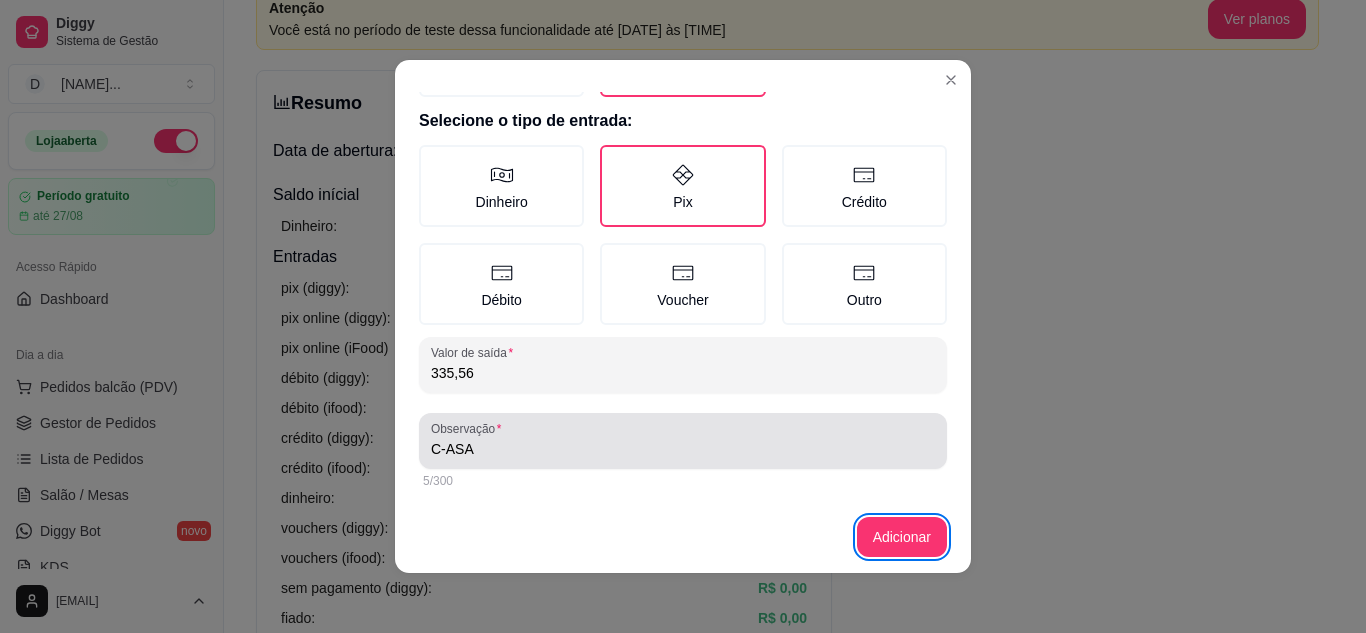 type 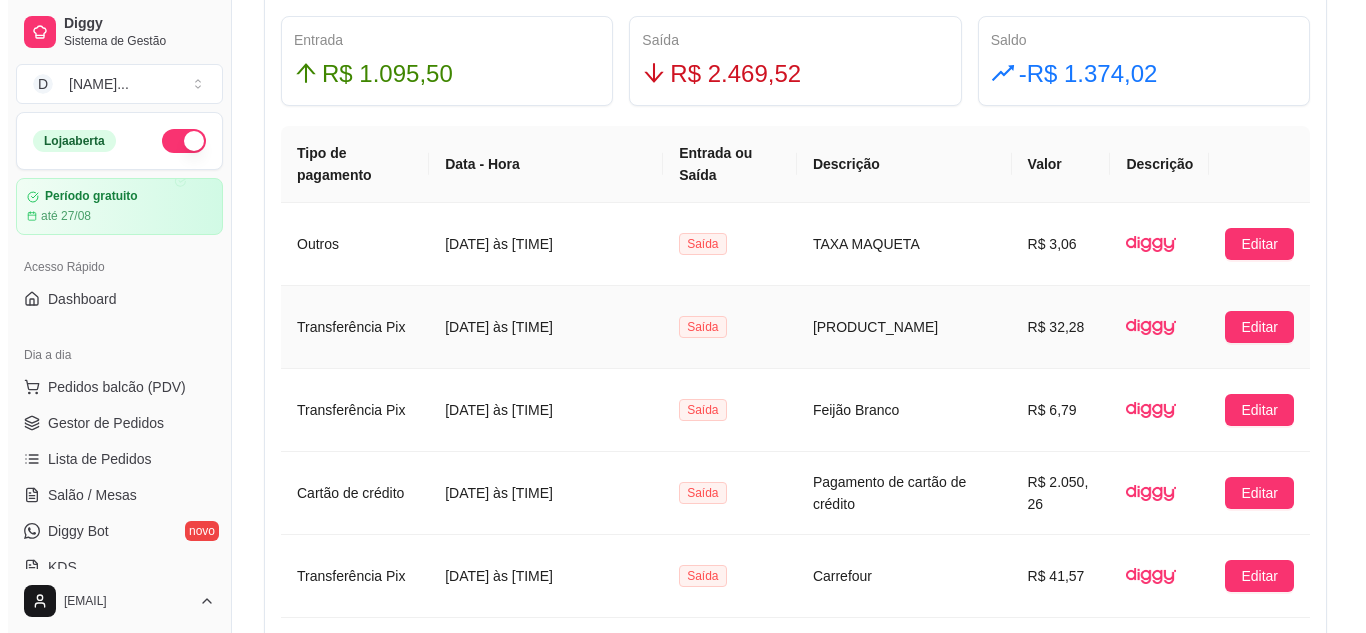 scroll, scrollTop: 1400, scrollLeft: 0, axis: vertical 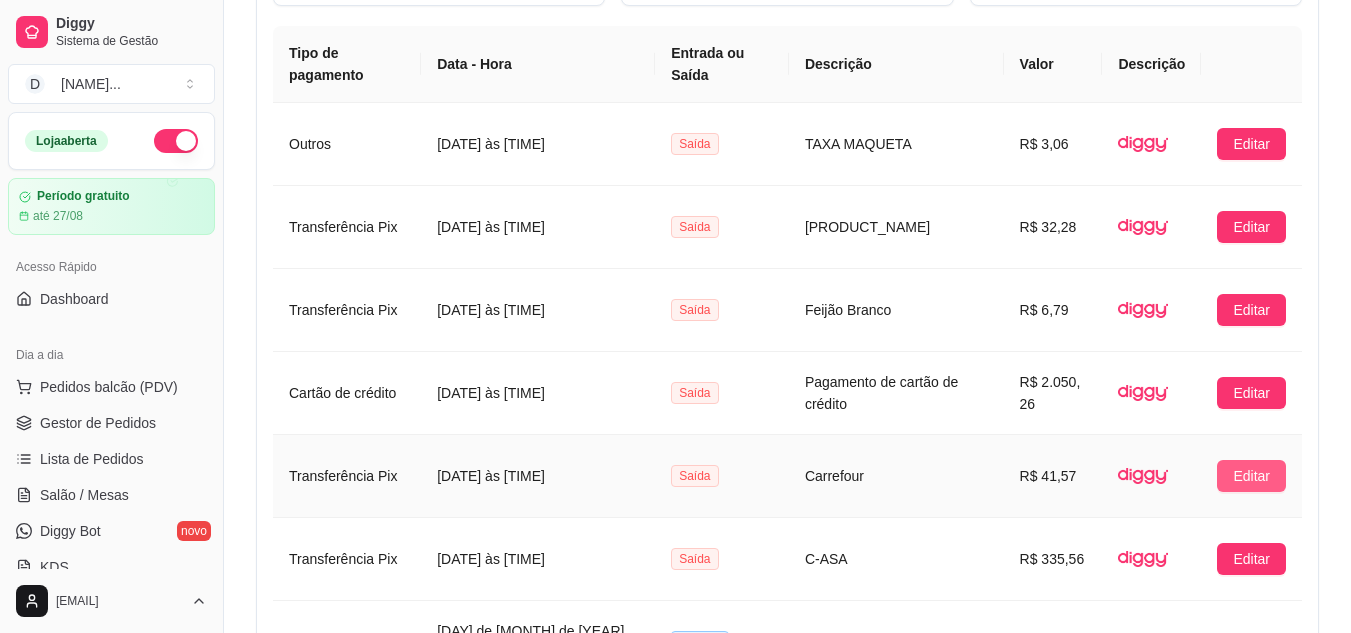 click on "Editar" at bounding box center [1251, 476] 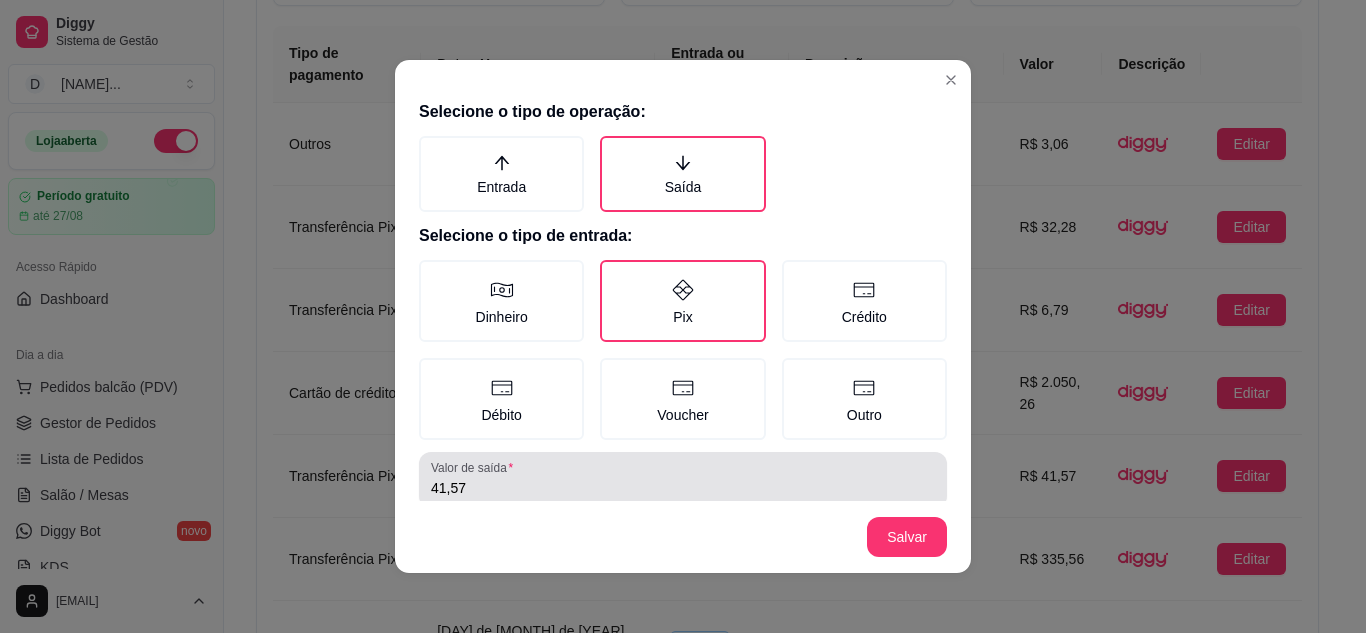 click on "41,57" at bounding box center [683, 488] 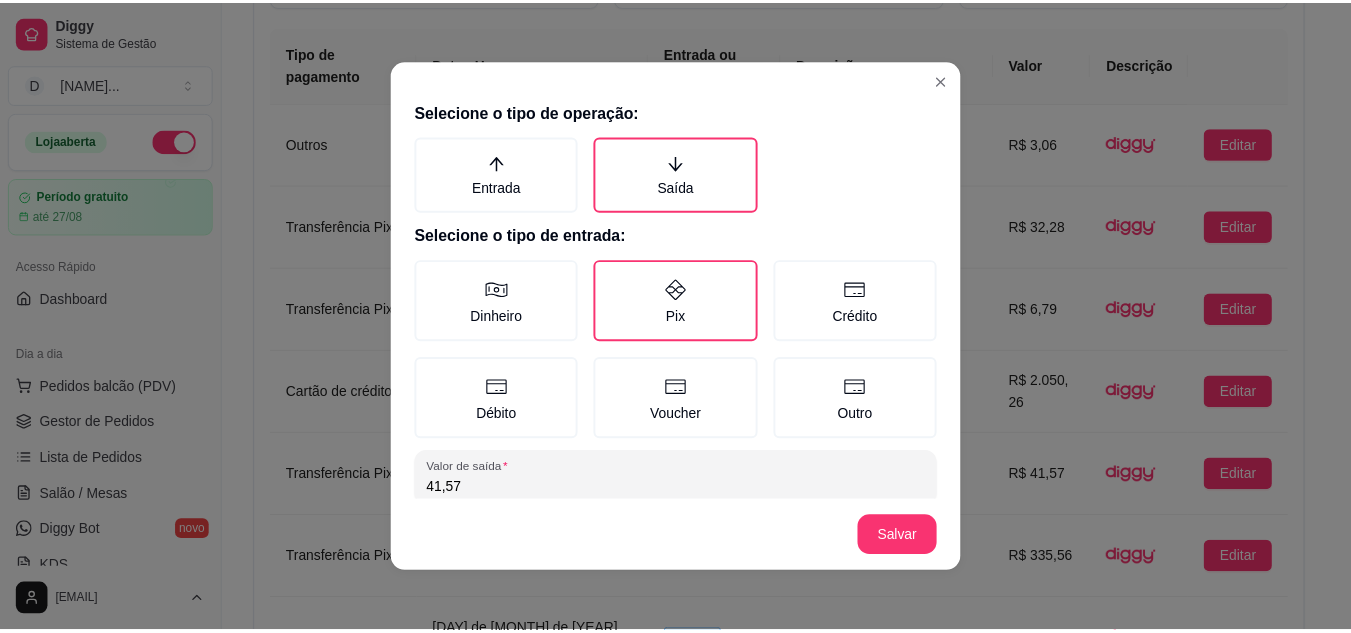 scroll, scrollTop: 115, scrollLeft: 0, axis: vertical 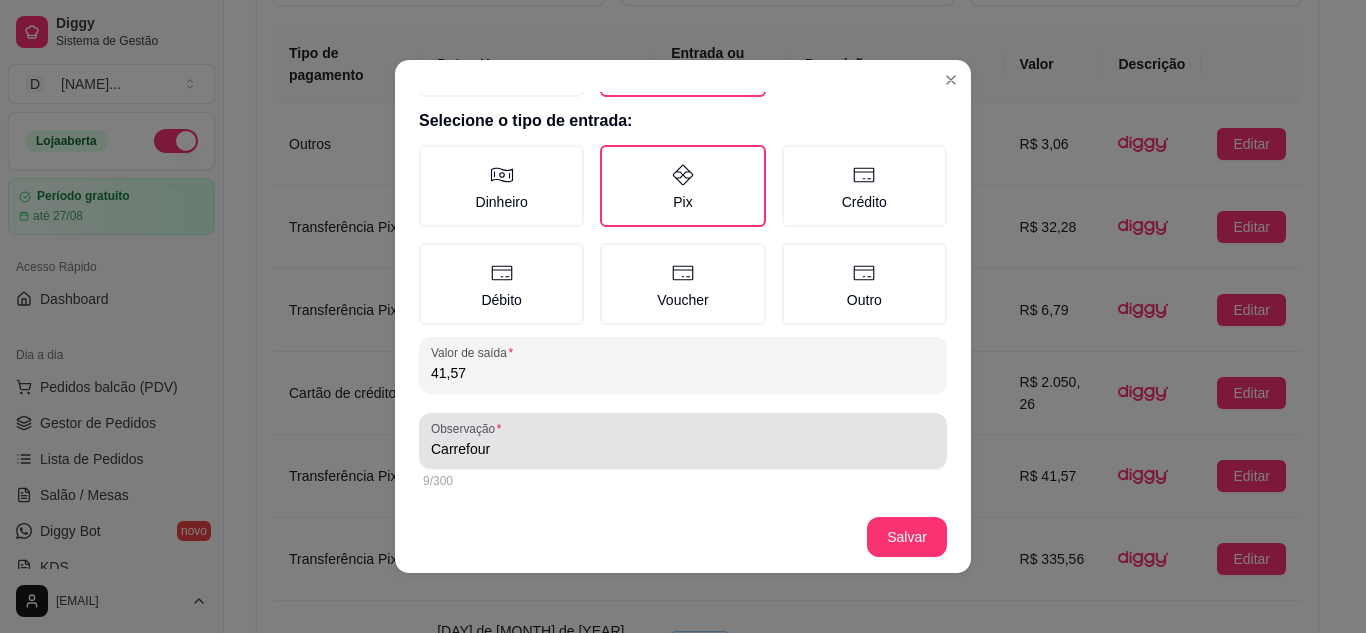 click on "Observação Carrefour" at bounding box center (683, 441) 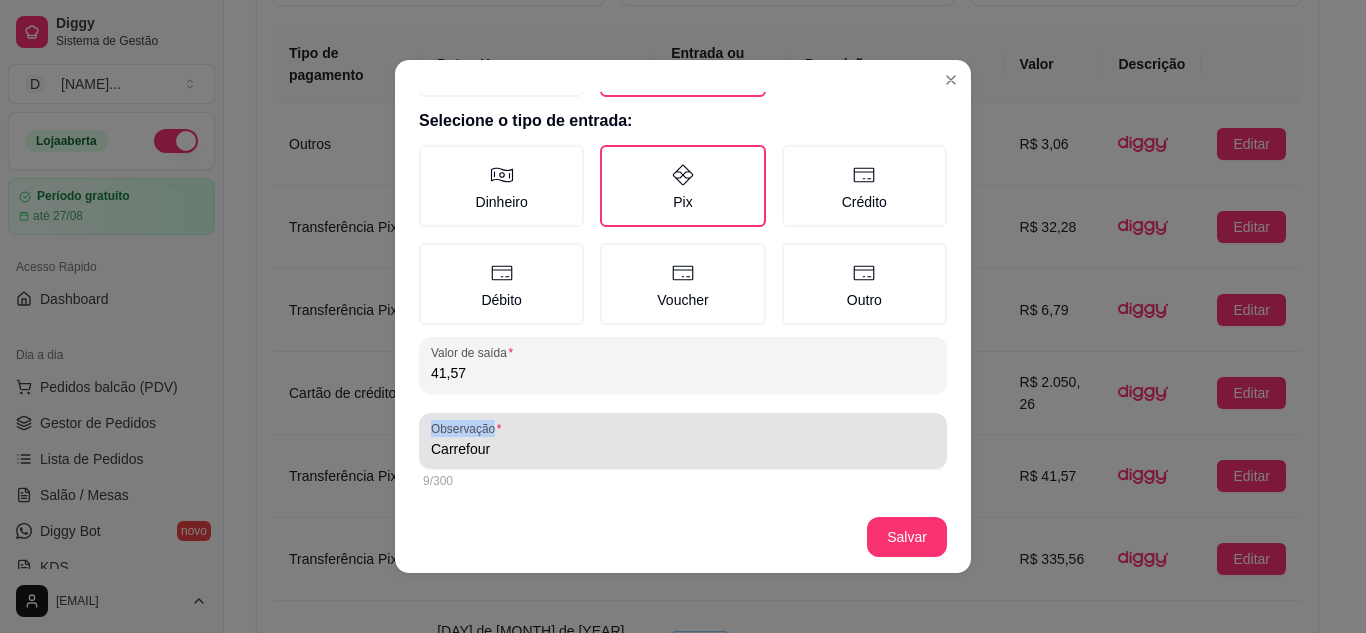 click on "Observação Carrefour" at bounding box center (683, 441) 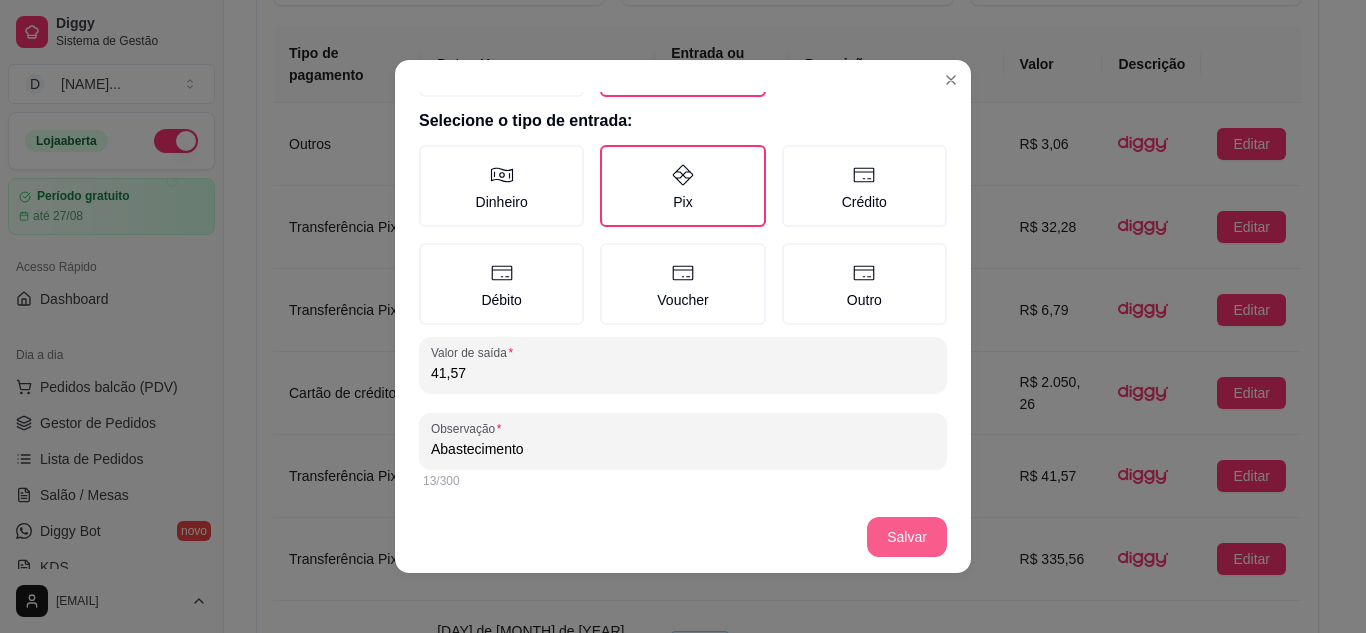 type on "Abastecimento" 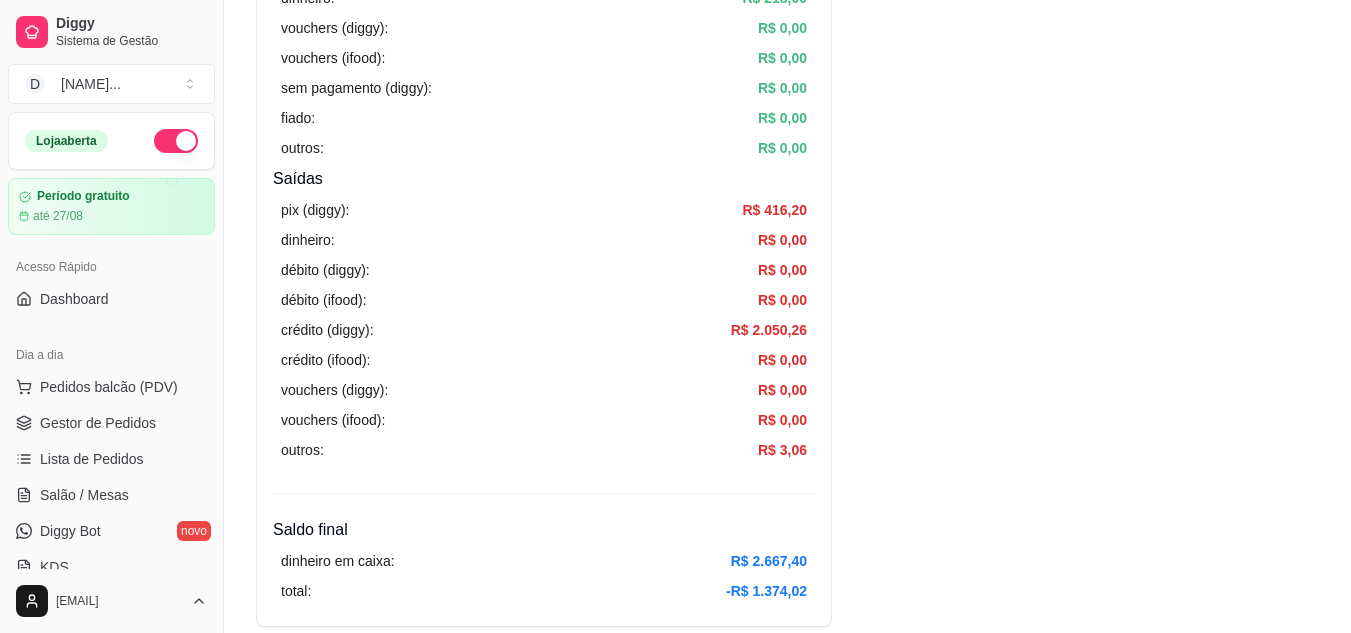 scroll, scrollTop: 400, scrollLeft: 0, axis: vertical 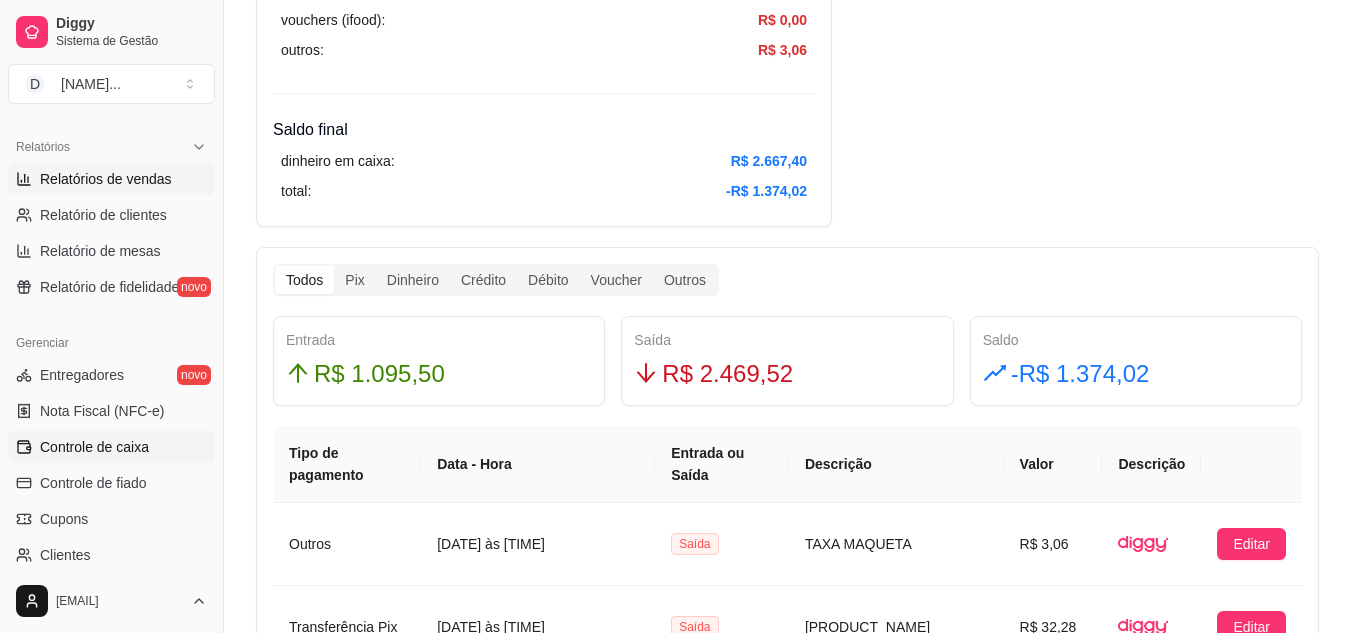 click on "Relatórios de vendas" at bounding box center [106, 179] 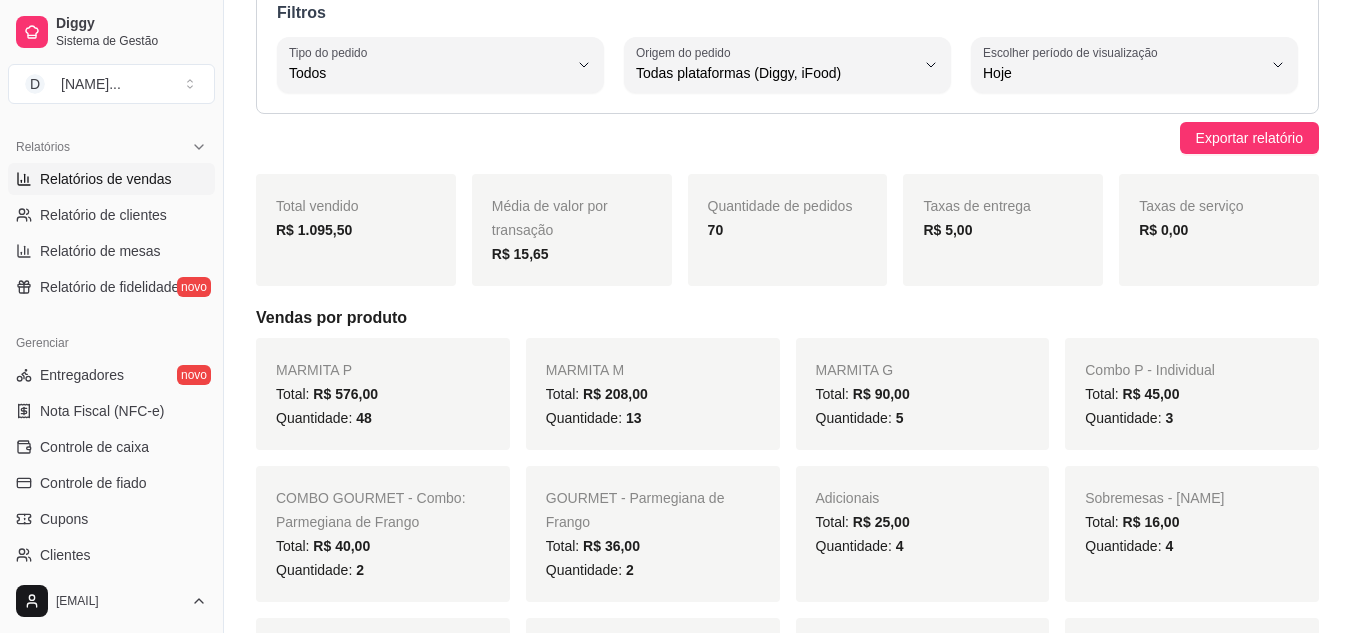 scroll, scrollTop: 200, scrollLeft: 0, axis: vertical 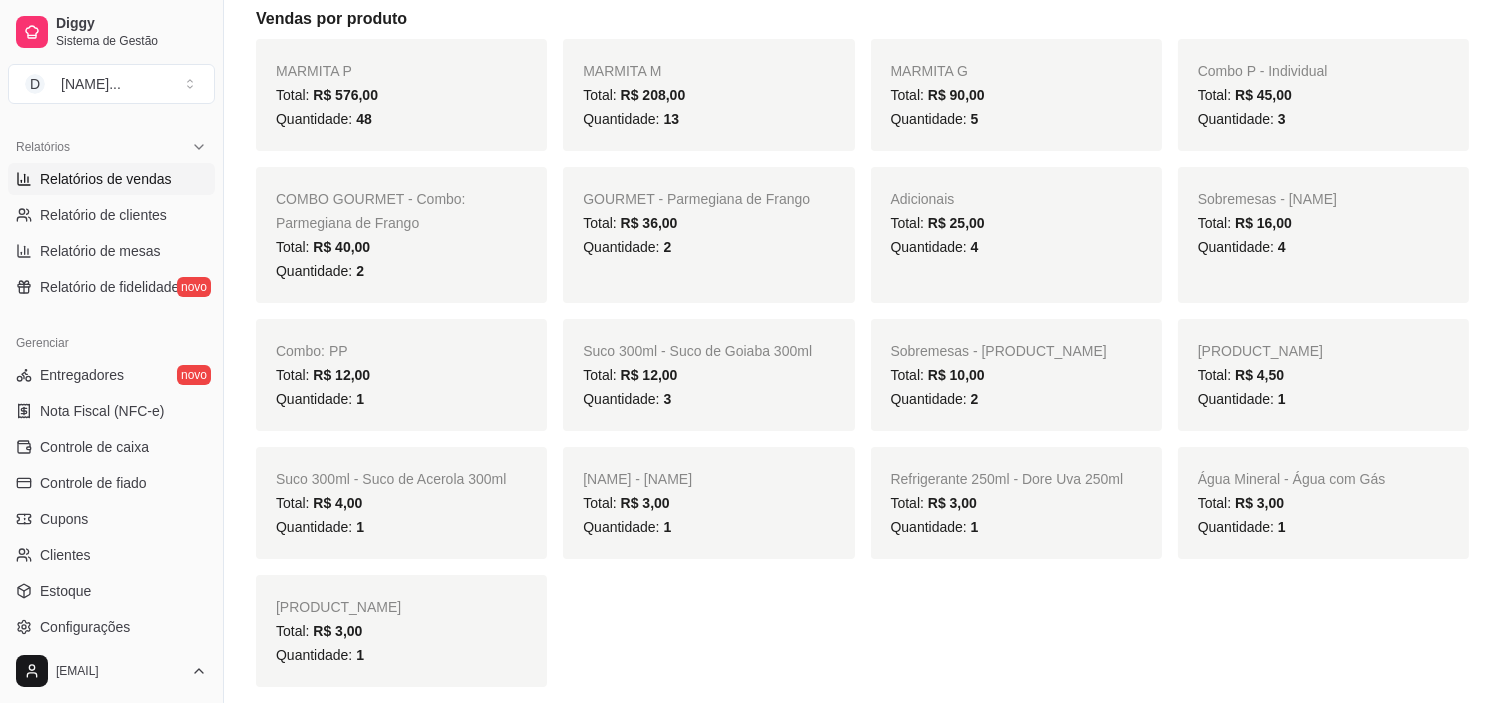 drag, startPoint x: 1331, startPoint y: 0, endPoint x: 820, endPoint y: 616, distance: 800.36053 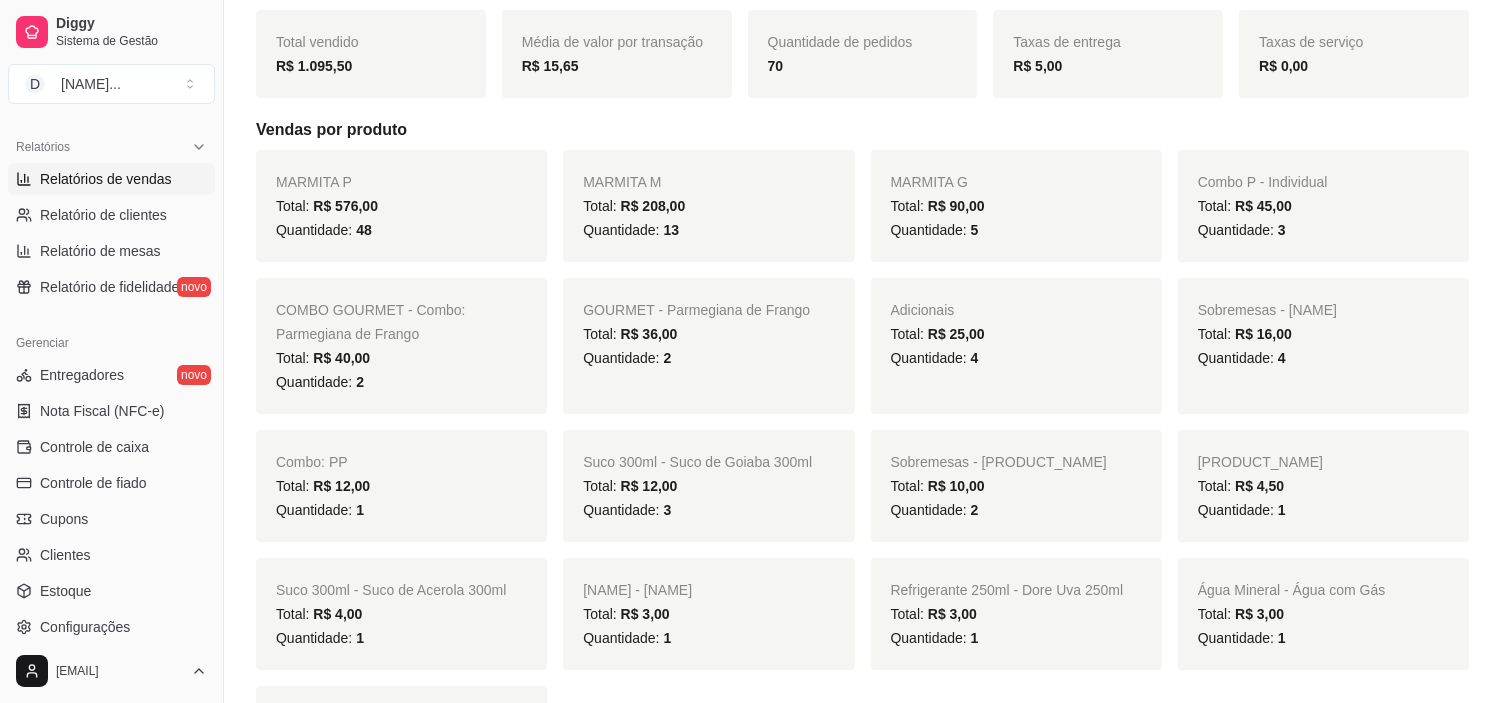 scroll, scrollTop: 153, scrollLeft: 0, axis: vertical 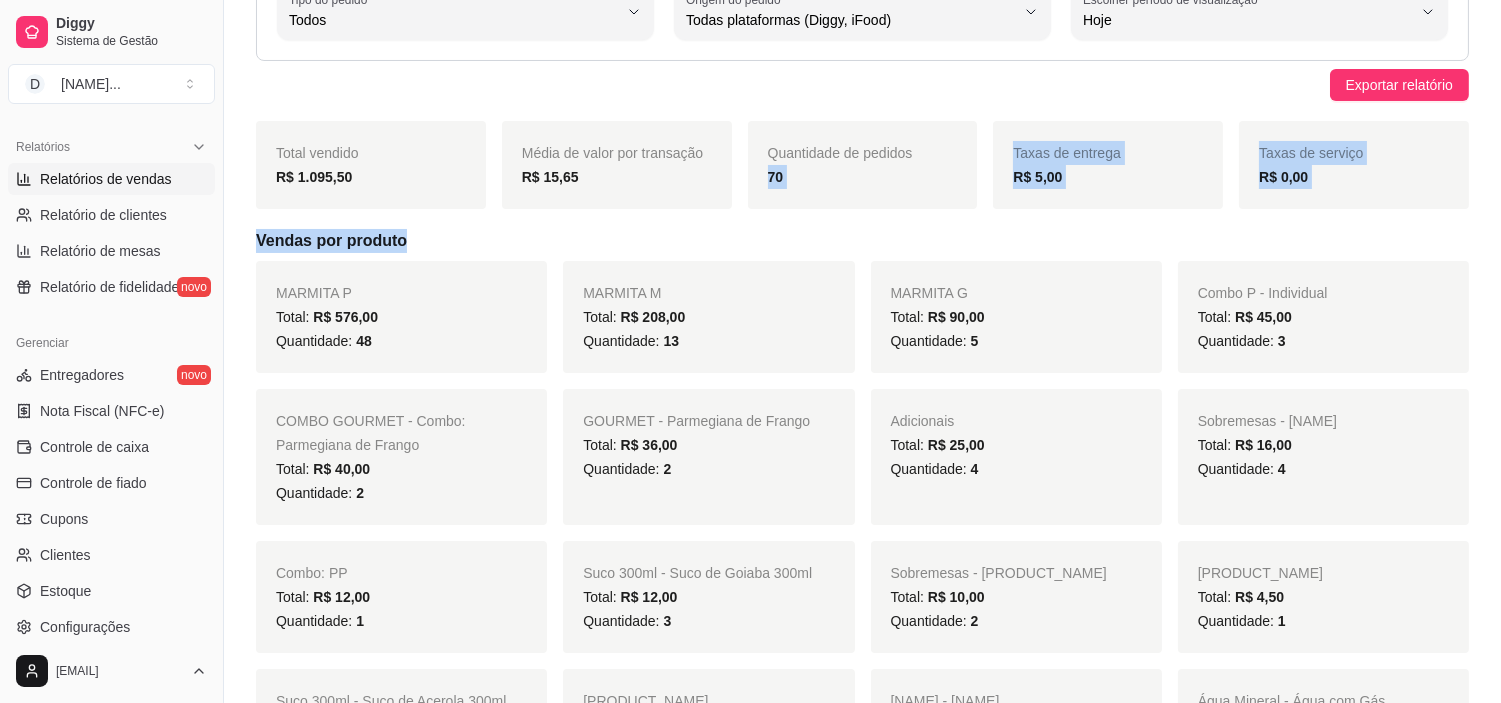 drag, startPoint x: 981, startPoint y: 115, endPoint x: 1043, endPoint y: 214, distance: 116.81181 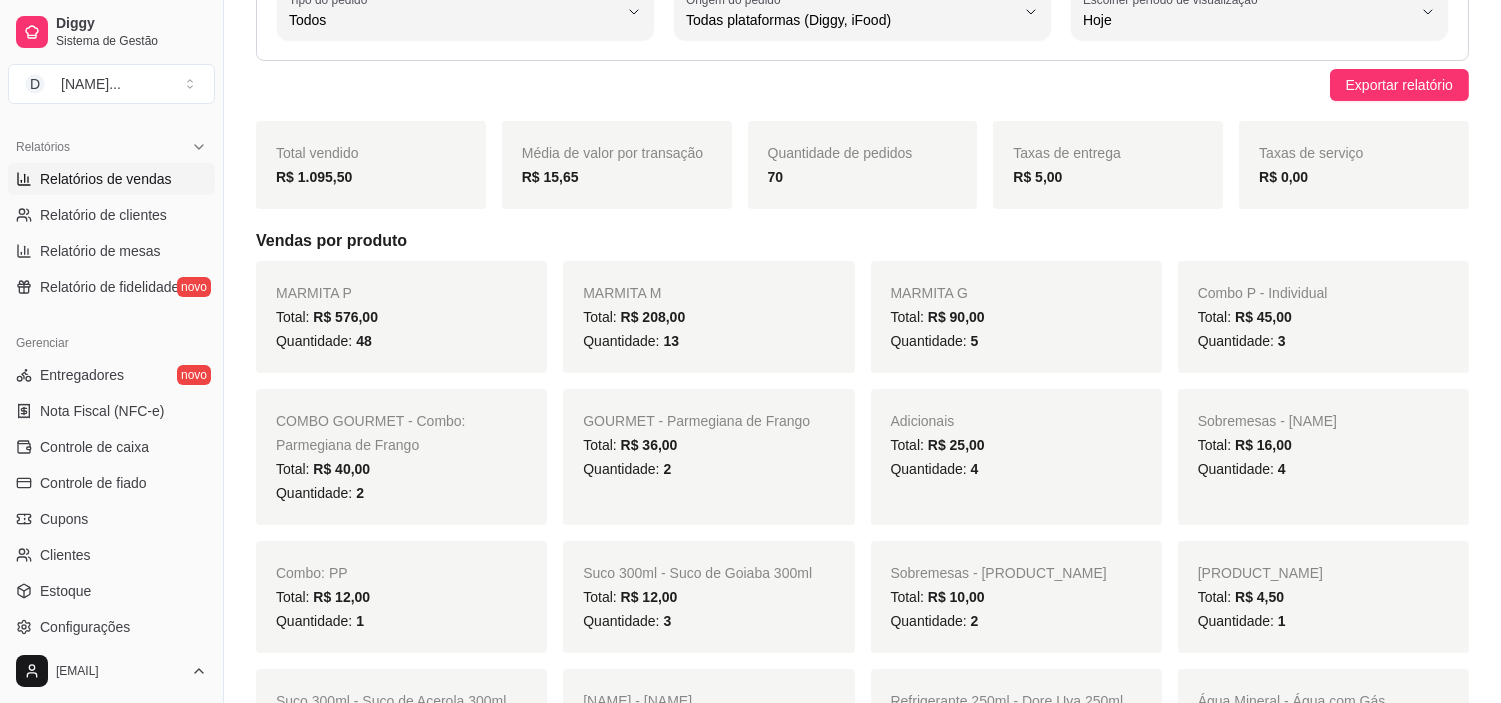 scroll, scrollTop: 42, scrollLeft: 0, axis: vertical 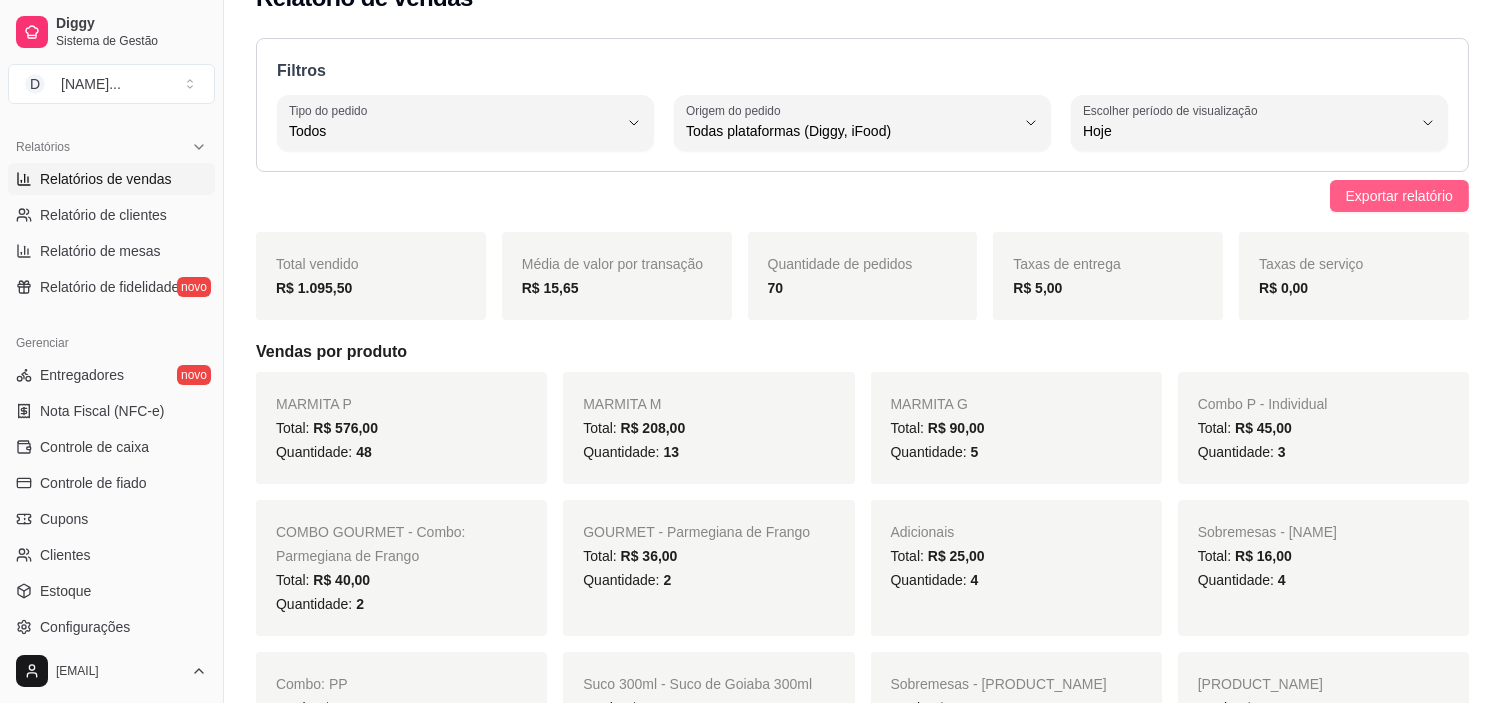 click on "Exportar relatório" at bounding box center [1399, 196] 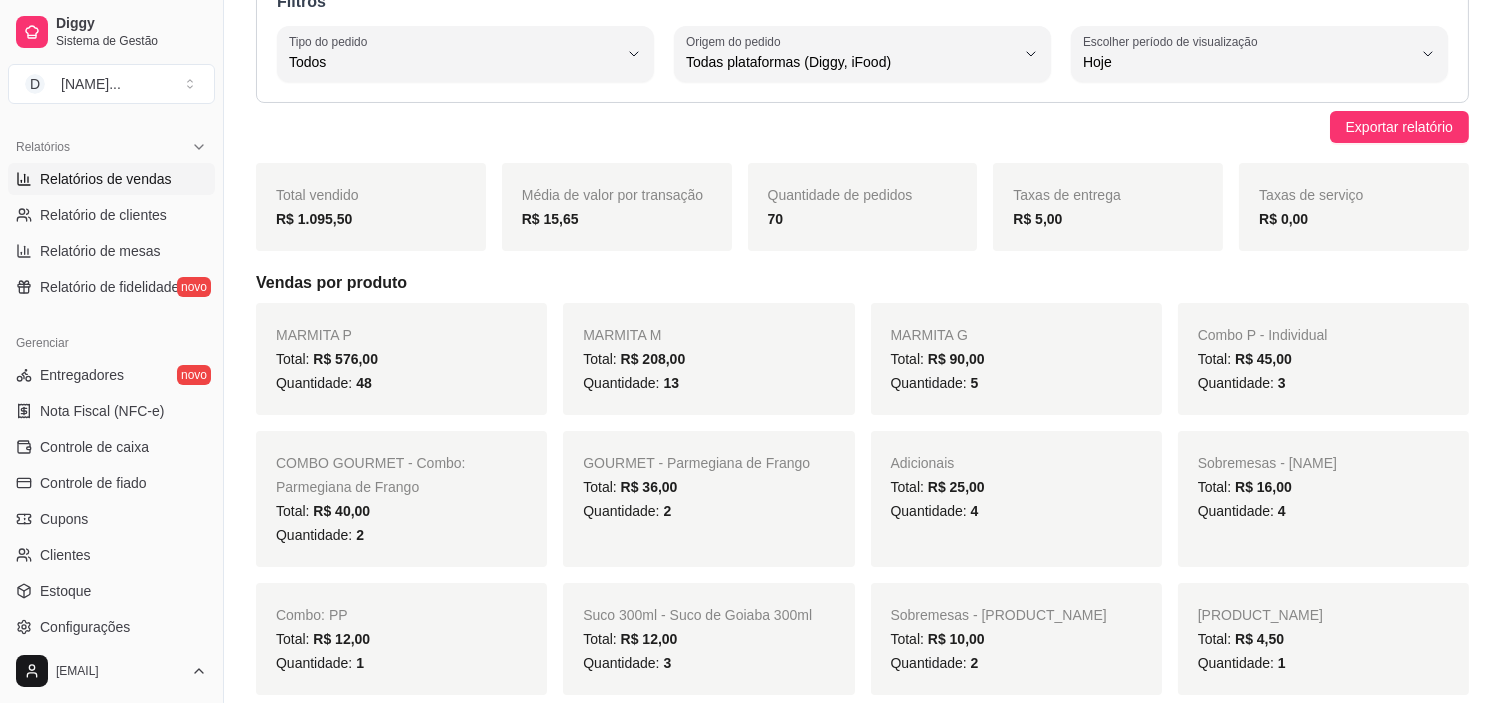 scroll, scrollTop: 0, scrollLeft: 0, axis: both 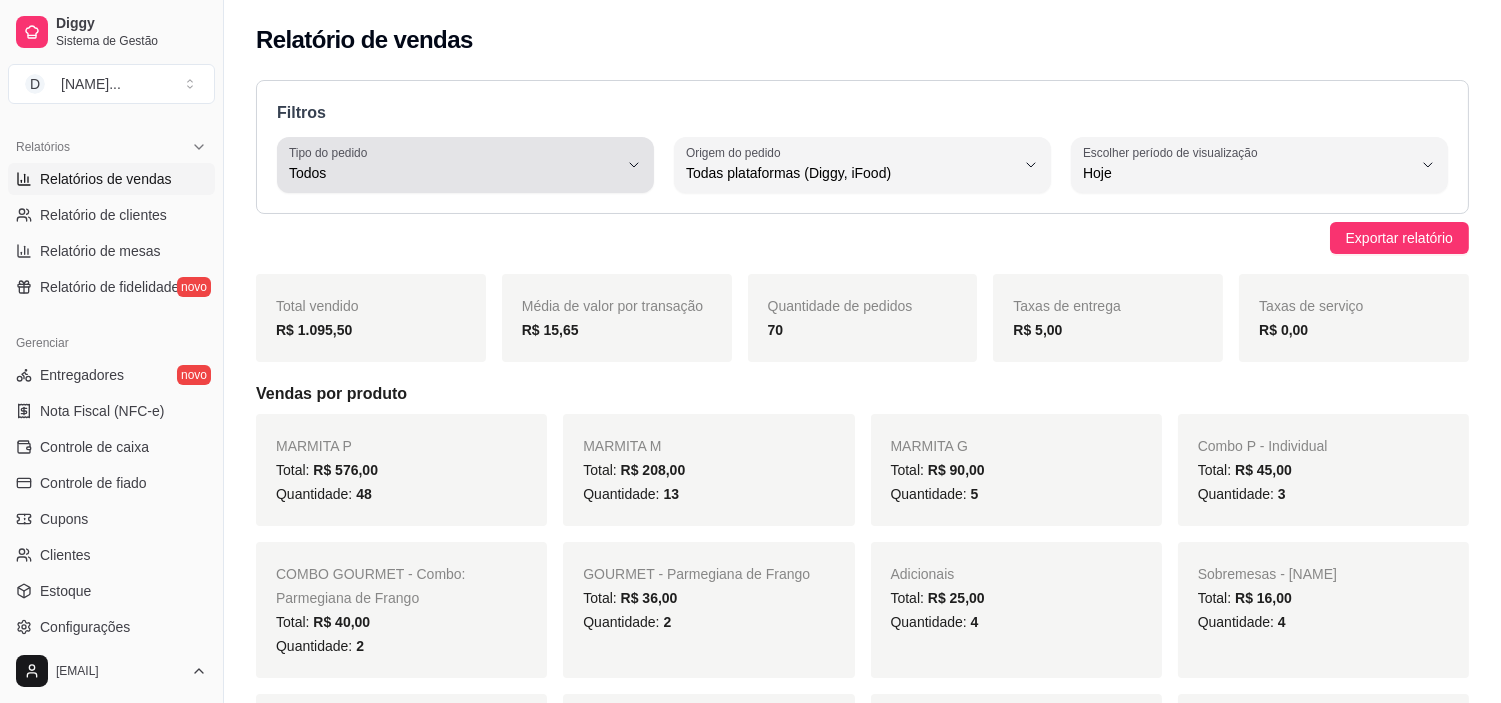 click on "Tipo do pedido Todos" at bounding box center (465, 165) 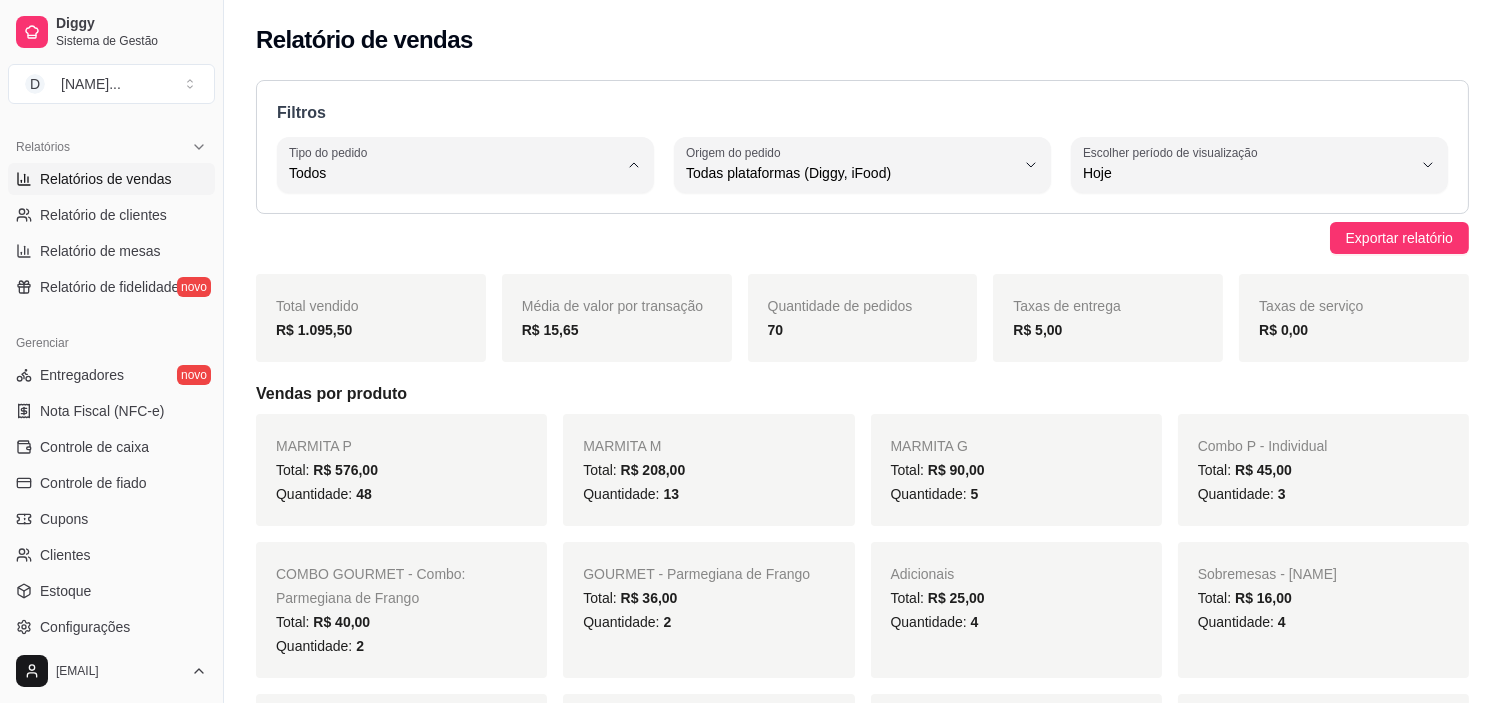 click on "Filtros ALL Tipo do pedido Todos Entrega Retirada Mesa Consumo local Tipo do pedido Todos ALL Origem do pedido Todas plataformas (Diggy, iFood) Diggy iFood Origem do pedido Todas plataformas (Diggy, iFood) 0 Escolher período de visualização Hoje Ontem  7 dias 15 dias 30 dias 45 dias Customizado Escolher período de visualização Hoje" at bounding box center [862, 147] 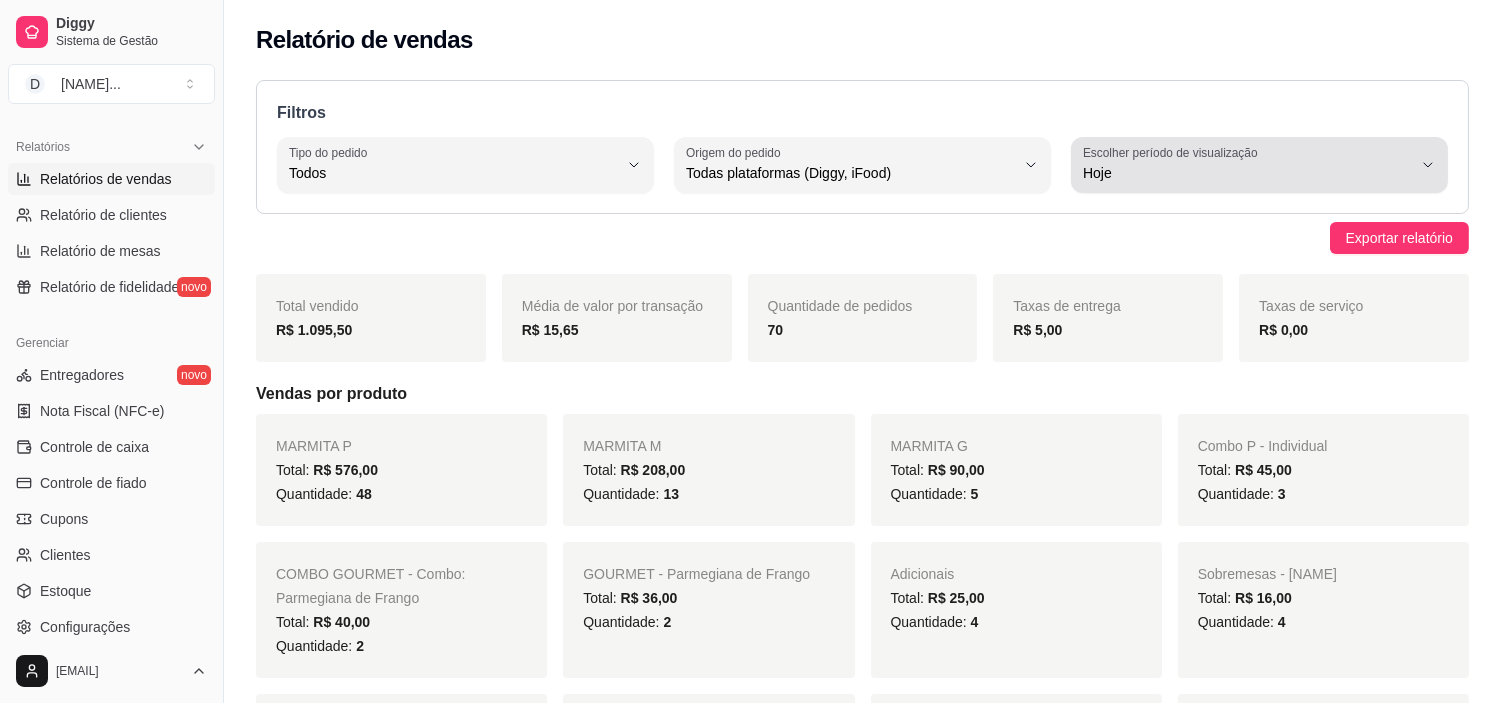 click on "Hoje" at bounding box center [1247, 173] 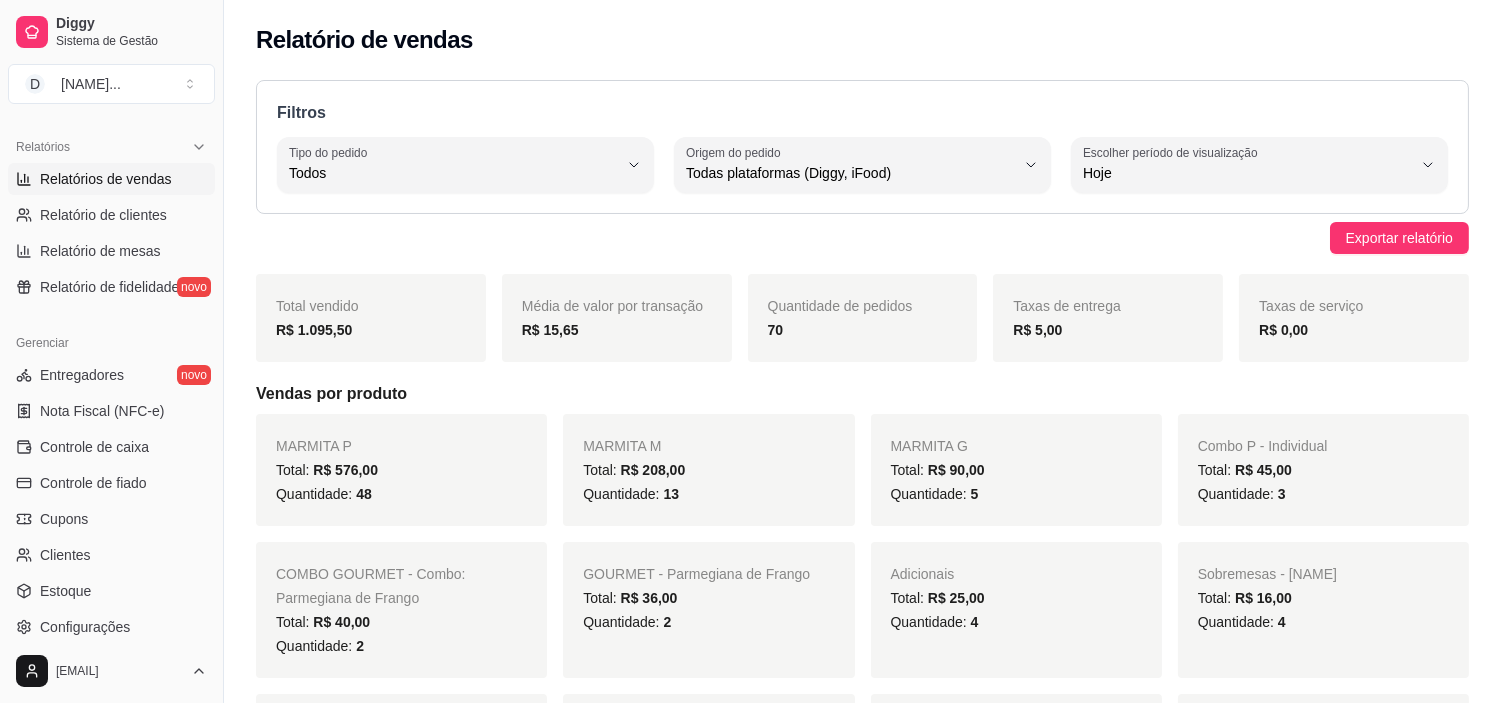 click on "Exportar relatório" at bounding box center [862, 238] 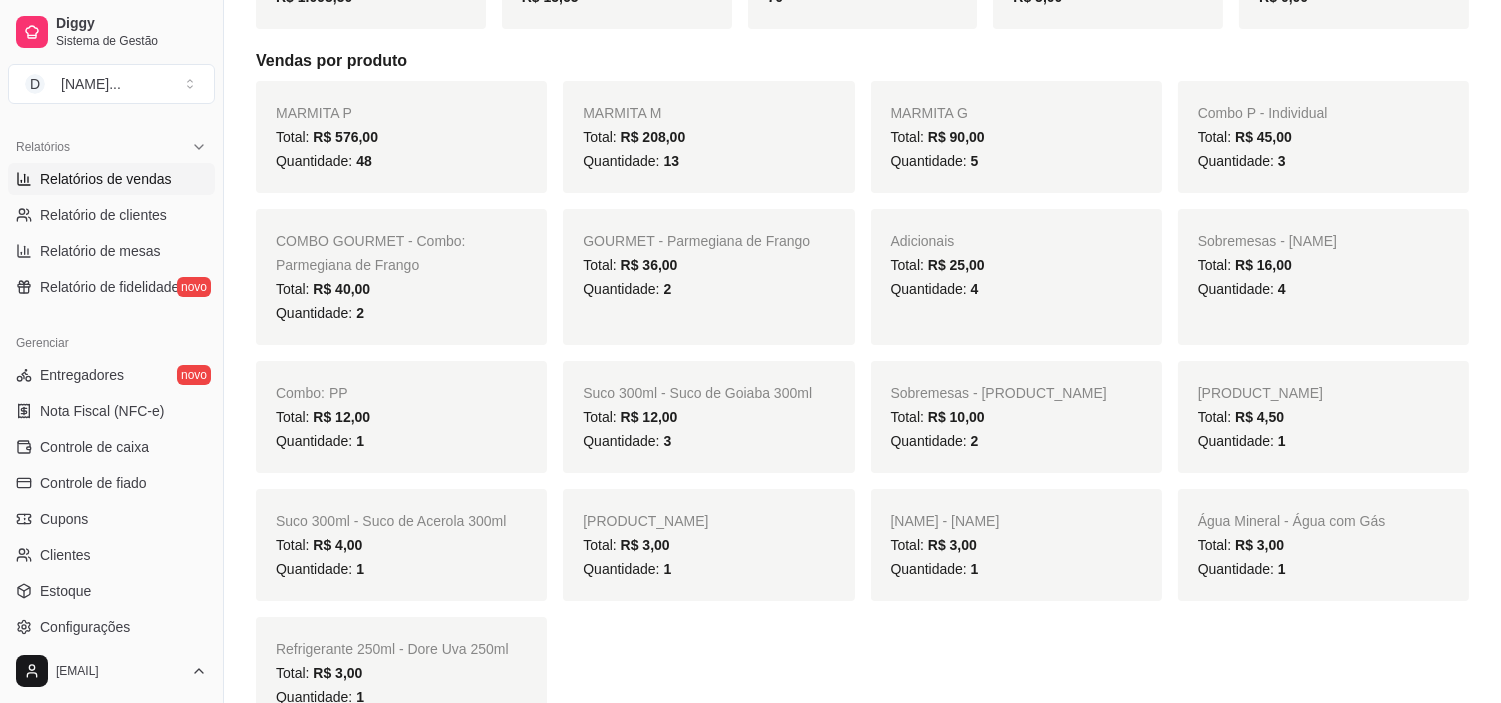 scroll, scrollTop: 555, scrollLeft: 0, axis: vertical 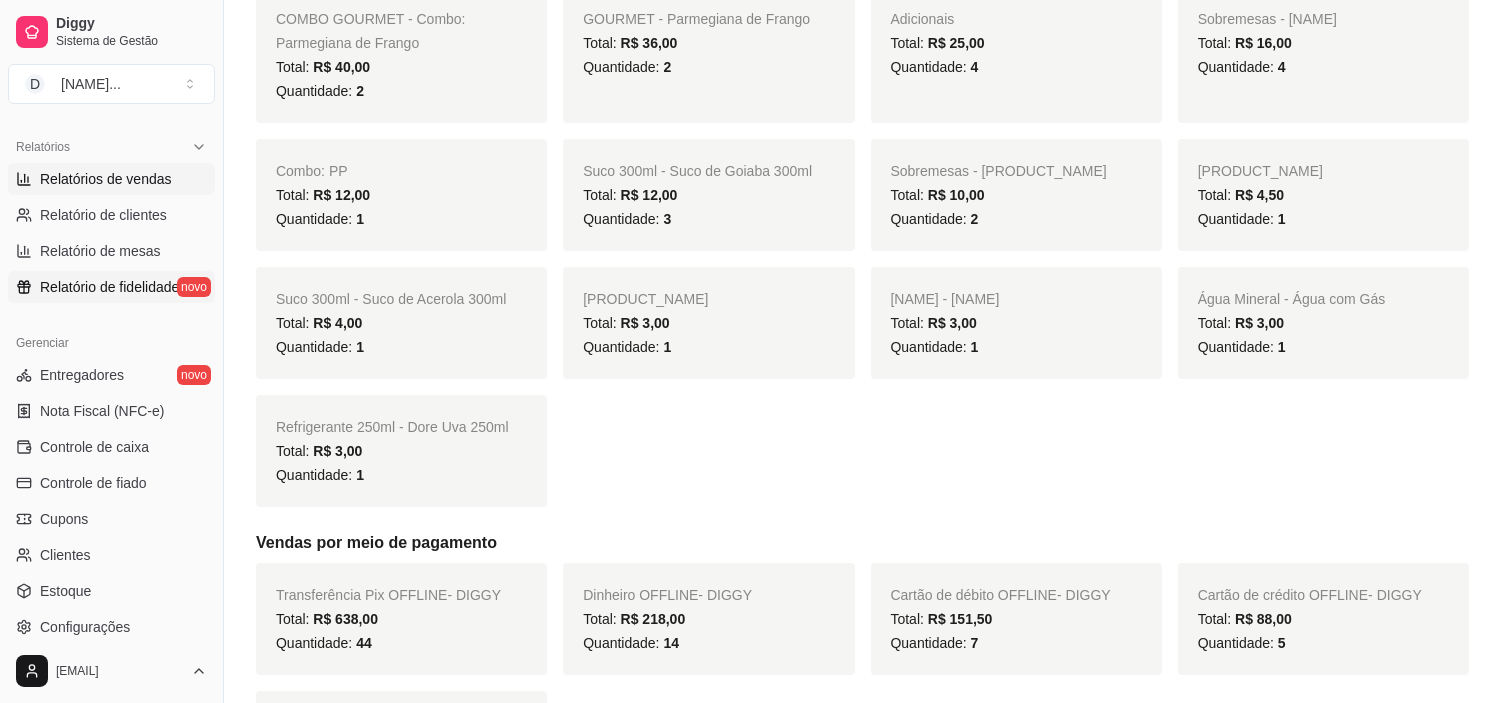 click on "Relatório de fidelidade" at bounding box center [109, 287] 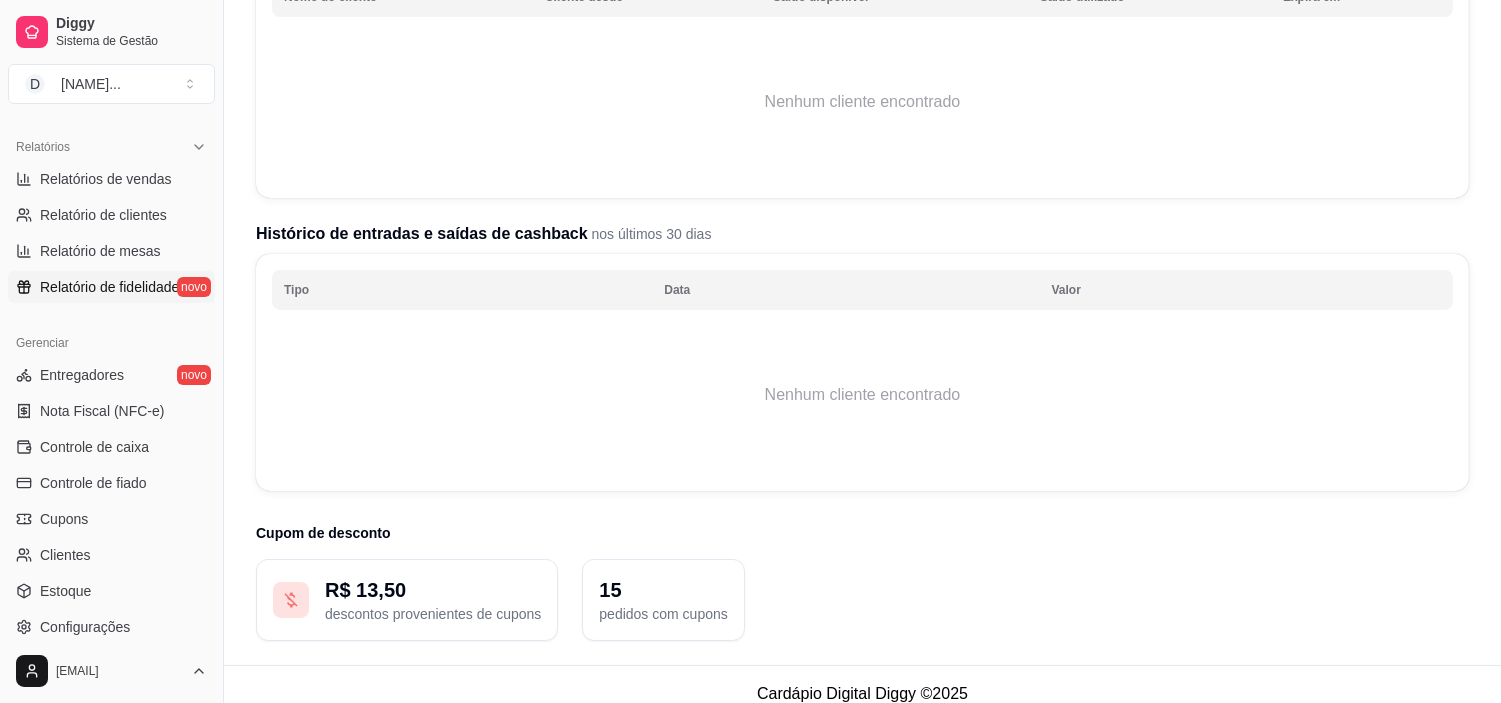scroll, scrollTop: 352, scrollLeft: 0, axis: vertical 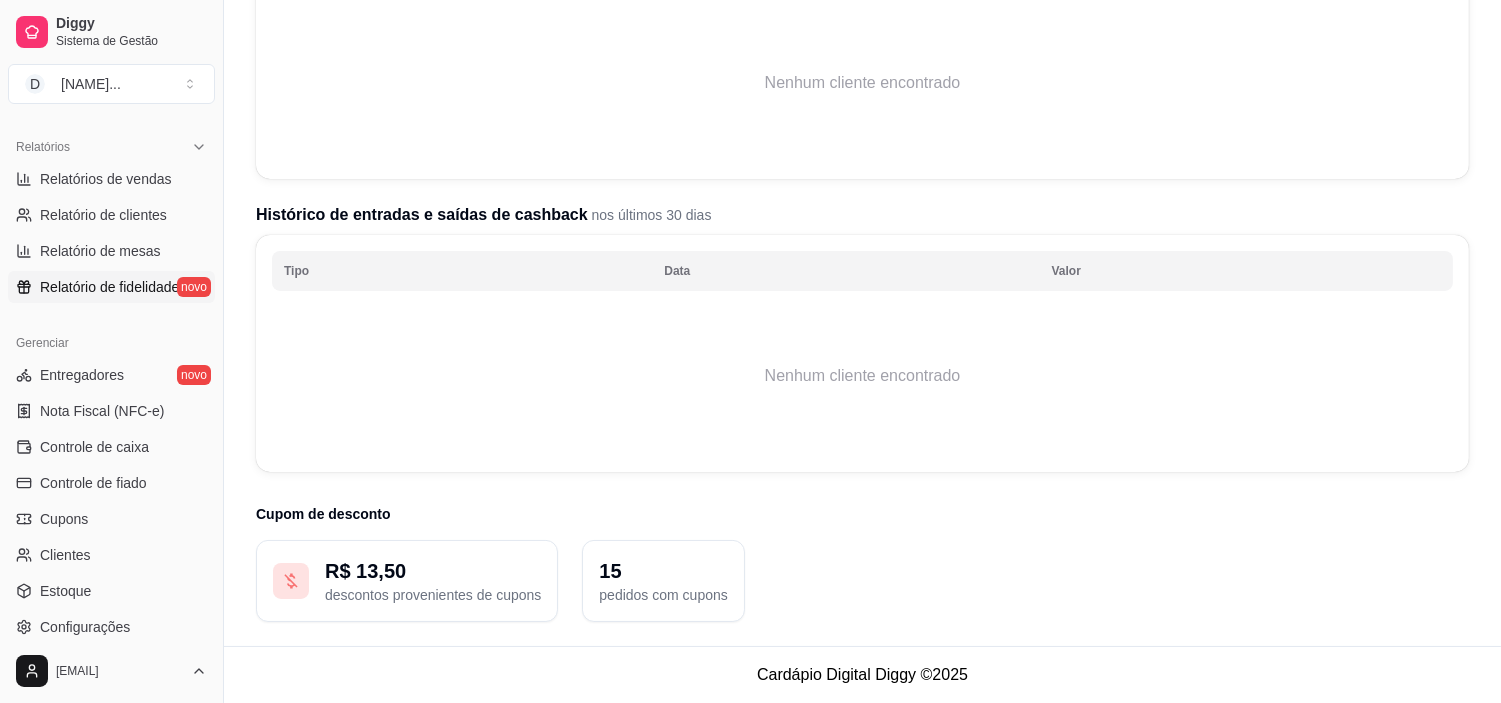click on "R$ 13,50" at bounding box center [433, 571] 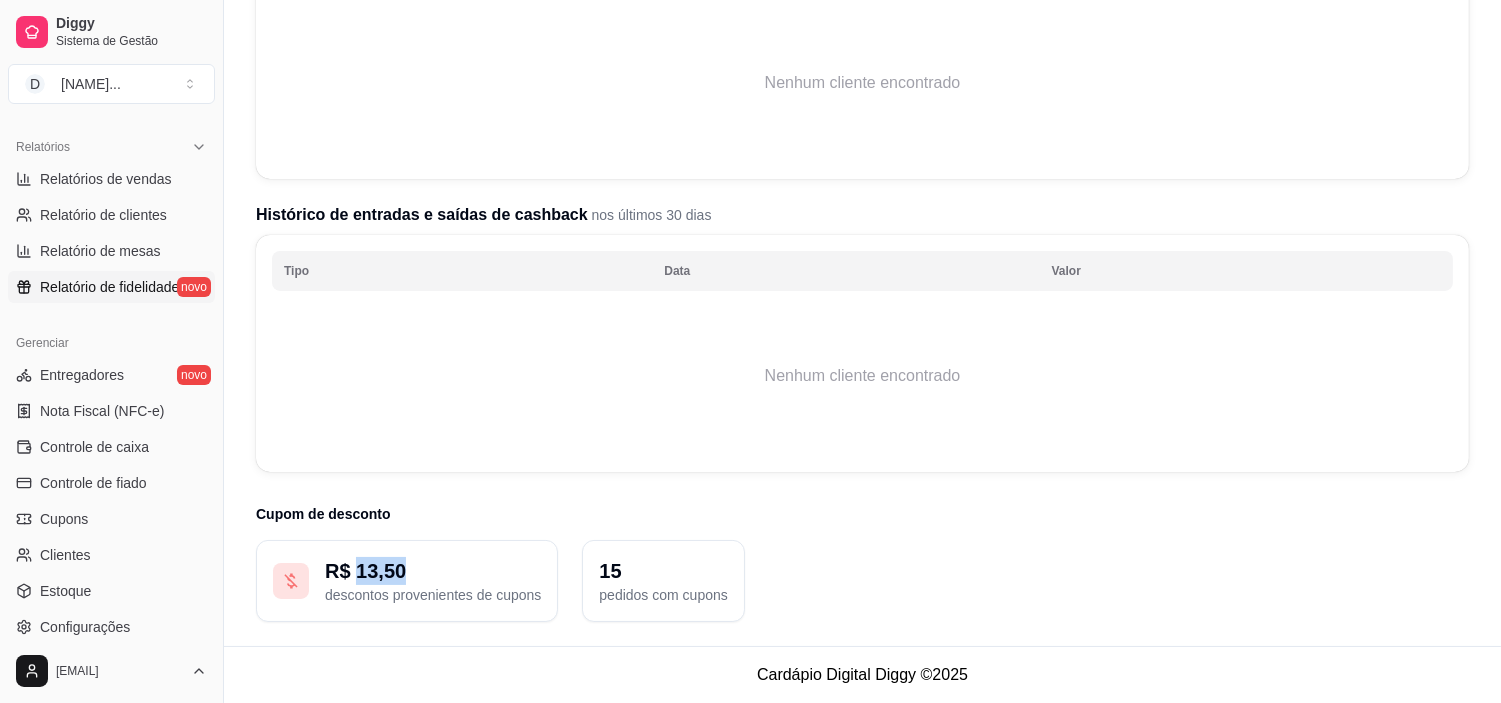 click on "R$ 13,50" at bounding box center (433, 571) 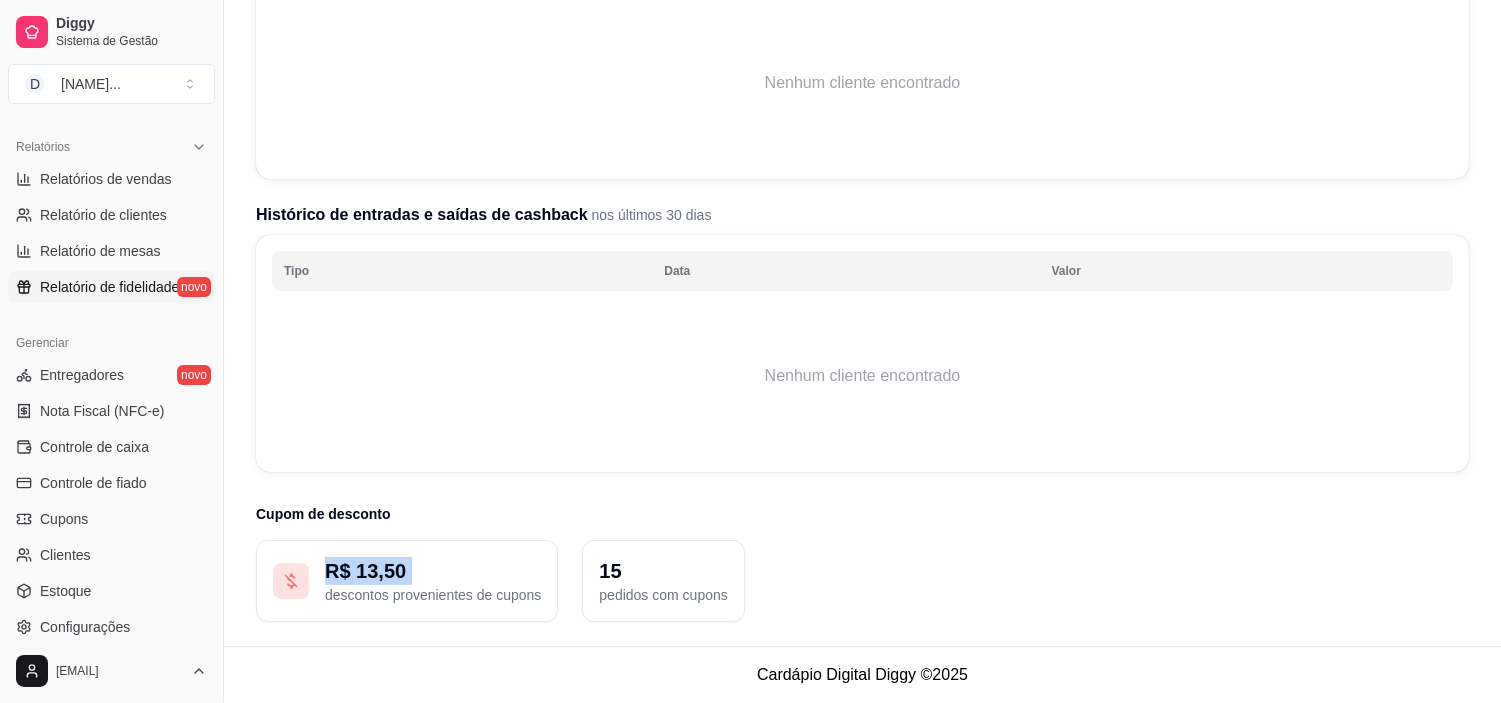 click on "R$ 13,50" at bounding box center (433, 571) 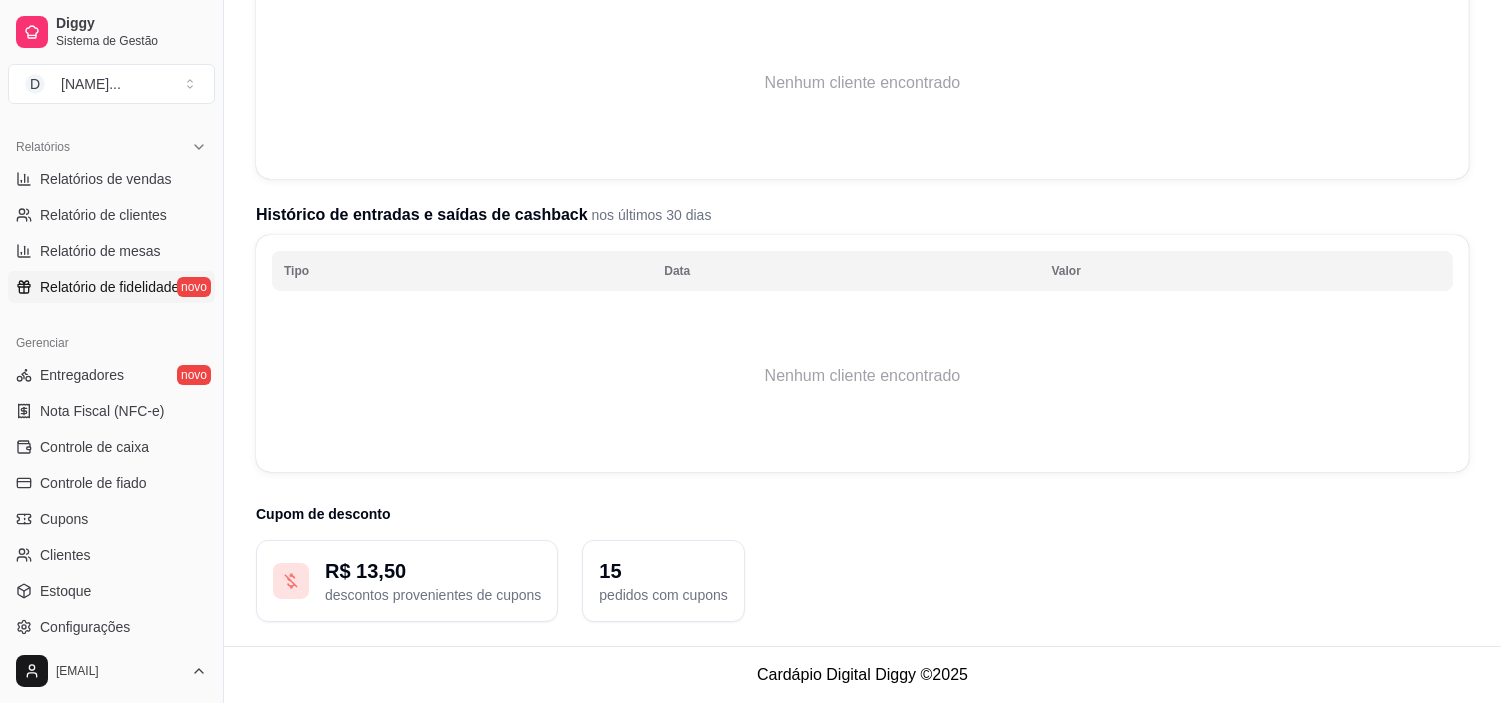 click on "15" at bounding box center (663, 571) 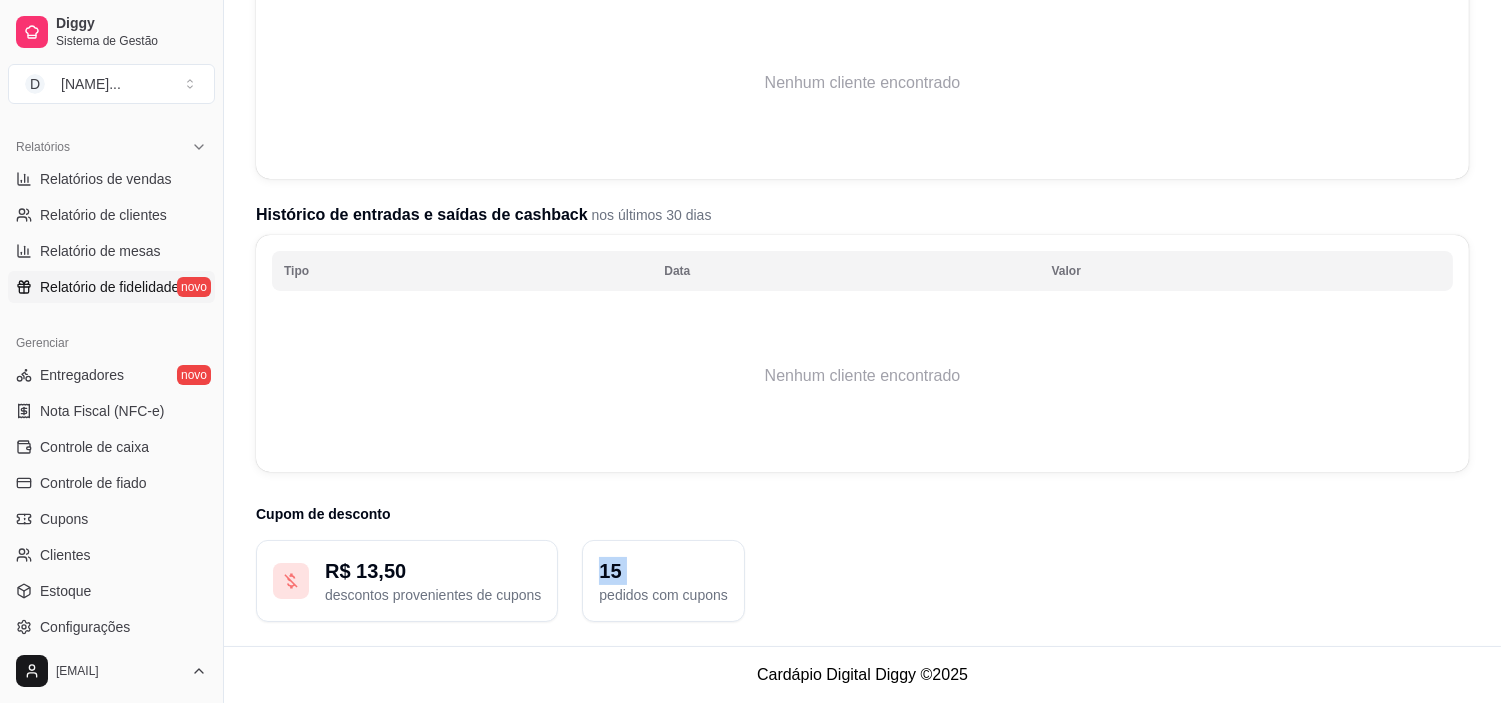 click on "15" at bounding box center [663, 571] 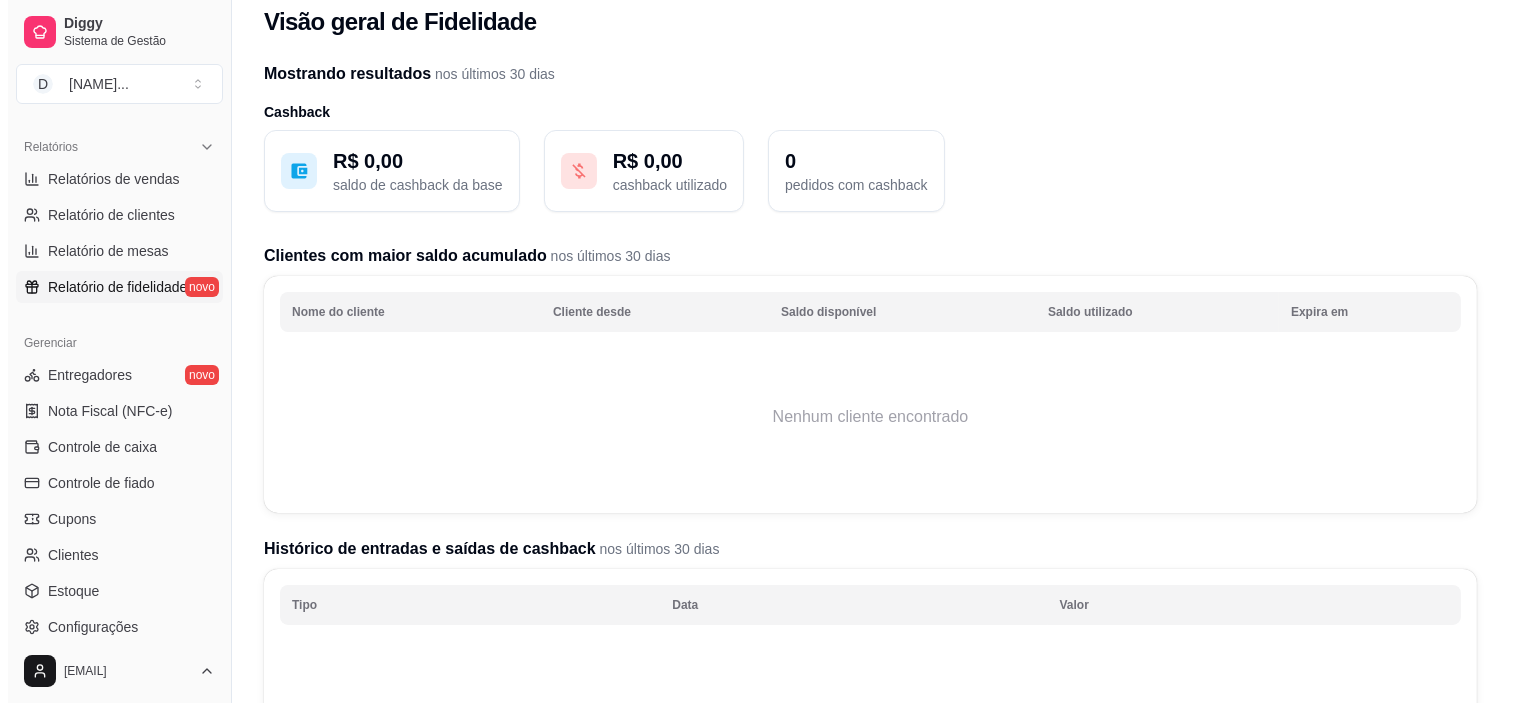 scroll, scrollTop: 0, scrollLeft: 0, axis: both 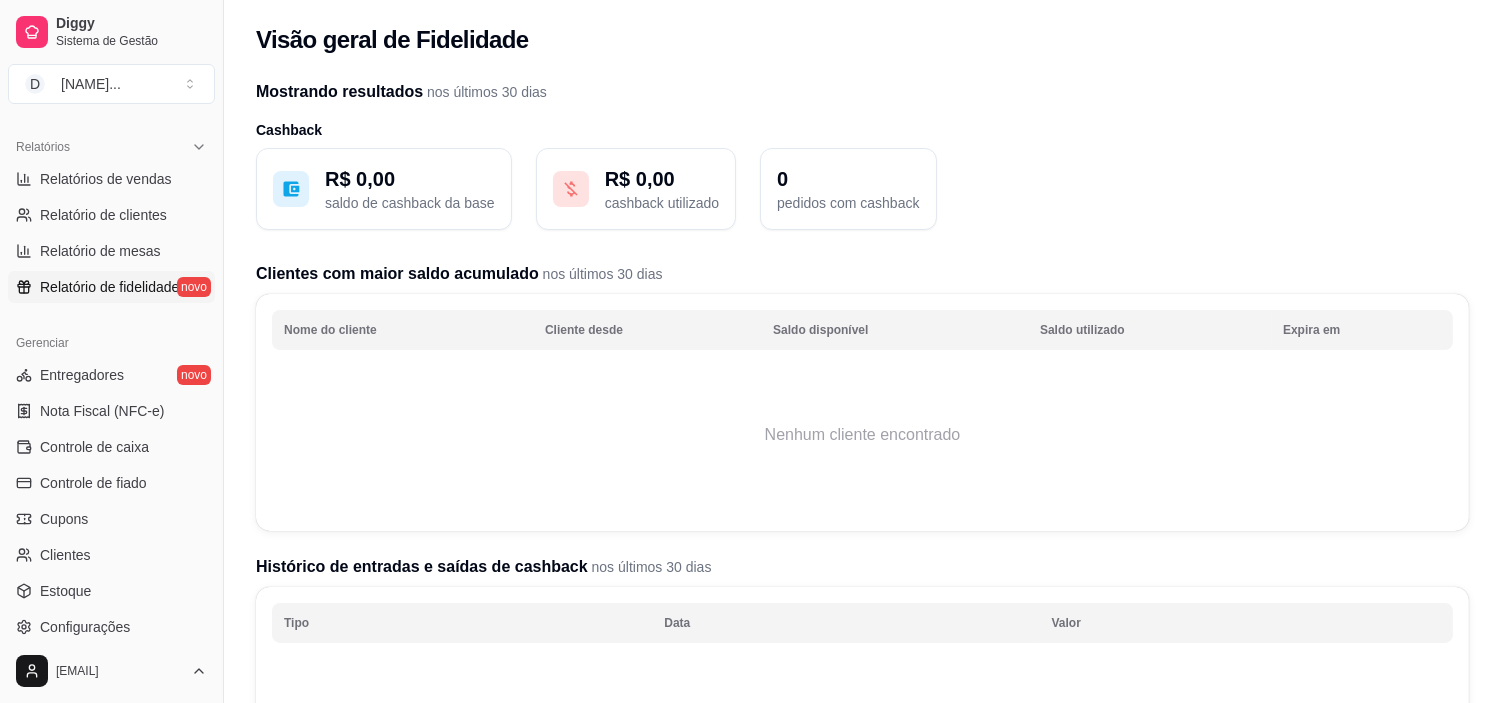click on "Relatório de fidelidade" at bounding box center (109, 287) 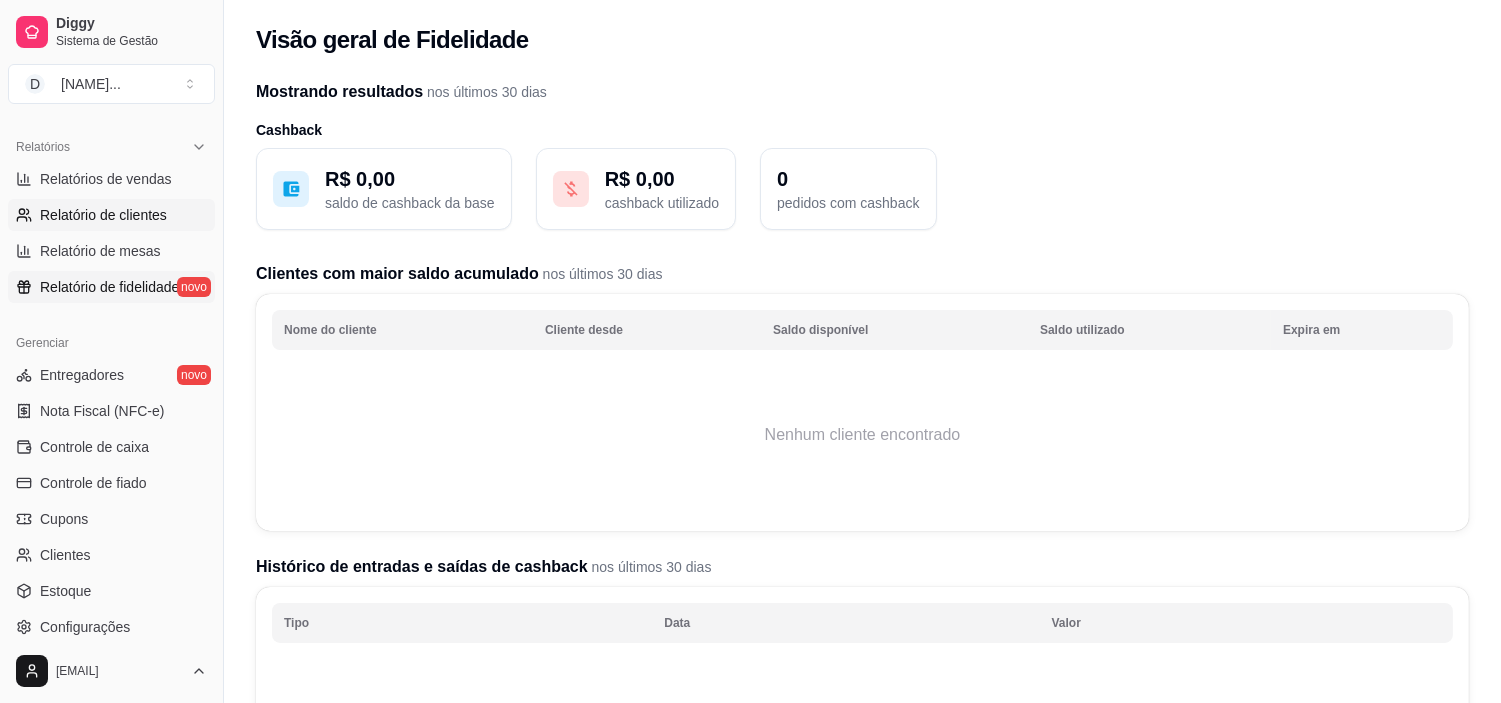 click on "Relatório de clientes" at bounding box center (103, 215) 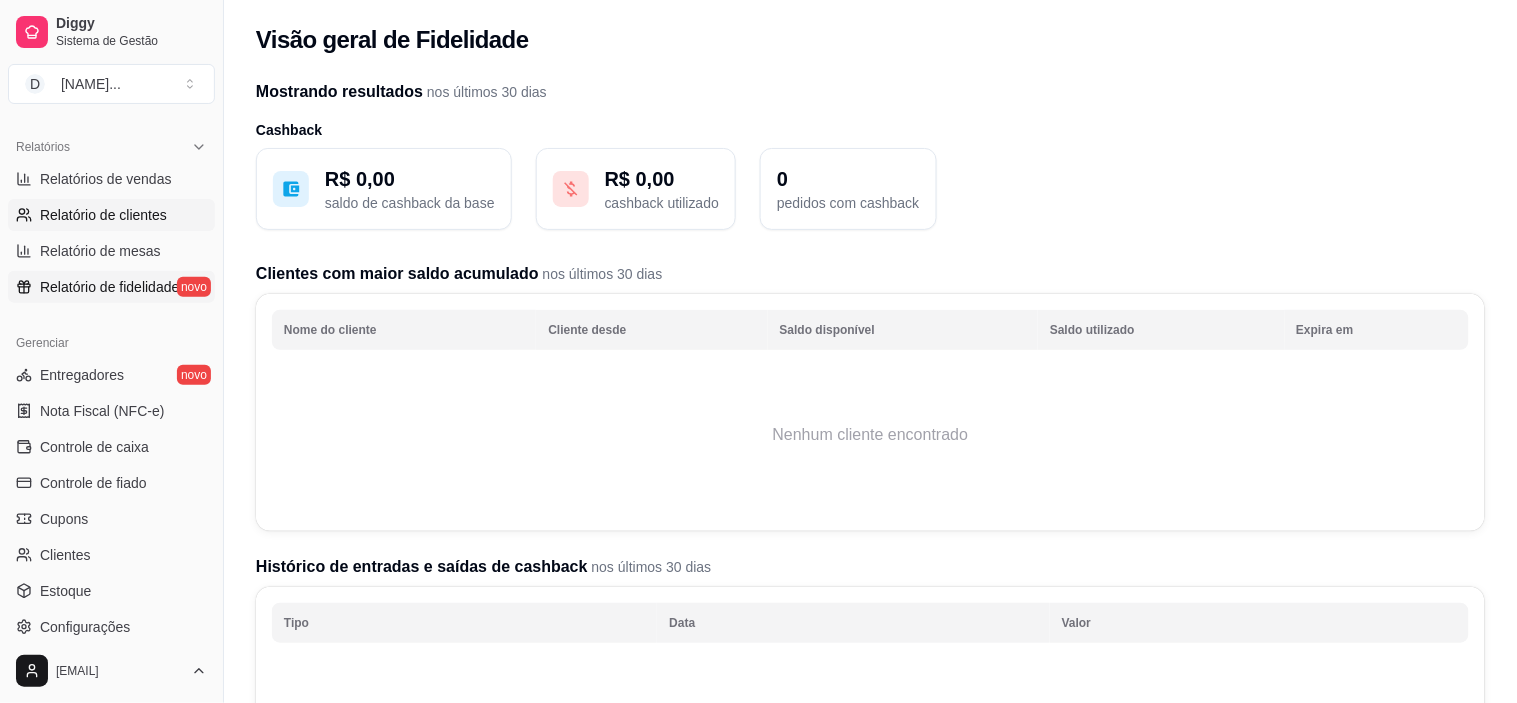 select on "30" 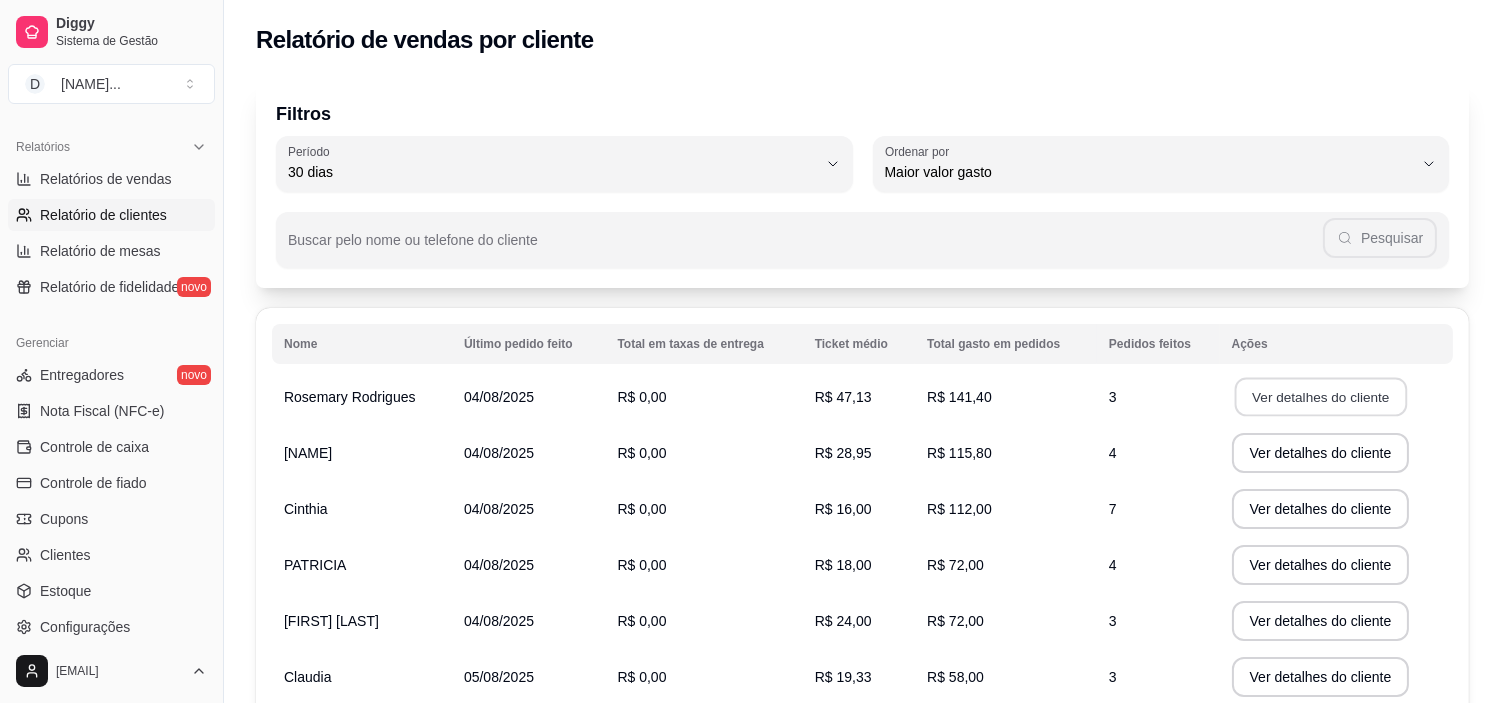 click on "Ver detalhes do cliente" at bounding box center [1320, 397] 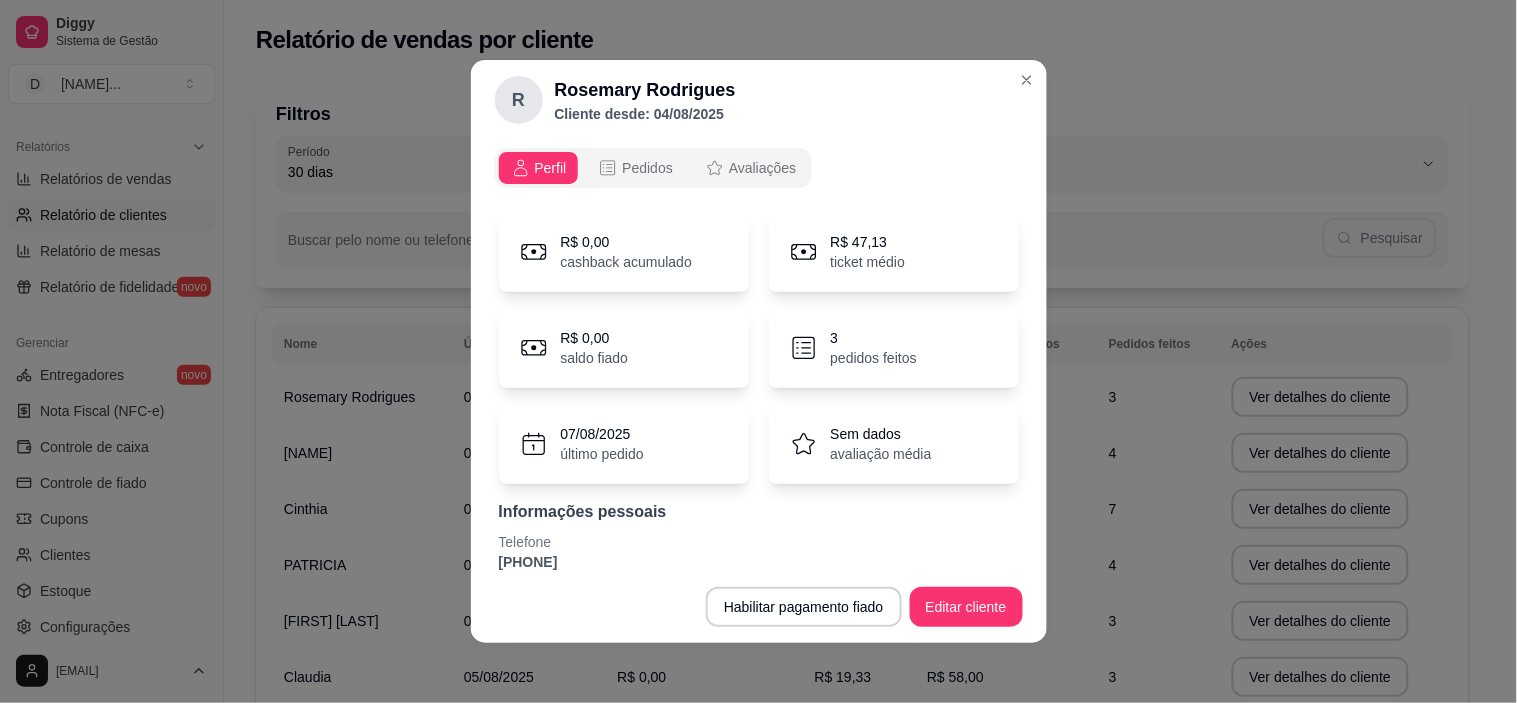 scroll, scrollTop: 68, scrollLeft: 0, axis: vertical 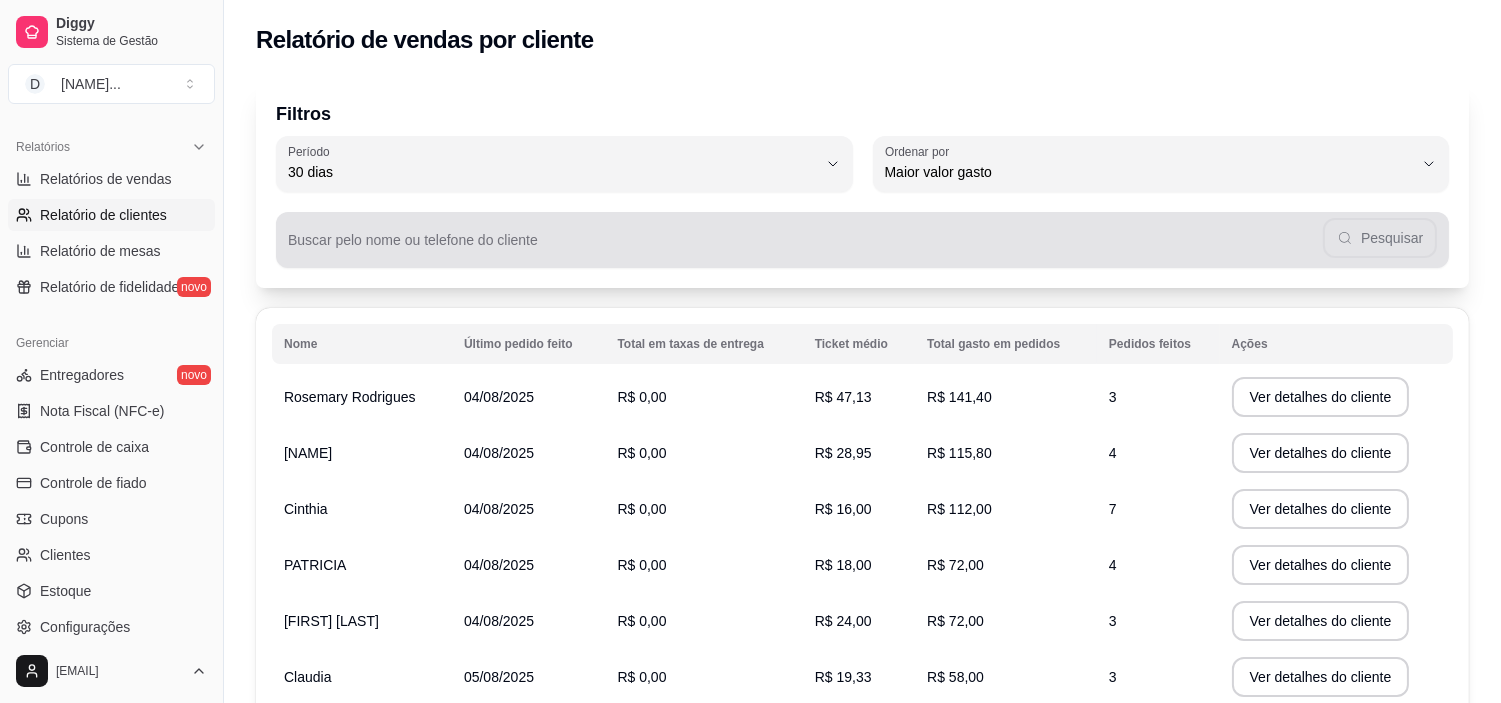 click on "Buscar pelo nome ou telefone do cliente" at bounding box center [805, 248] 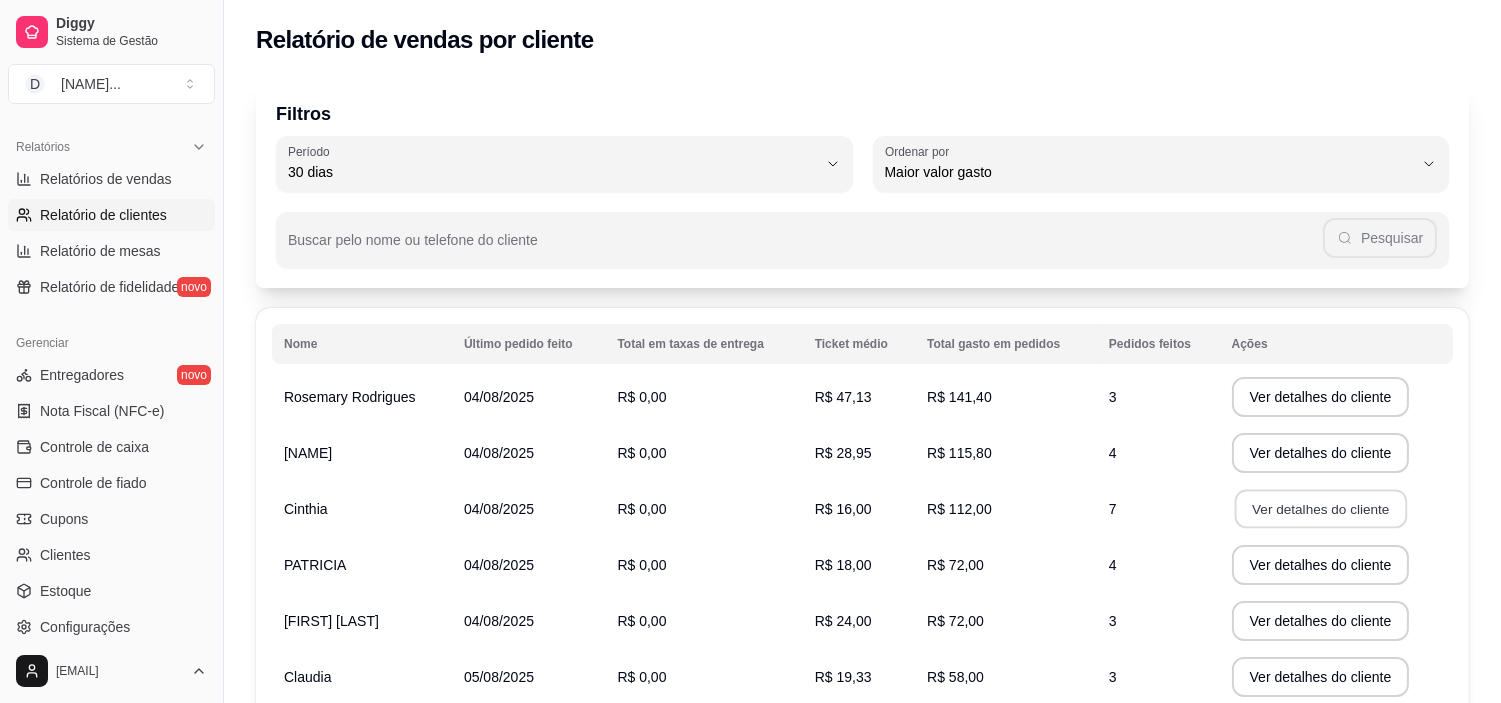 click on "Ver detalhes do cliente" at bounding box center [1320, 509] 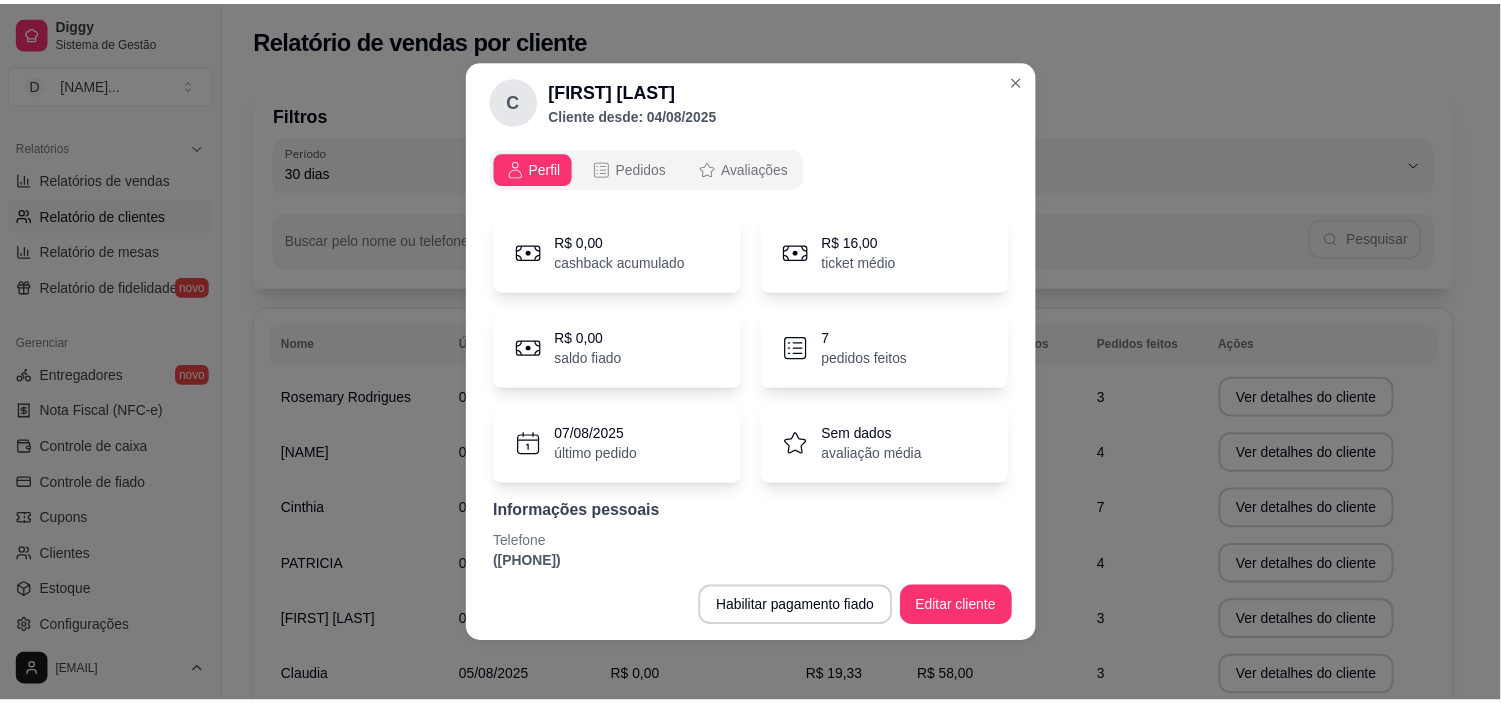scroll, scrollTop: 68, scrollLeft: 0, axis: vertical 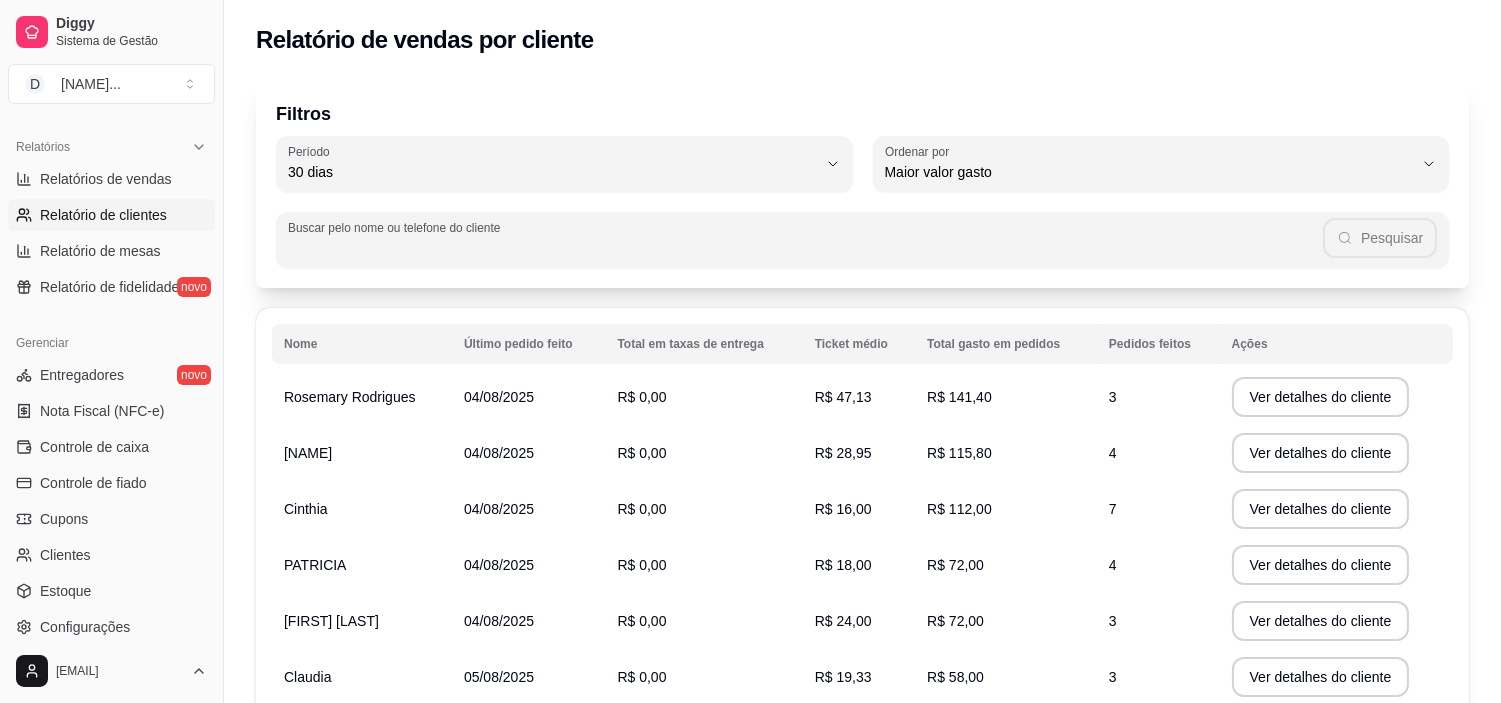 click on "Buscar pelo nome ou telefone do cliente" at bounding box center [805, 248] 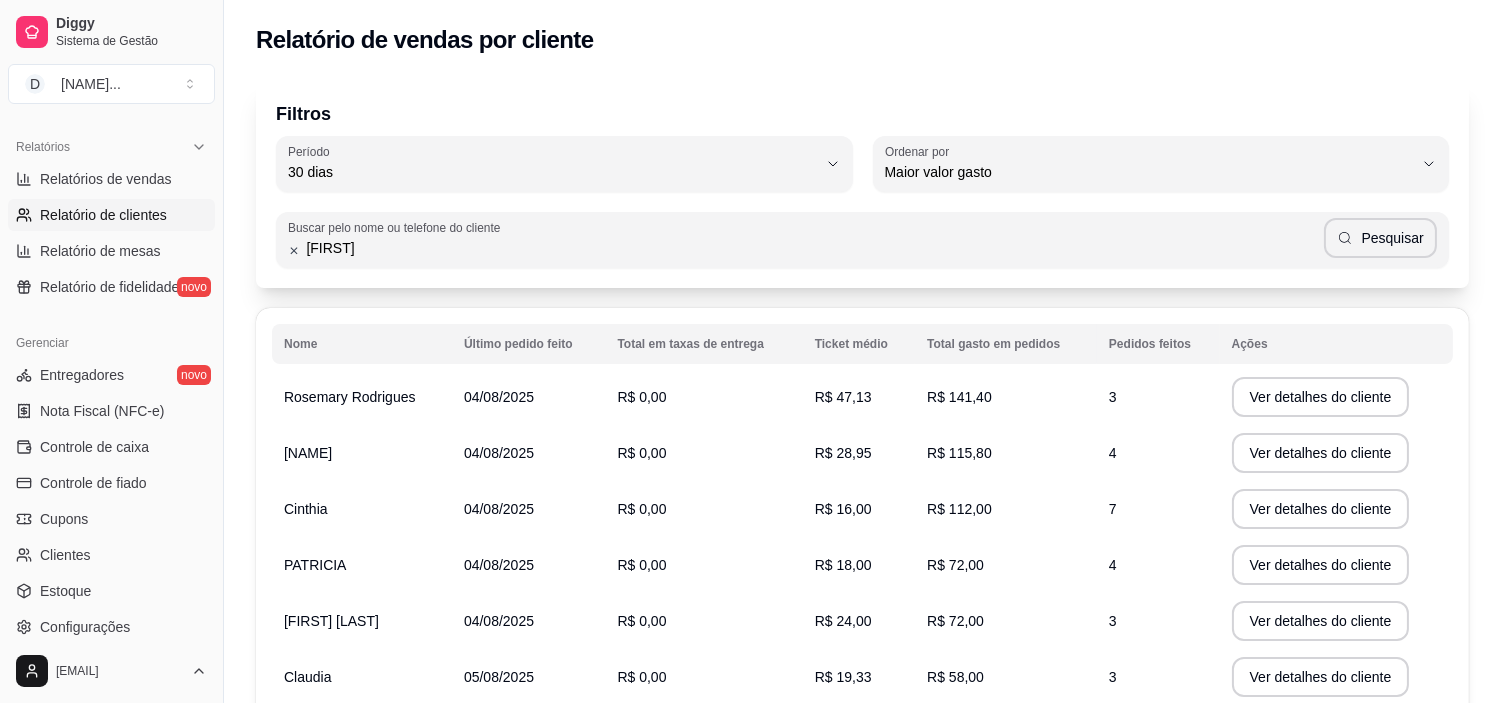 type on "[FIRST]" 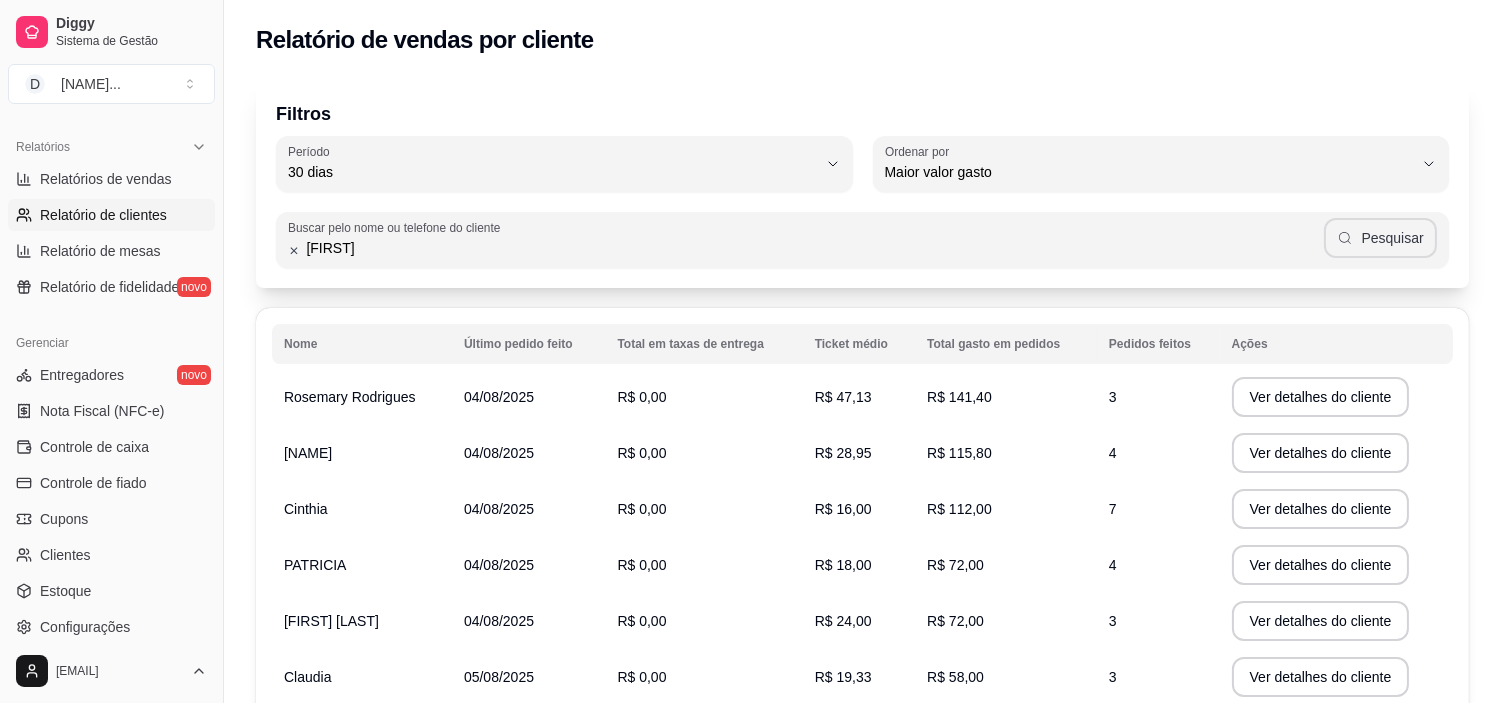 click on "Pesquisar" at bounding box center [1380, 238] 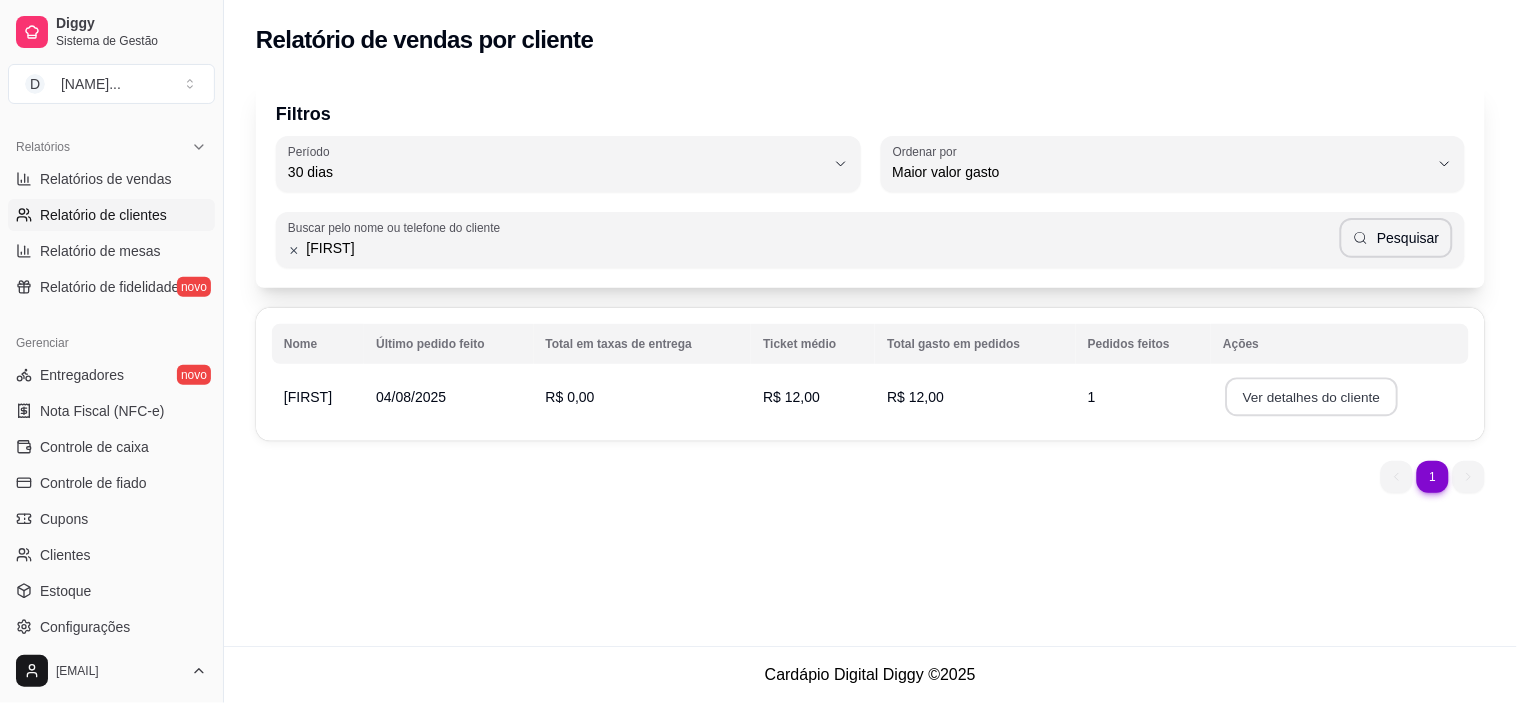 click on "Ver detalhes do cliente" at bounding box center [1312, 397] 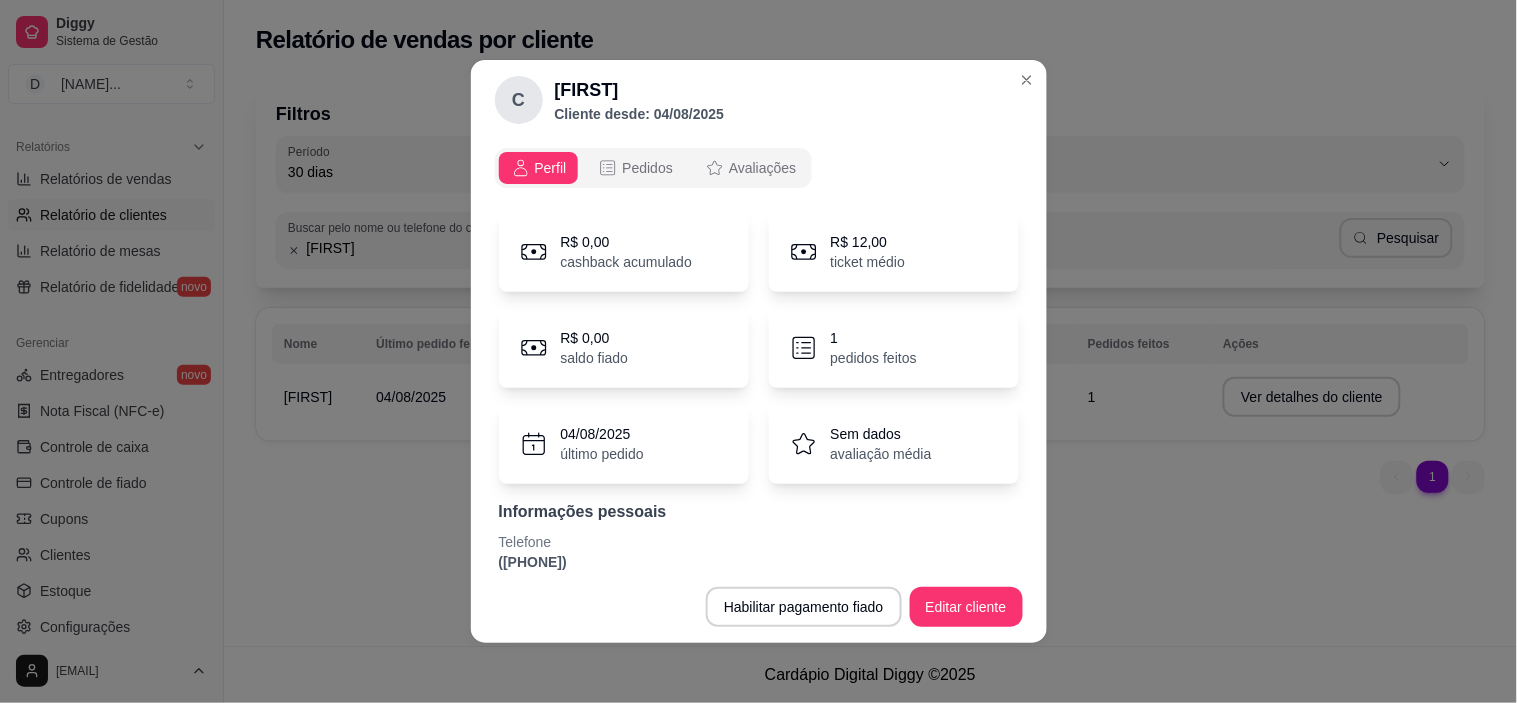 scroll, scrollTop: 68, scrollLeft: 0, axis: vertical 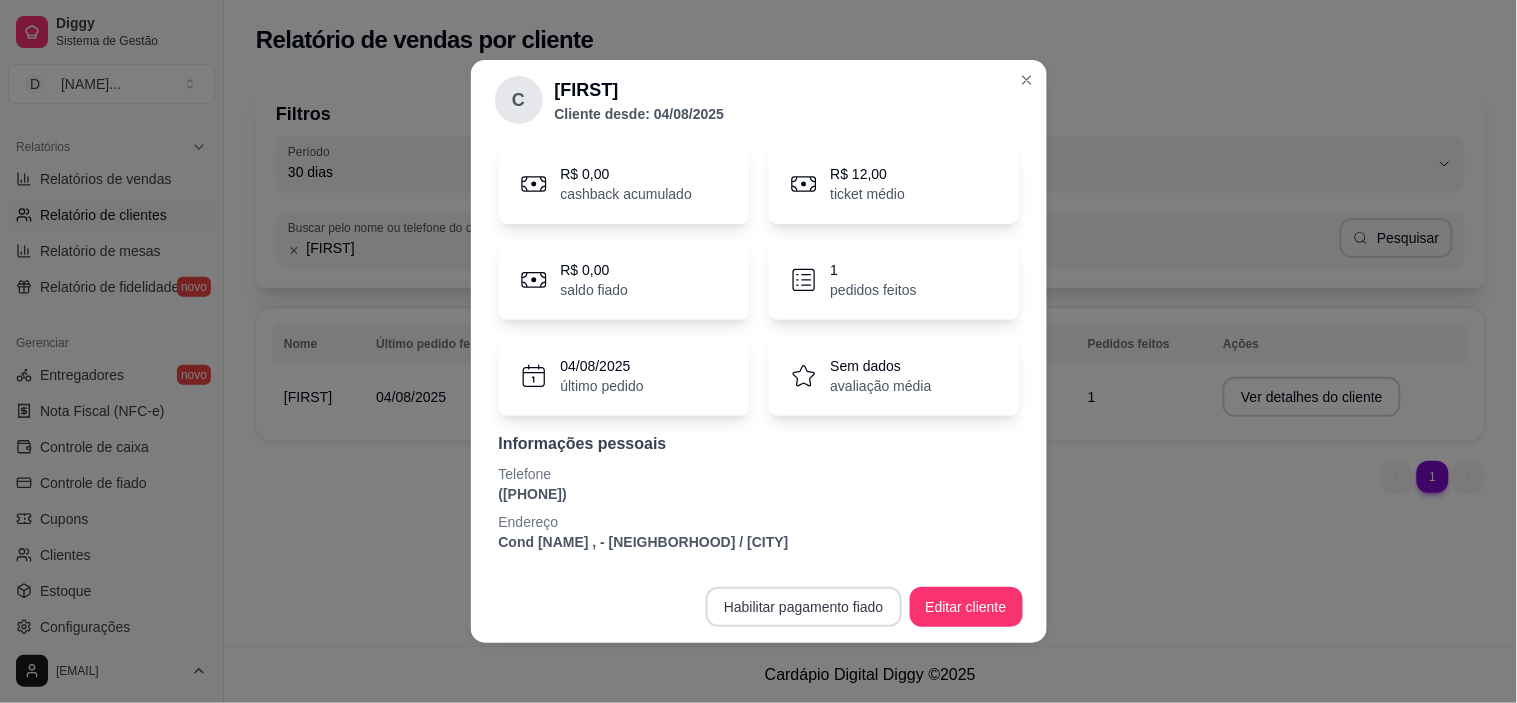 click on "Habilitar pagamento fiado" at bounding box center [804, 607] 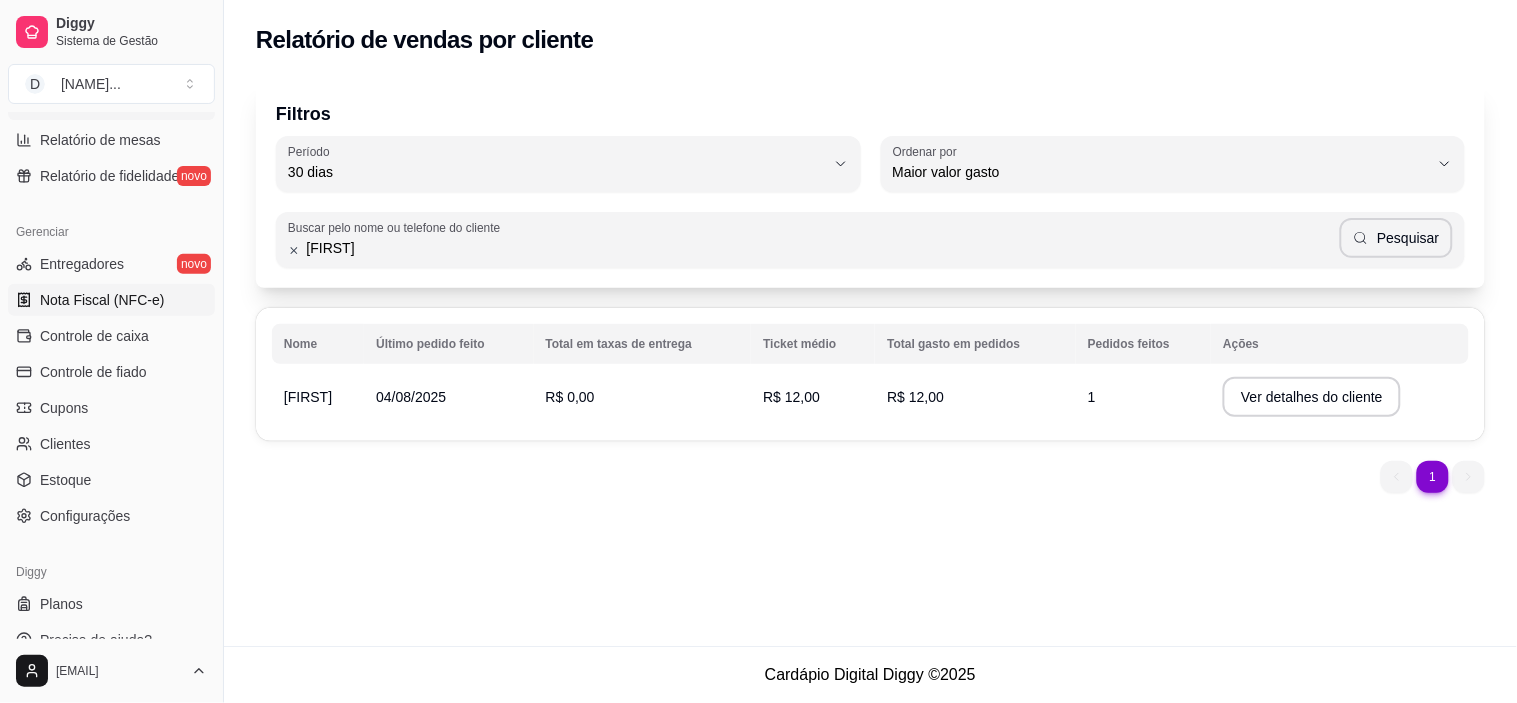 scroll, scrollTop: 266, scrollLeft: 0, axis: vertical 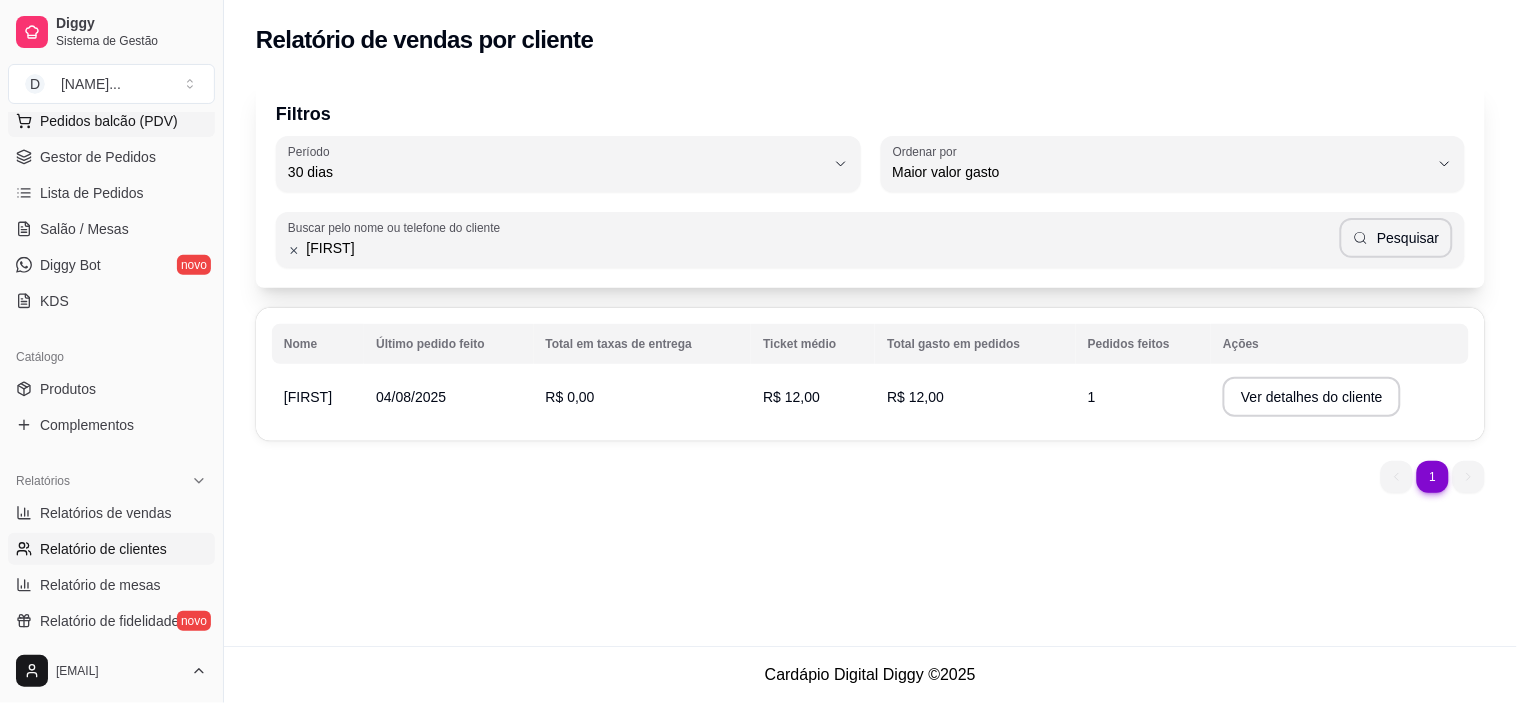 click on "Pedidos balcão (PDV)" at bounding box center (109, 121) 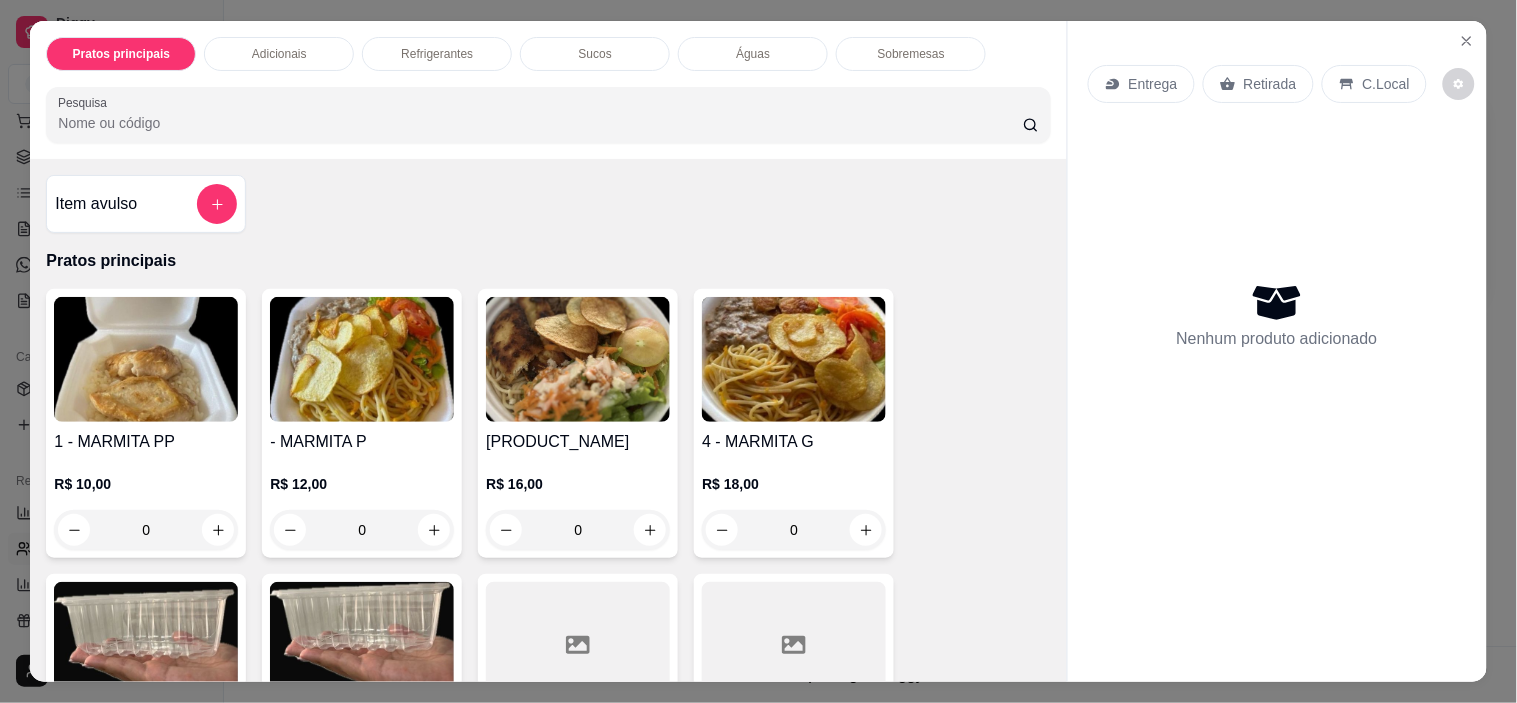 click at bounding box center (362, 359) 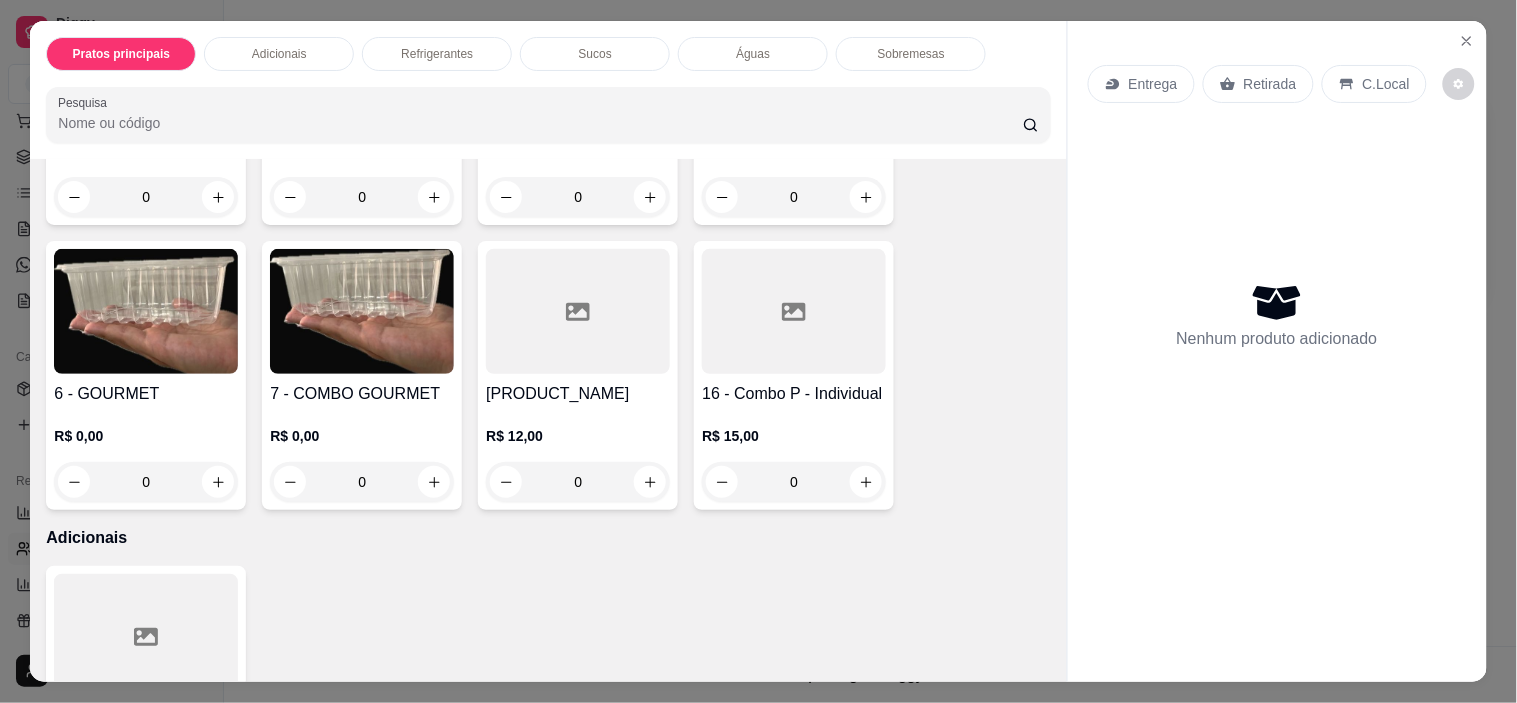scroll, scrollTop: 555, scrollLeft: 0, axis: vertical 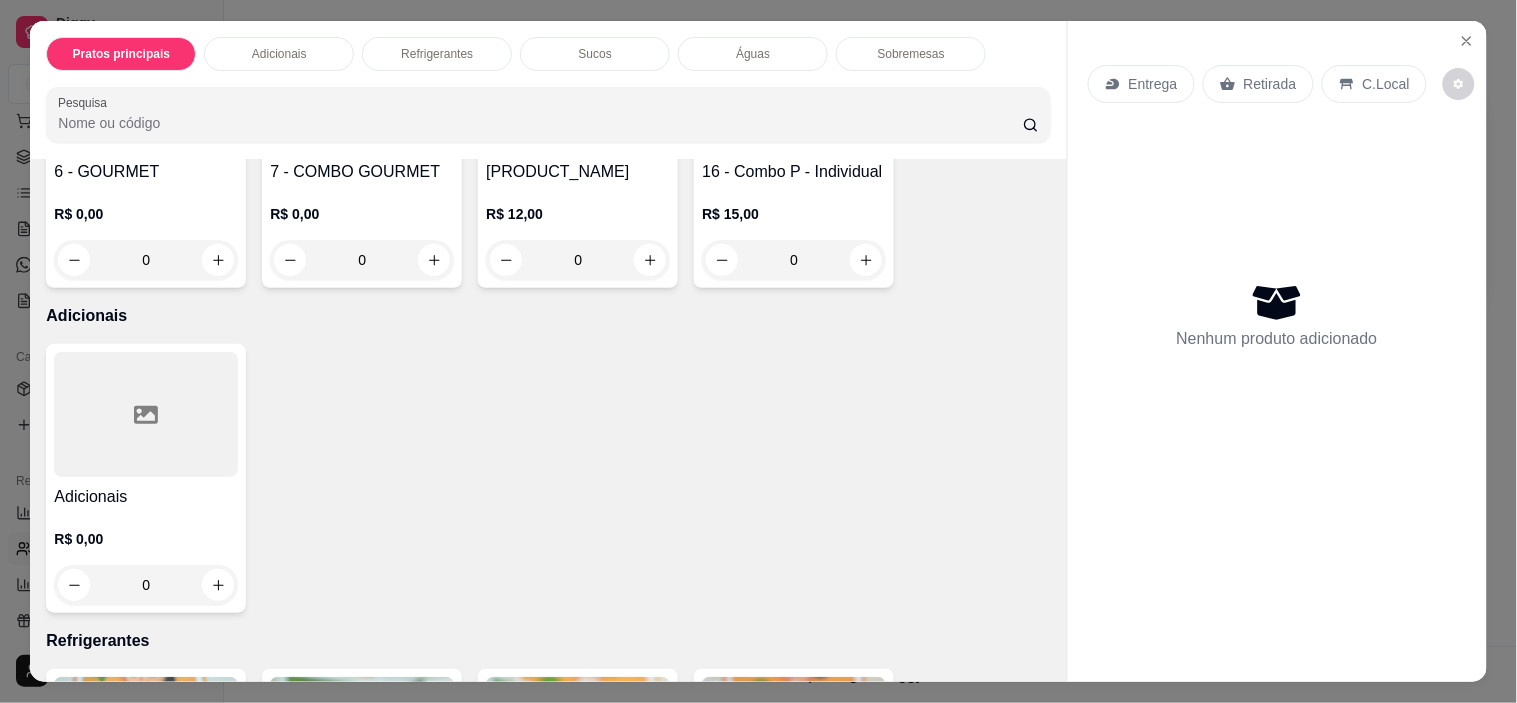 click 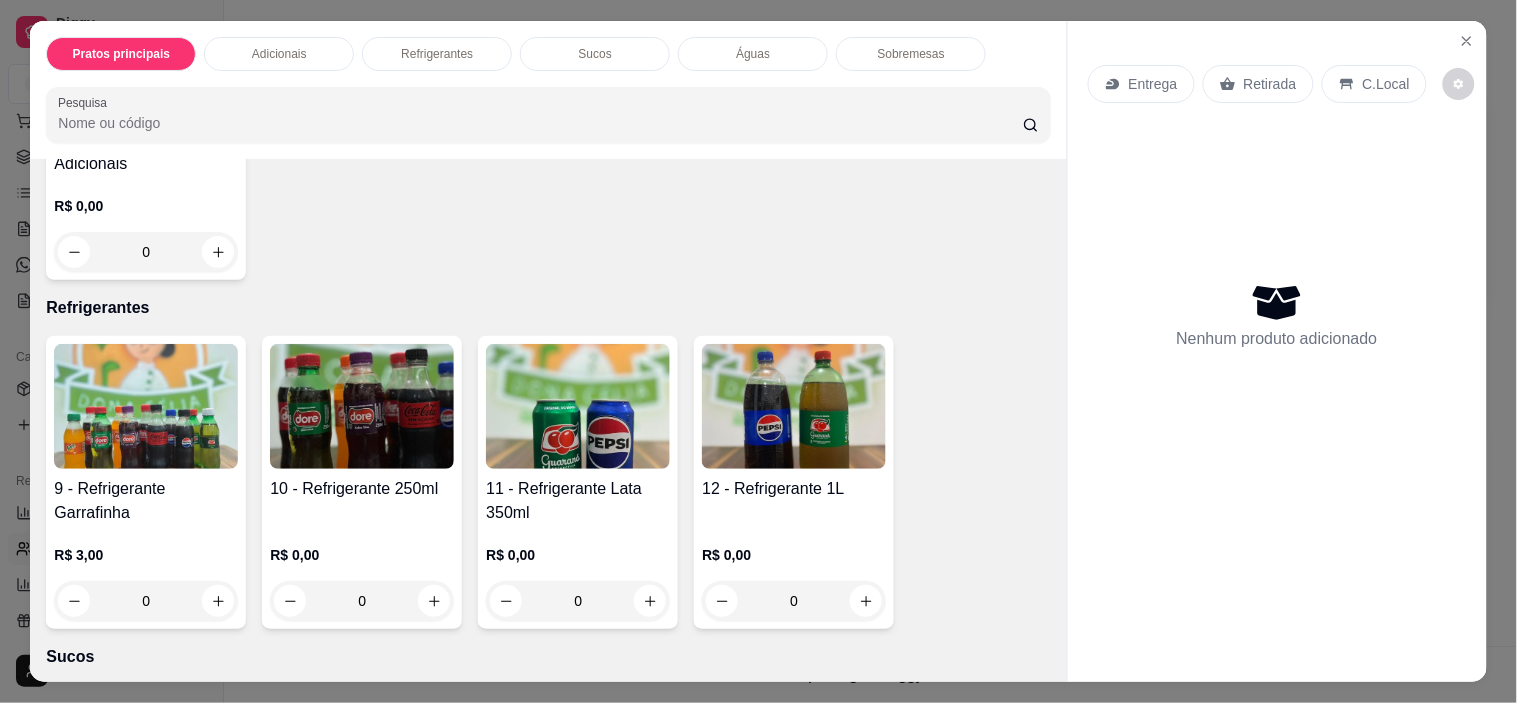 scroll, scrollTop: 1000, scrollLeft: 0, axis: vertical 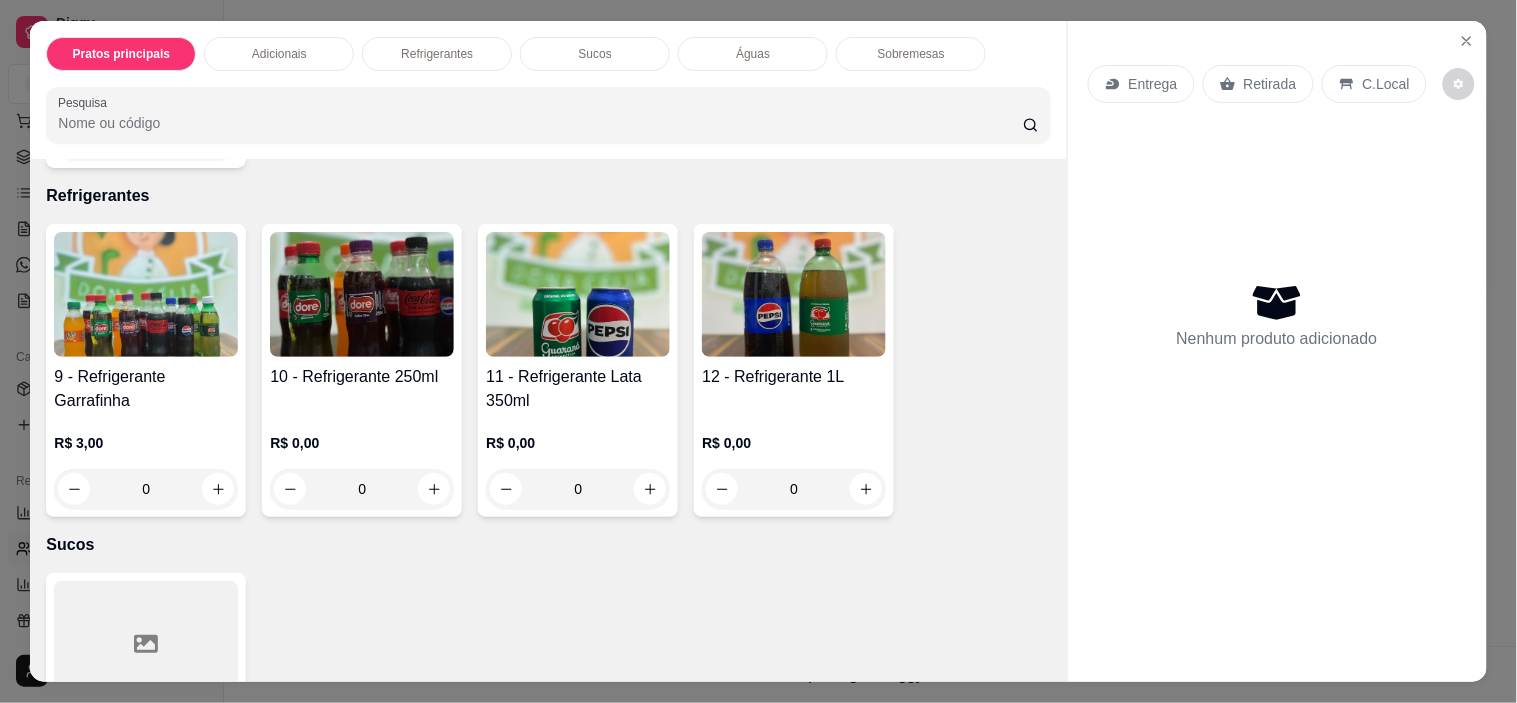 click at bounding box center [146, 294] 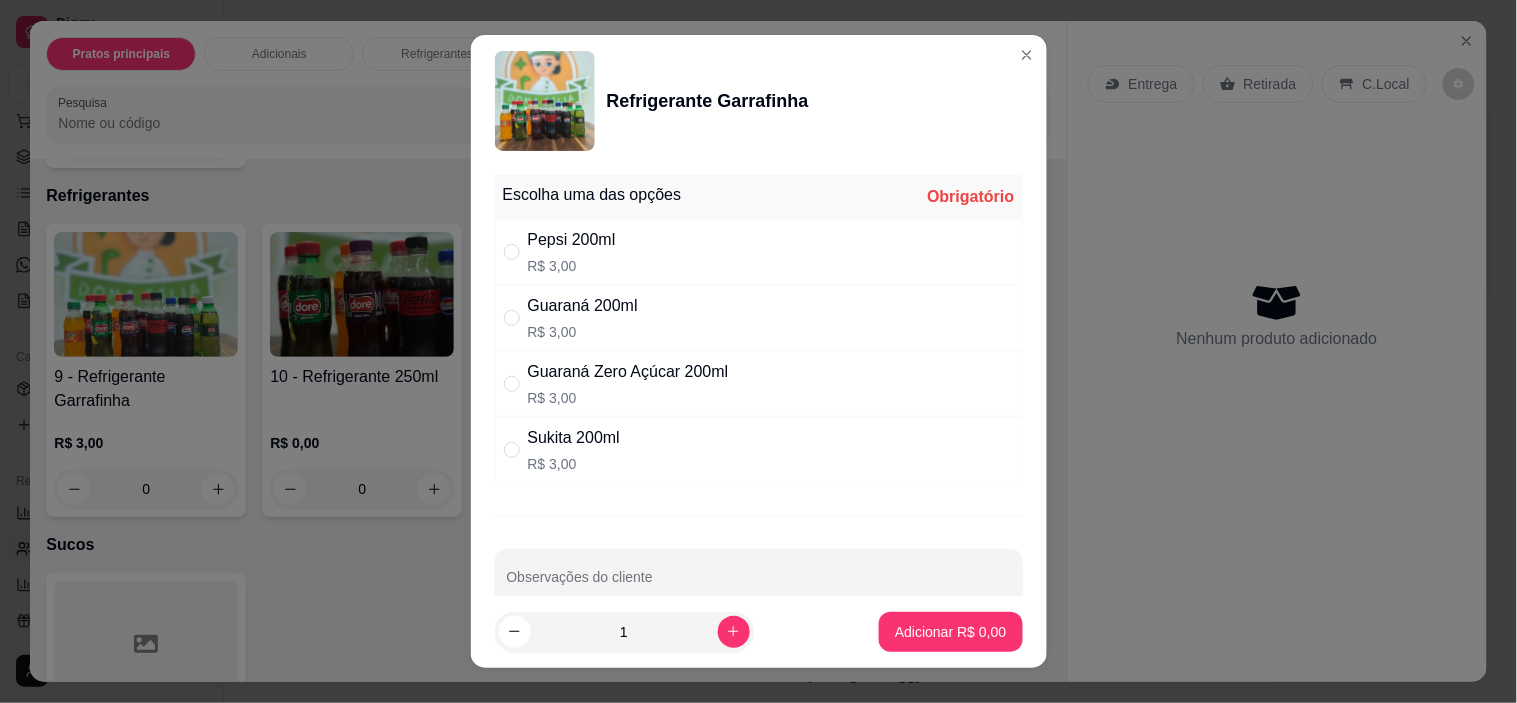 click on "R$ 3,00" at bounding box center [583, 332] 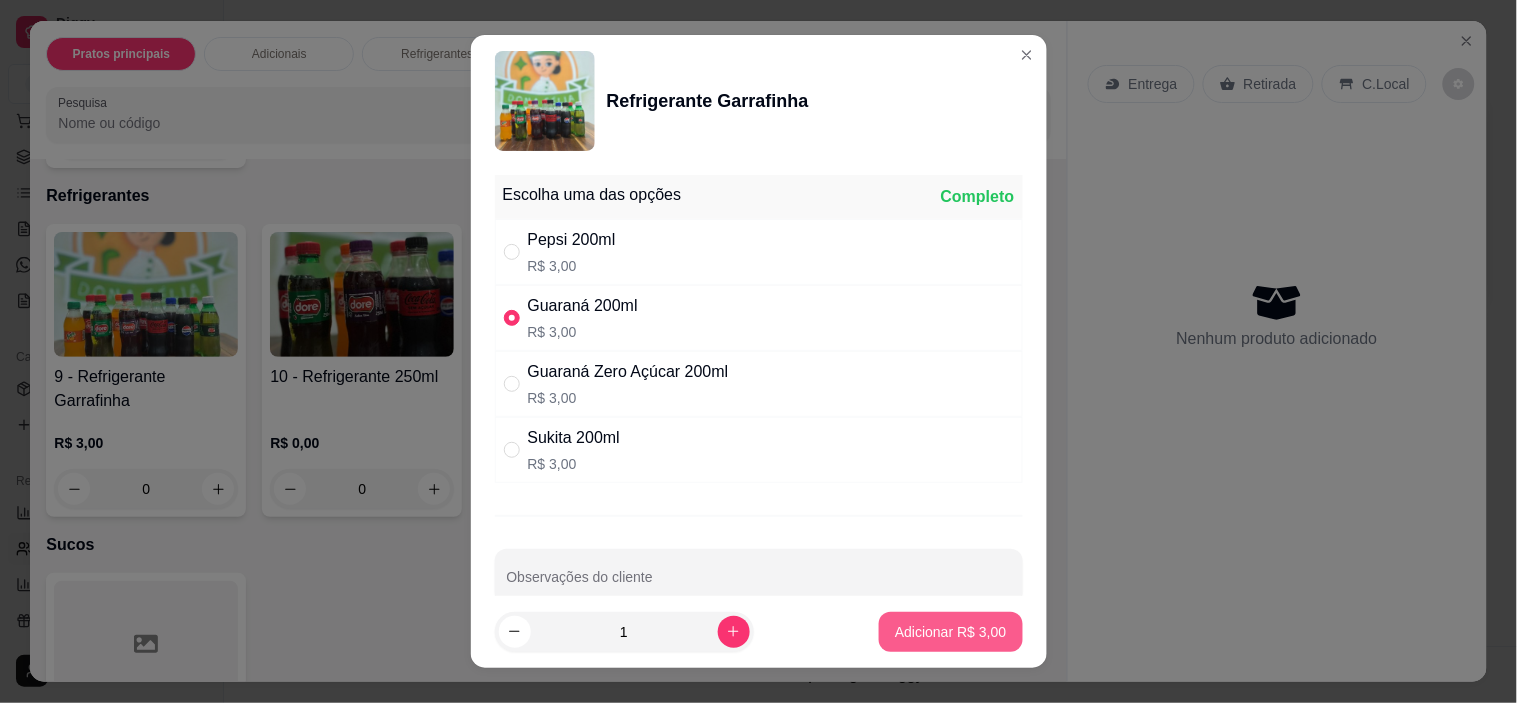 click on "Adicionar   R$ 3,00" at bounding box center [950, 632] 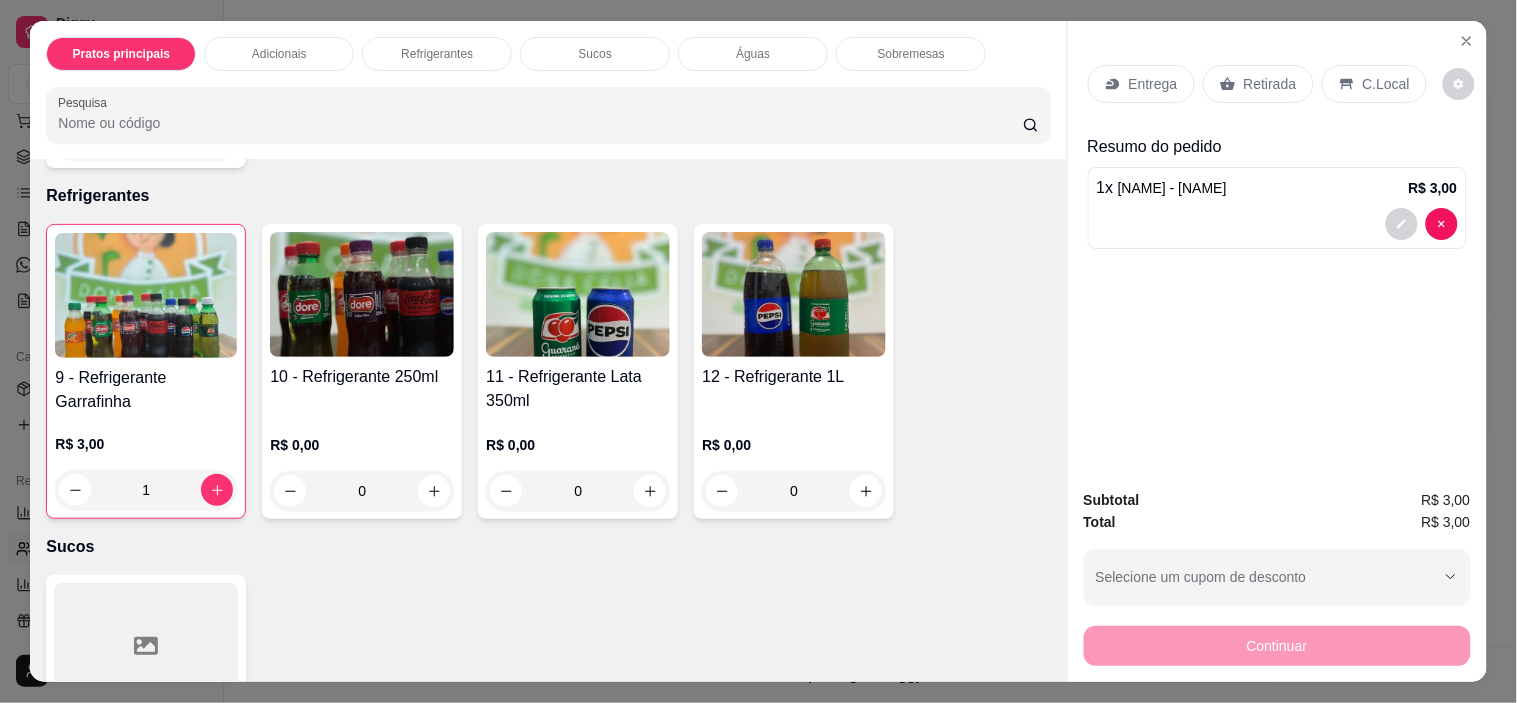 click on "Retirada" at bounding box center [1270, 84] 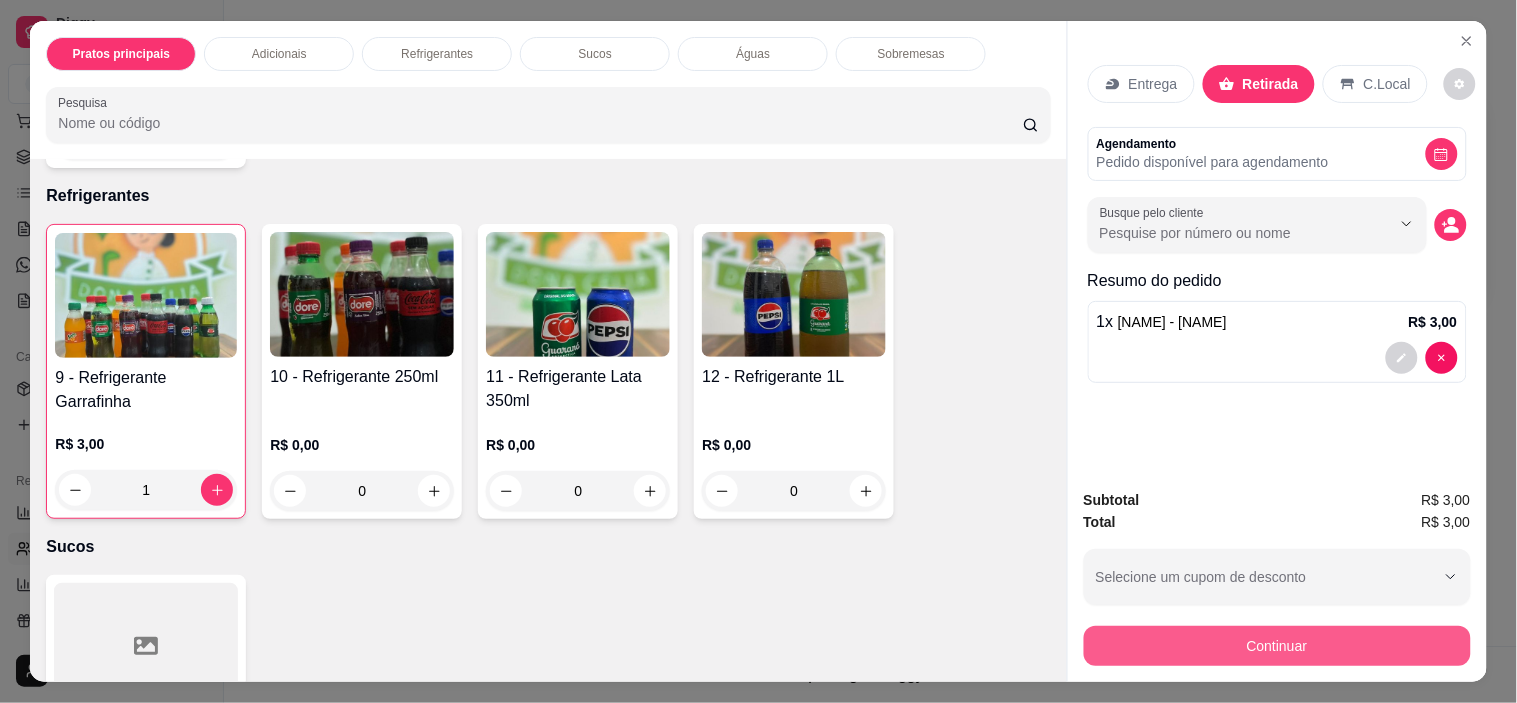 click on "Continuar" at bounding box center [1277, 646] 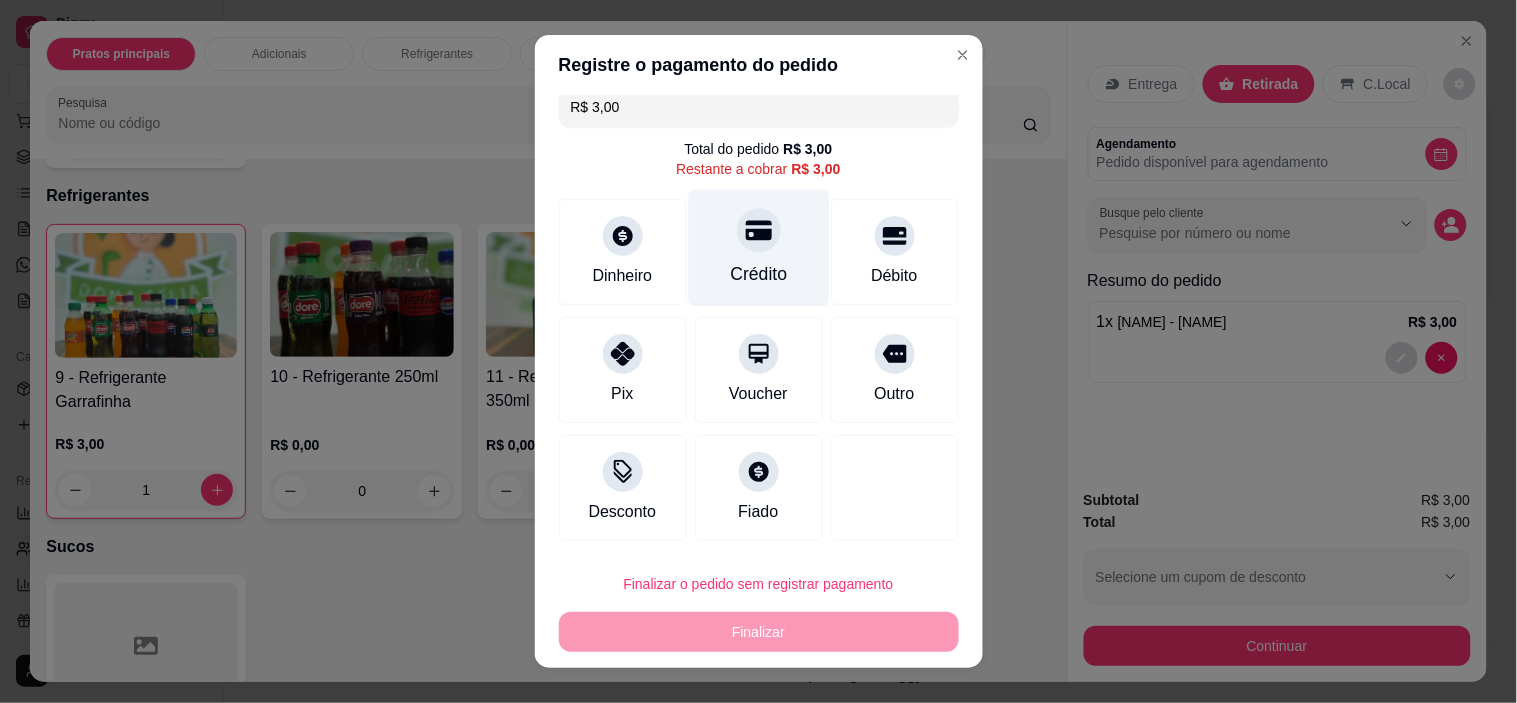 scroll, scrollTop: 0, scrollLeft: 0, axis: both 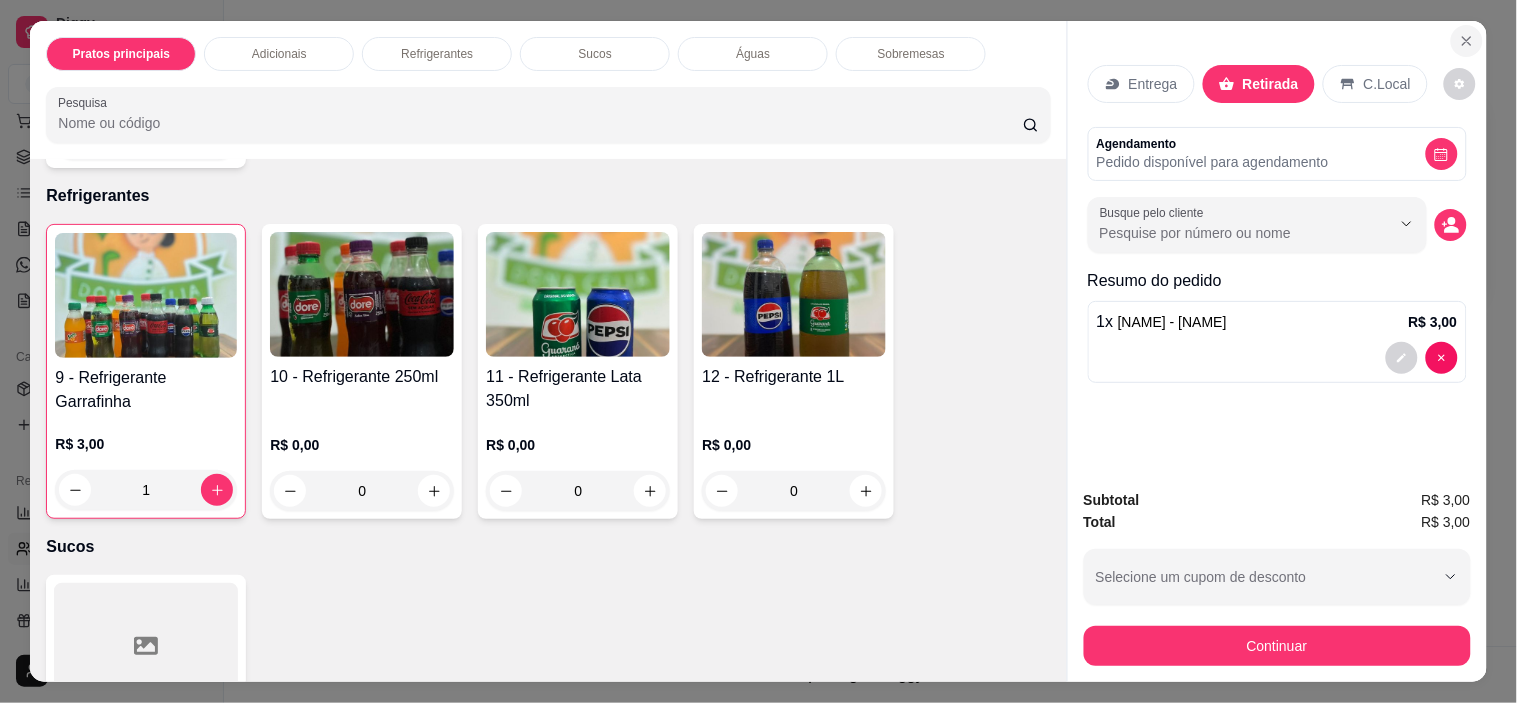 click 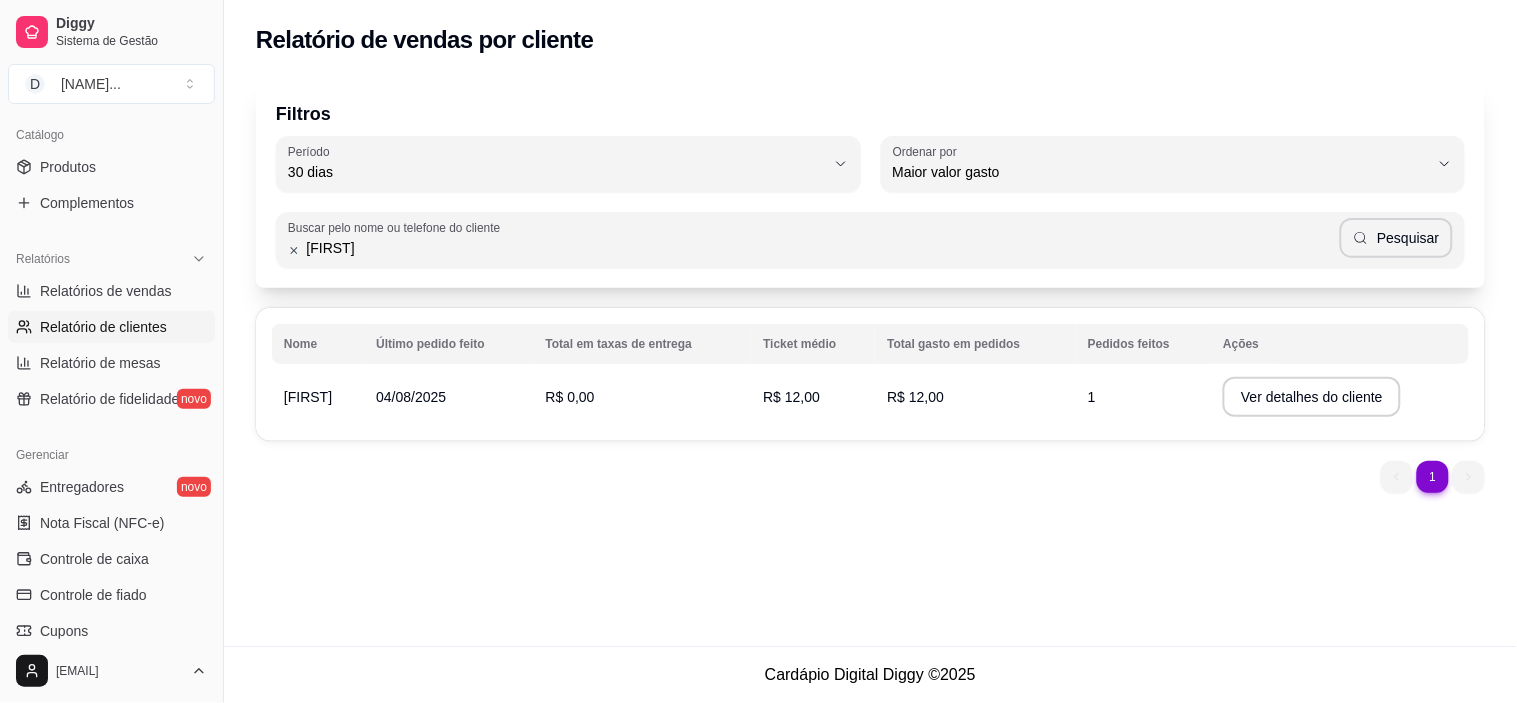 scroll, scrollTop: 735, scrollLeft: 0, axis: vertical 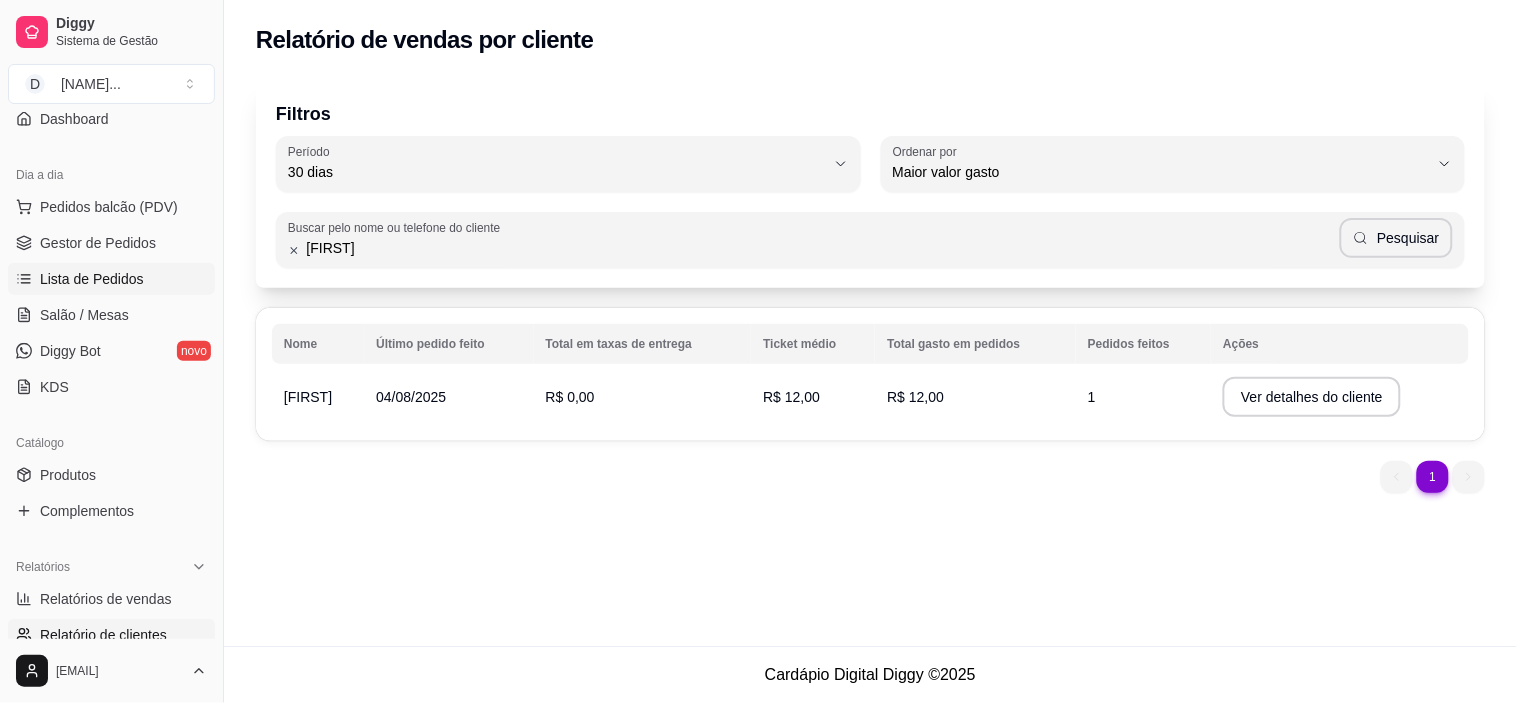 click on "Lista de Pedidos" at bounding box center [92, 279] 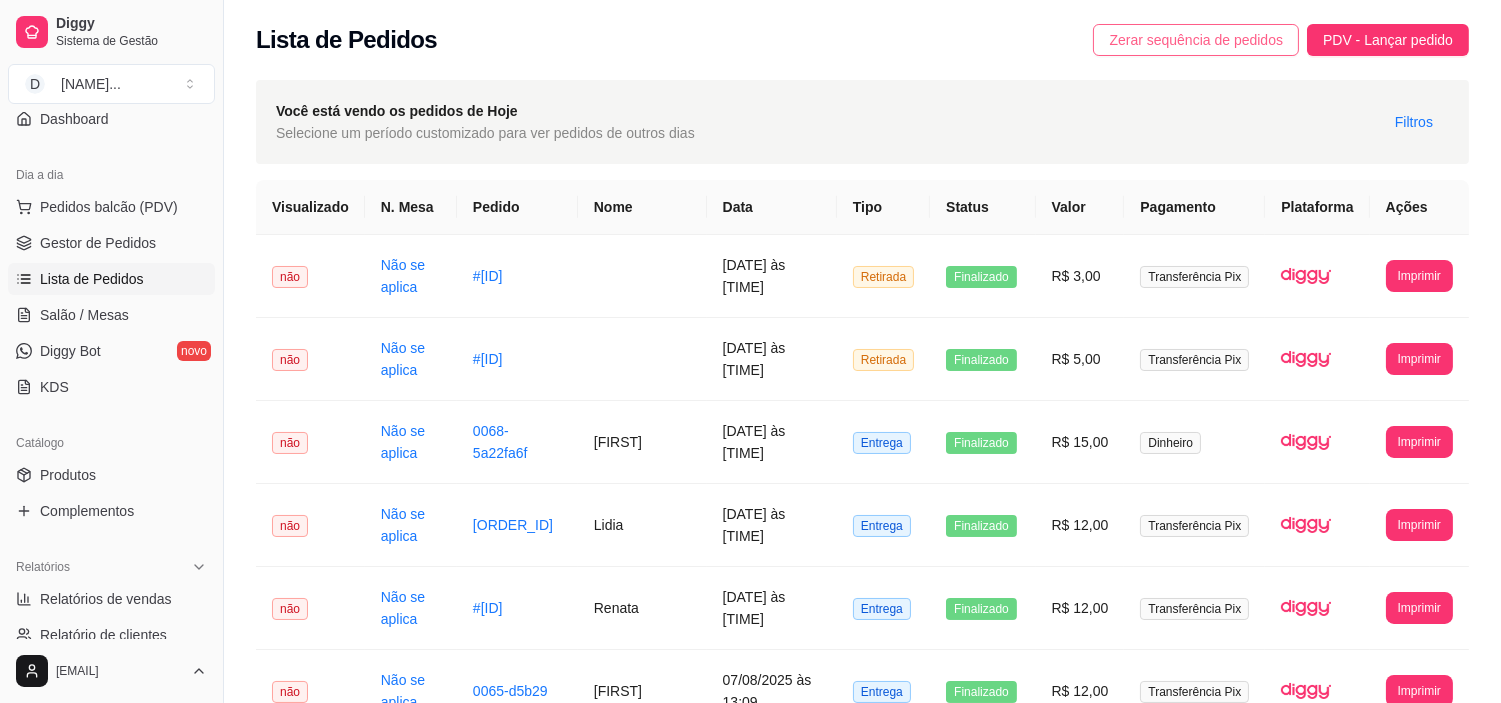 click on "Zerar sequência de pedidos" at bounding box center (1196, 40) 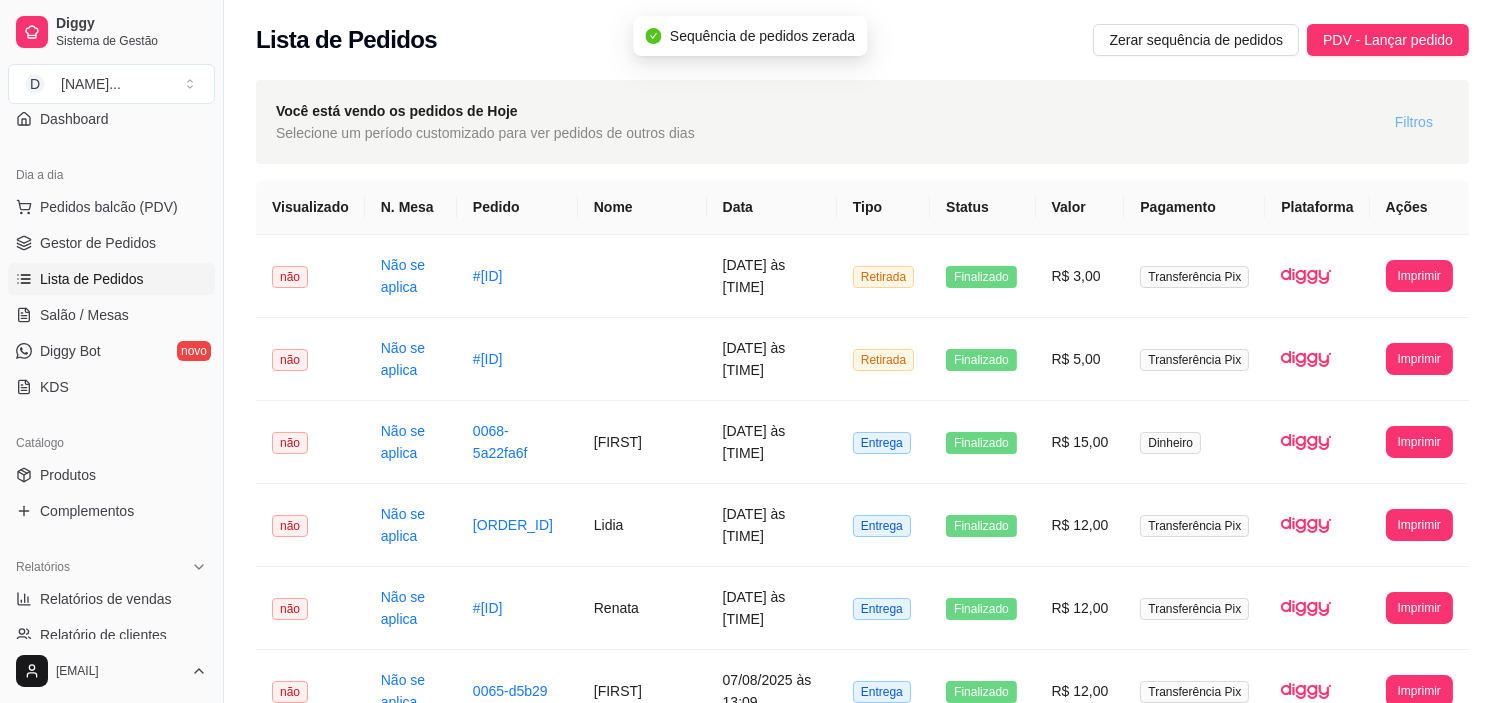 click on "Filtros" at bounding box center [1414, 122] 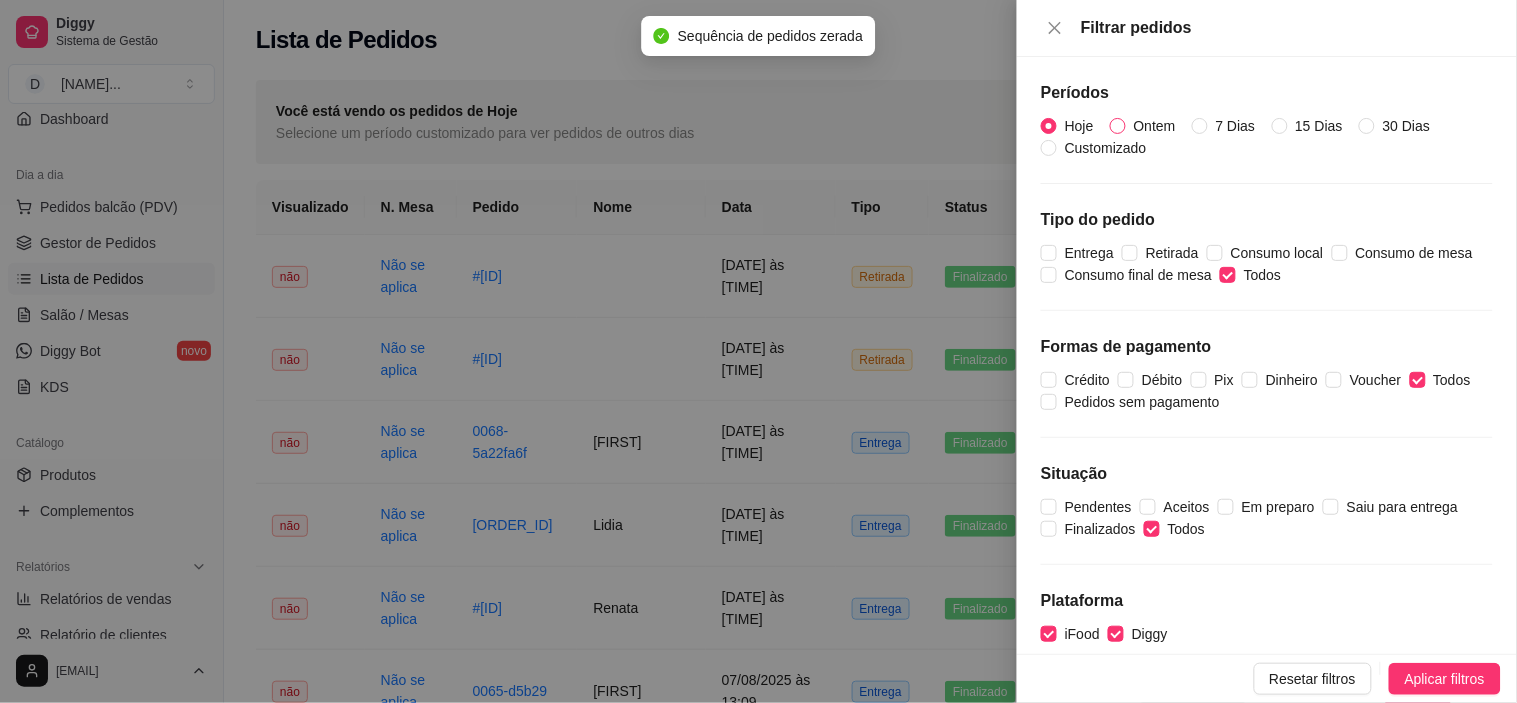 click on "Ontem" at bounding box center (1118, 126) 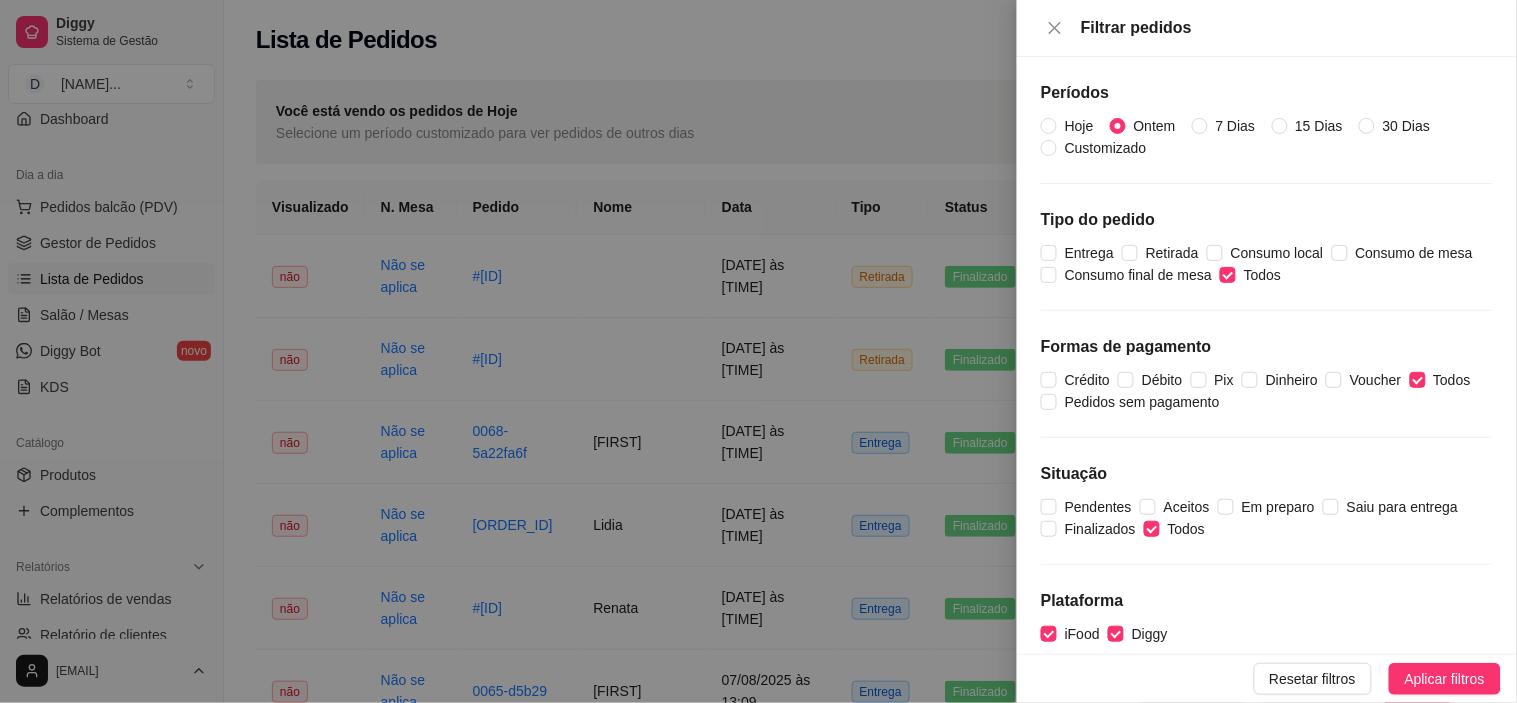 click on "Períodos Hoje Ontem 7 Dias 15 Dias 30 Dias Customizado Tipo do pedido Entrega Retirada Consumo local Consumo de mesa Consumo final de mesa Todos Formas de pagamento Crédito Débito Pix Dinheiro Voucher Todos Pedidos sem pagamento Situação Pendentes Aceitos Em preparo Saiu para entrega Finalizados Todos Plataforma iFood Diggy" at bounding box center (1267, 355) 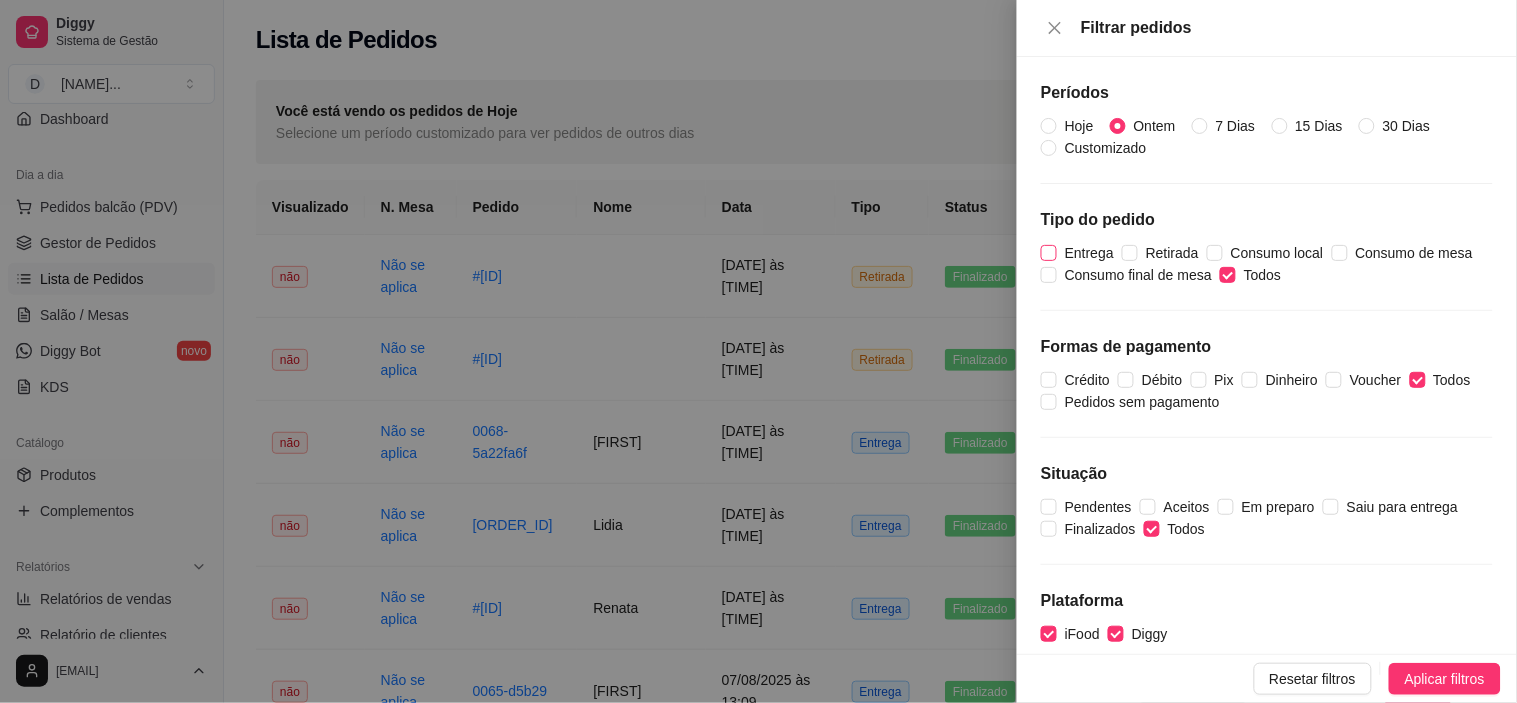 click on "Entrega" at bounding box center [1049, 253] 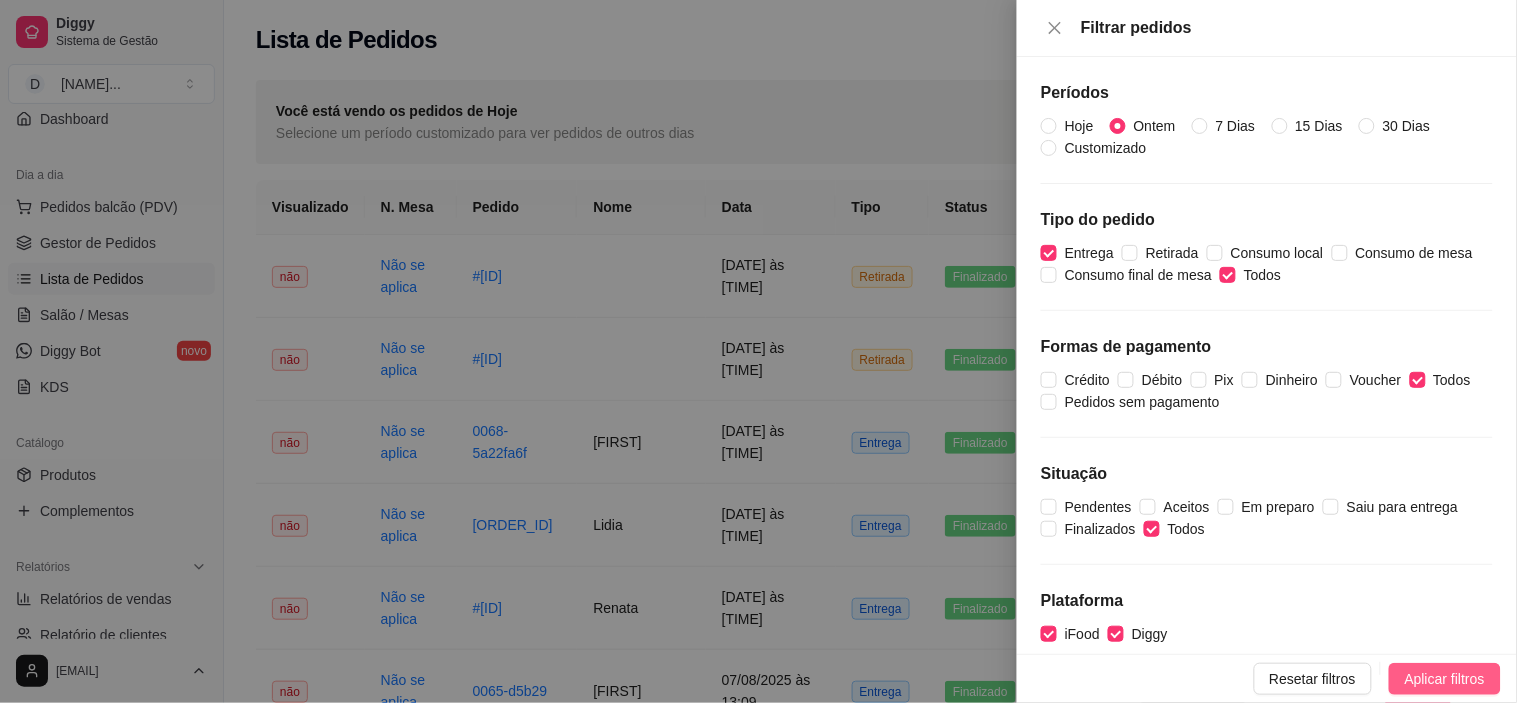 click on "Aplicar filtros" at bounding box center [1445, 679] 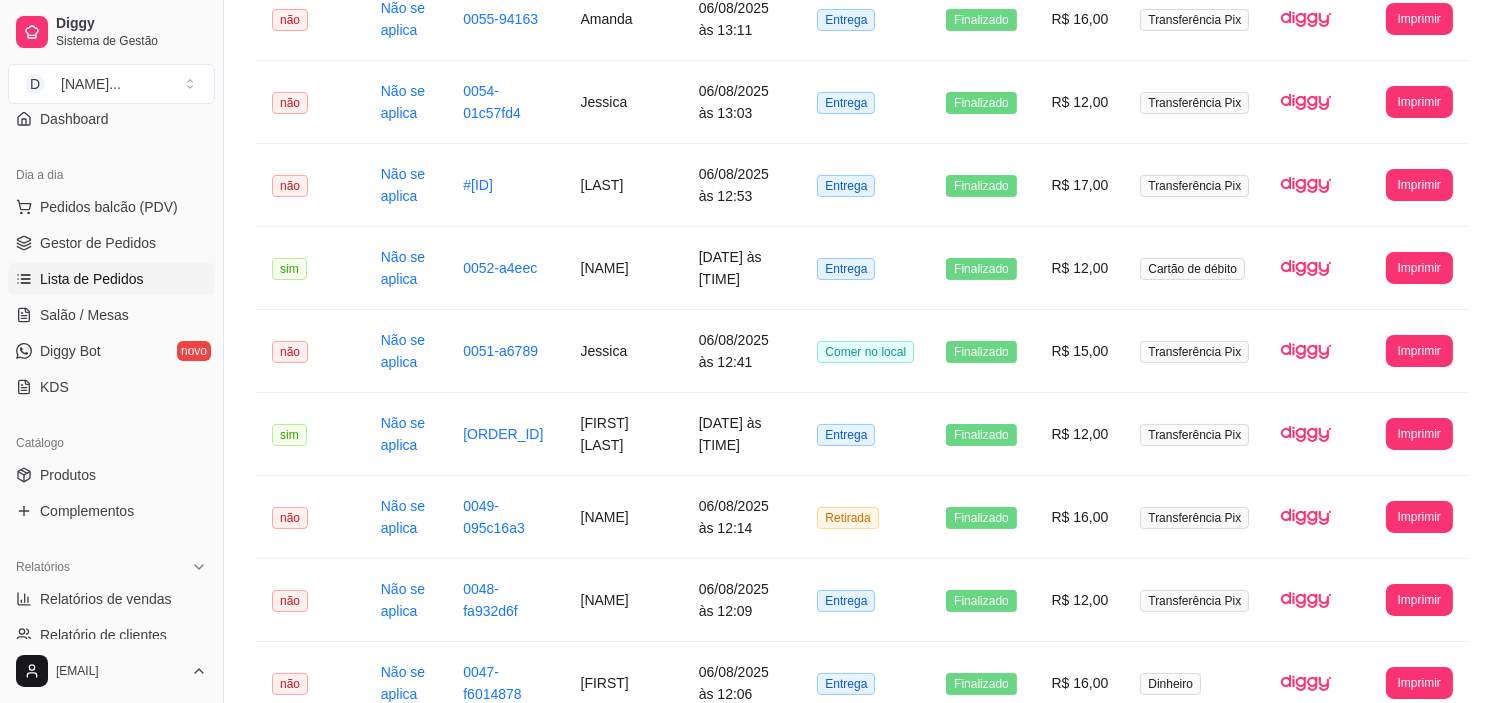 scroll, scrollTop: 0, scrollLeft: 0, axis: both 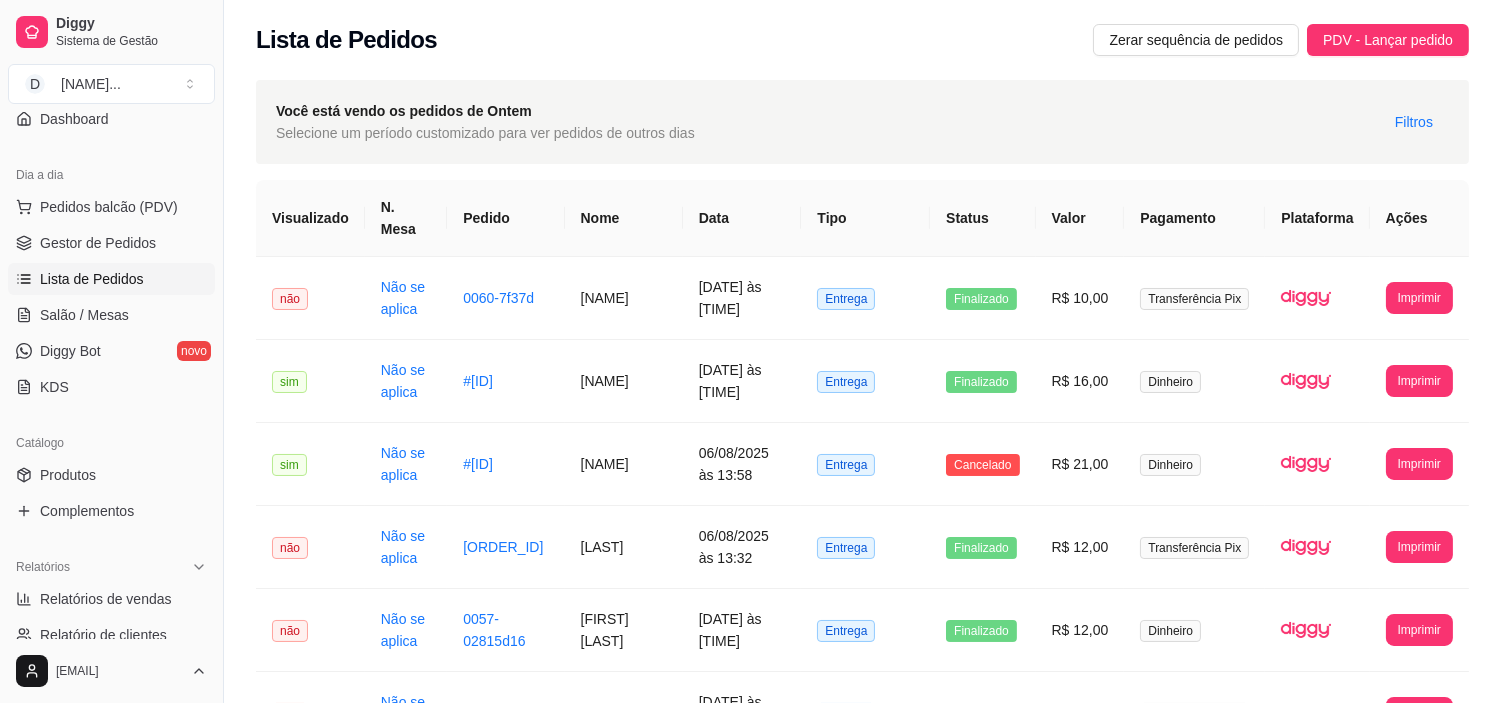 click on "Selecione um período customizado para ver pedidos de outros dias" at bounding box center [485, 133] 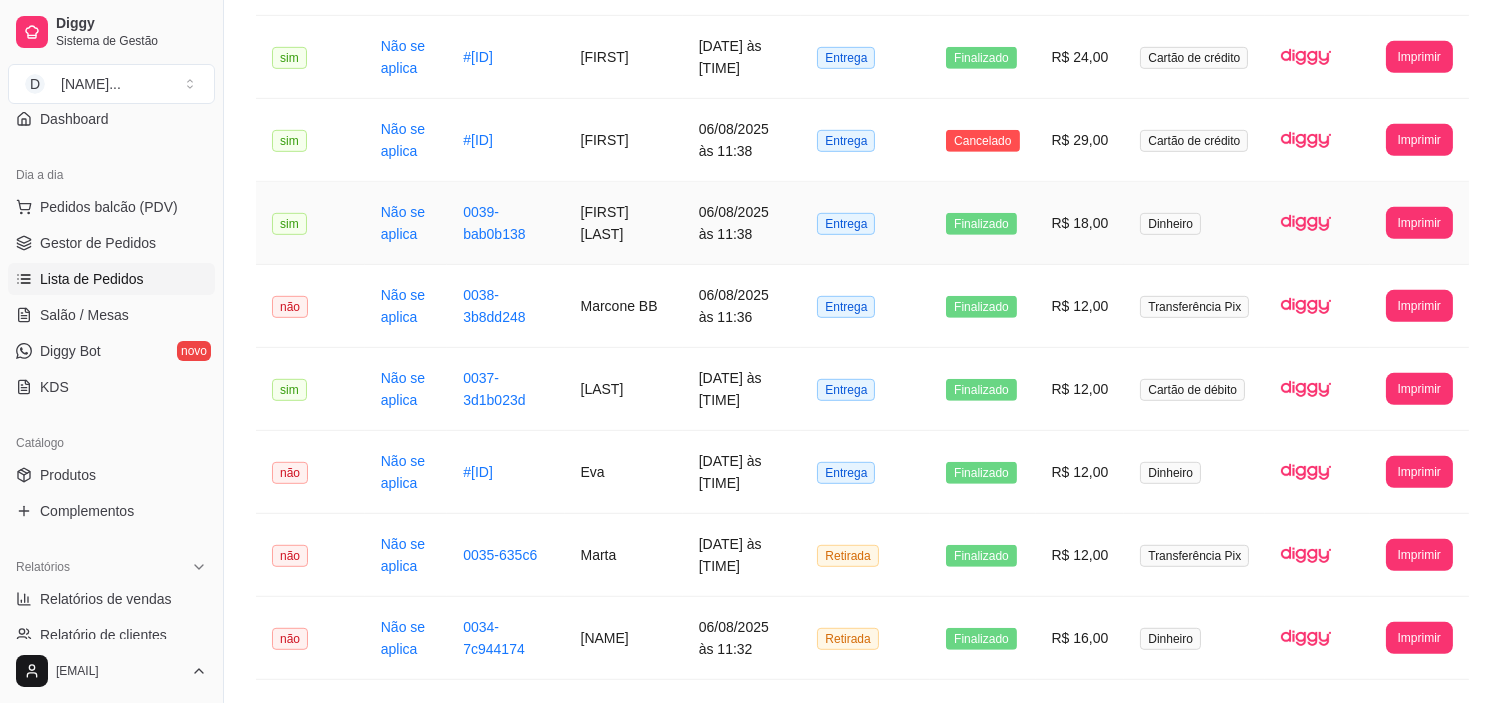 scroll, scrollTop: 2170, scrollLeft: 0, axis: vertical 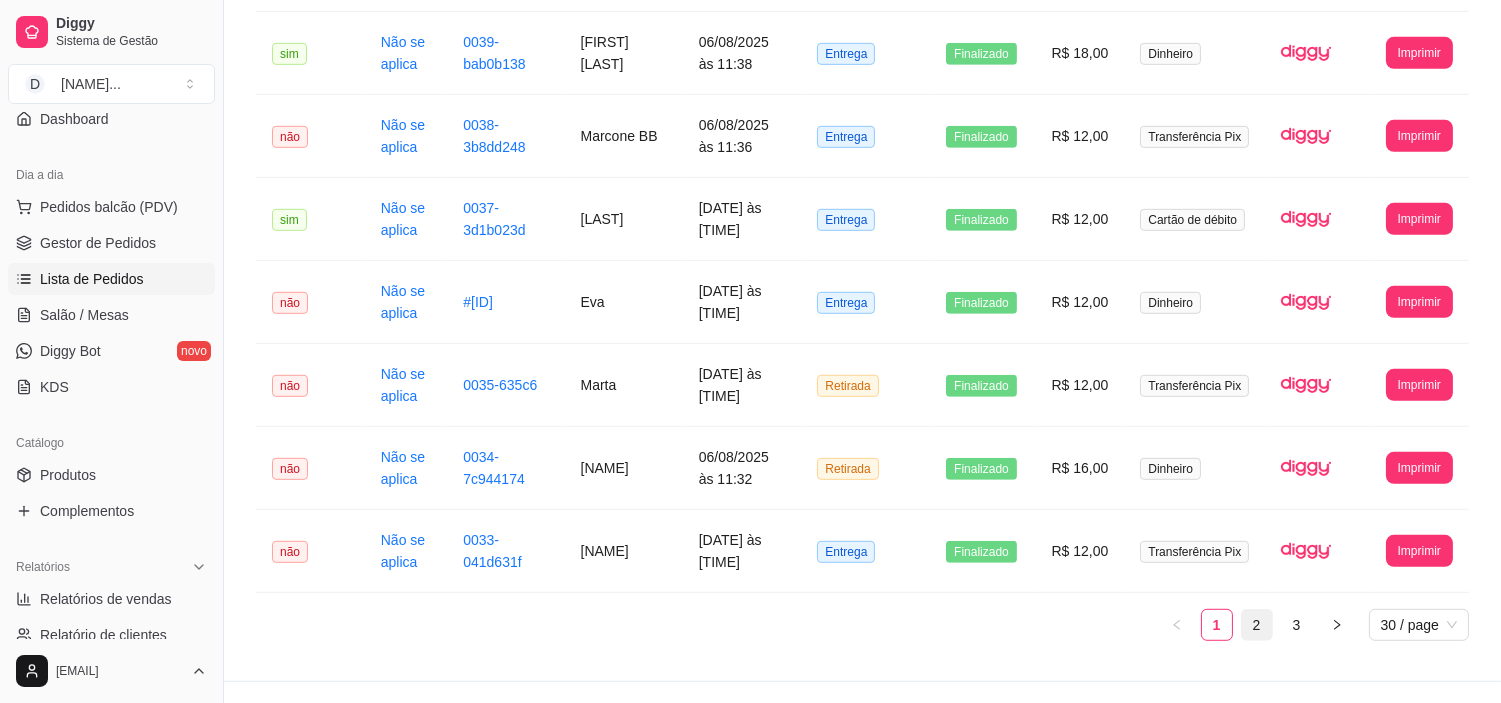 click on "2" at bounding box center (1257, 625) 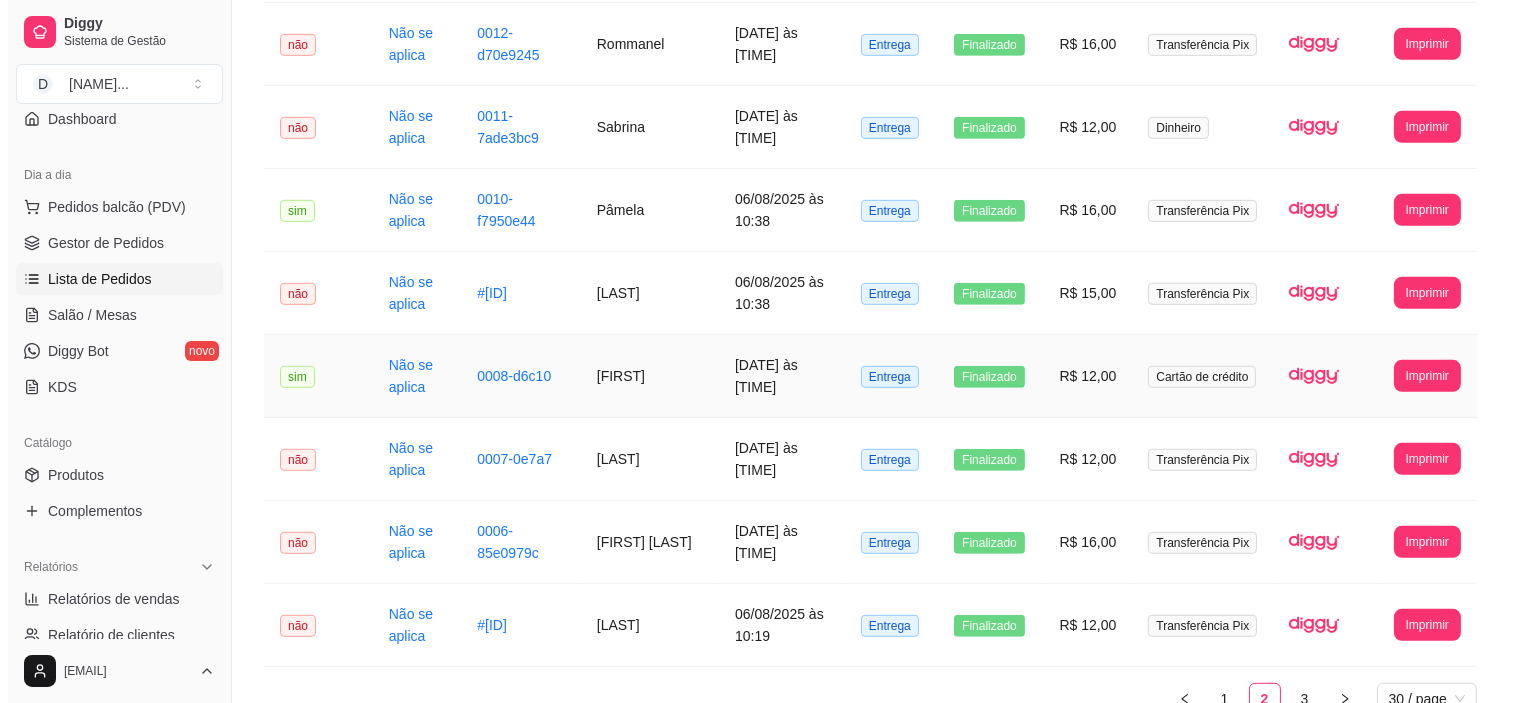 scroll, scrollTop: 1947, scrollLeft: 0, axis: vertical 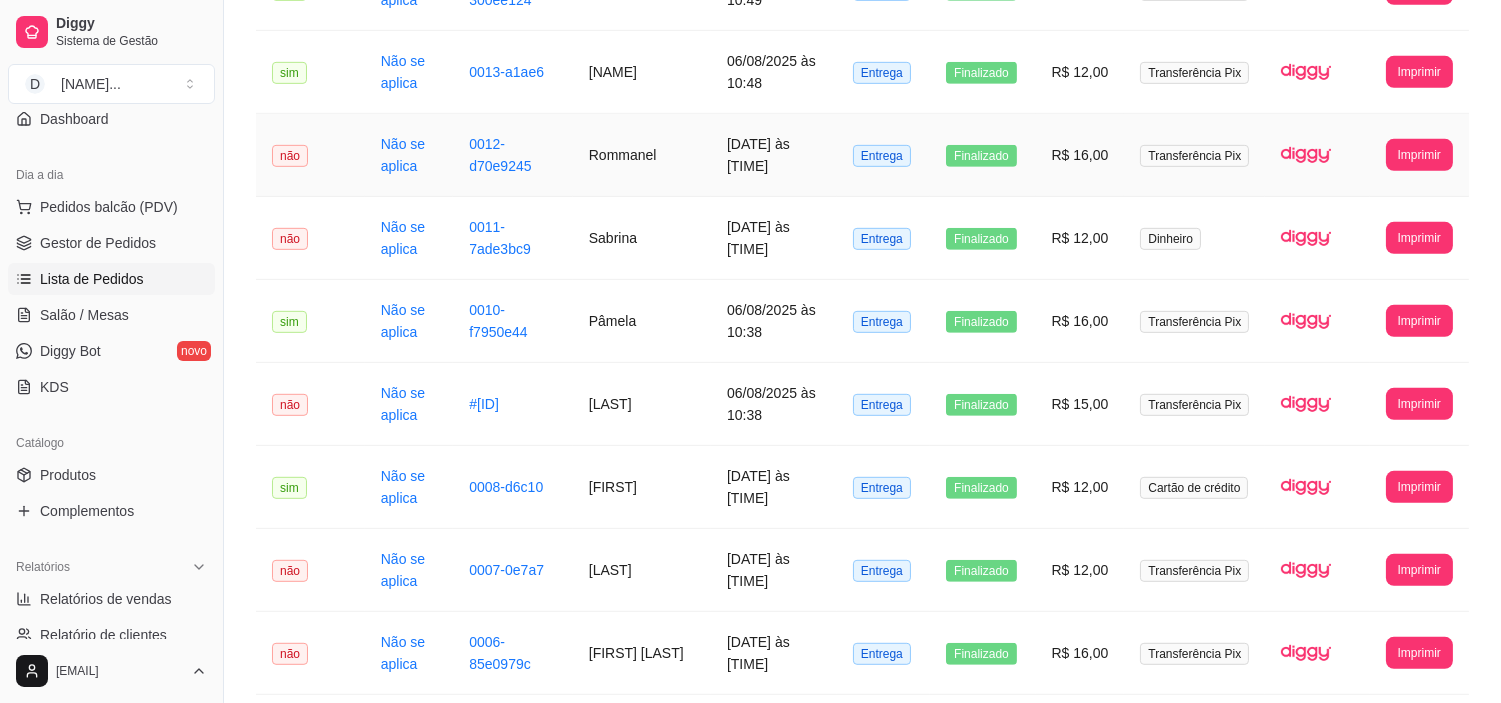 click on "0012-d70e9245" at bounding box center (513, 155) 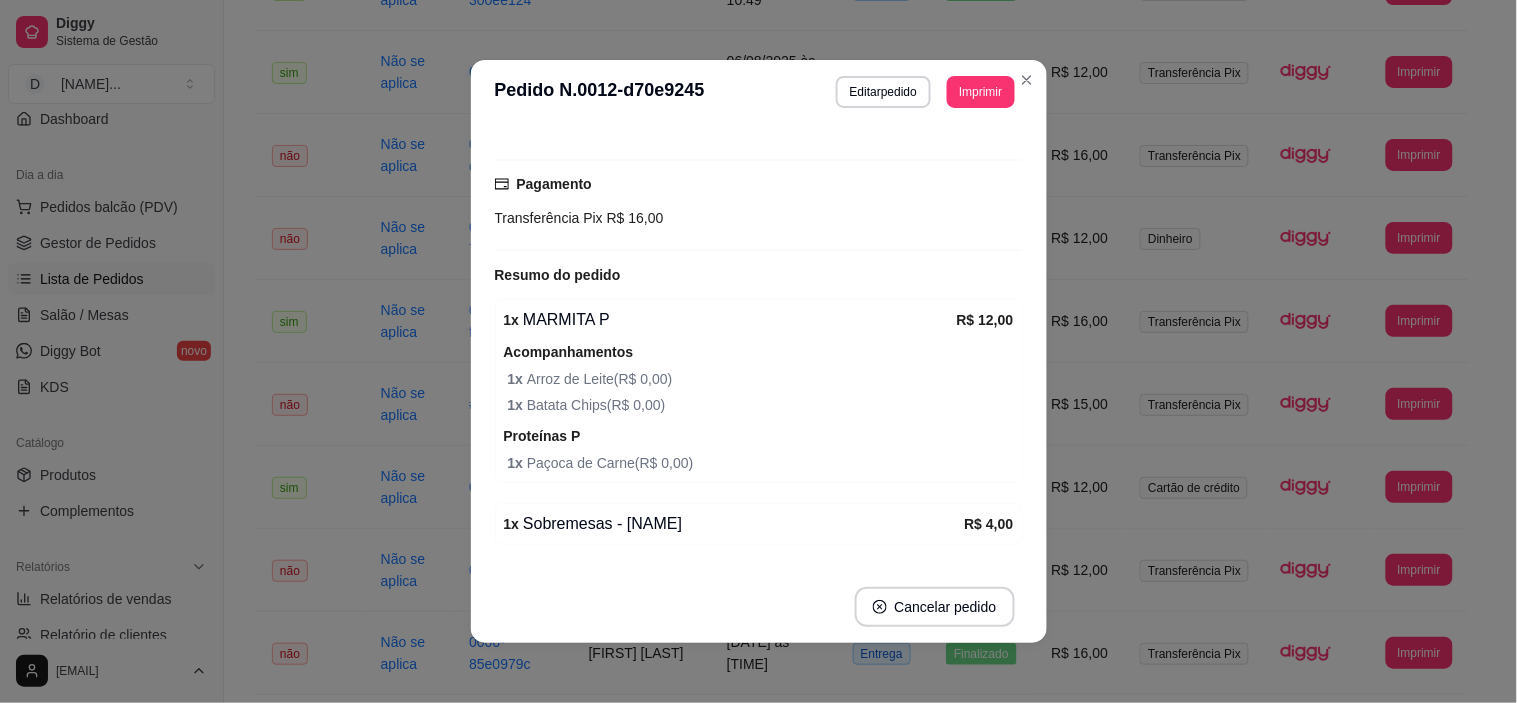 scroll, scrollTop: 506, scrollLeft: 0, axis: vertical 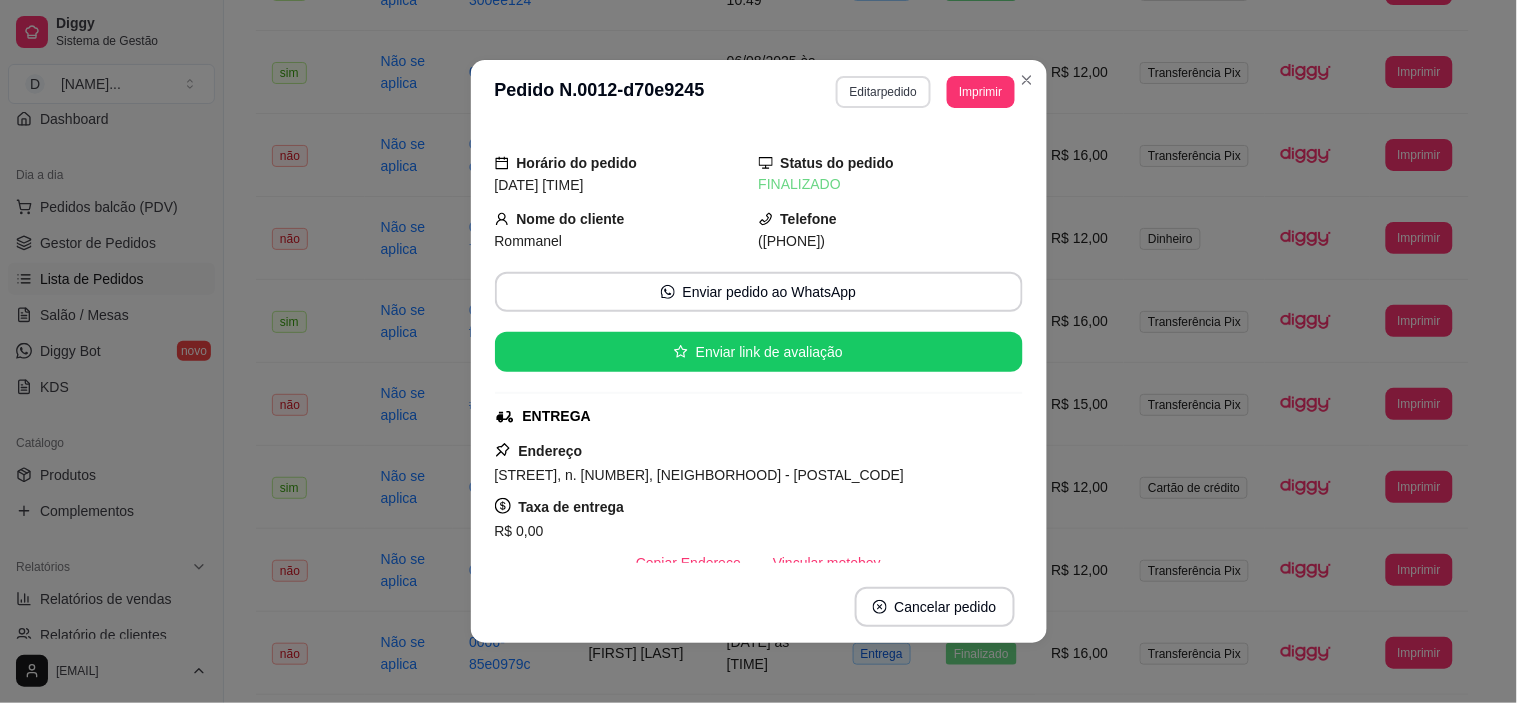 click on "Editar  pedido" at bounding box center [883, 92] 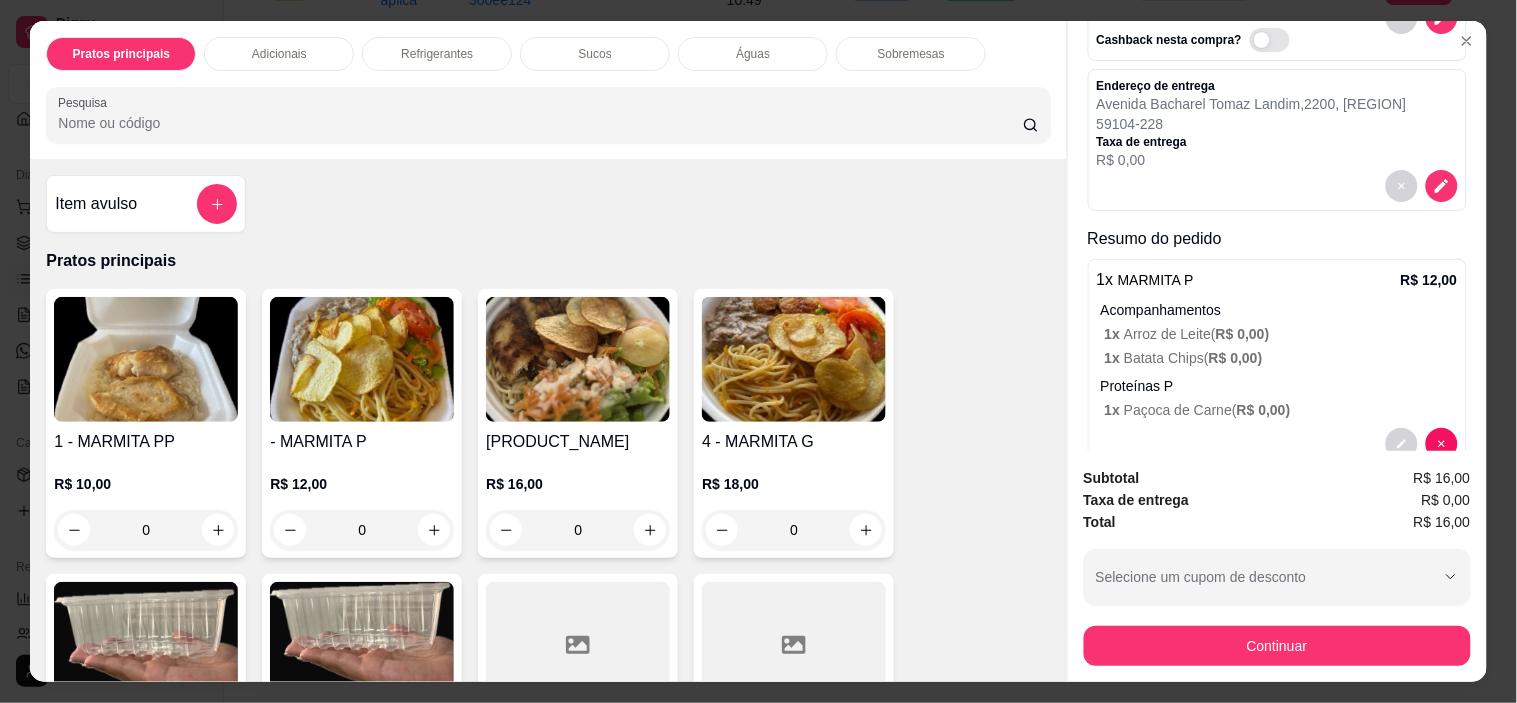 scroll, scrollTop: 358, scrollLeft: 0, axis: vertical 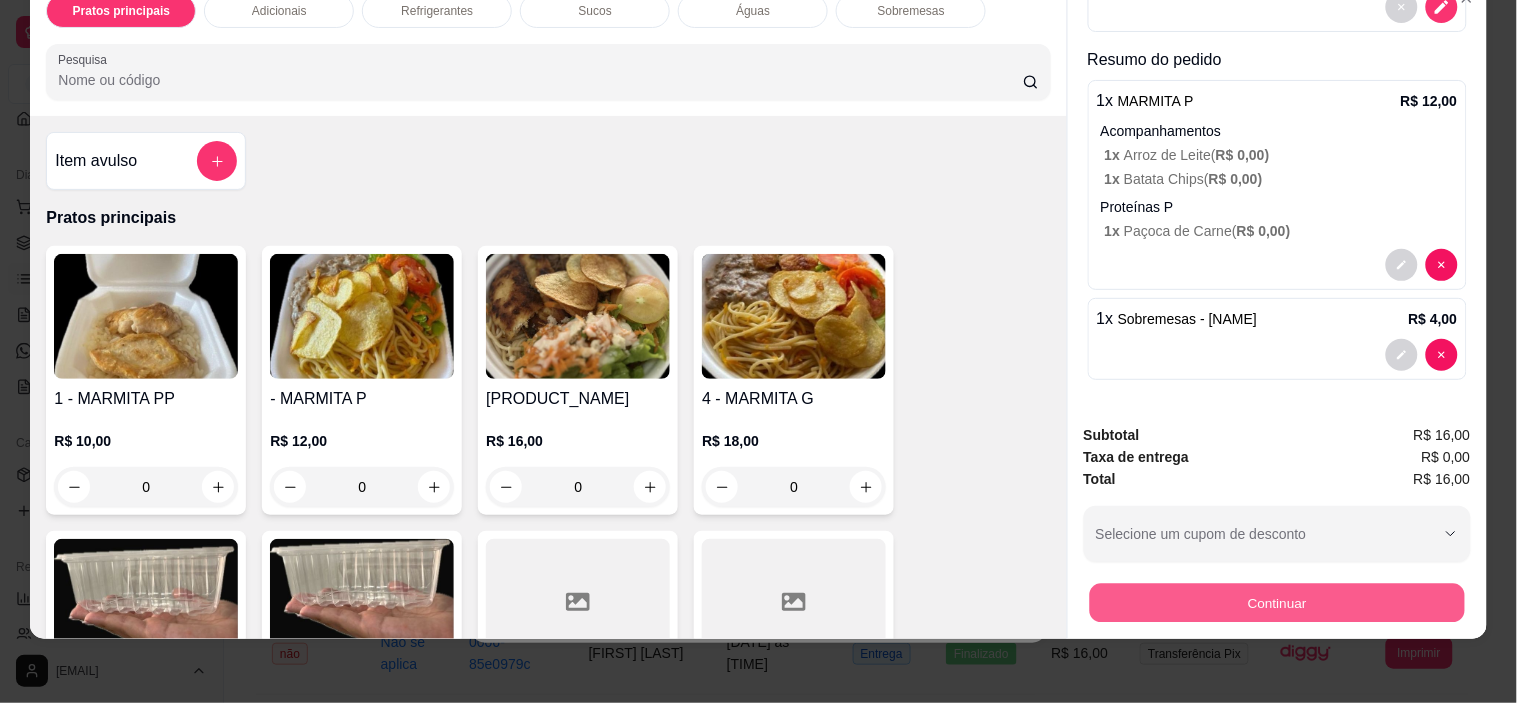 click on "Continuar" at bounding box center (1276, 603) 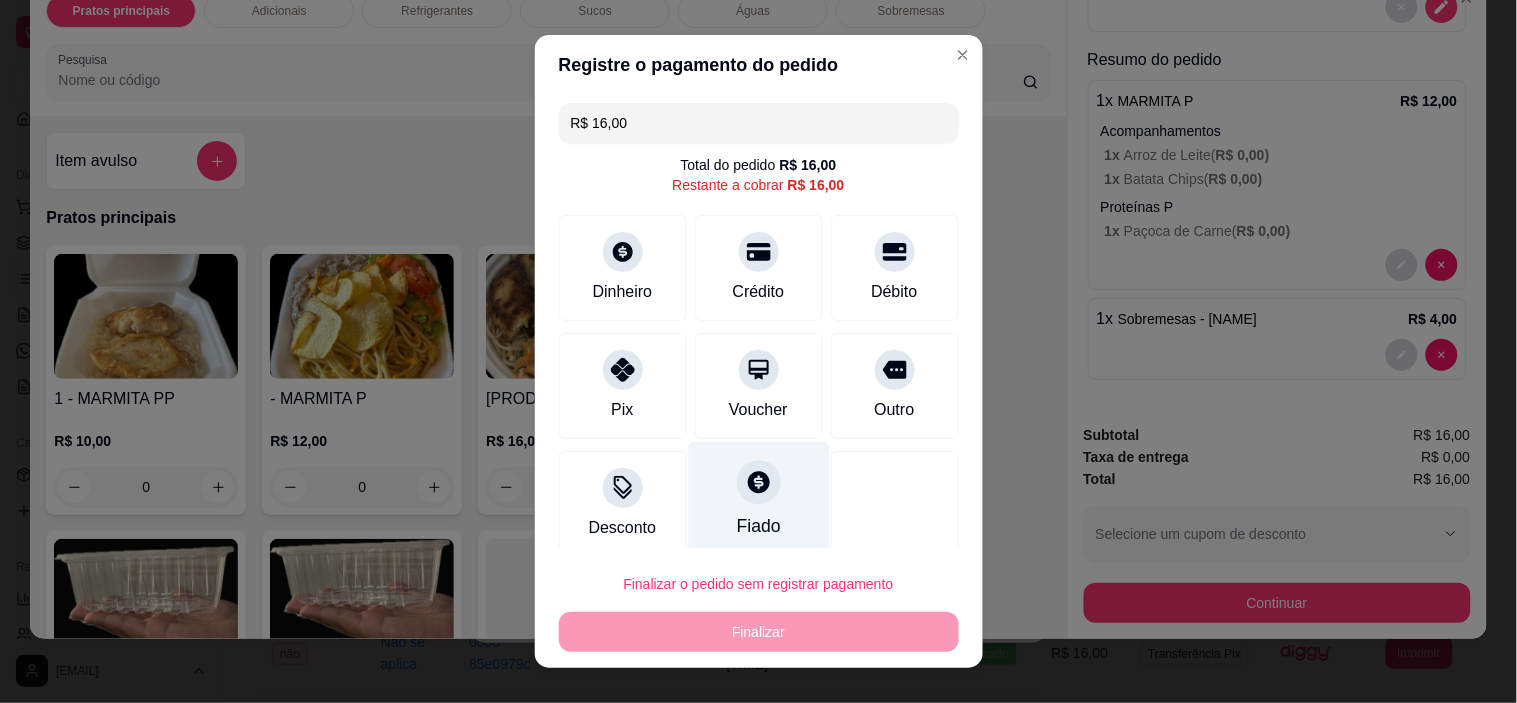 click at bounding box center [759, 483] 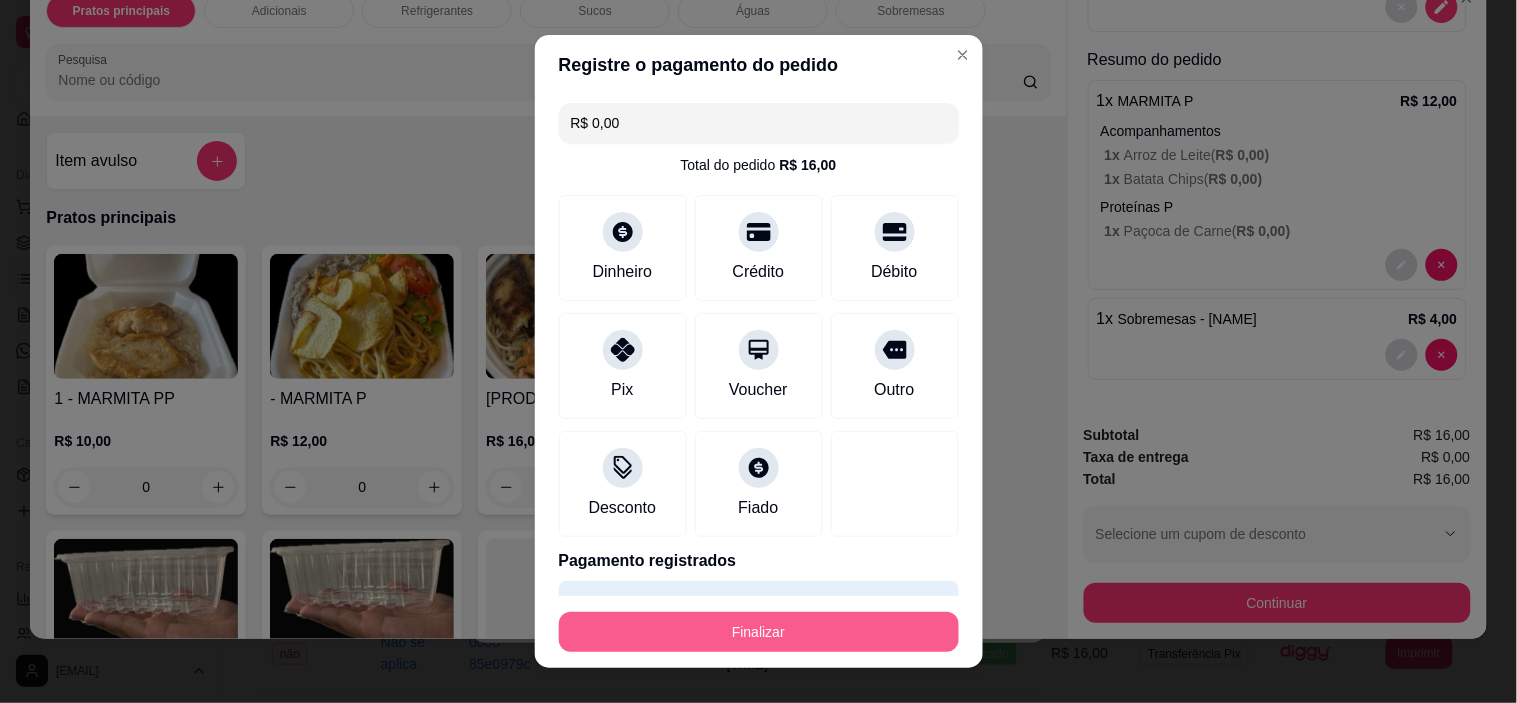 click on "Finalizar" at bounding box center [759, 632] 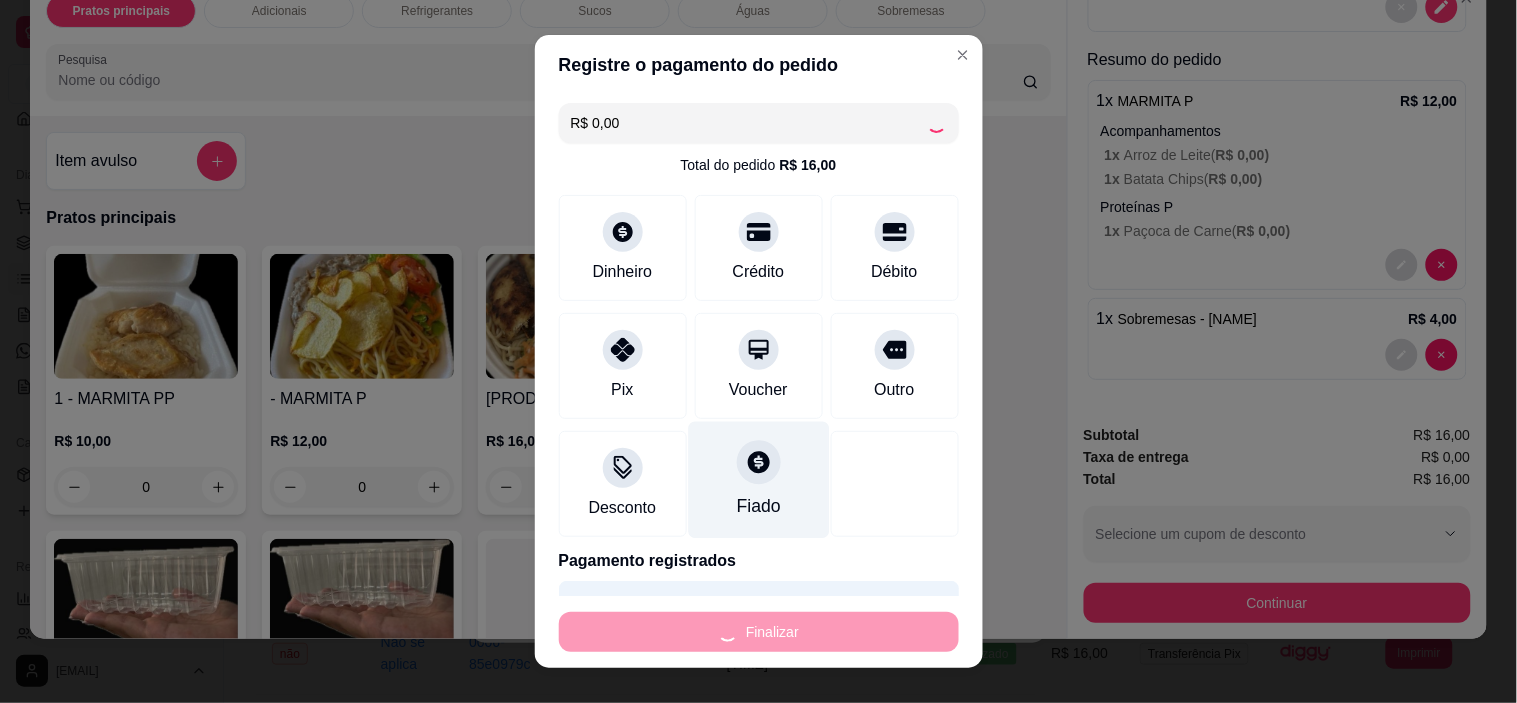 scroll, scrollTop: 53, scrollLeft: 0, axis: vertical 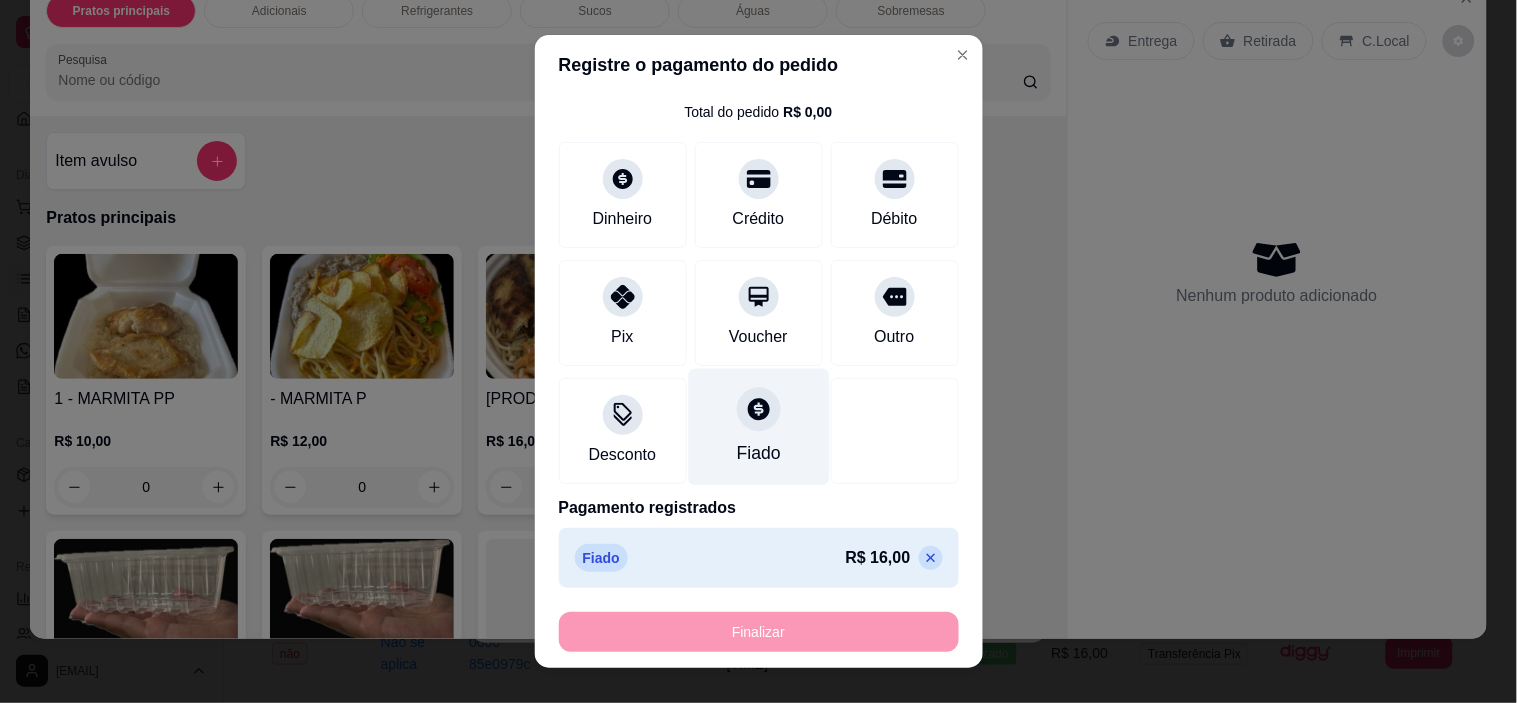 type on "0" 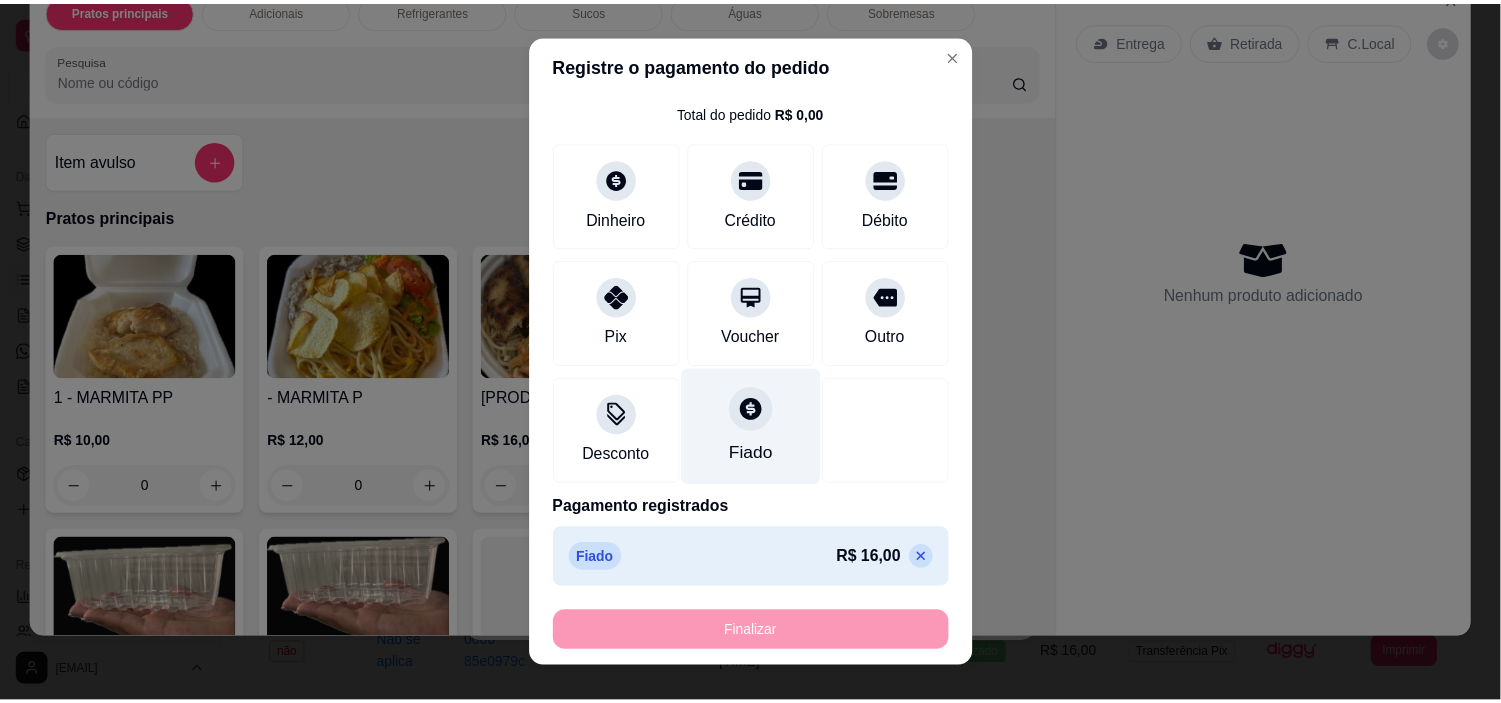 scroll, scrollTop: 0, scrollLeft: 0, axis: both 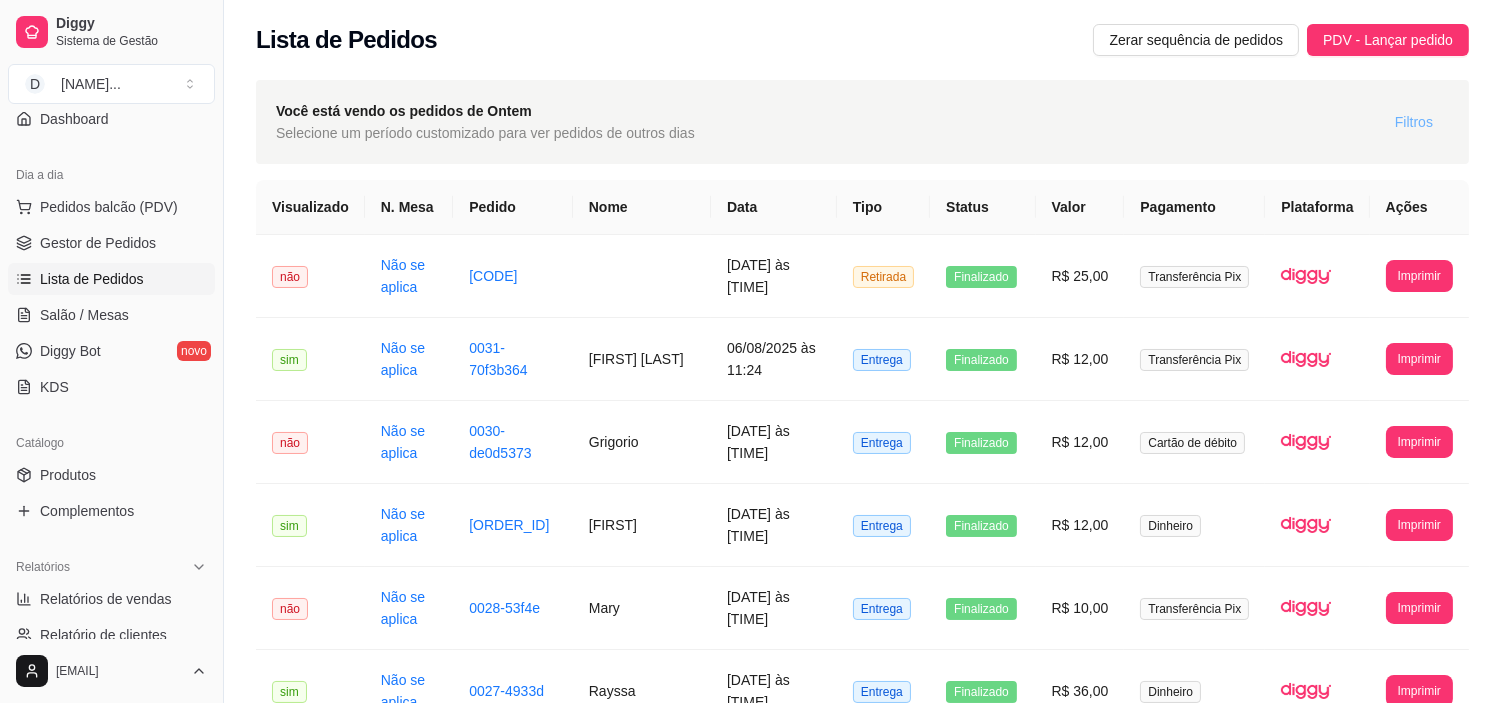 click on "Filtros" at bounding box center [1414, 122] 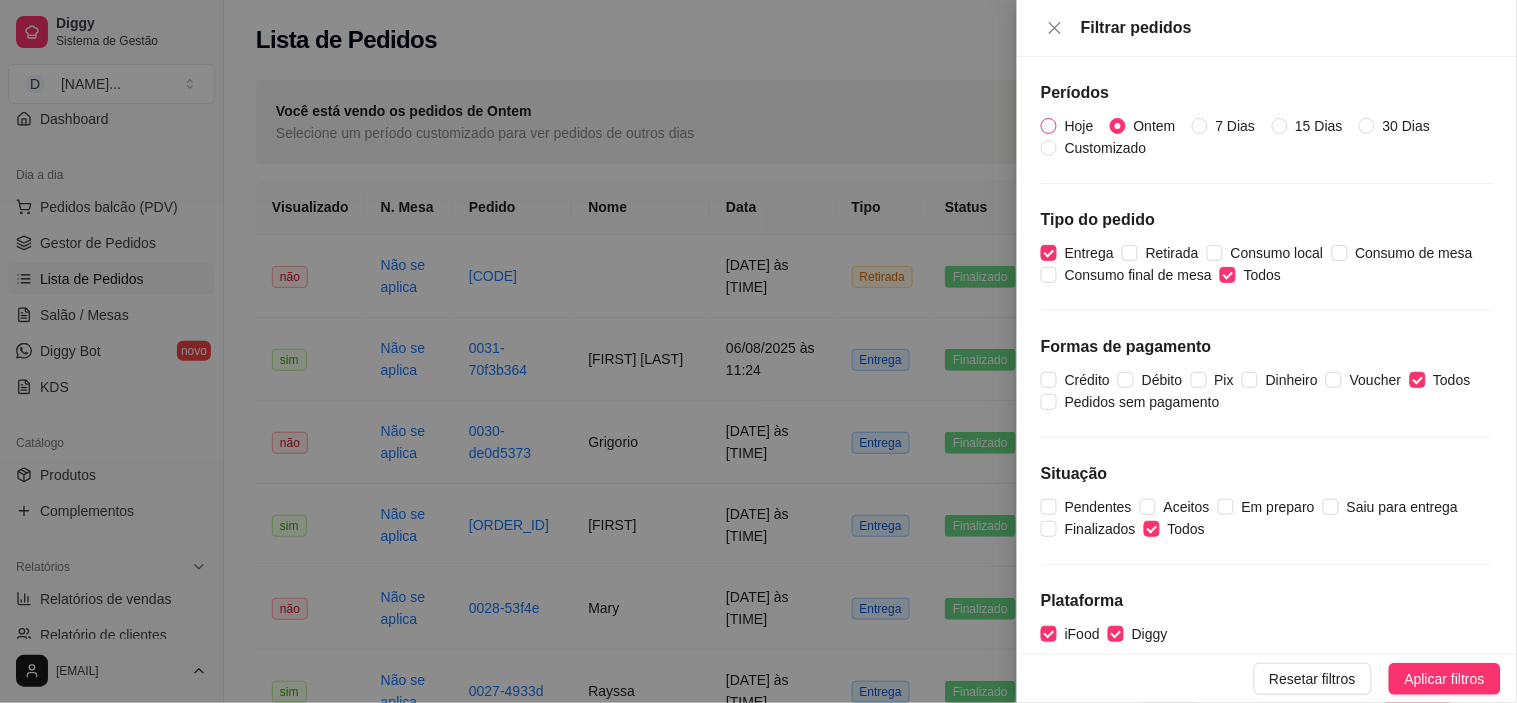 click on "Hoje" at bounding box center [1079, 126] 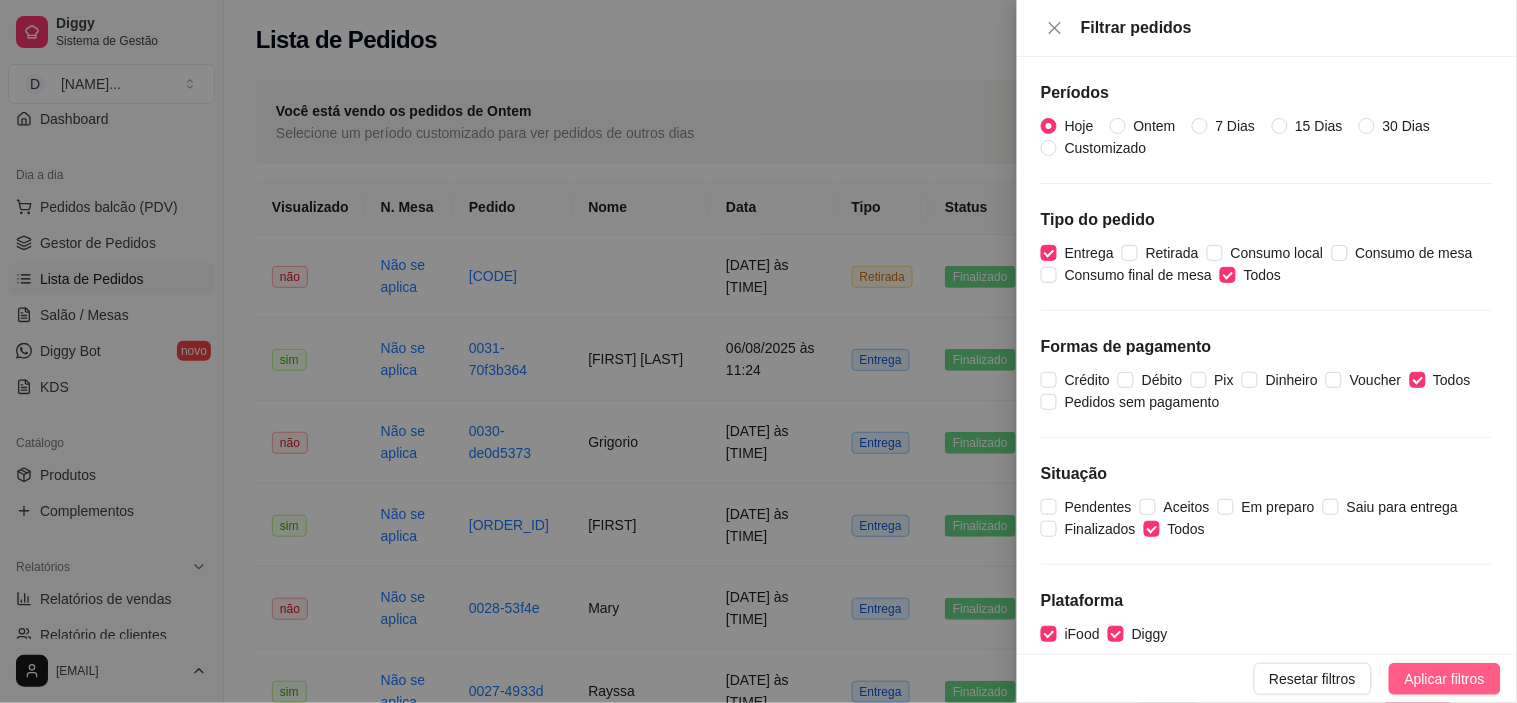 click on "Aplicar filtros" at bounding box center [1445, 679] 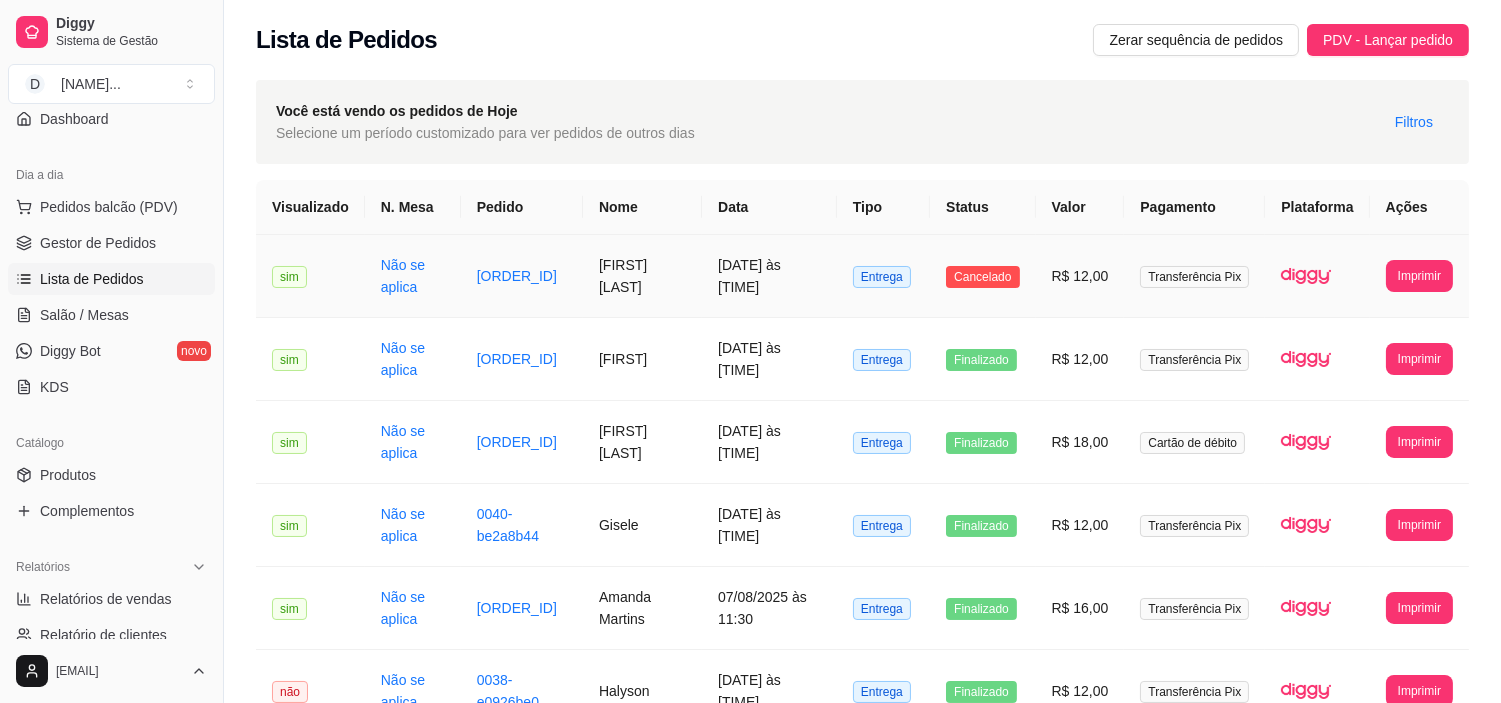 click on "Não se aplica" at bounding box center (413, 276) 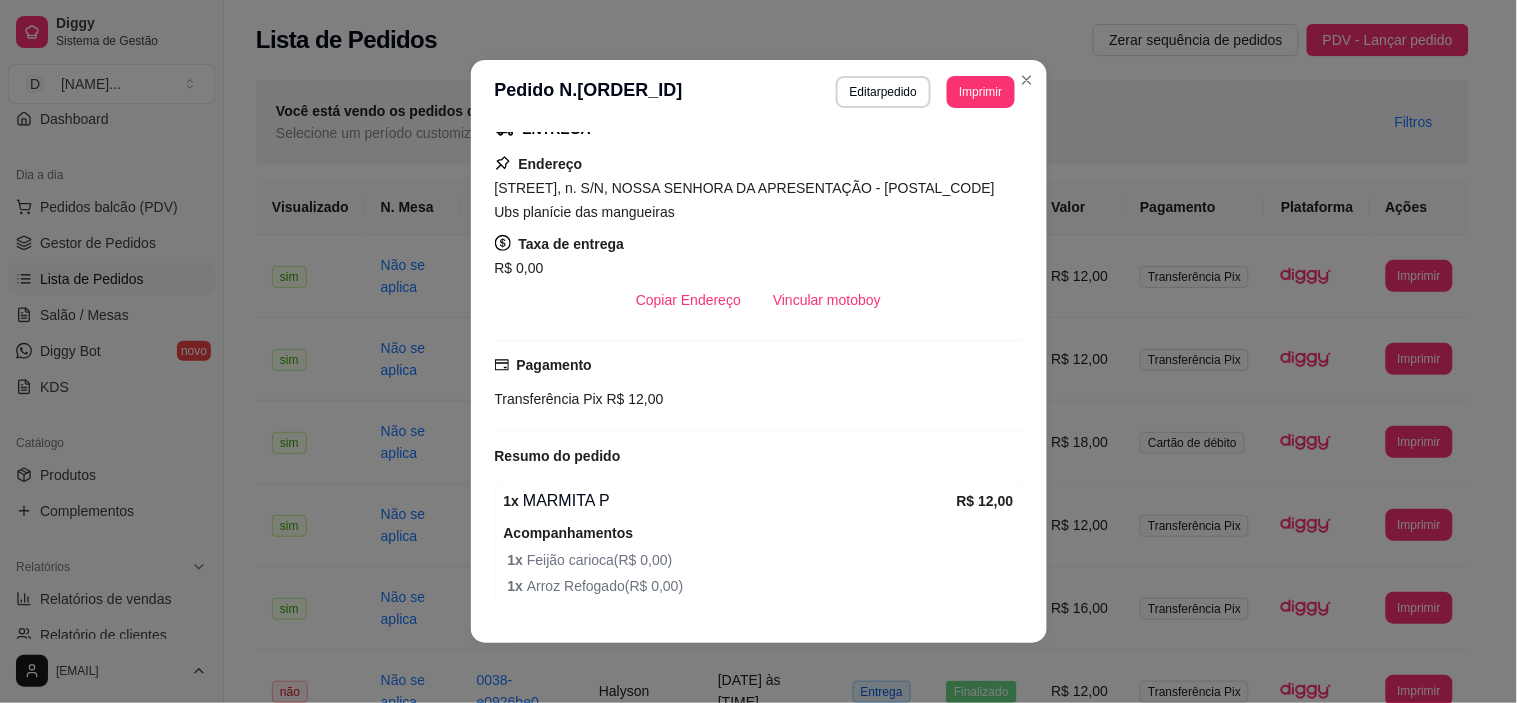 scroll, scrollTop: 552, scrollLeft: 0, axis: vertical 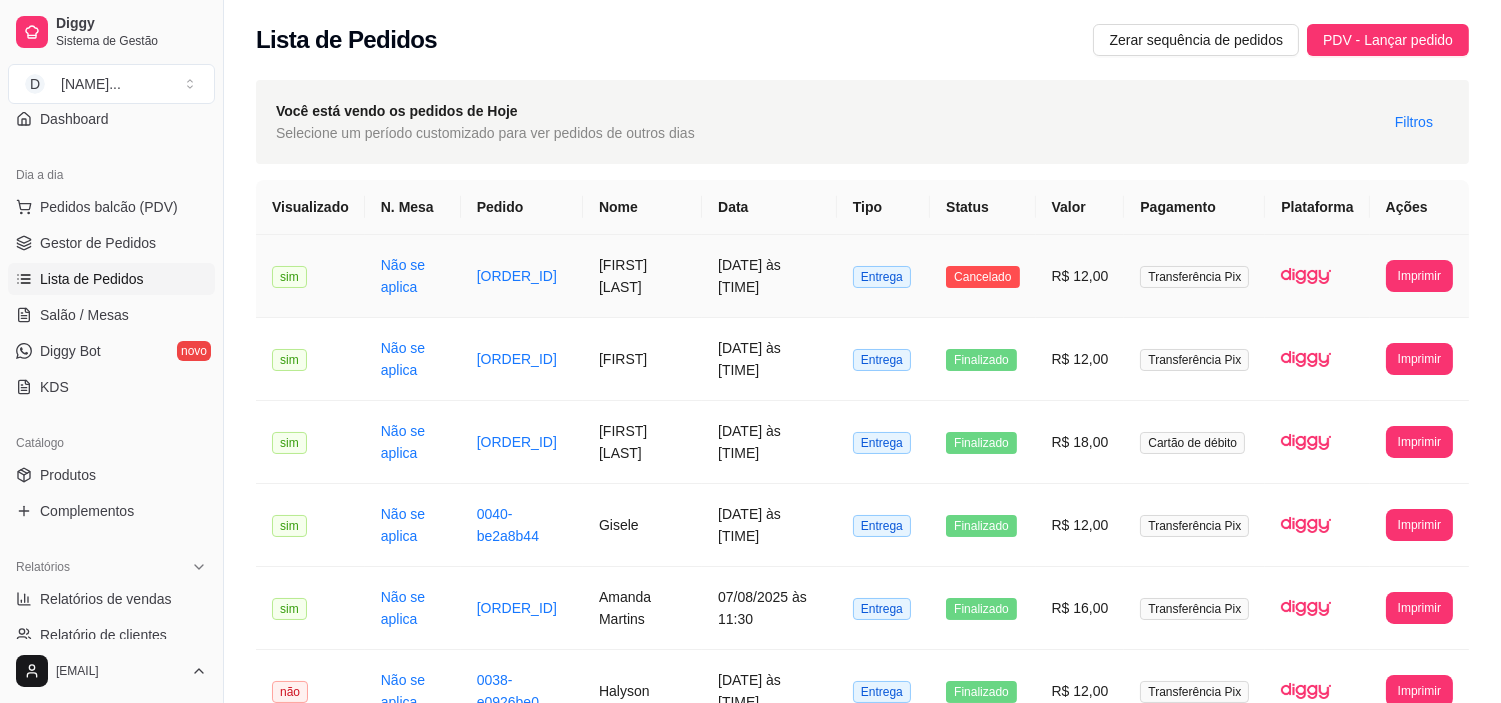 drag, startPoint x: 971, startPoint y: 280, endPoint x: 958, endPoint y: 275, distance: 13.928389 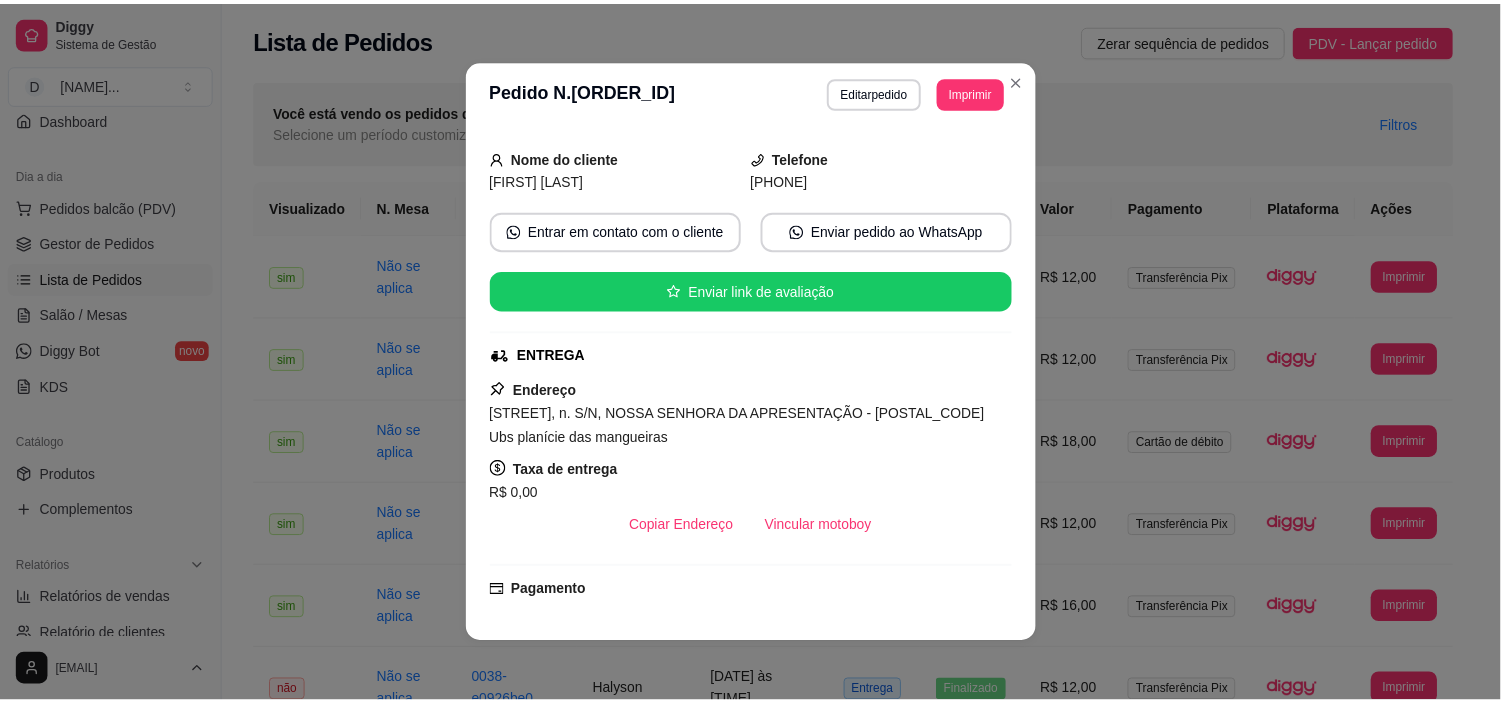 scroll, scrollTop: 0, scrollLeft: 0, axis: both 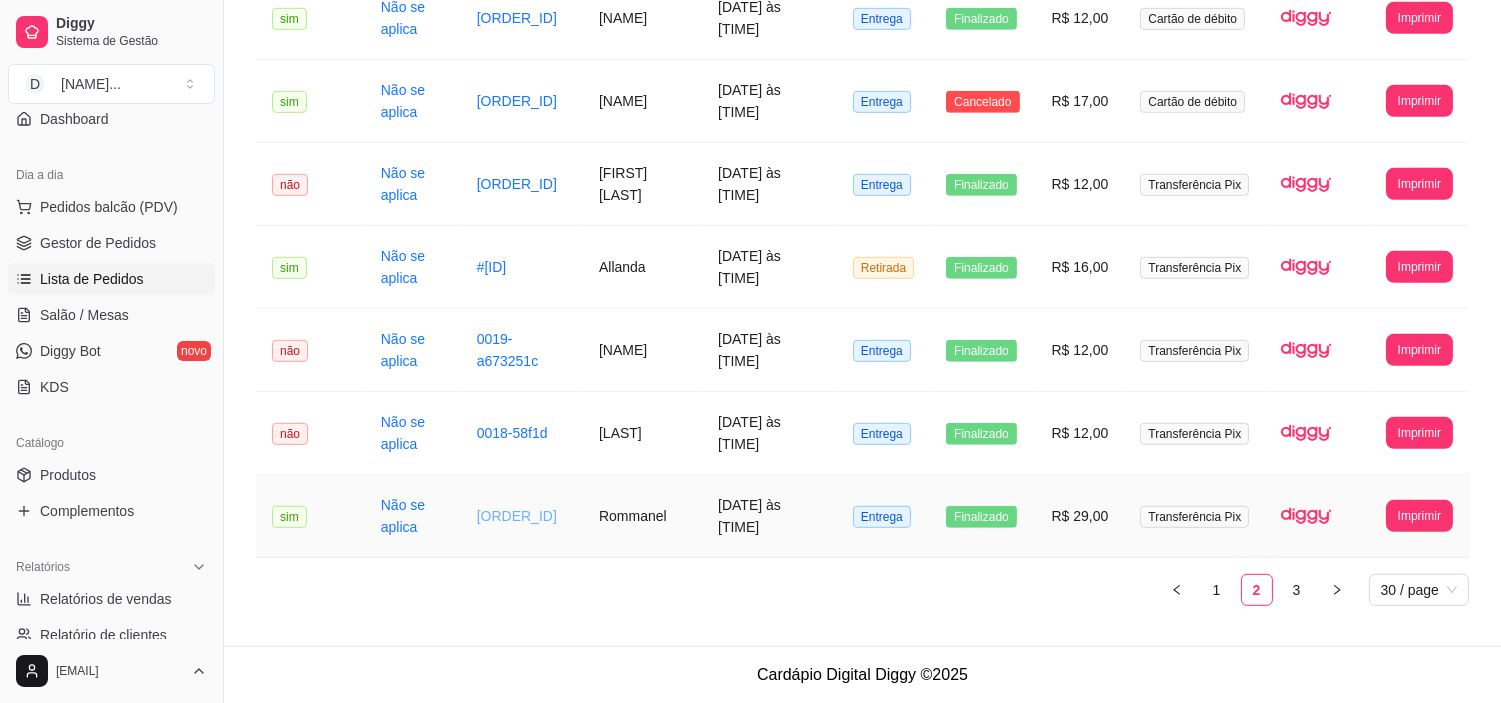 click on "[ORDER_ID]" at bounding box center [517, 516] 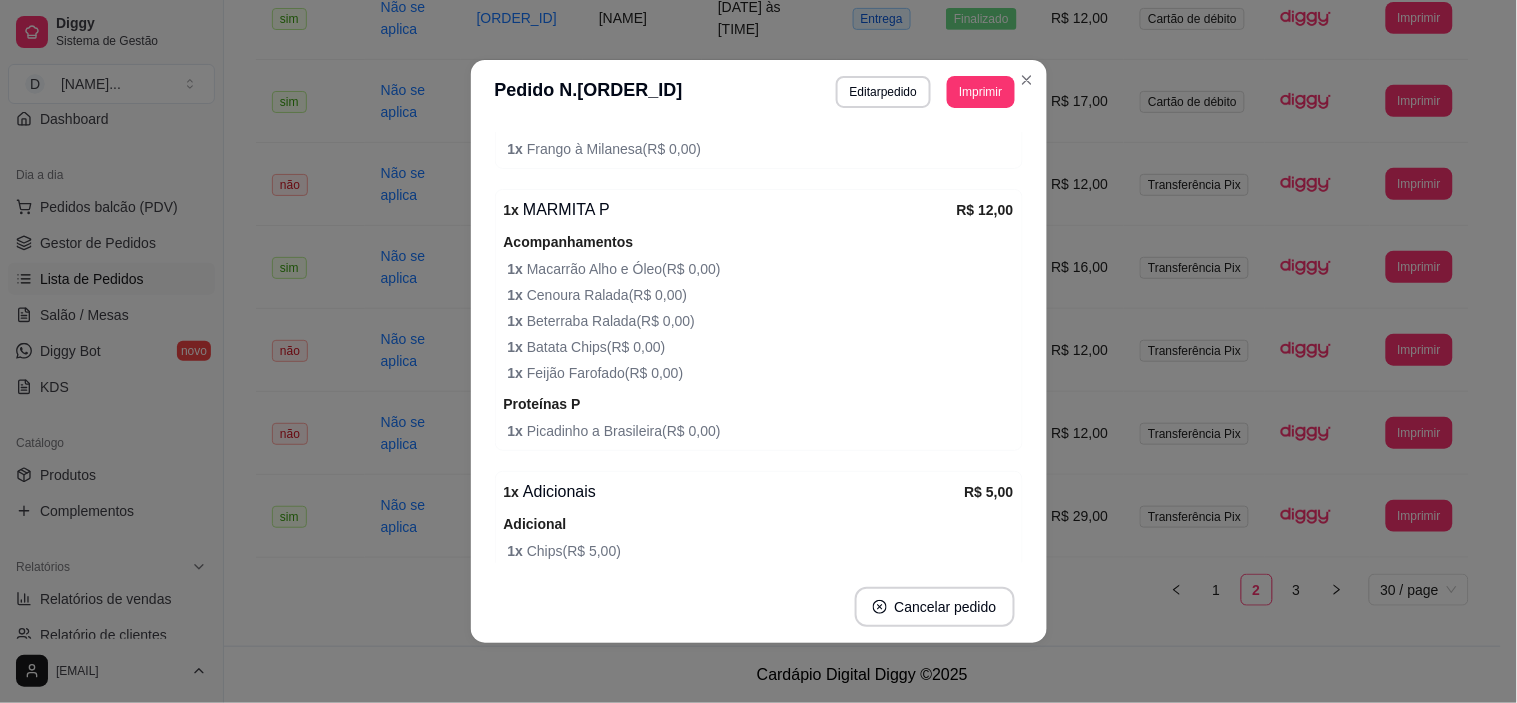 scroll, scrollTop: 976, scrollLeft: 0, axis: vertical 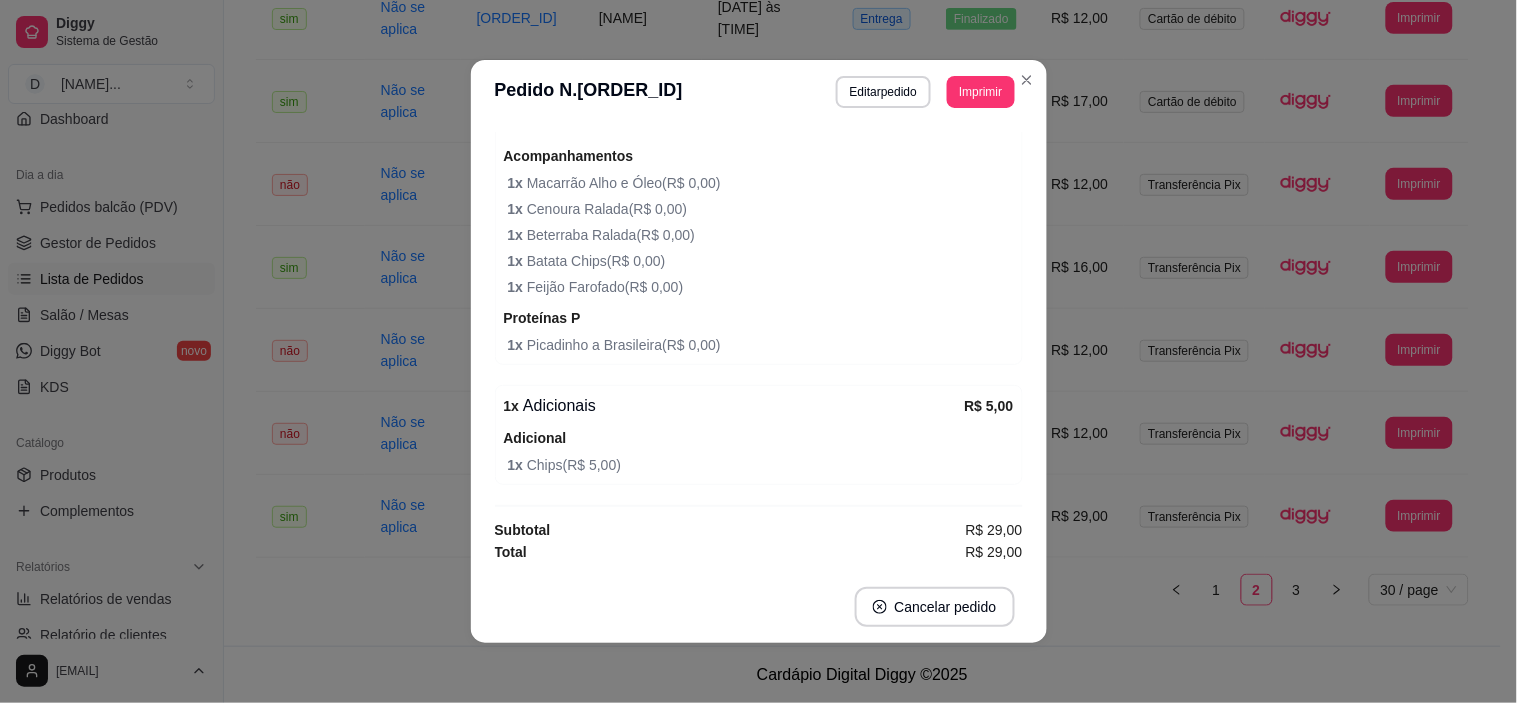click on "Editar  pedido" at bounding box center [883, 92] 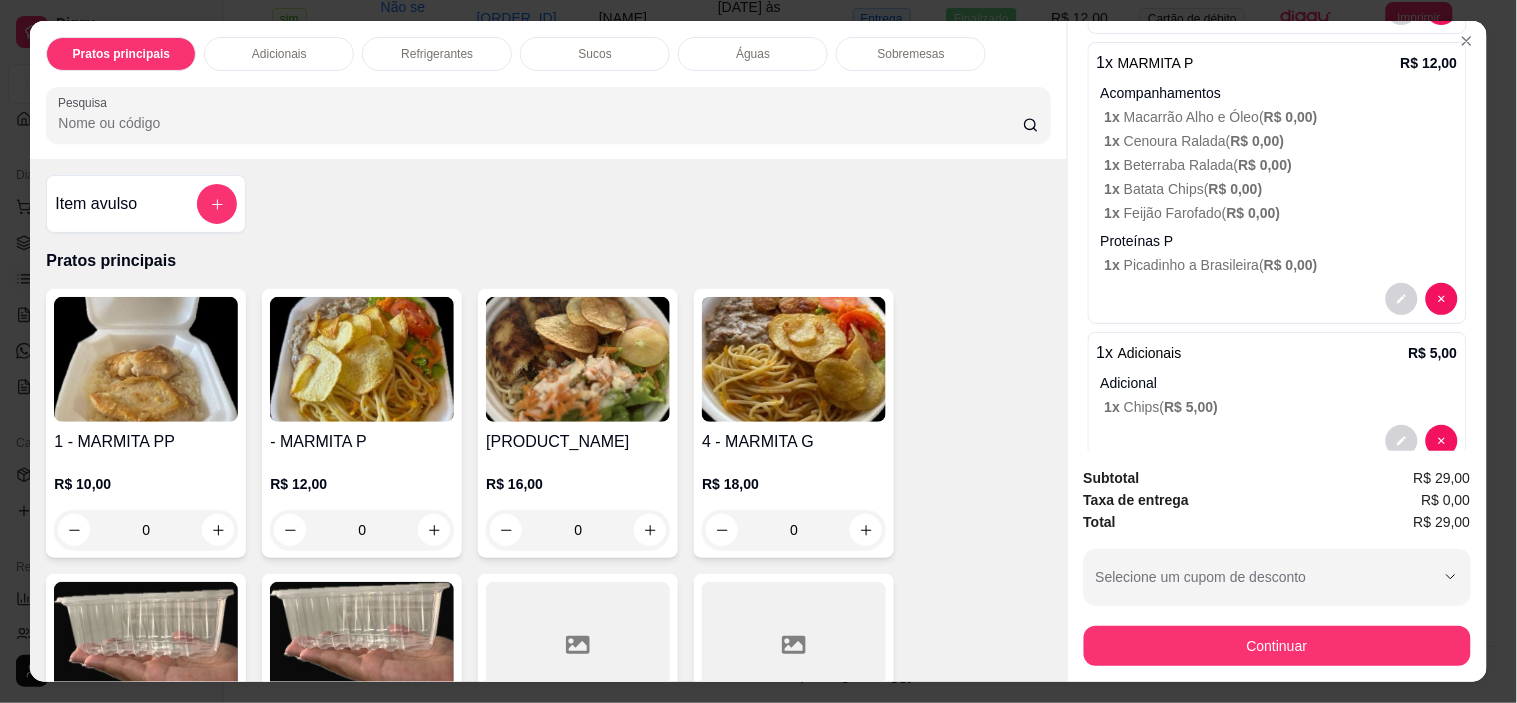 scroll, scrollTop: 820, scrollLeft: 0, axis: vertical 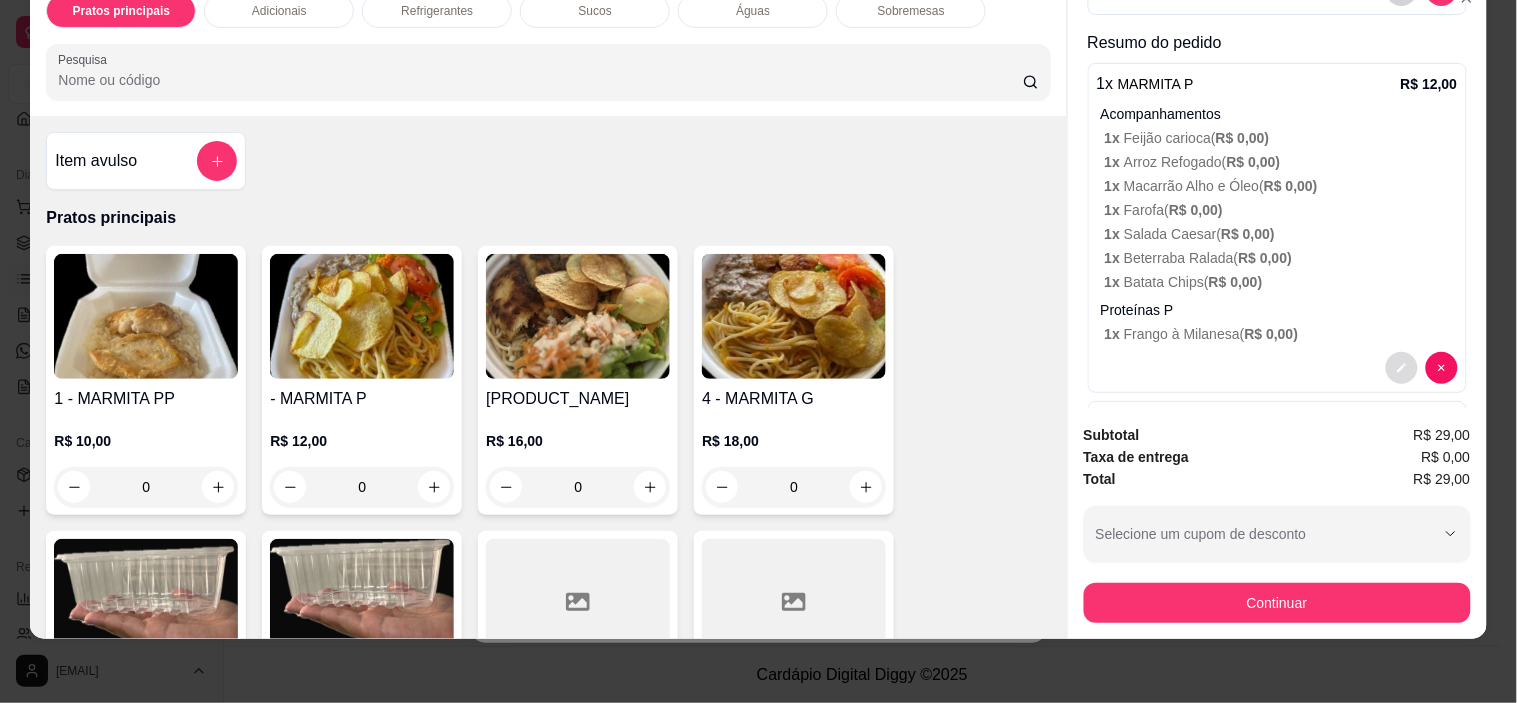 click at bounding box center [1402, 368] 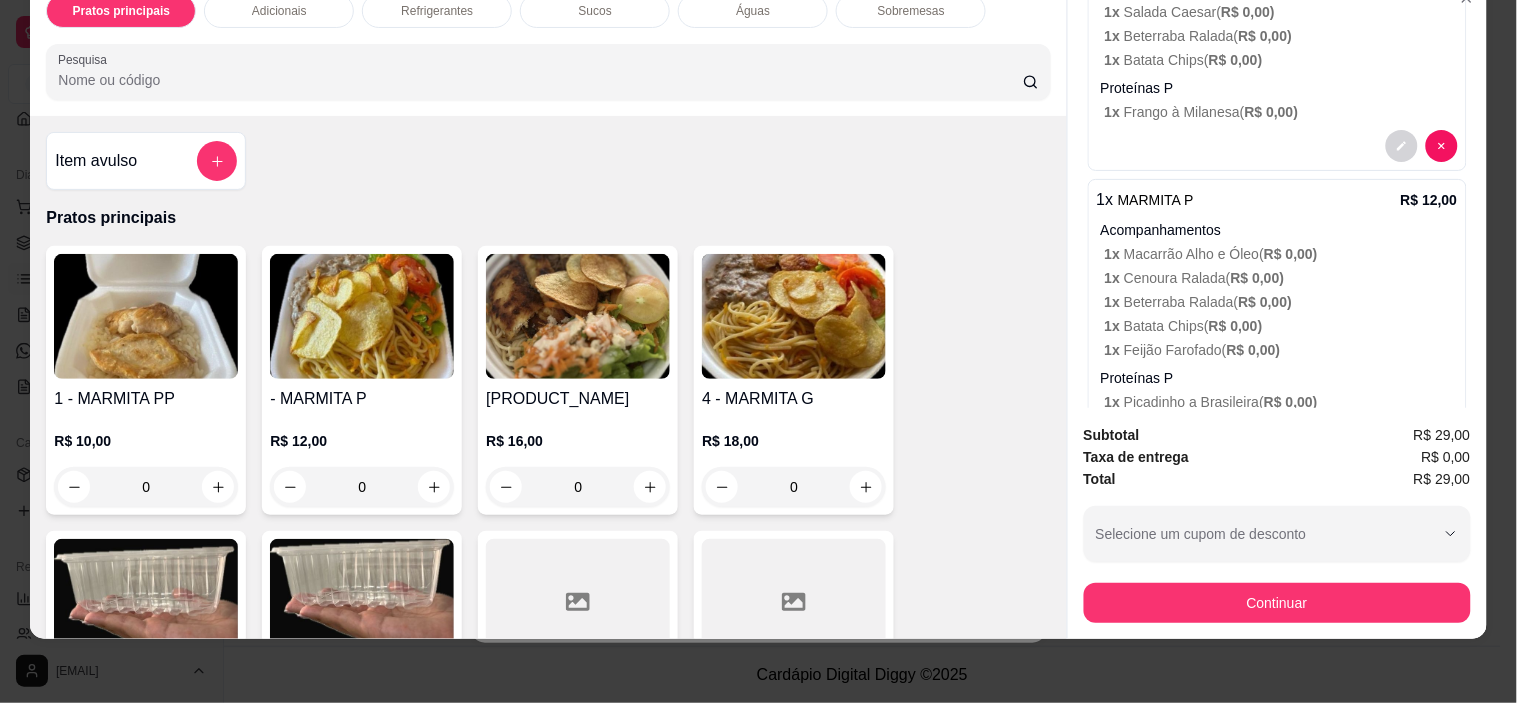 scroll, scrollTop: 708, scrollLeft: 0, axis: vertical 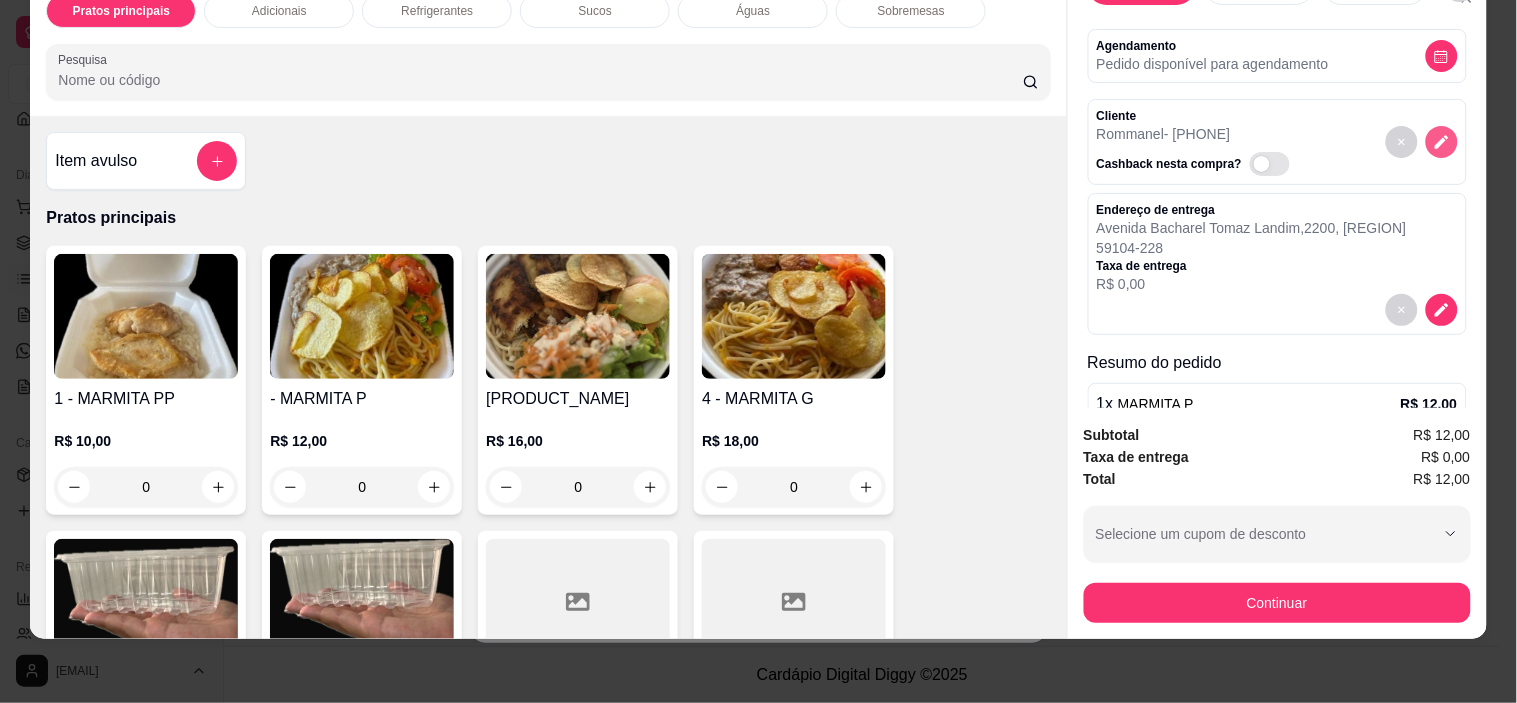 click 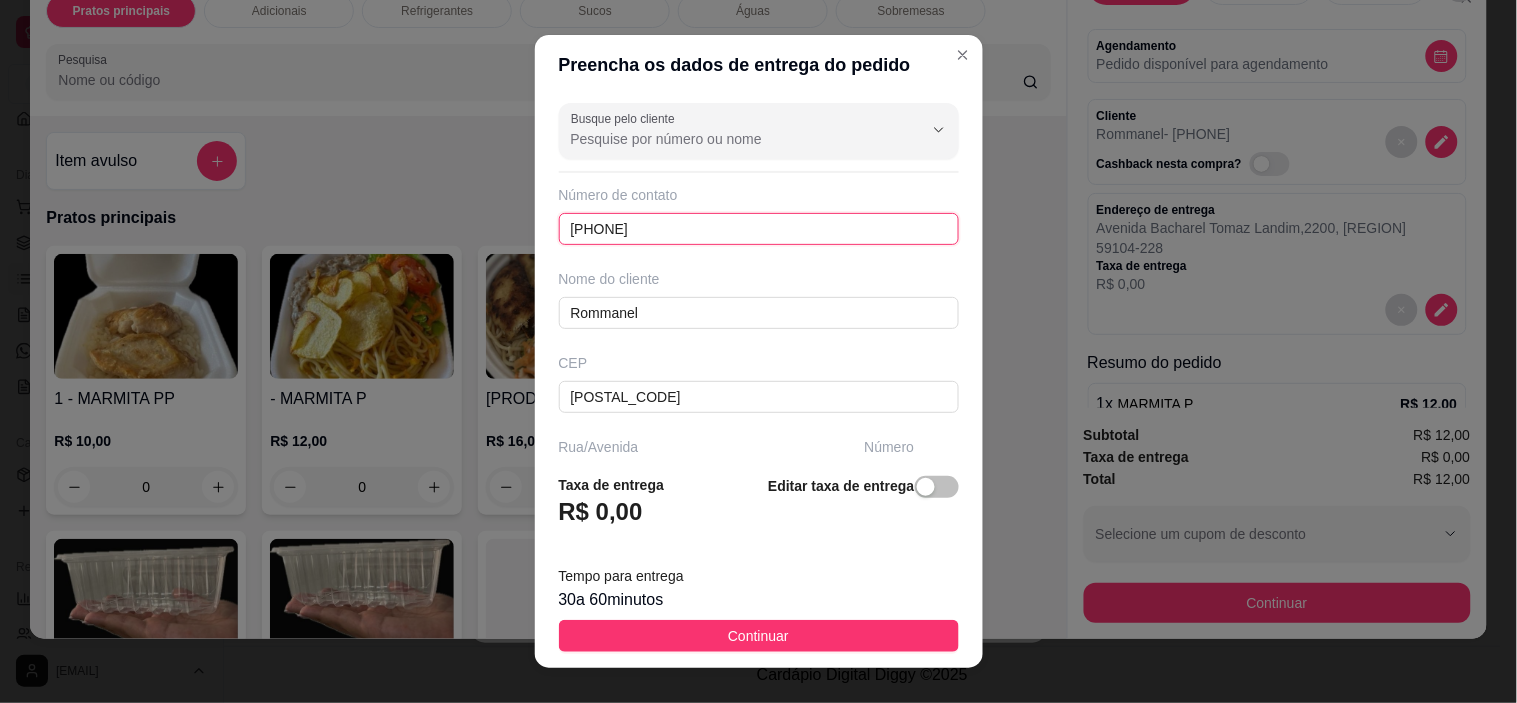 drag, startPoint x: 691, startPoint y: 234, endPoint x: 527, endPoint y: 245, distance: 164.36848 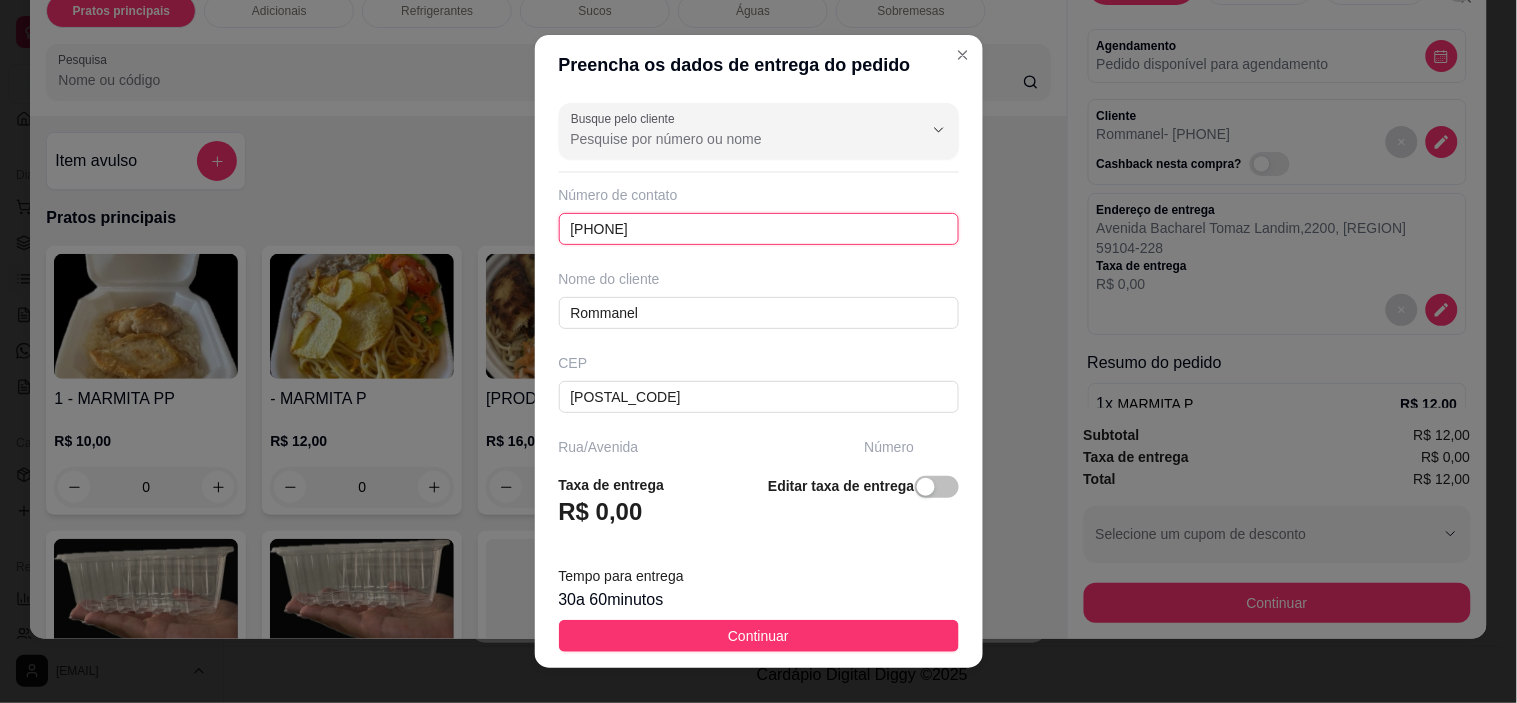 click on "Busque pelo cliente Número de contato [PHONE] Nome do cliente [NAME] CEP [POSTAL_CODE] Rua/Avenida [STREET] Número 2200 Selecione o bairro de entrega Cidade [CITY] Complemento" at bounding box center (759, 276) 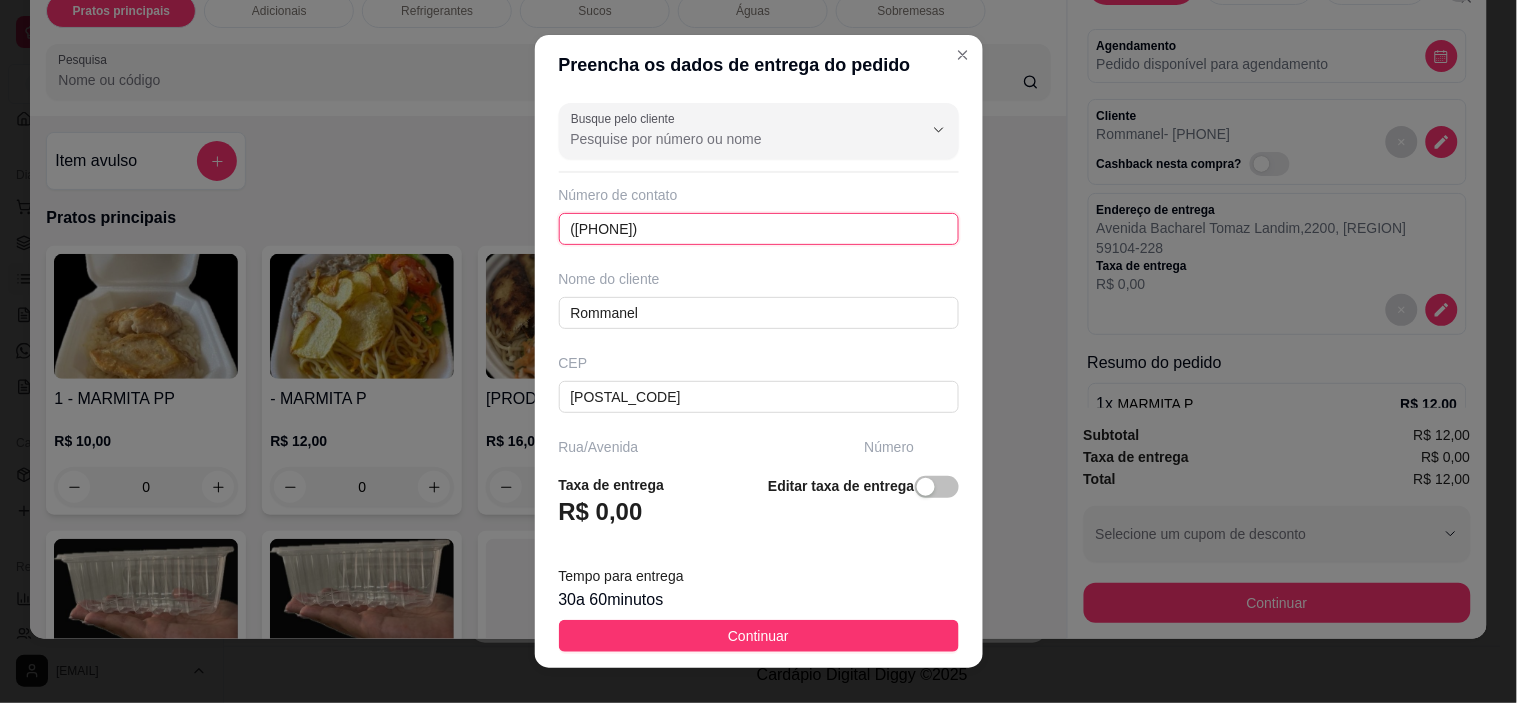 click on "([PHONE])" at bounding box center (759, 229) 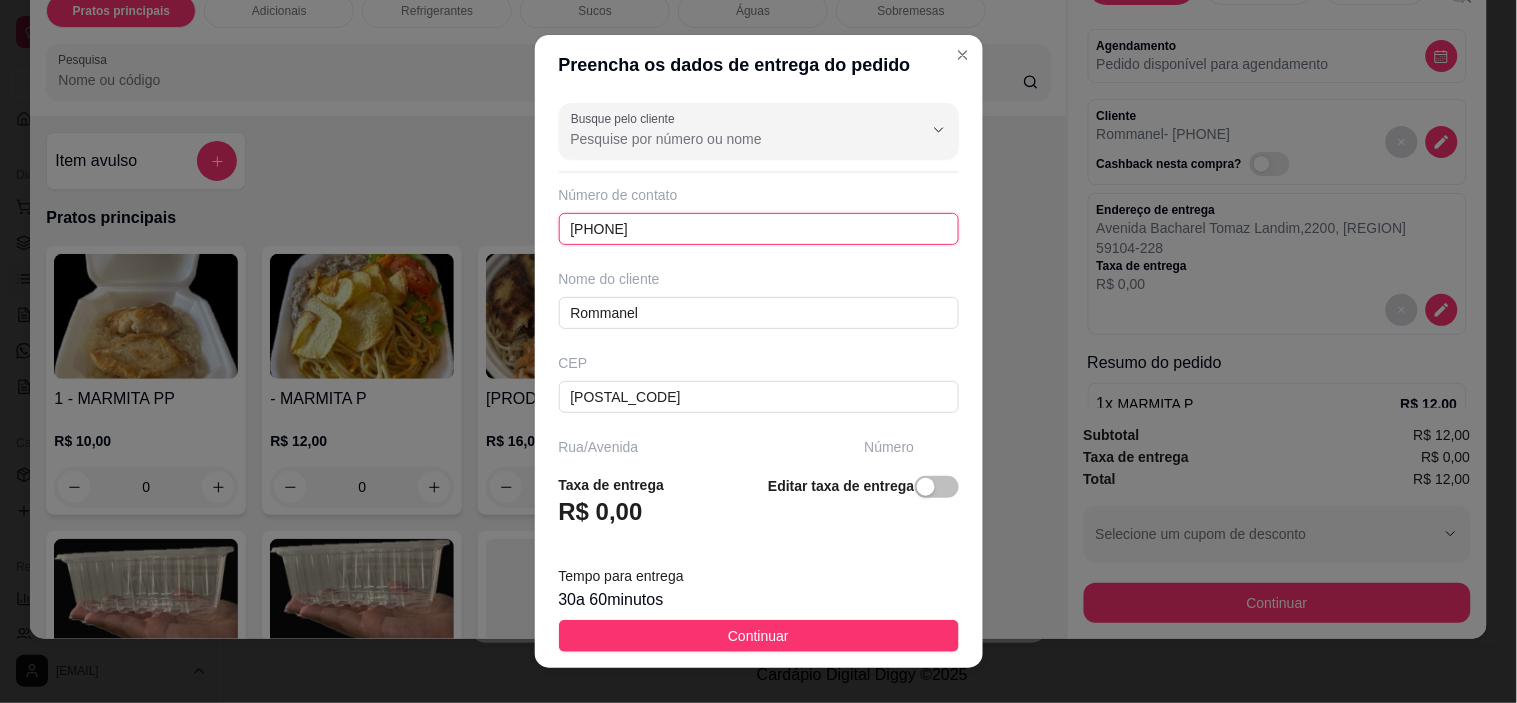 type on "[PHONE]" 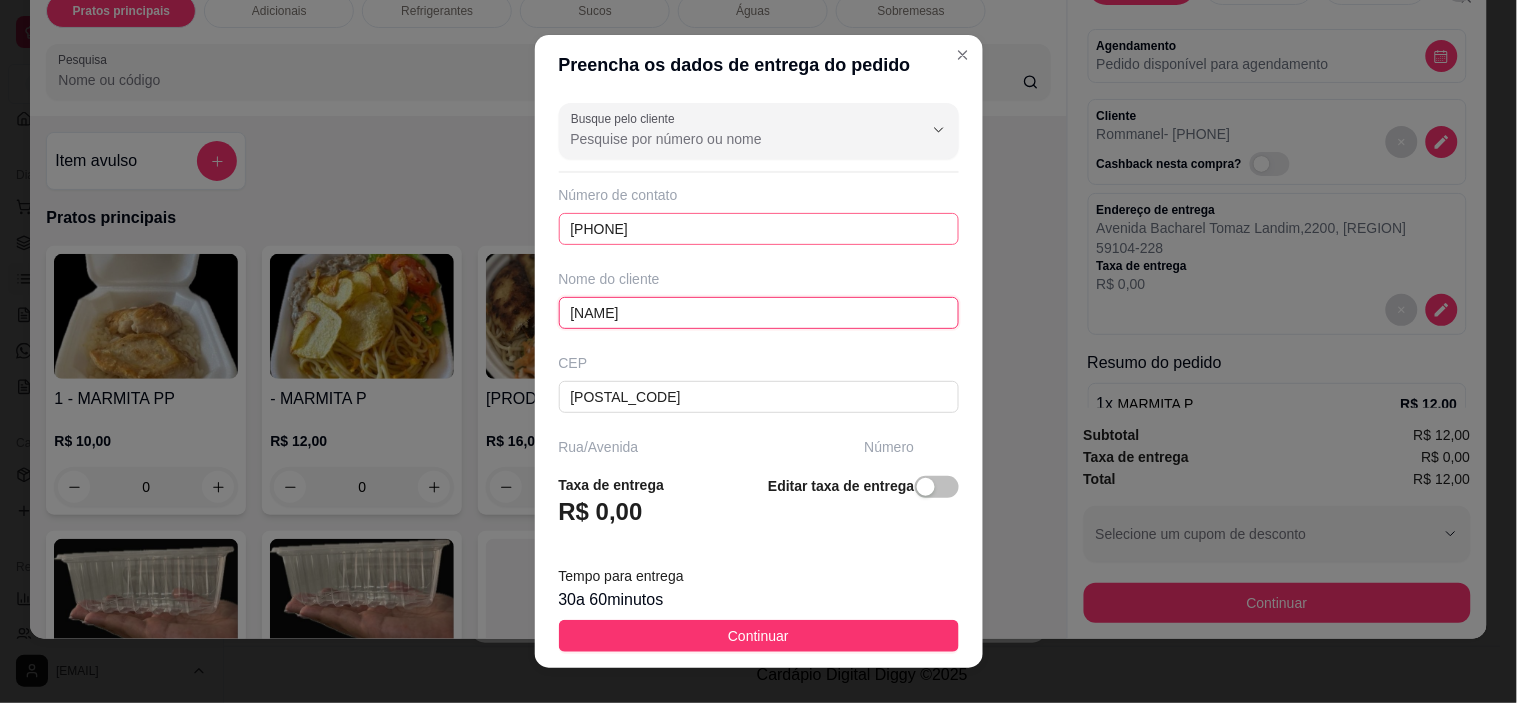 type on "[NAME]" 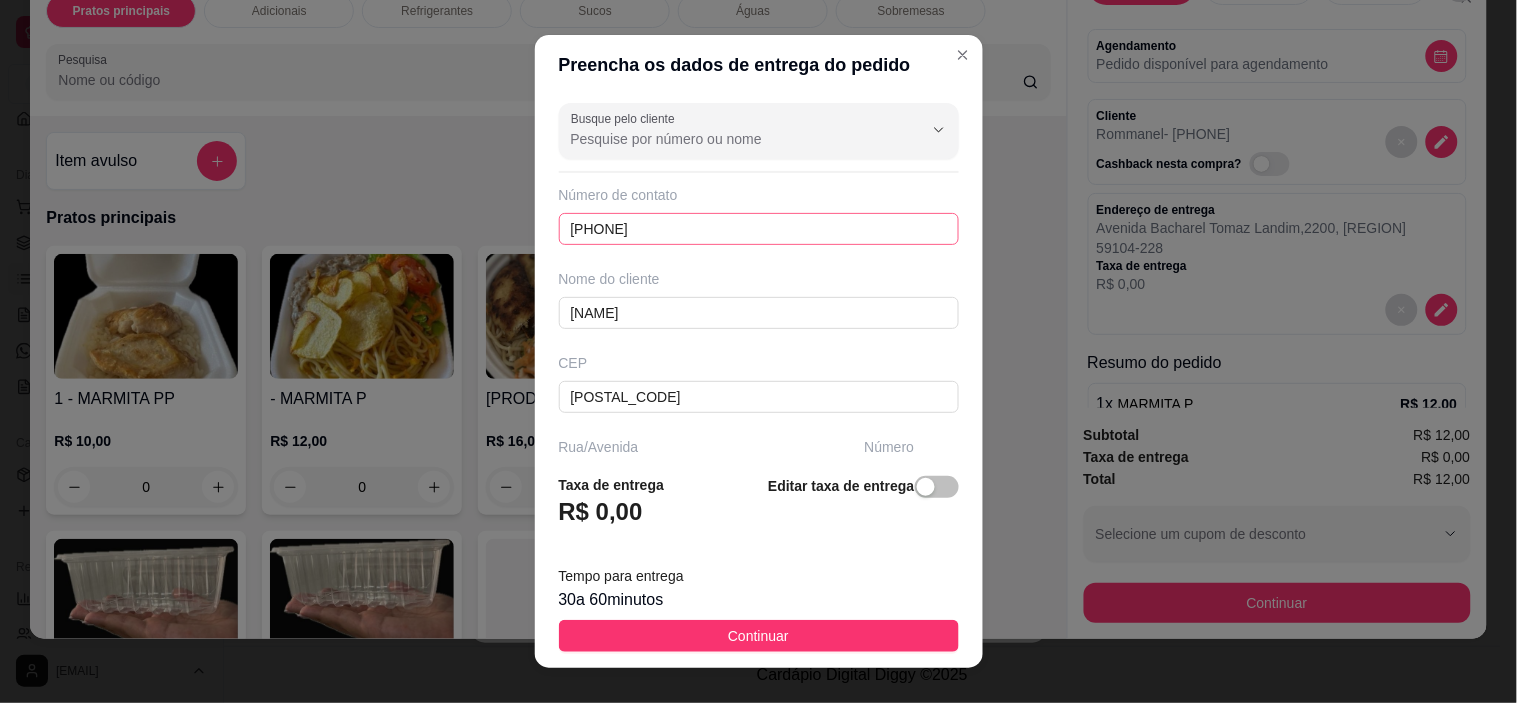 scroll, scrollTop: 205, scrollLeft: 0, axis: vertical 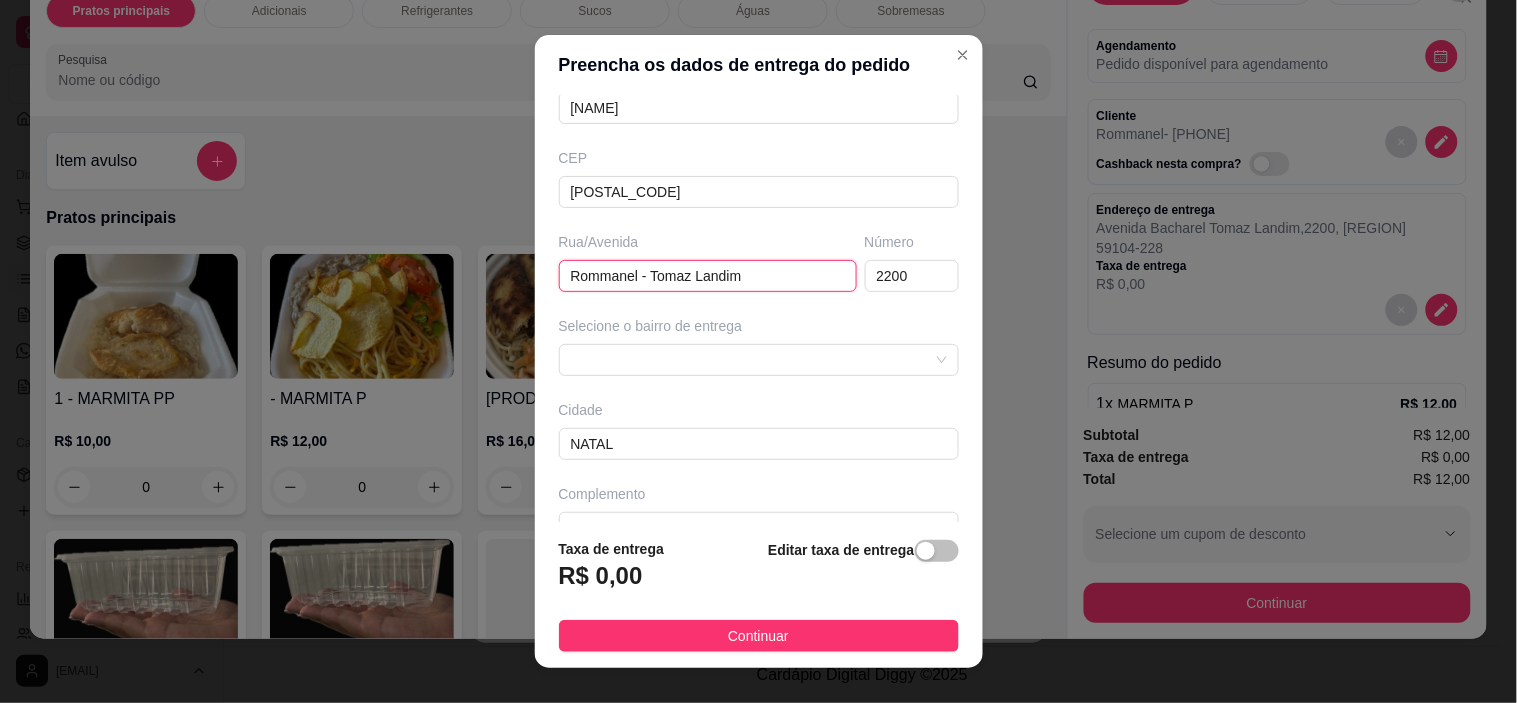 type on "Rommanel - Tomaz Landim" 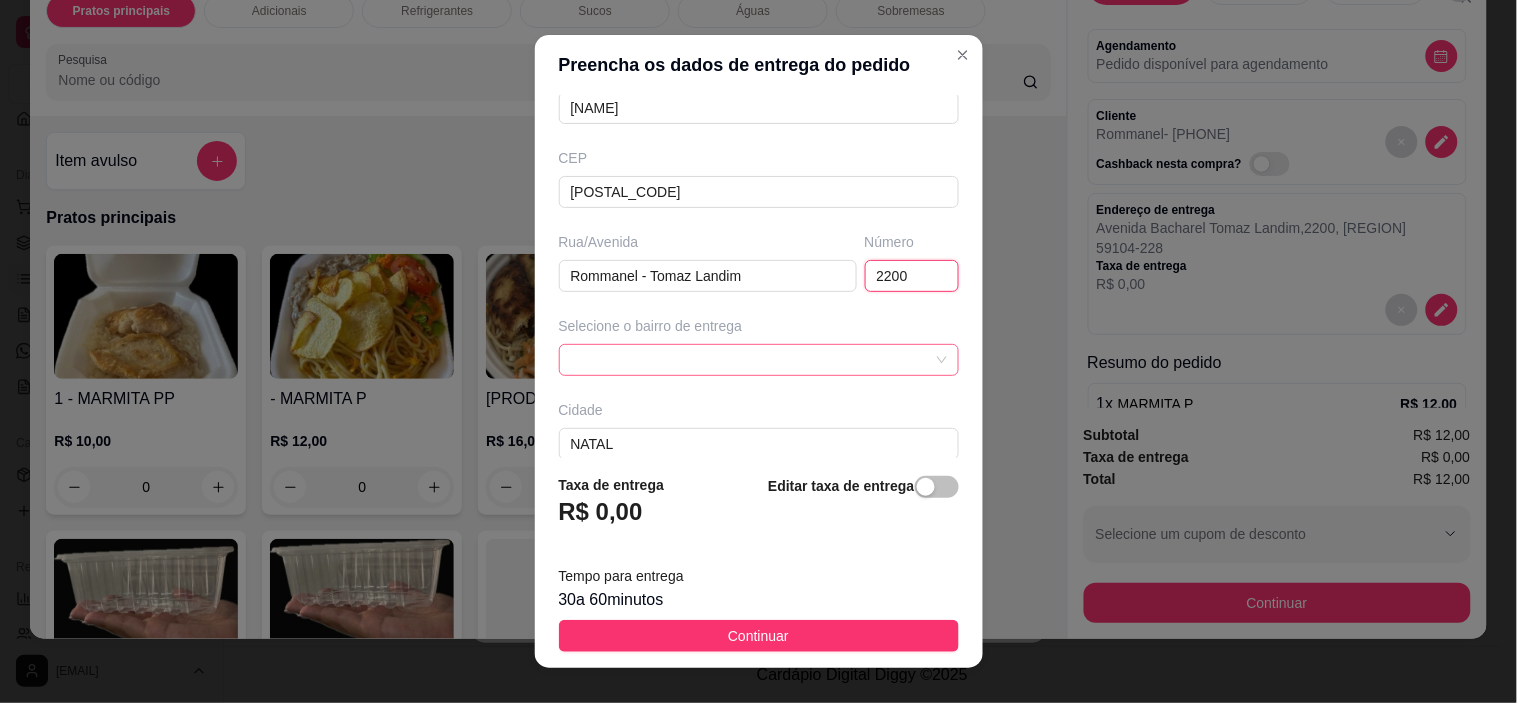 click at bounding box center [759, 360] 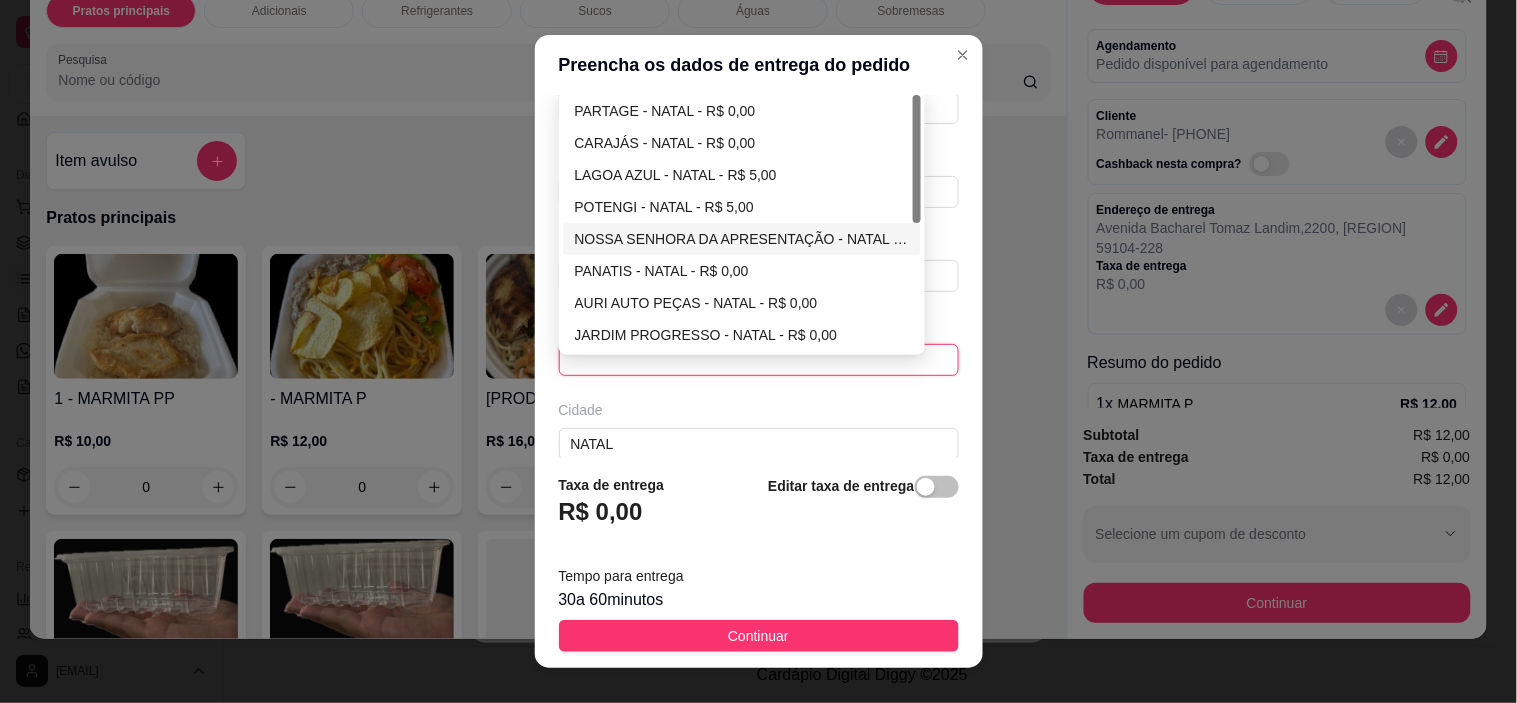 scroll, scrollTop: 111, scrollLeft: 0, axis: vertical 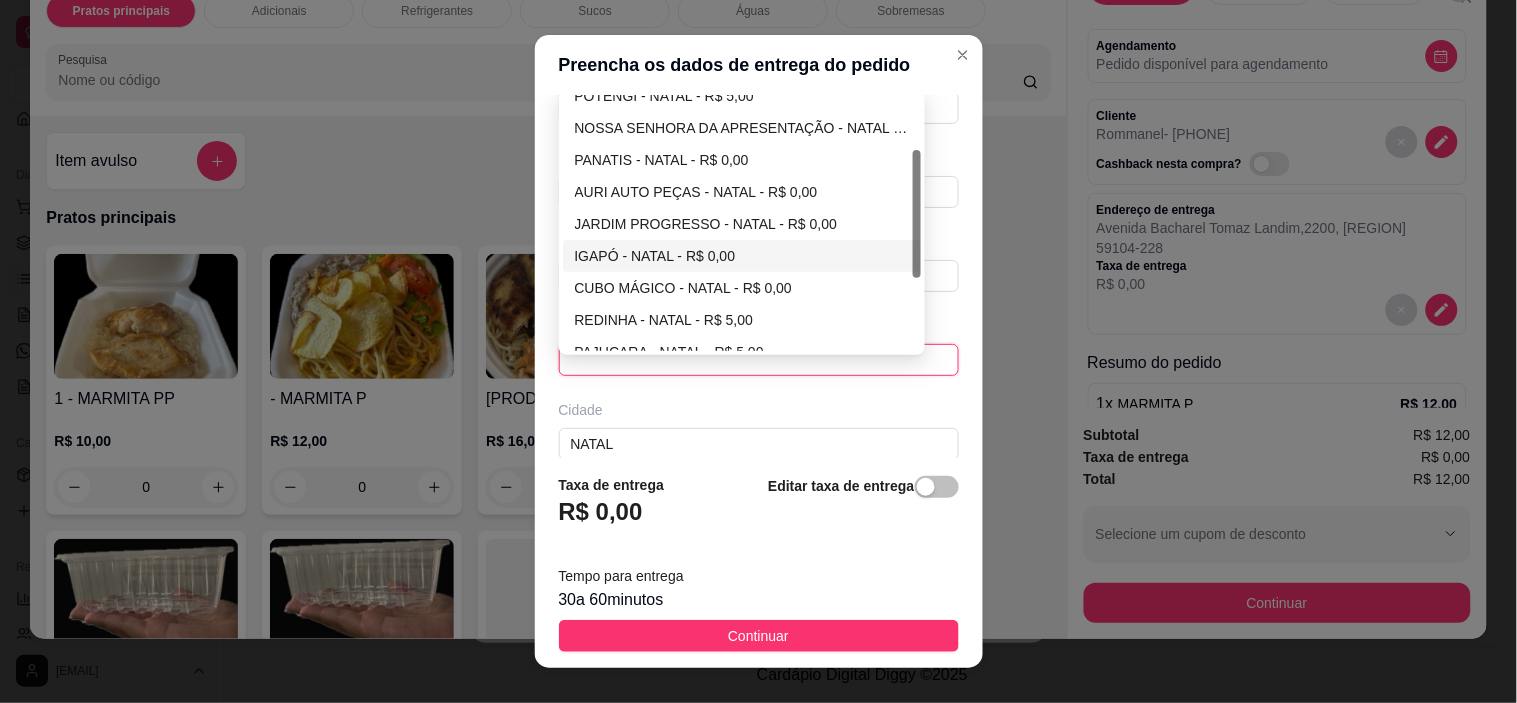 click on "IGAPÓ - NATAL -  R$ 0,00" at bounding box center (742, 256) 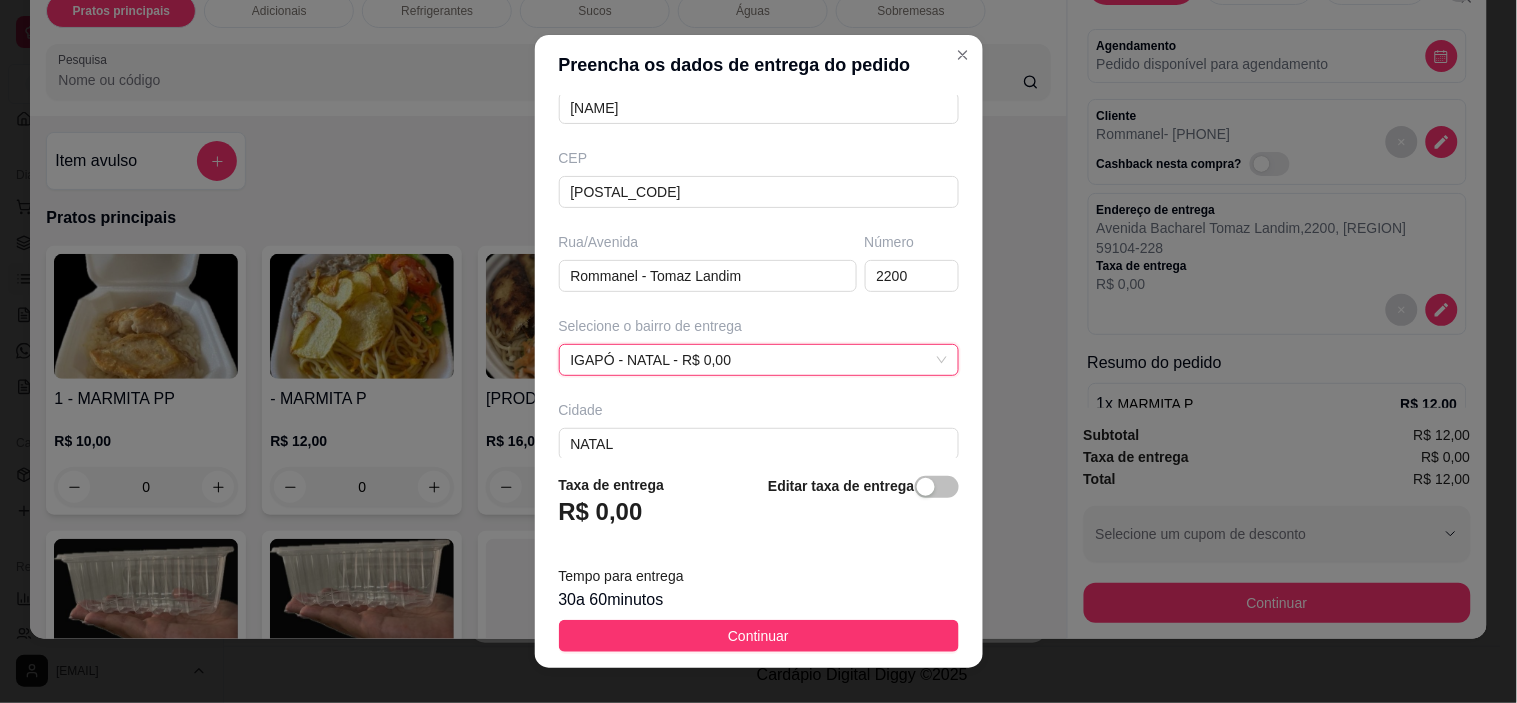scroll, scrollTop: 312, scrollLeft: 0, axis: vertical 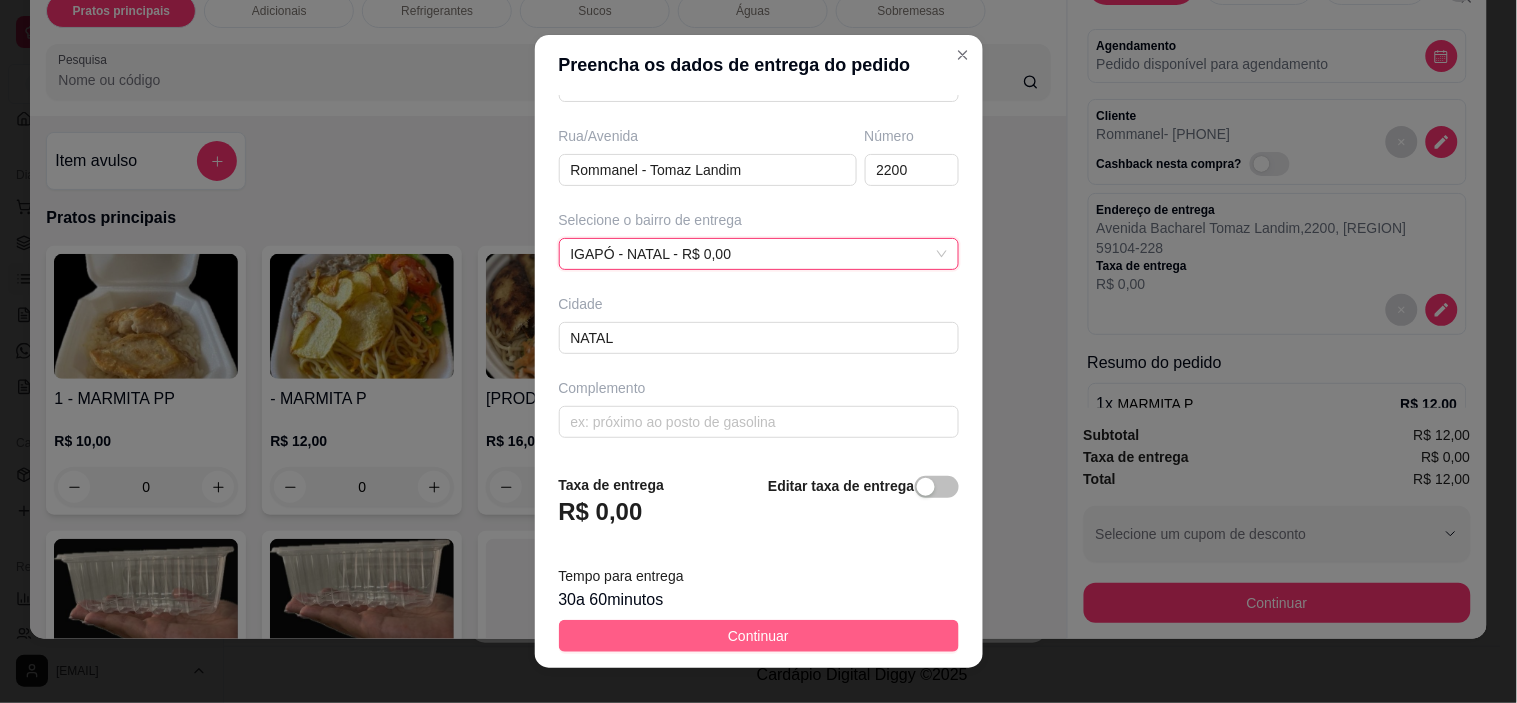 click on "Continuar" at bounding box center [758, 636] 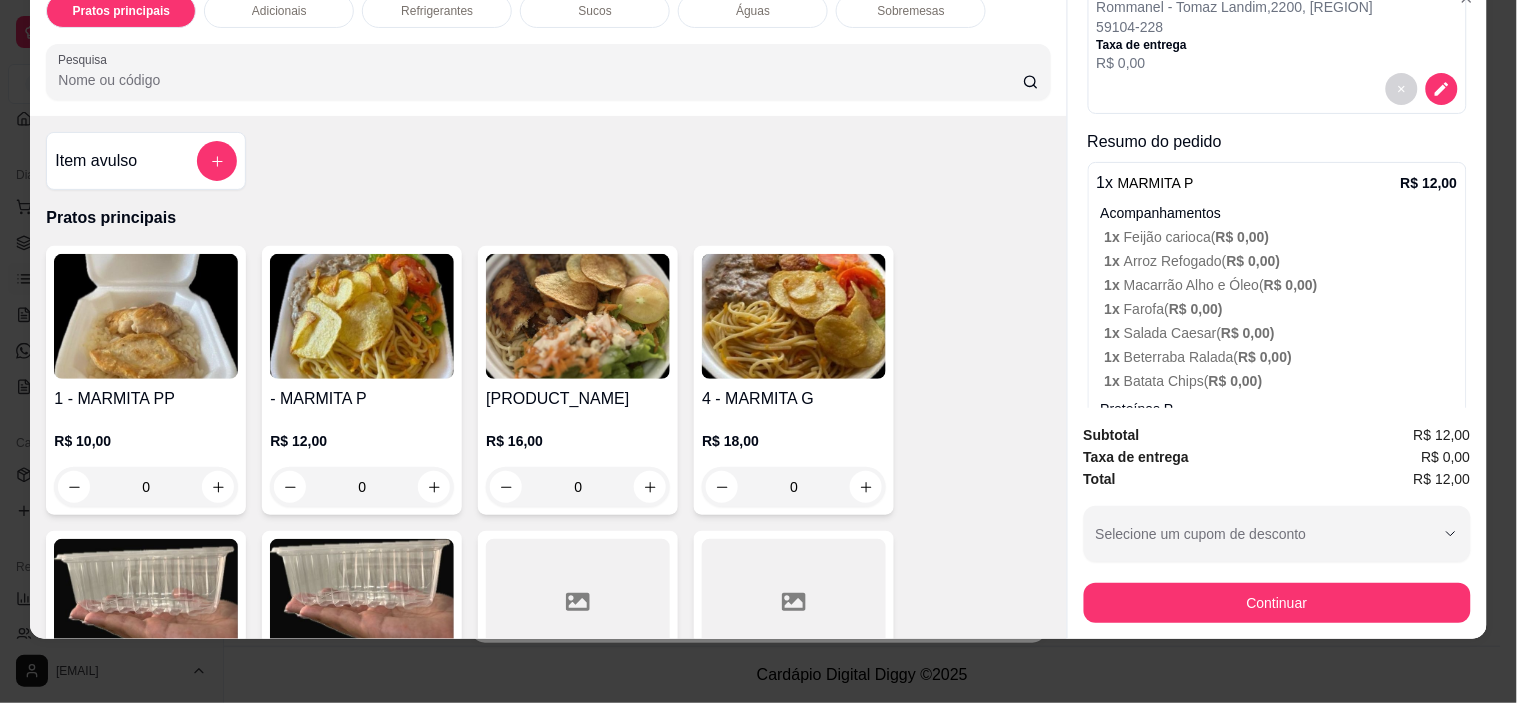 scroll, scrollTop: 0, scrollLeft: 0, axis: both 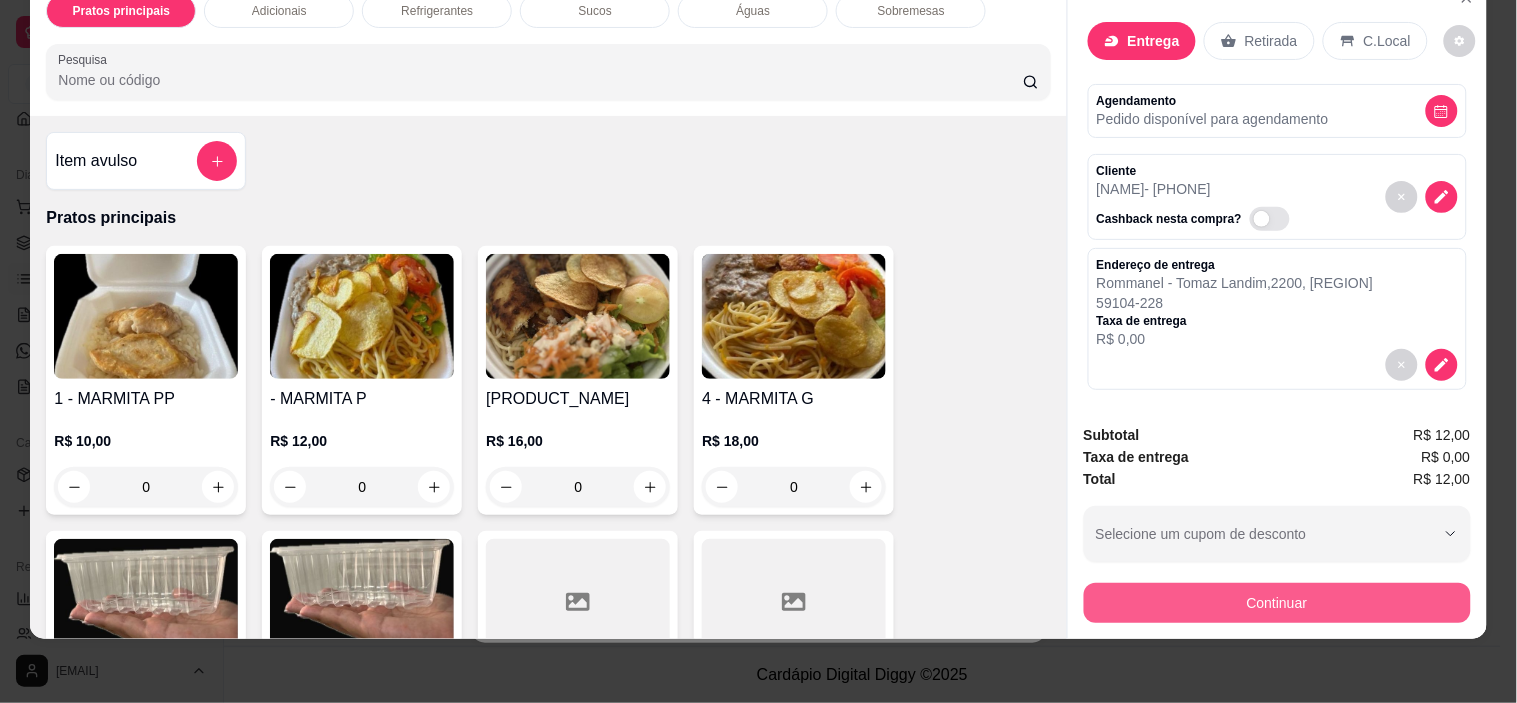 click on "Continuar" at bounding box center [1277, 603] 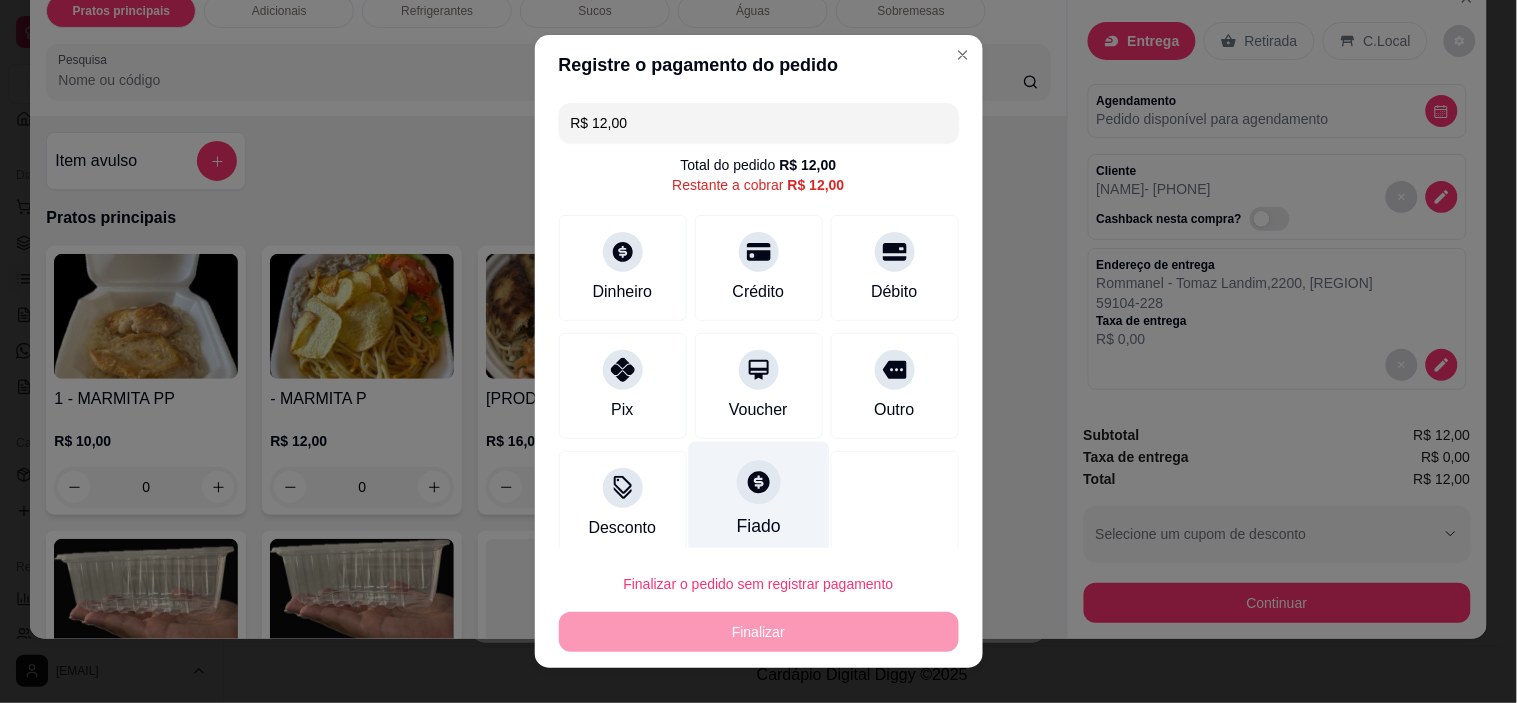 click at bounding box center (759, 483) 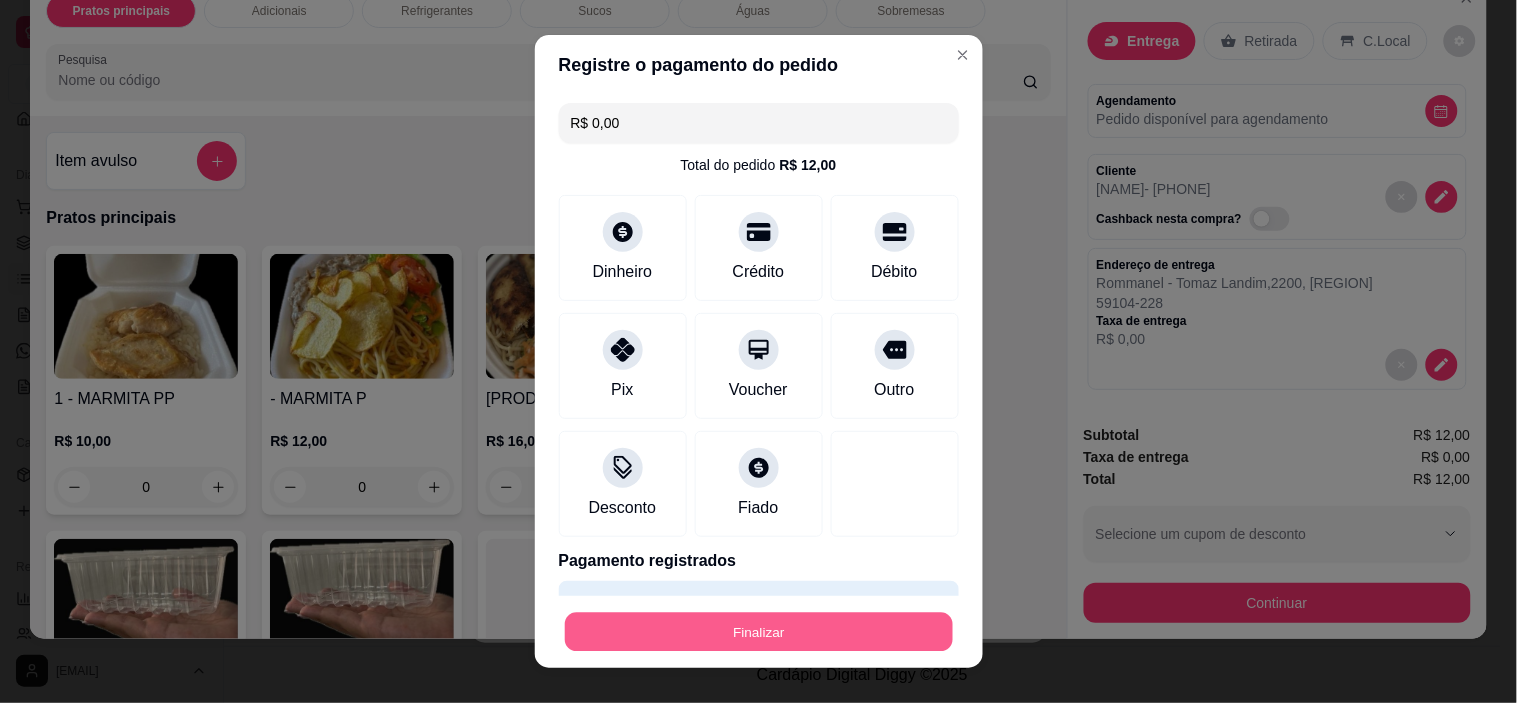 click on "Finalizar" at bounding box center [759, 631] 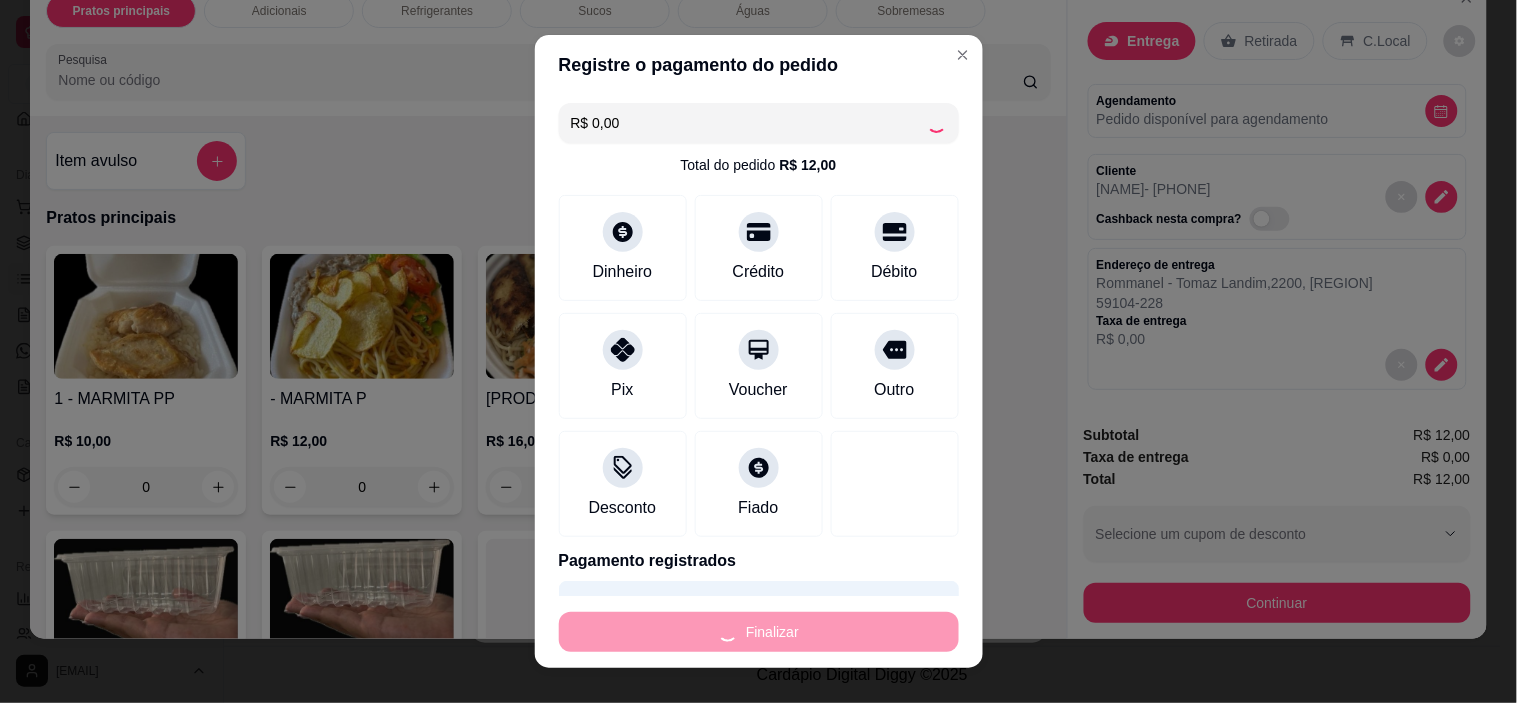 type on "-R$ 12,00" 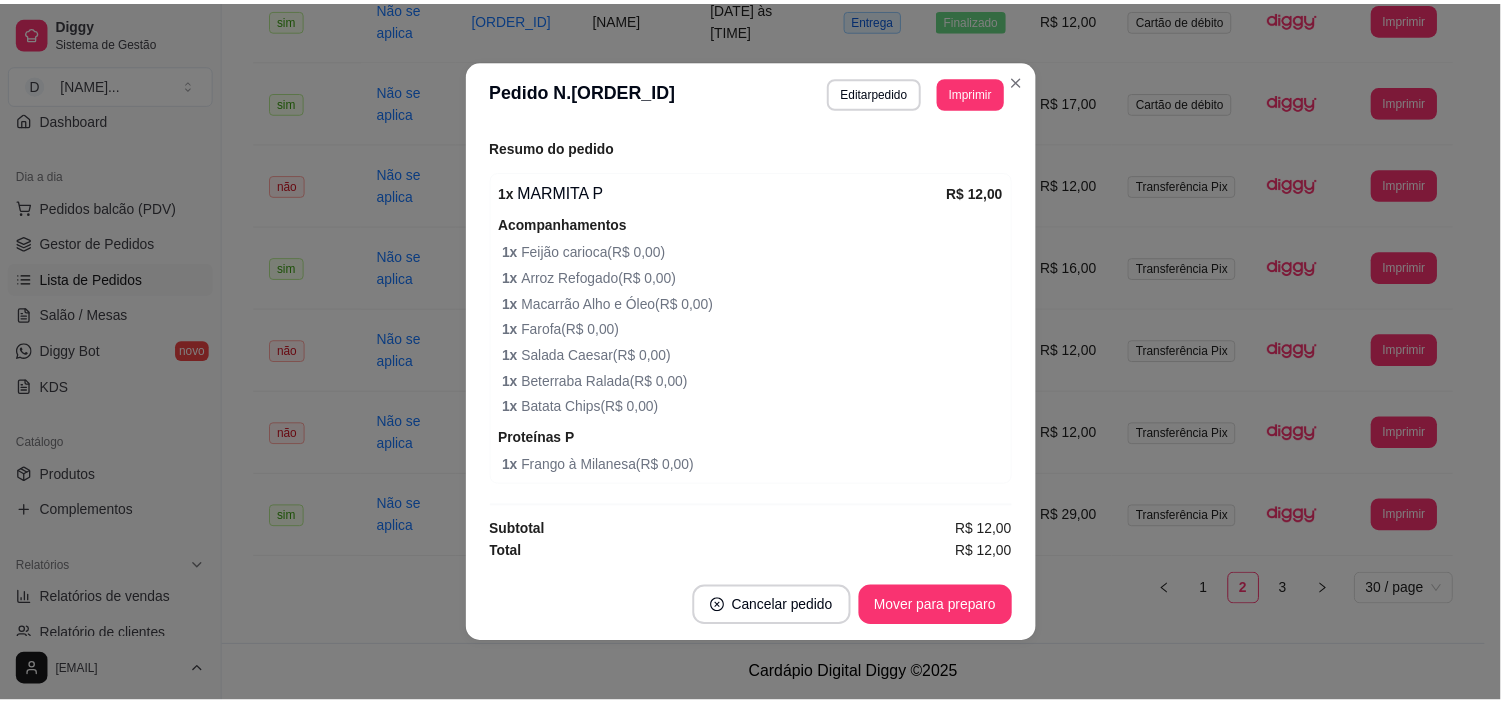 scroll, scrollTop: 0, scrollLeft: 0, axis: both 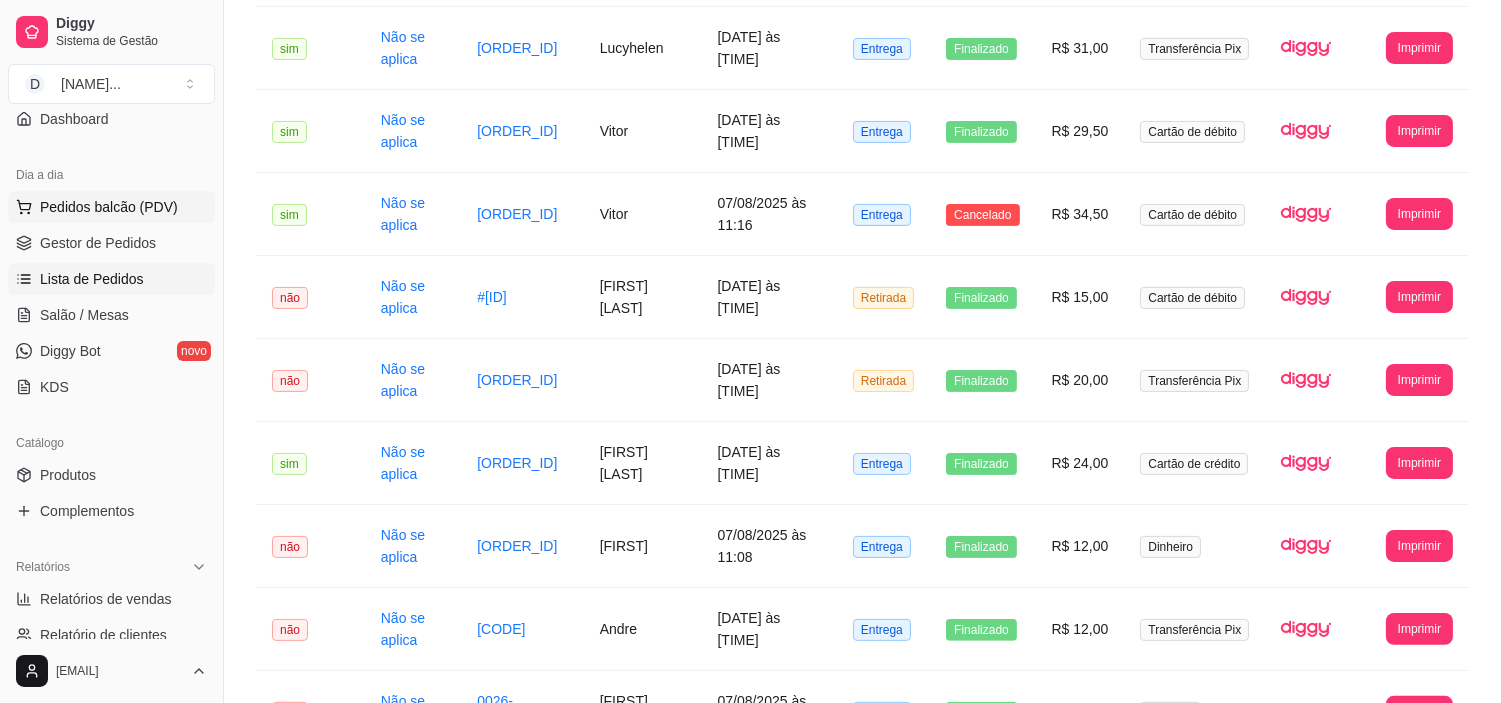 click on "Pedidos balcão (PDV)" at bounding box center (109, 207) 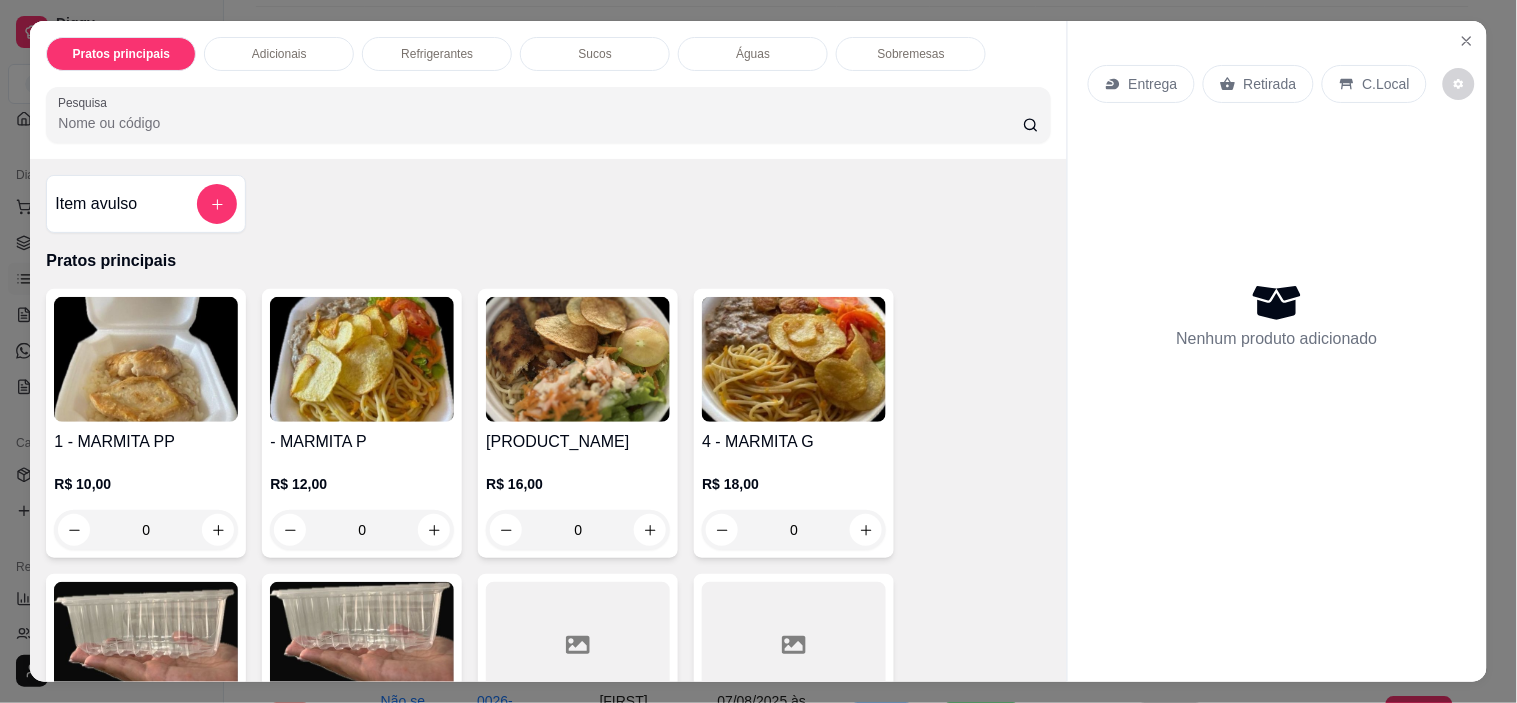 click on "2 - MARMITA P   R$ 12,00 0" at bounding box center [362, 423] 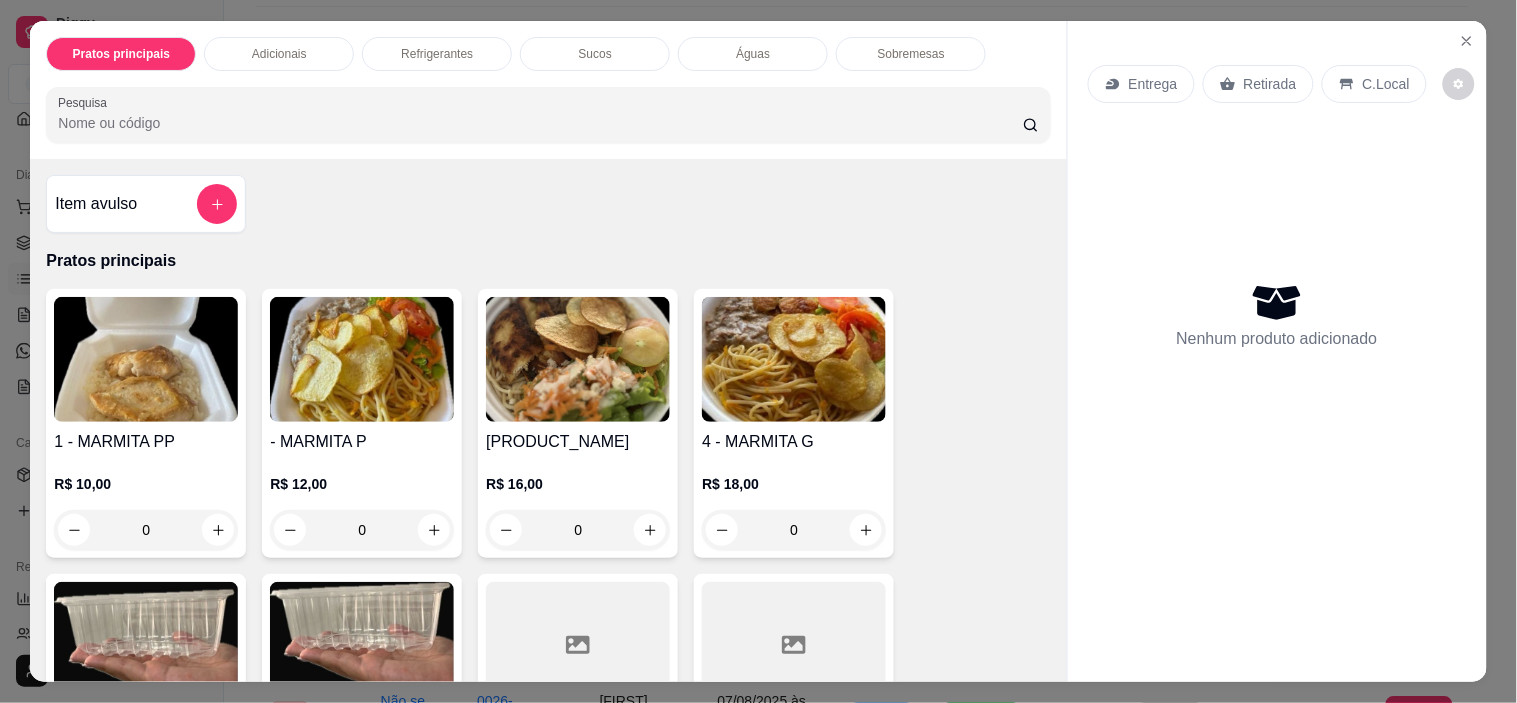 click 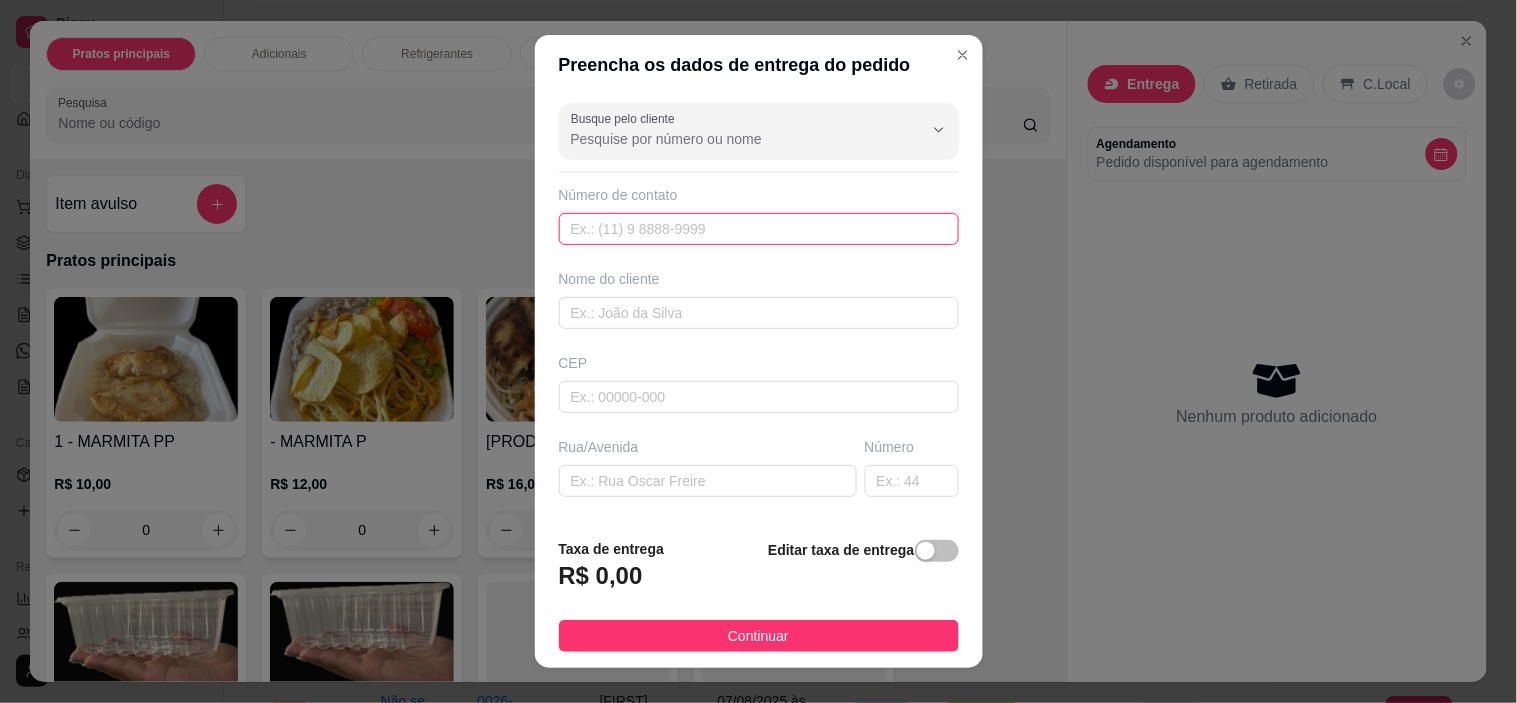click at bounding box center [759, 229] 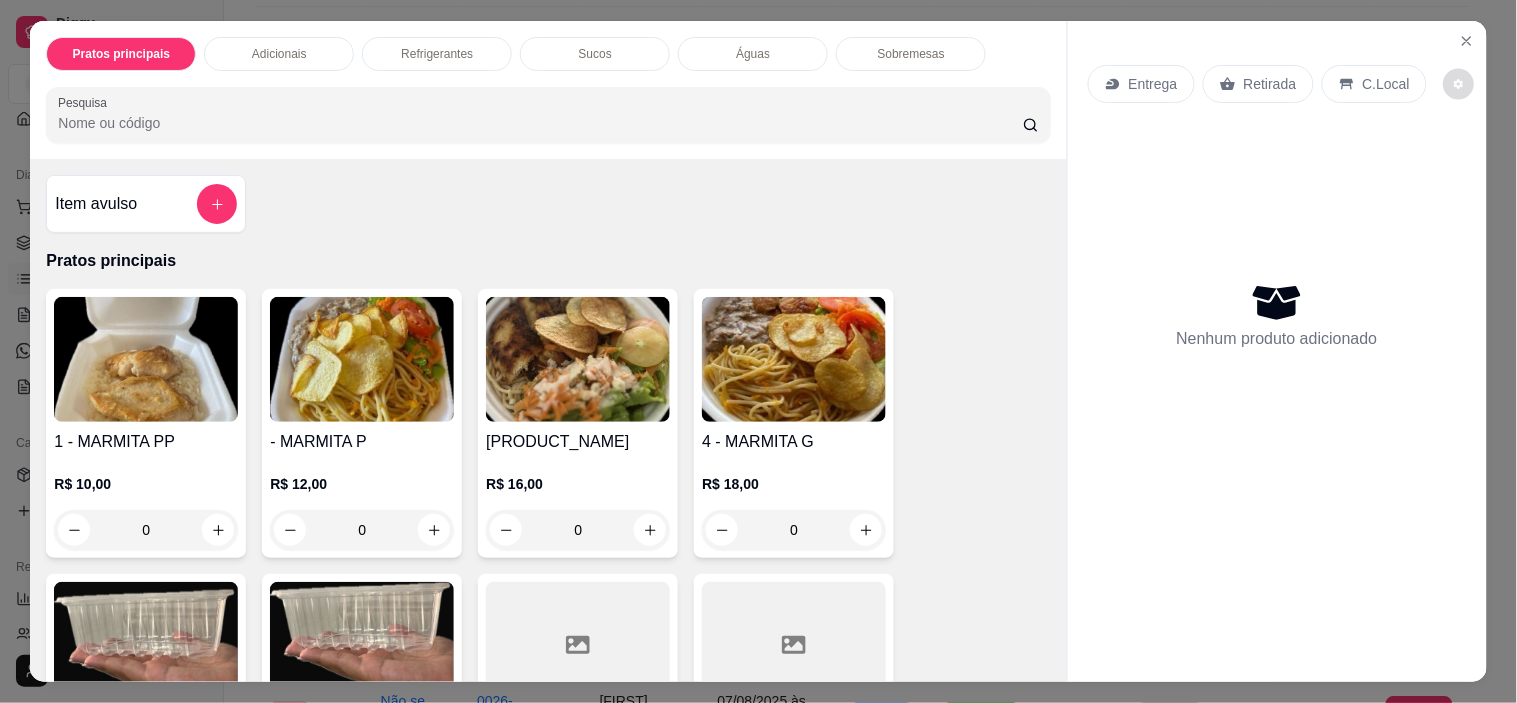 click 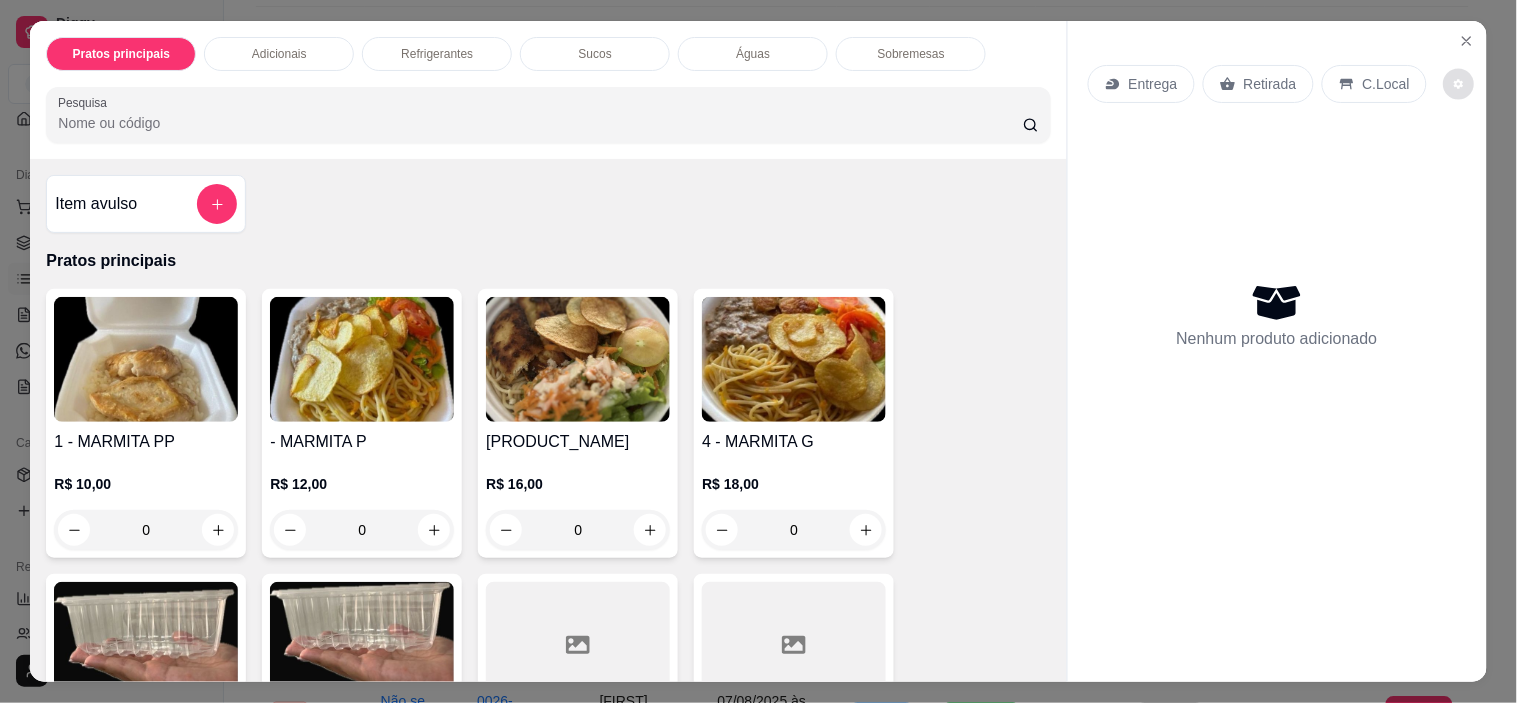 click on "Nenhum produto adicionado" at bounding box center [1277, 315] 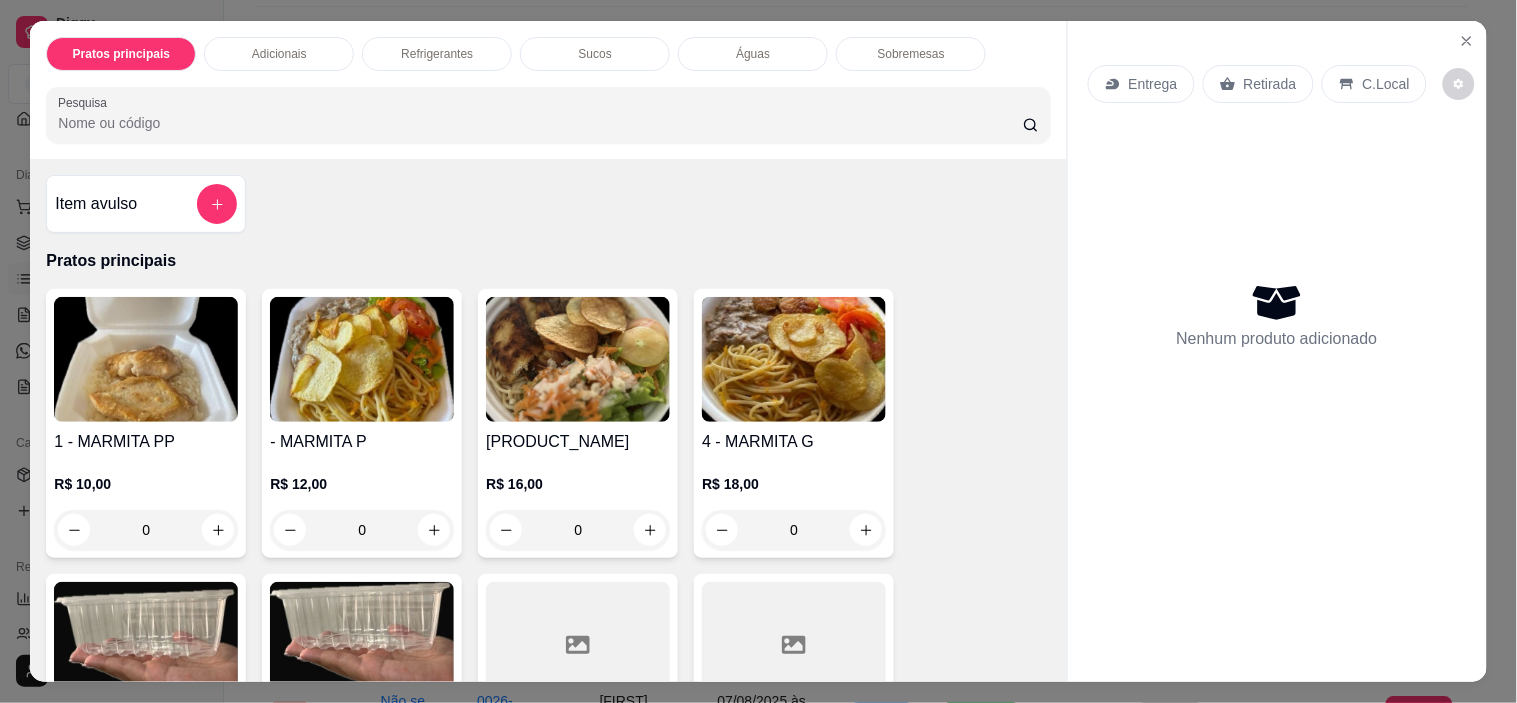 click on "Entrega Retirada C.Local" at bounding box center [1277, 84] 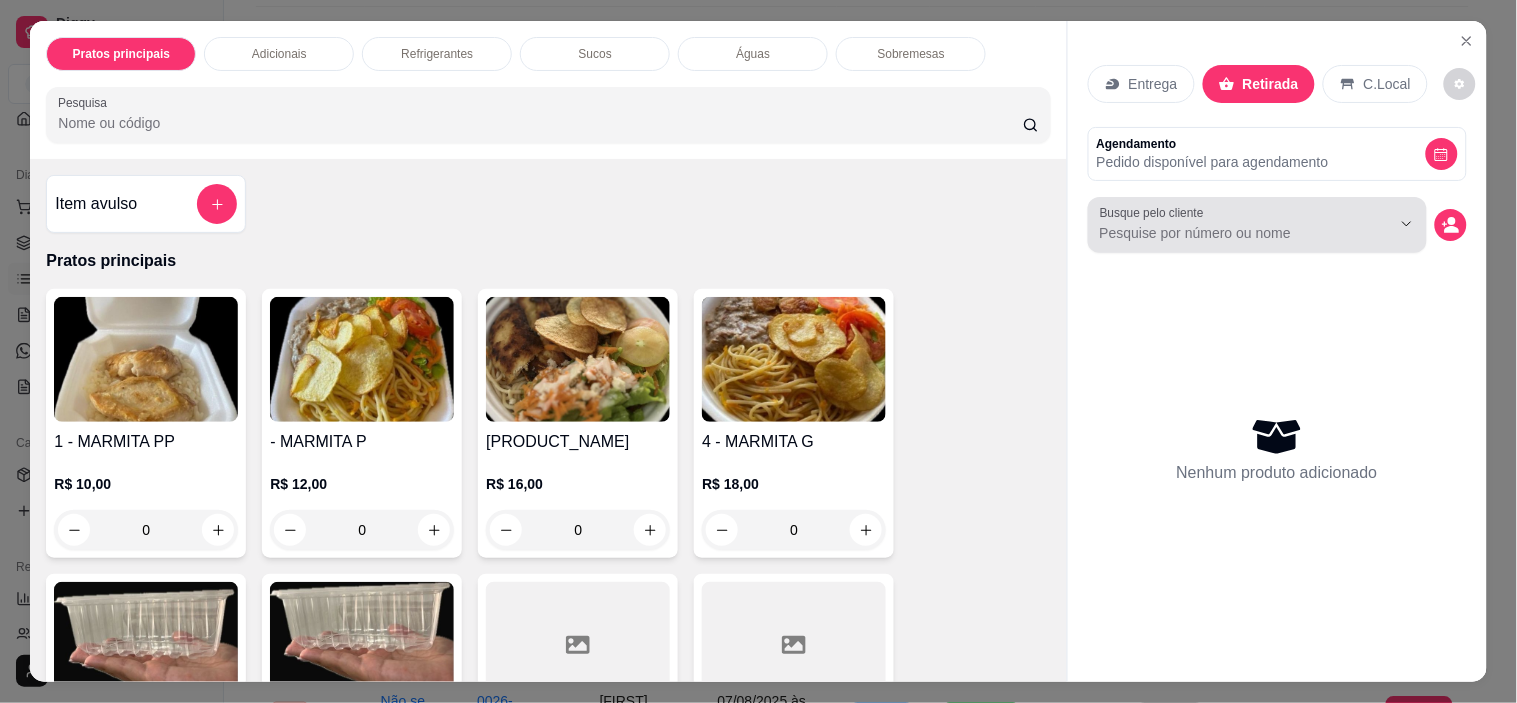 click on "Busque pelo cliente" at bounding box center [1257, 225] 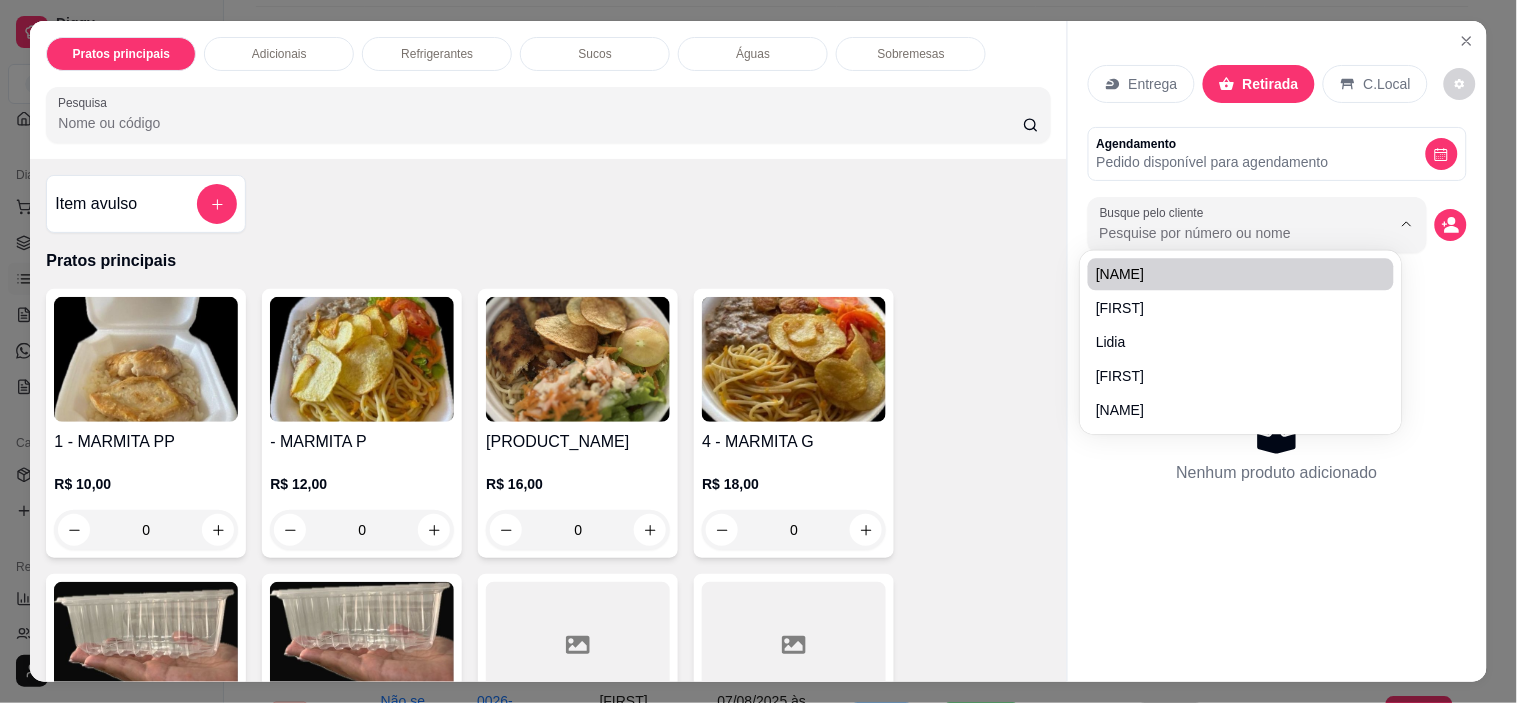 click on "Busque pelo cliente" at bounding box center [1229, 233] 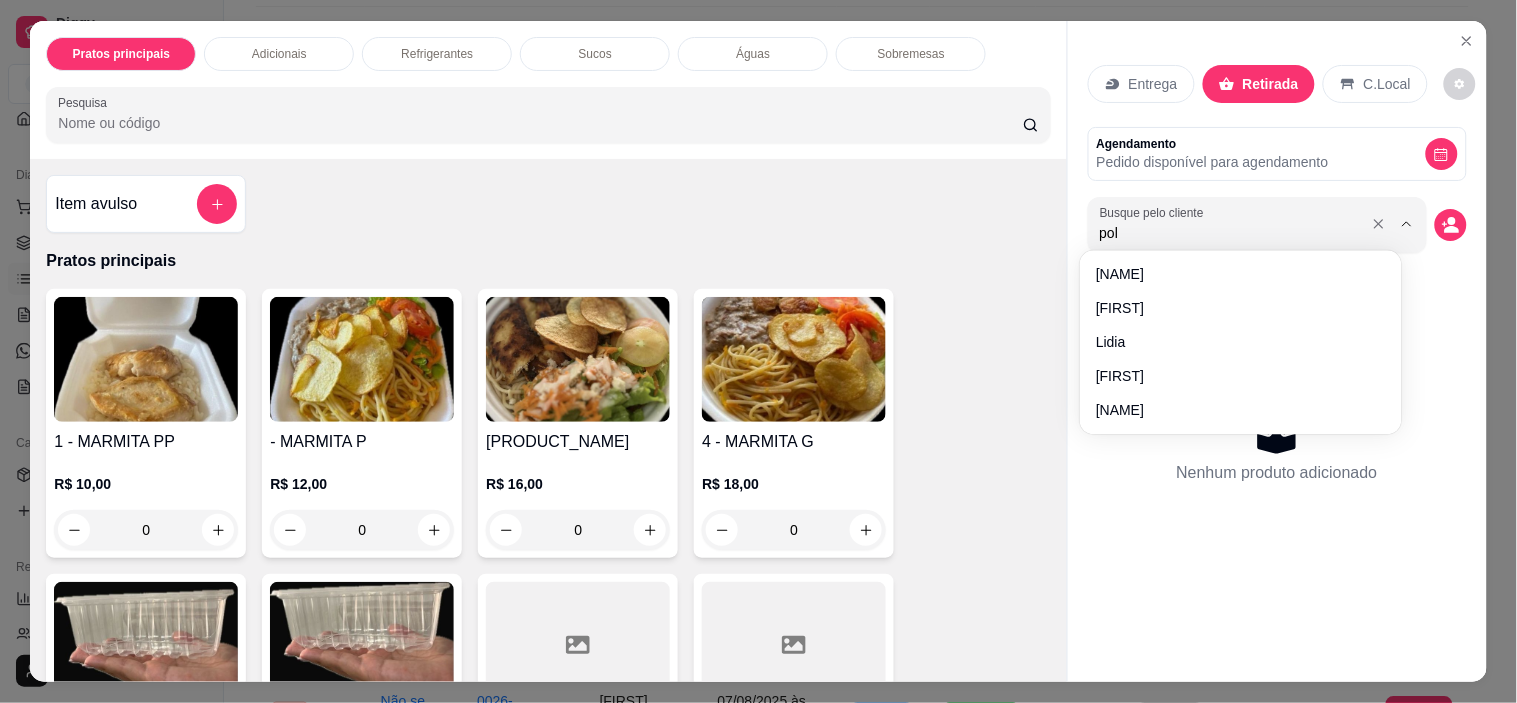 type on "poll" 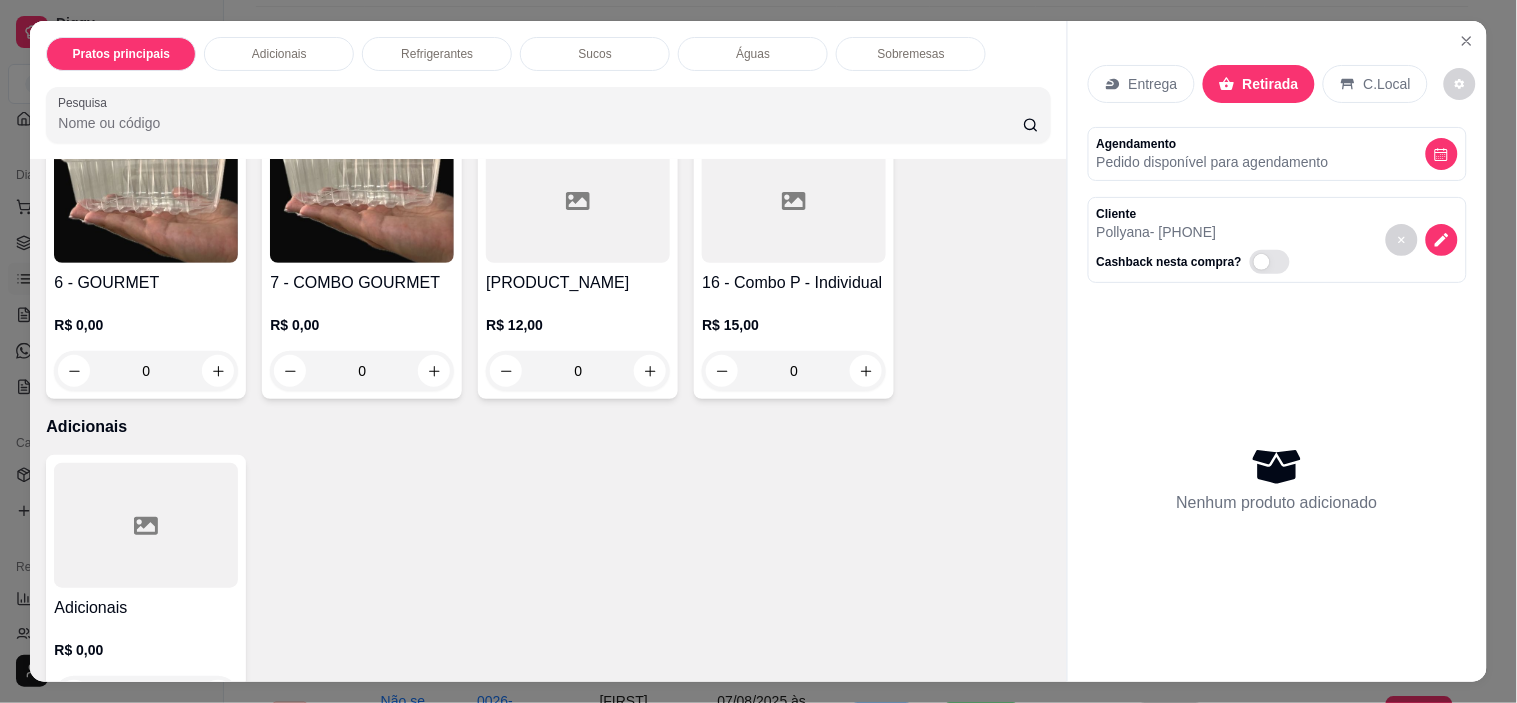 scroll, scrollTop: 777, scrollLeft: 0, axis: vertical 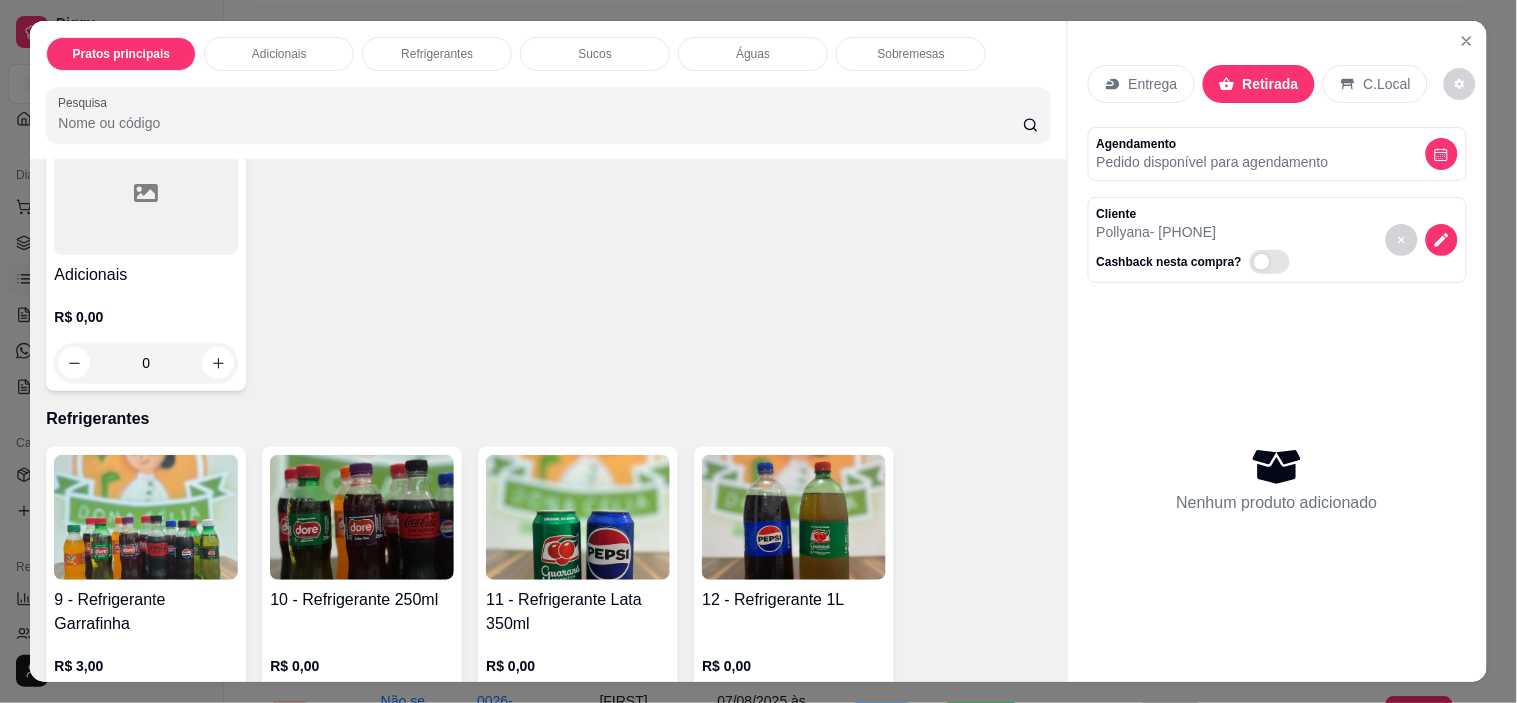 click on "Adicionais" at bounding box center (146, 275) 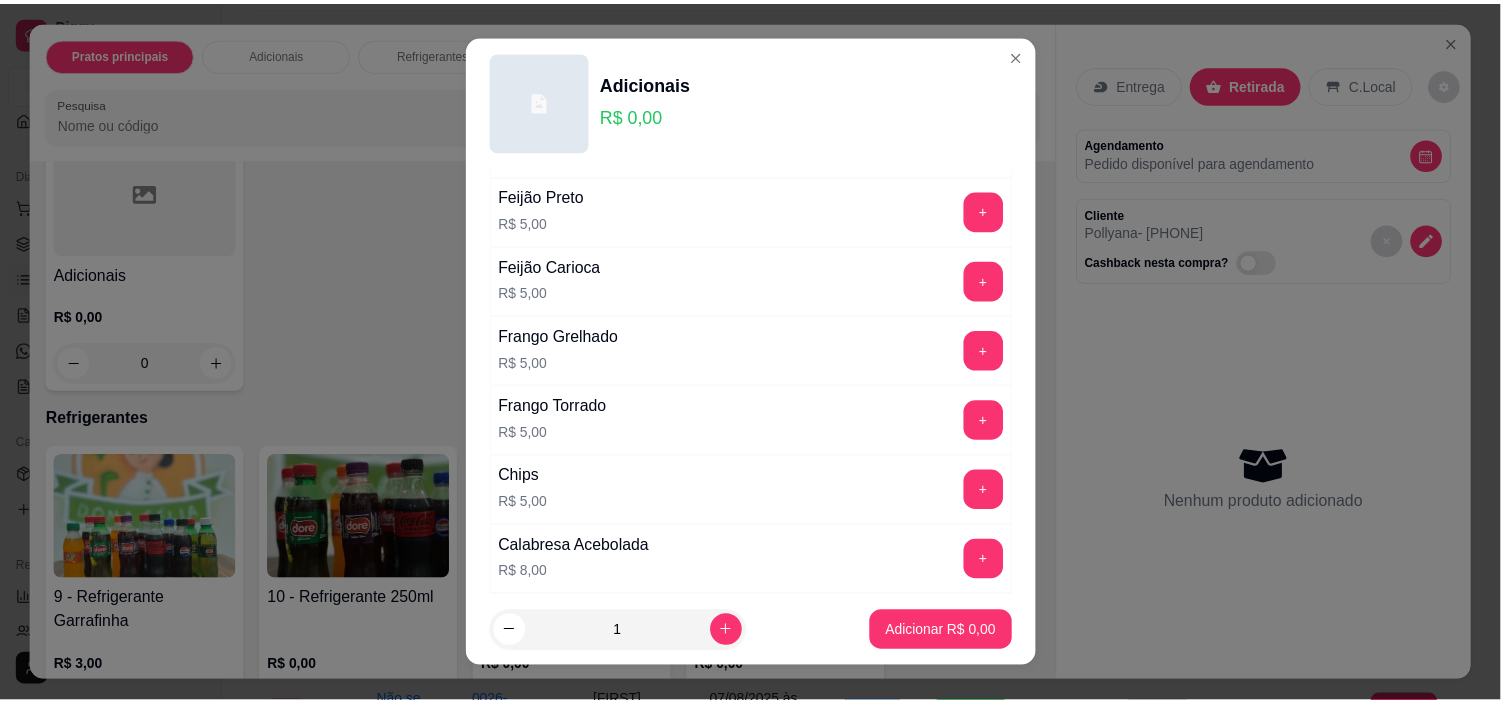 scroll, scrollTop: 847, scrollLeft: 0, axis: vertical 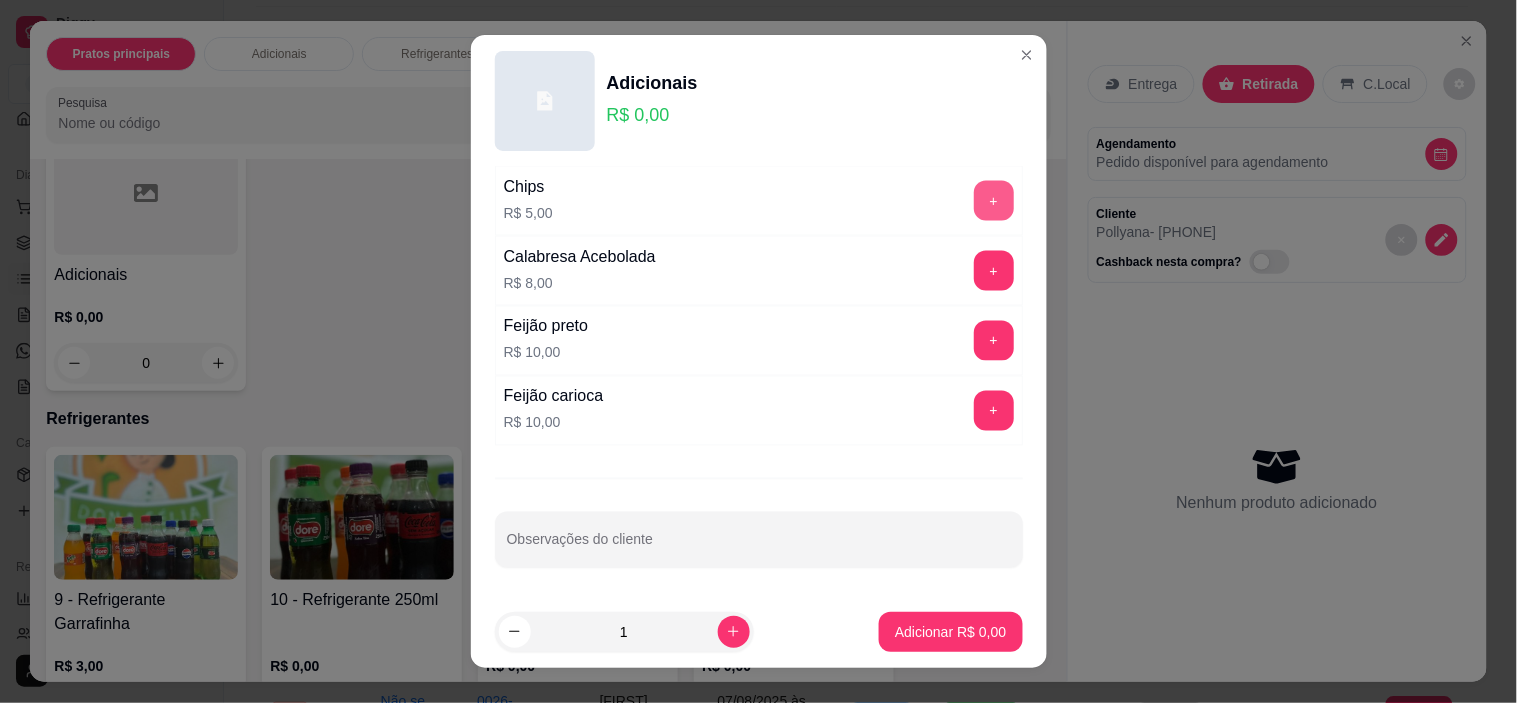 click on "+" at bounding box center [994, 201] 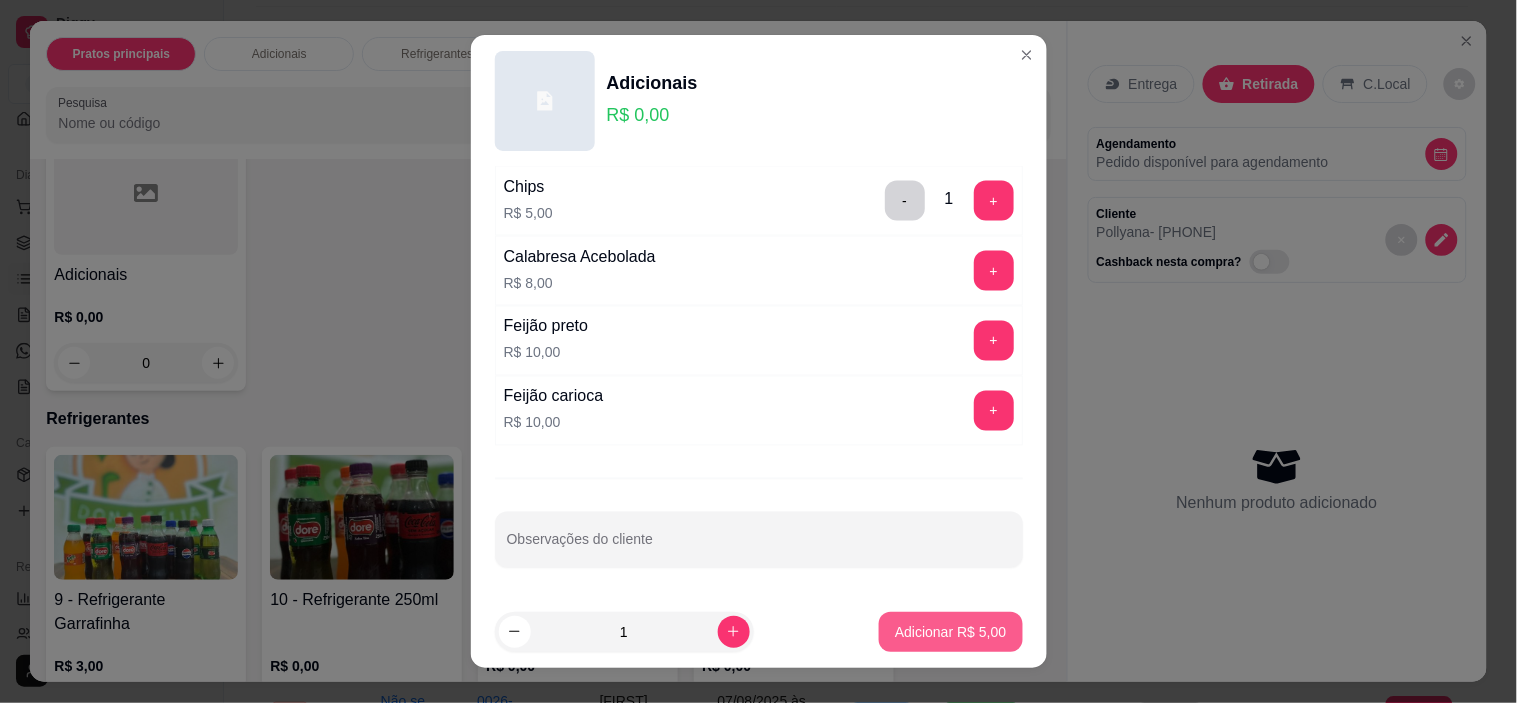 click on "Adicionar   R$ 5,00" at bounding box center [950, 632] 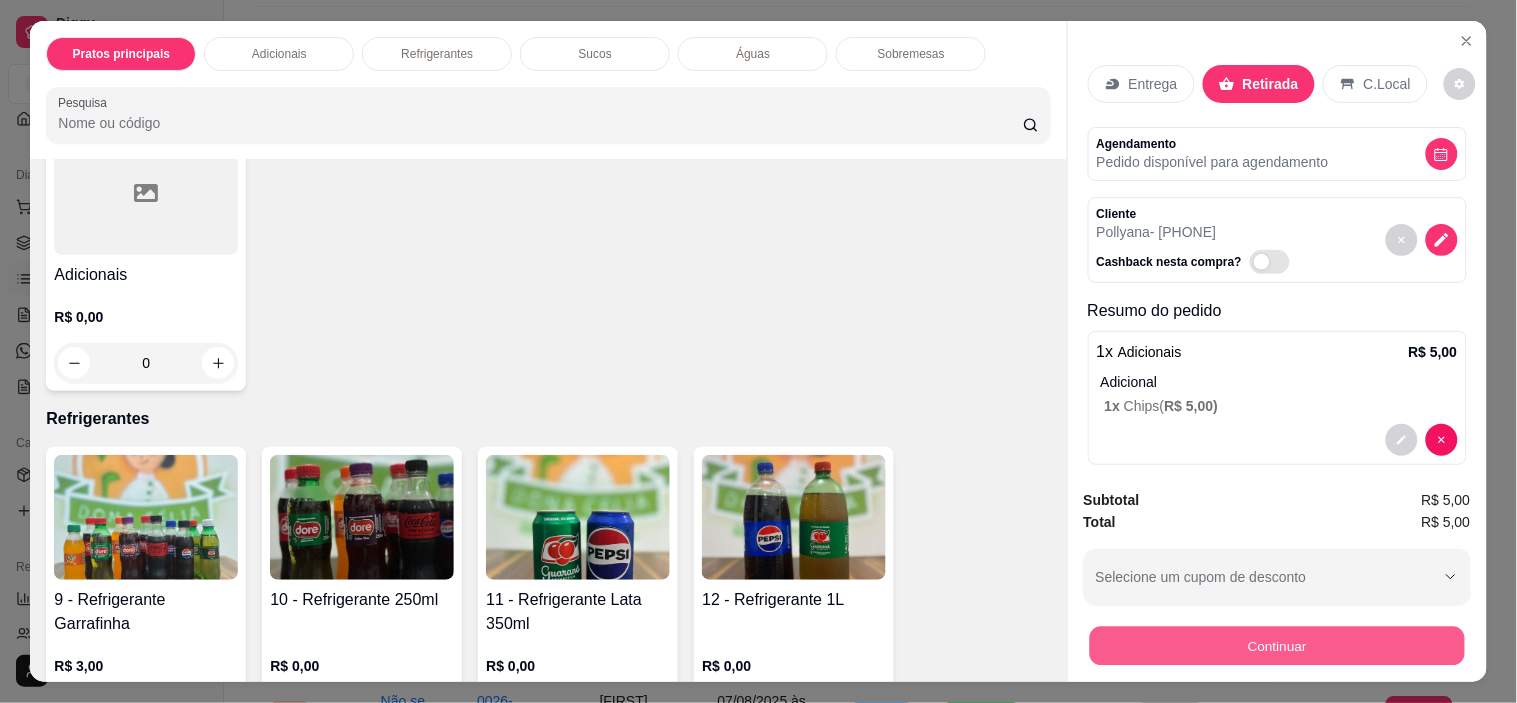 click on "Continuar" at bounding box center [1276, 646] 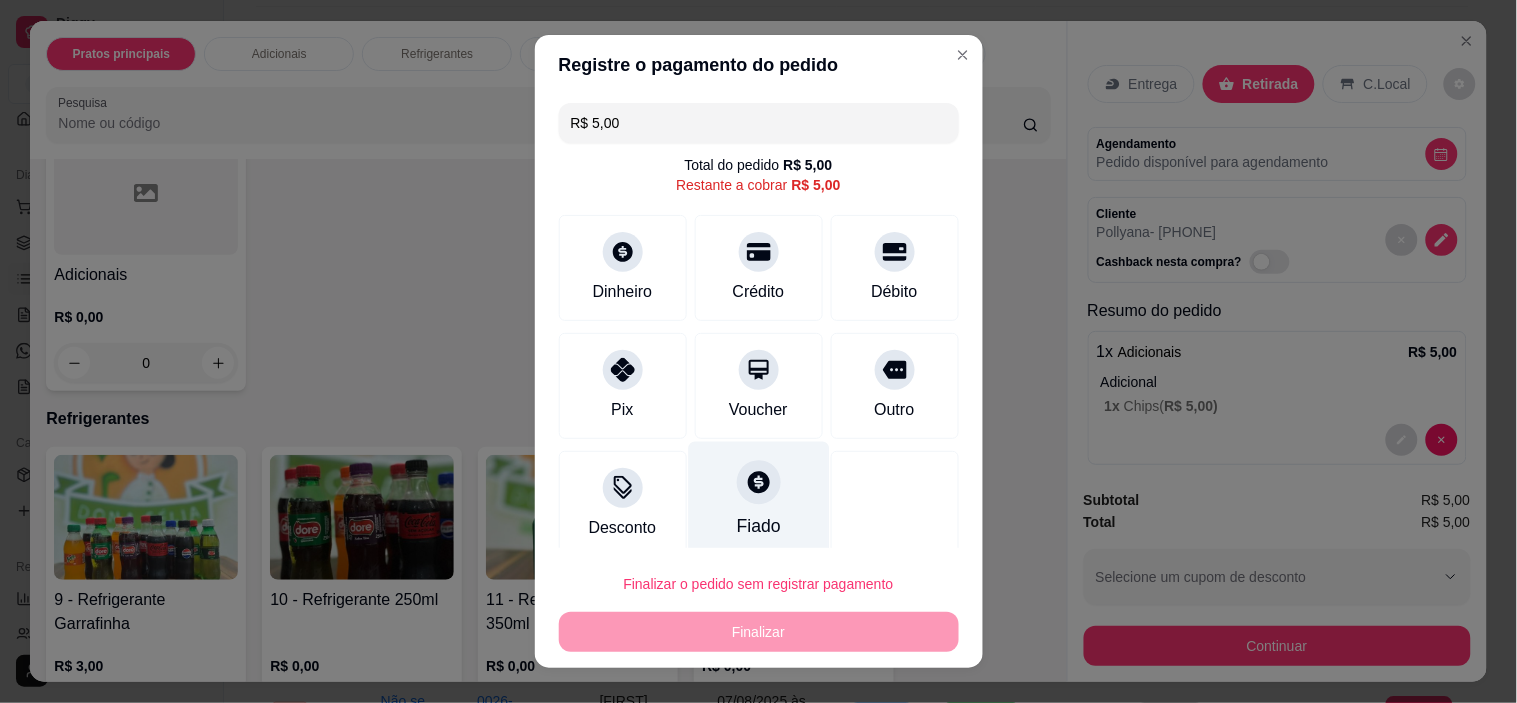 click on "Fiado" at bounding box center [758, 500] 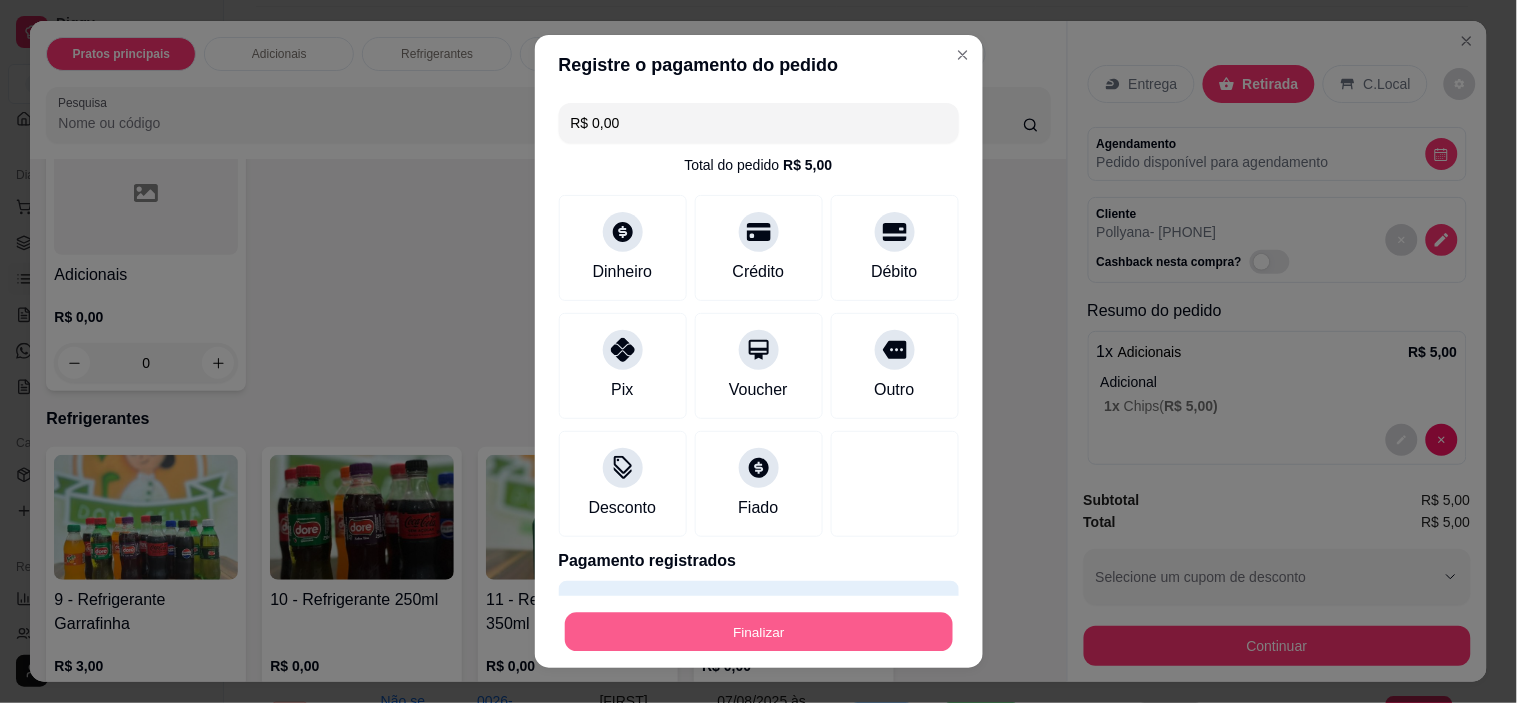 click on "Finalizar" at bounding box center (759, 631) 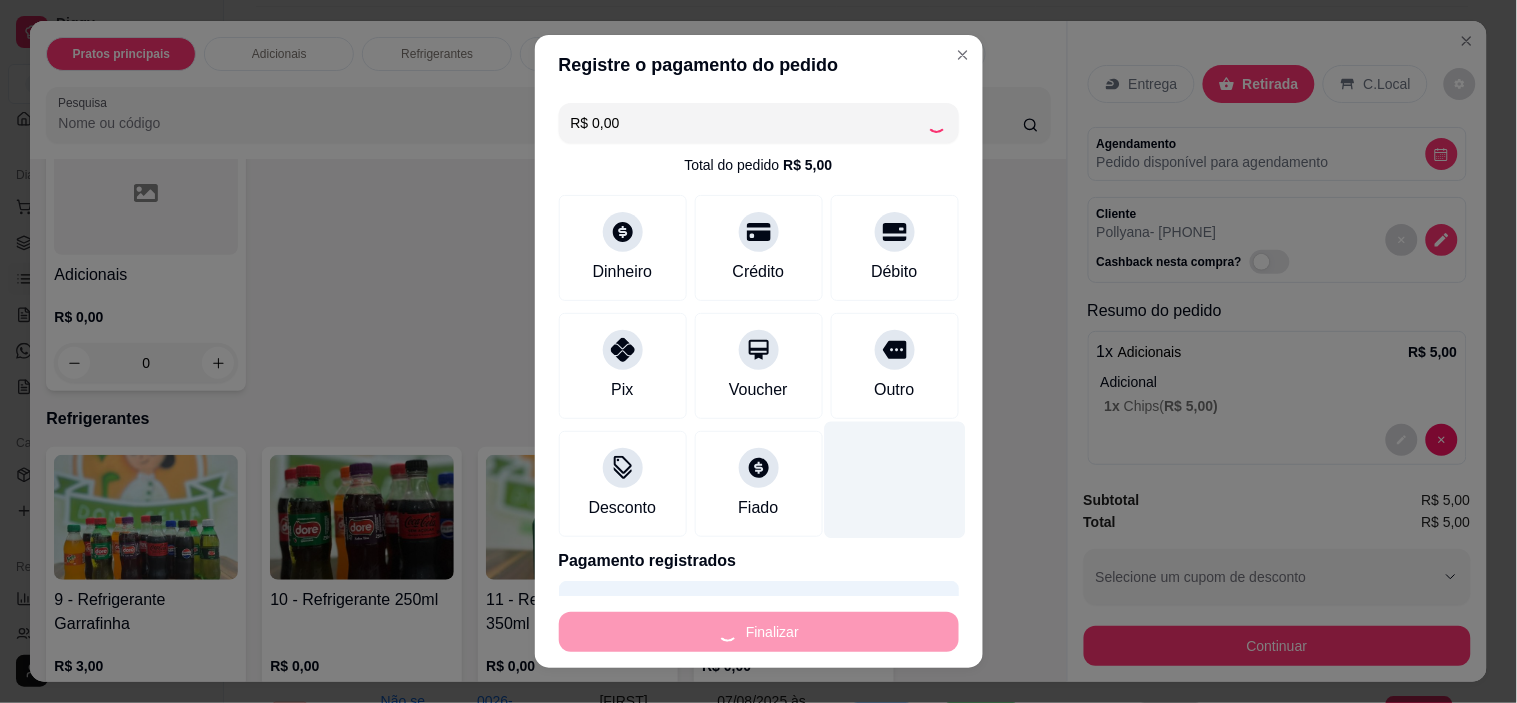 type on "-R$ 5,00" 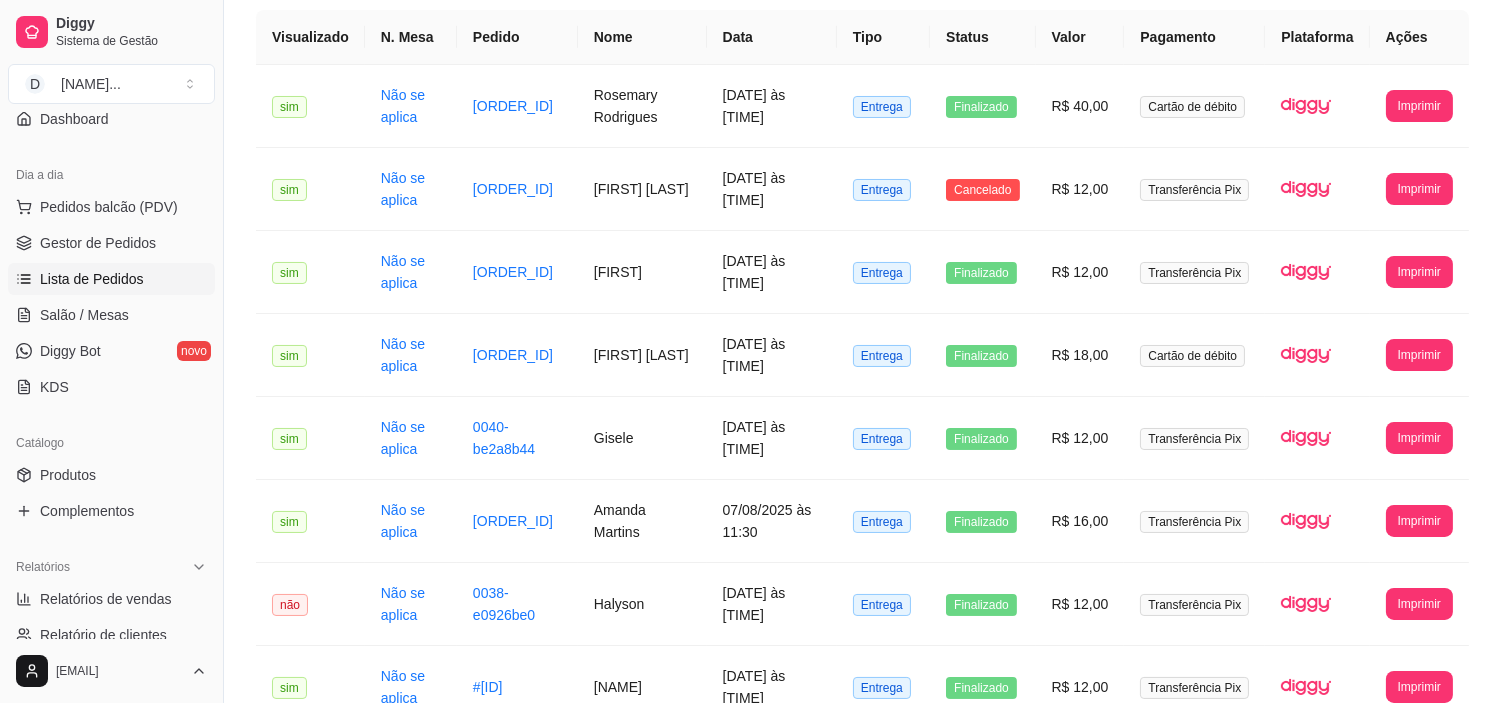 scroll, scrollTop: 0, scrollLeft: 0, axis: both 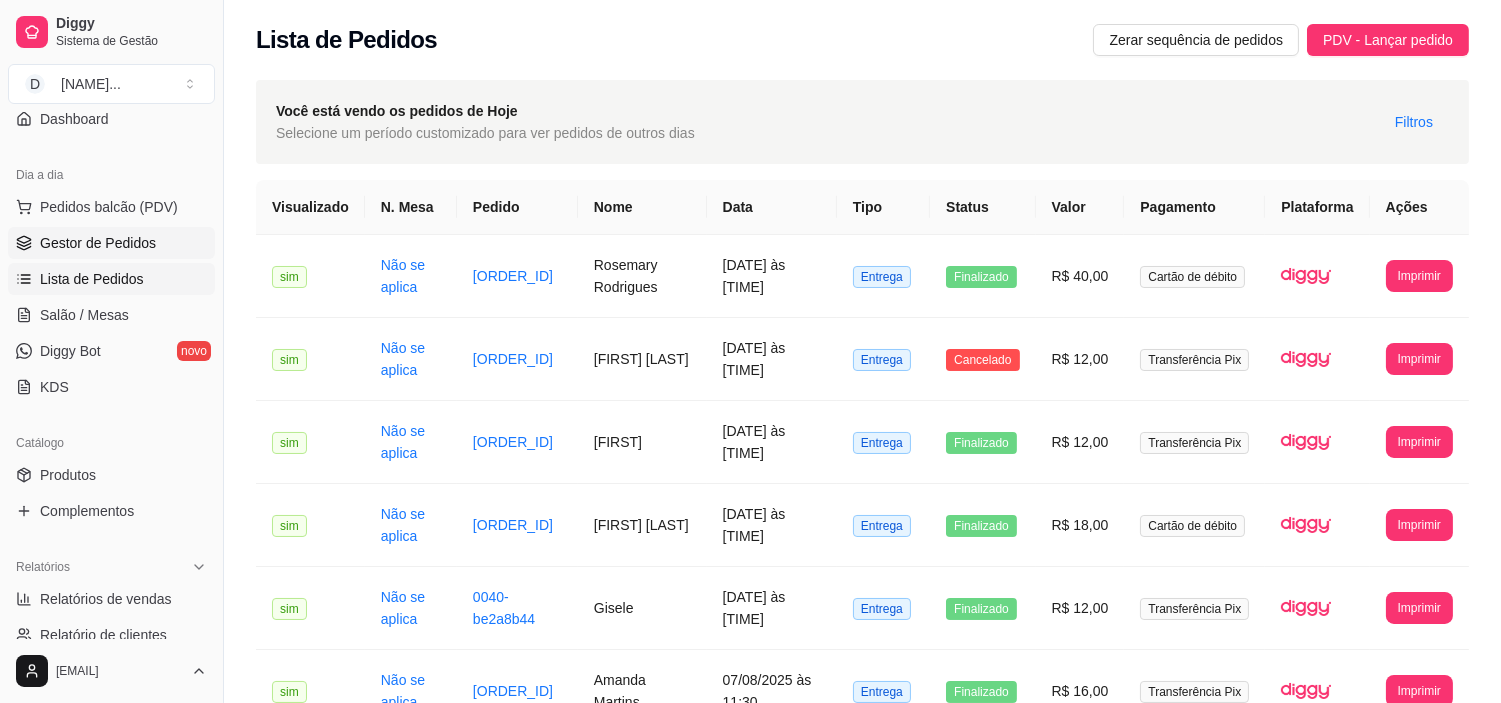 click on "Gestor de Pedidos" at bounding box center [98, 243] 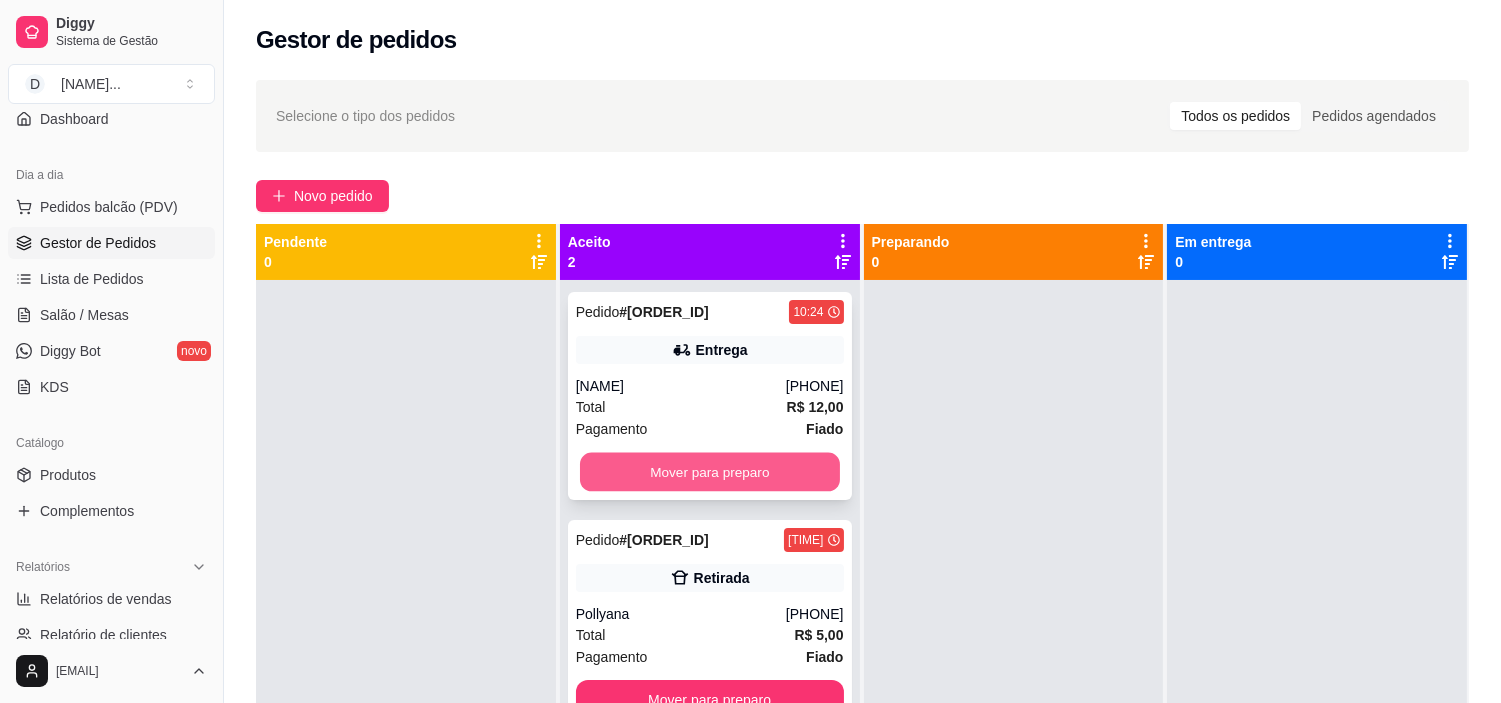 click on "Mover para preparo" at bounding box center (710, 472) 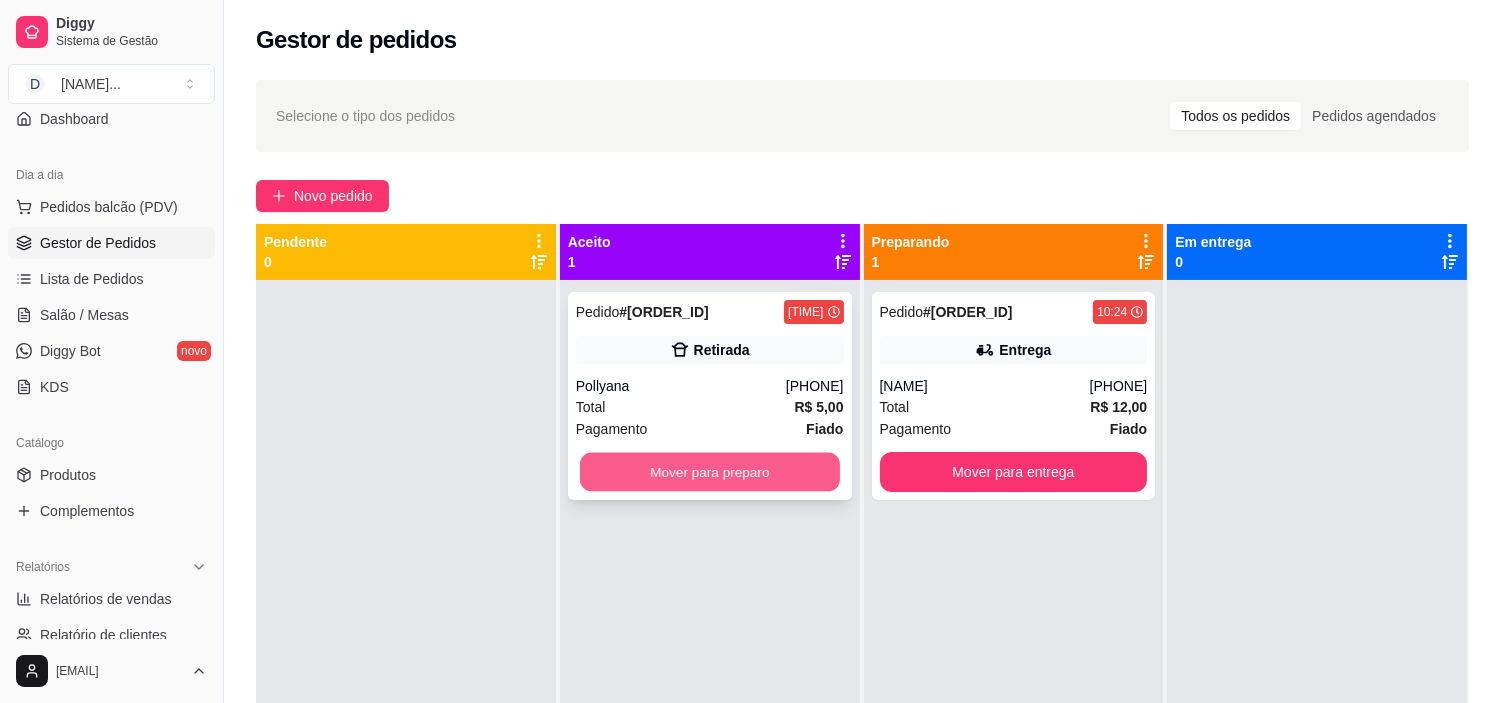 click on "Mover para preparo" at bounding box center (710, 472) 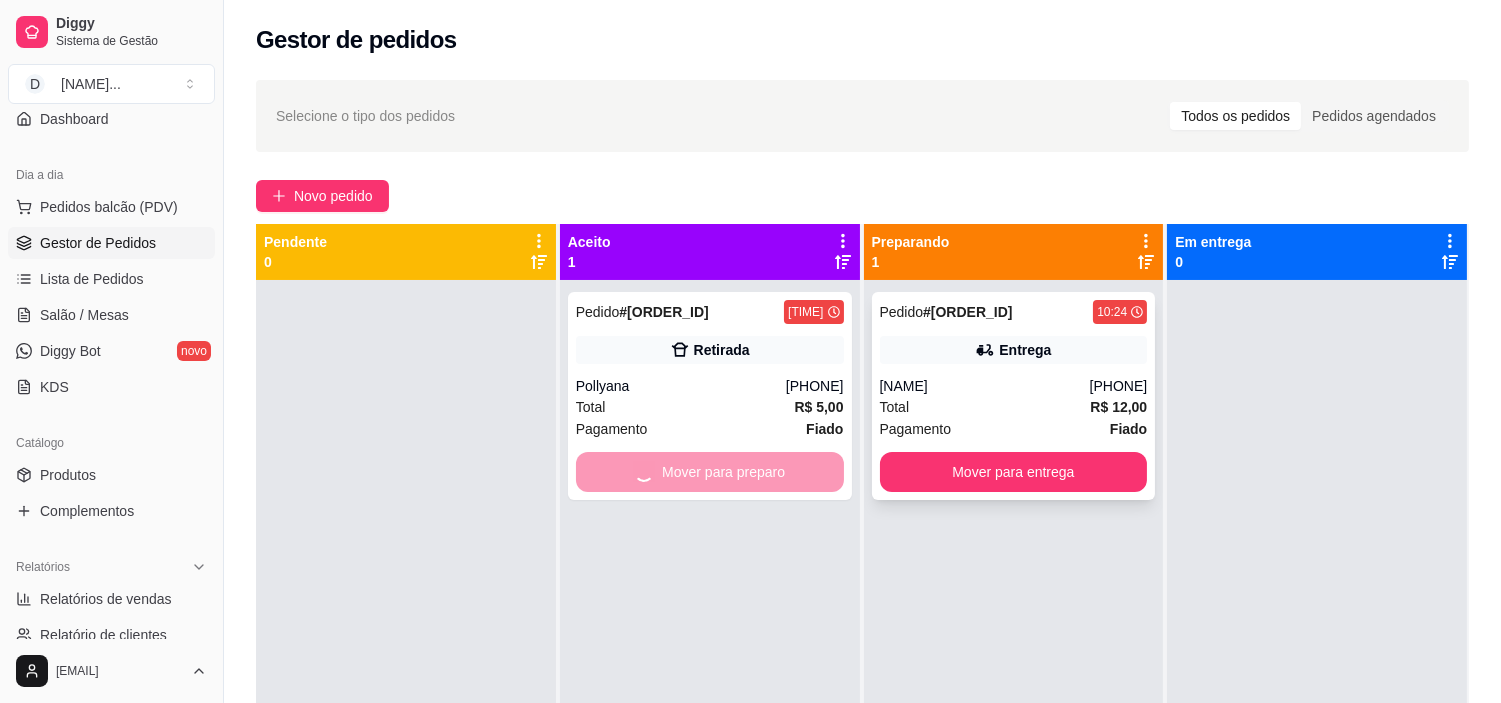 click on "Mover para entrega" at bounding box center (1014, 472) 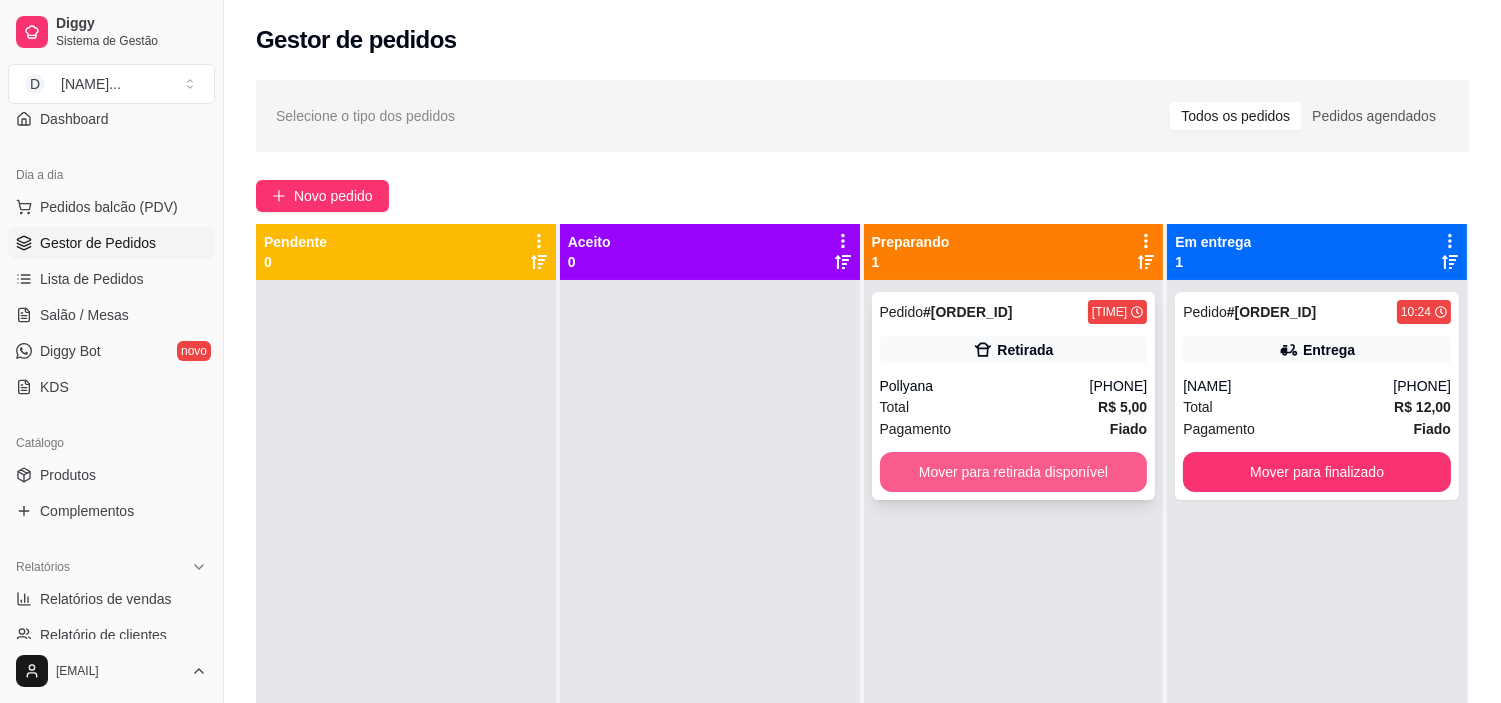 click on "Mover para retirada disponível" at bounding box center (1014, 472) 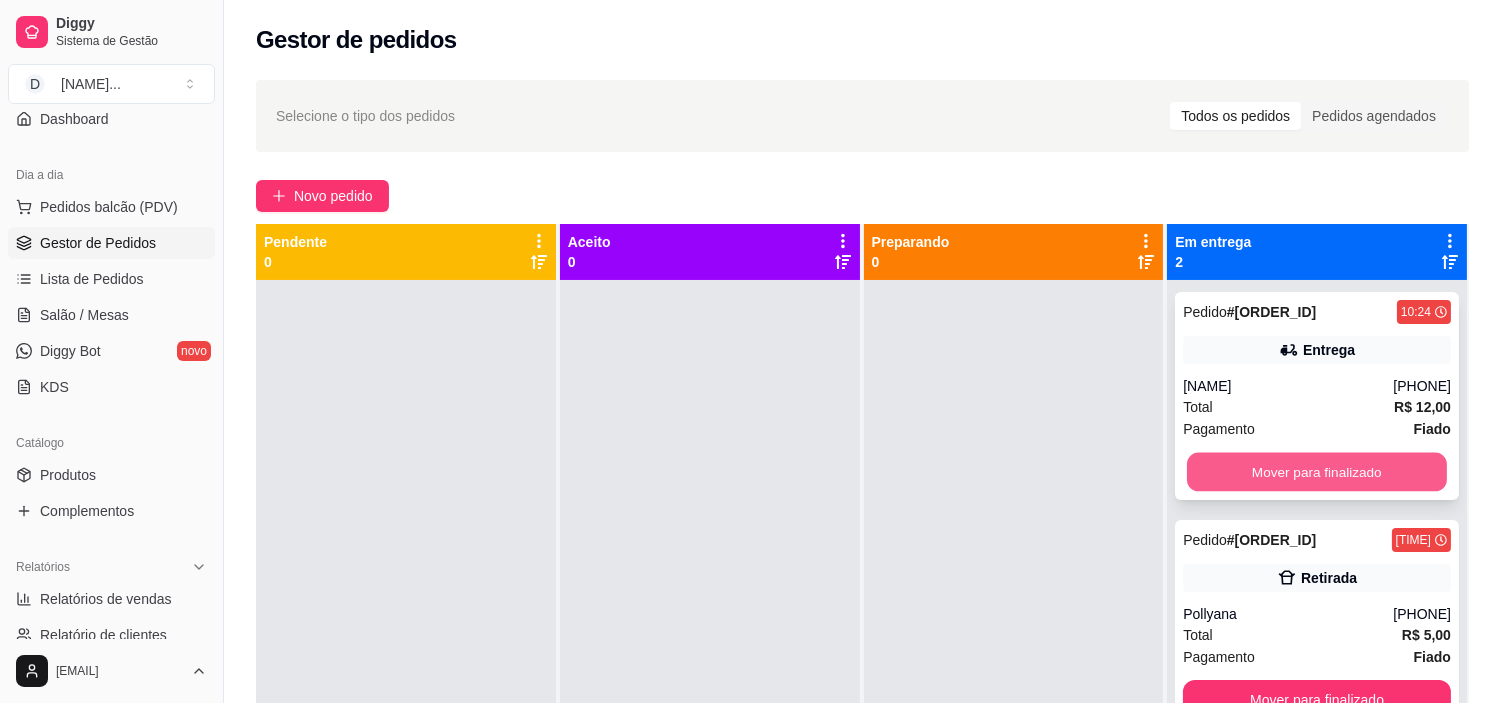 click on "Mover para finalizado" at bounding box center [1317, 472] 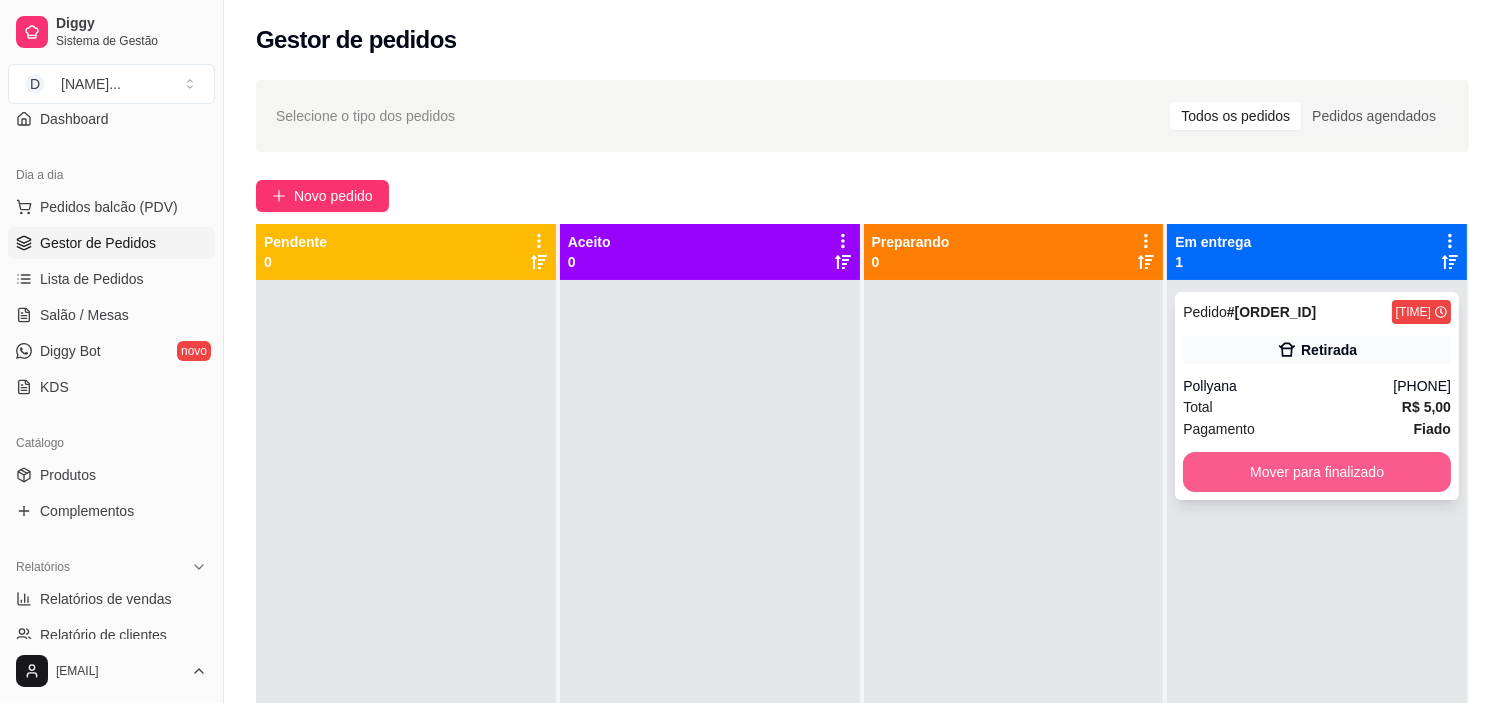 click on "Mover para finalizado" at bounding box center (1317, 472) 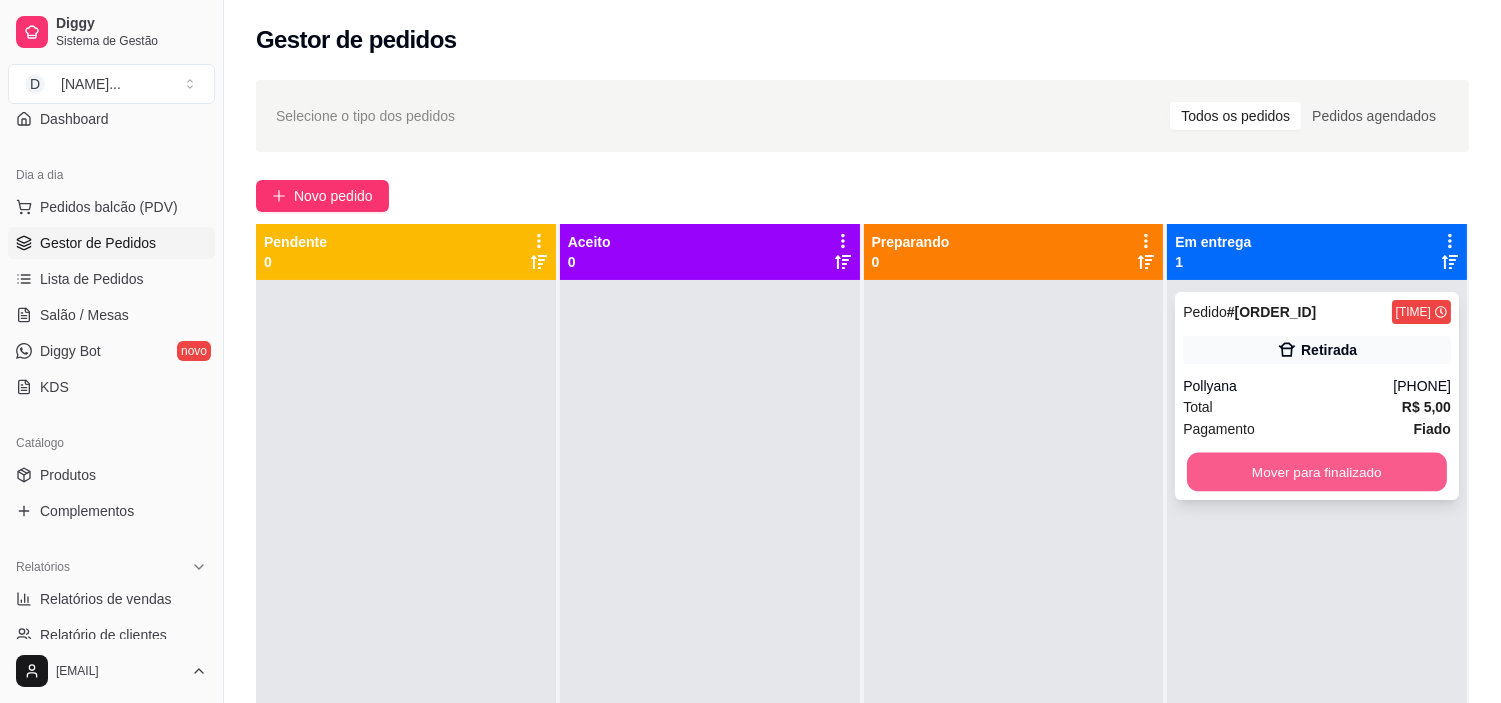 click on "Mover para finalizado" at bounding box center (1317, 472) 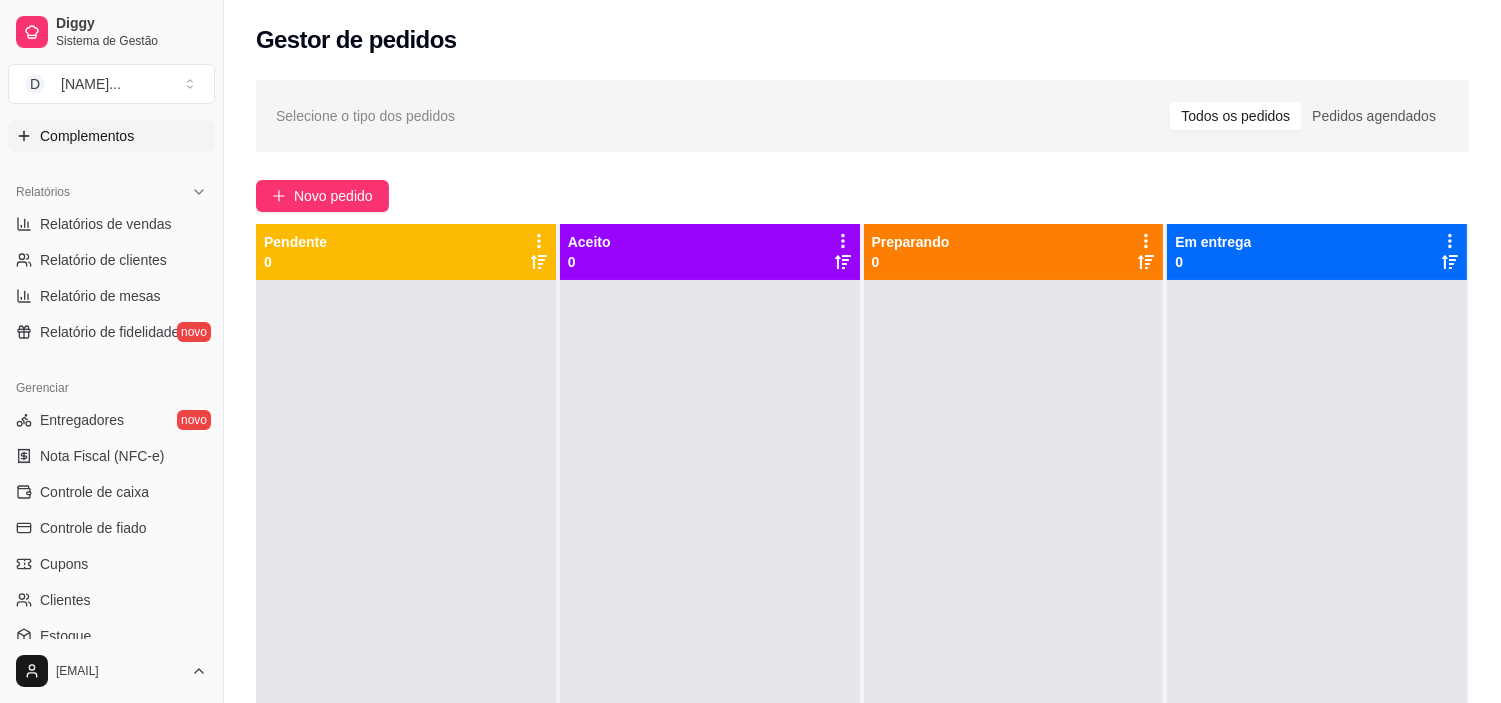 scroll, scrollTop: 735, scrollLeft: 0, axis: vertical 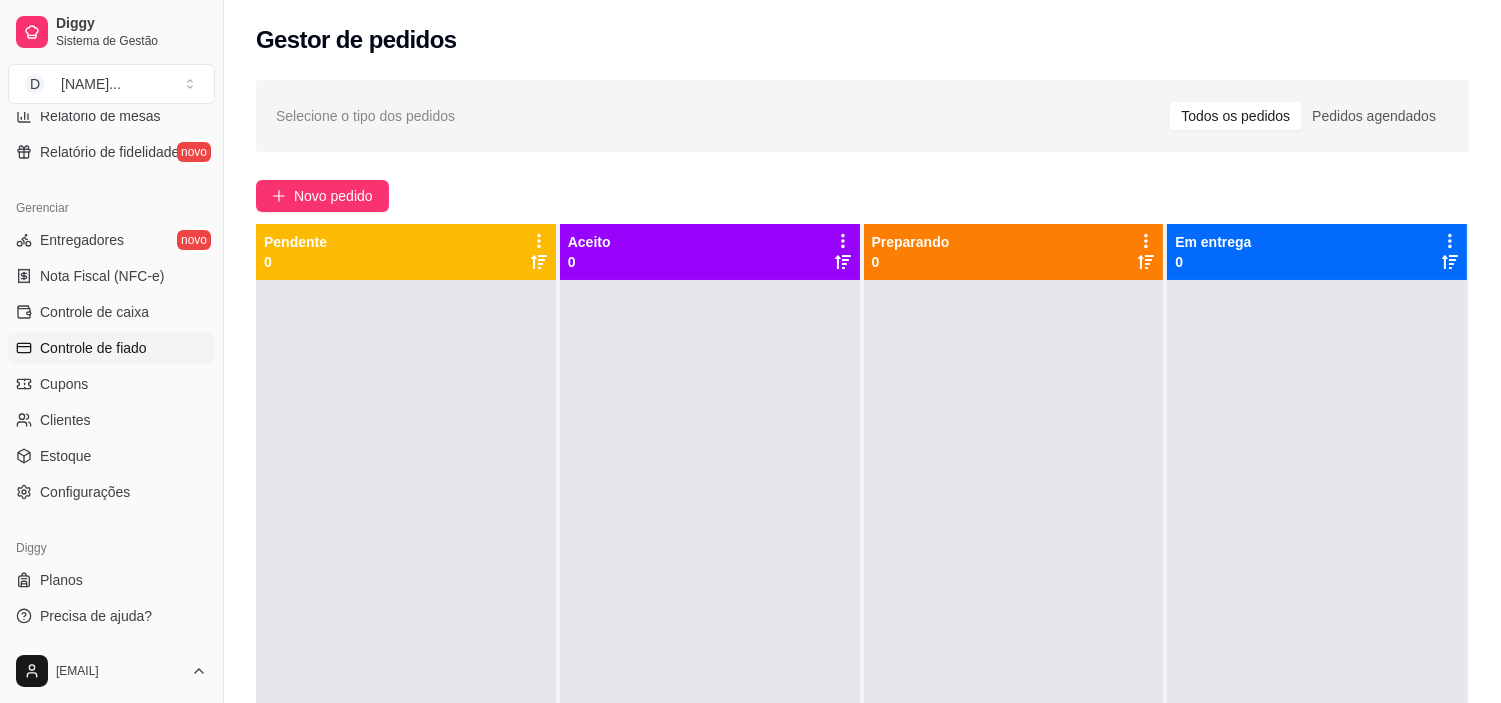 click on "Controle de fiado" at bounding box center (93, 348) 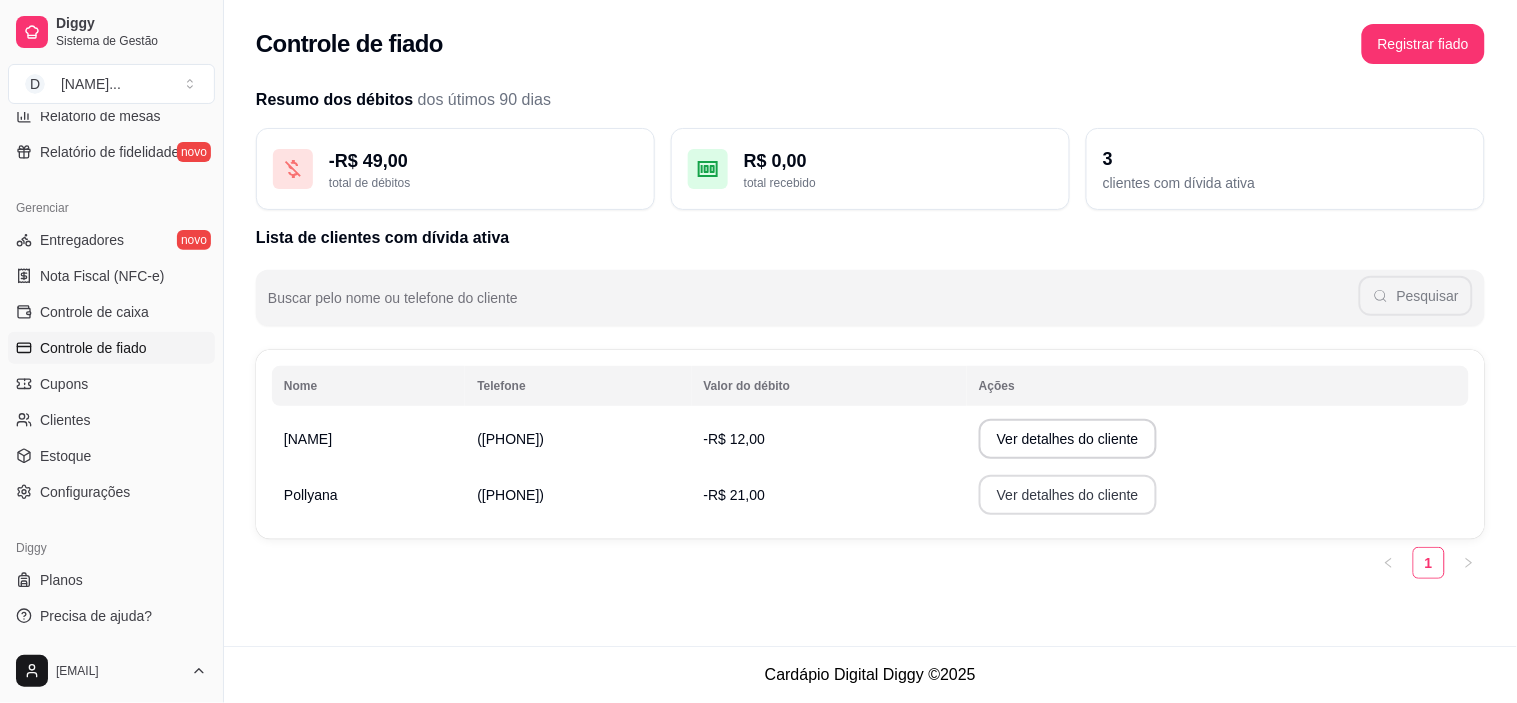 click on "Ver detalhes do cliente" at bounding box center (1068, 495) 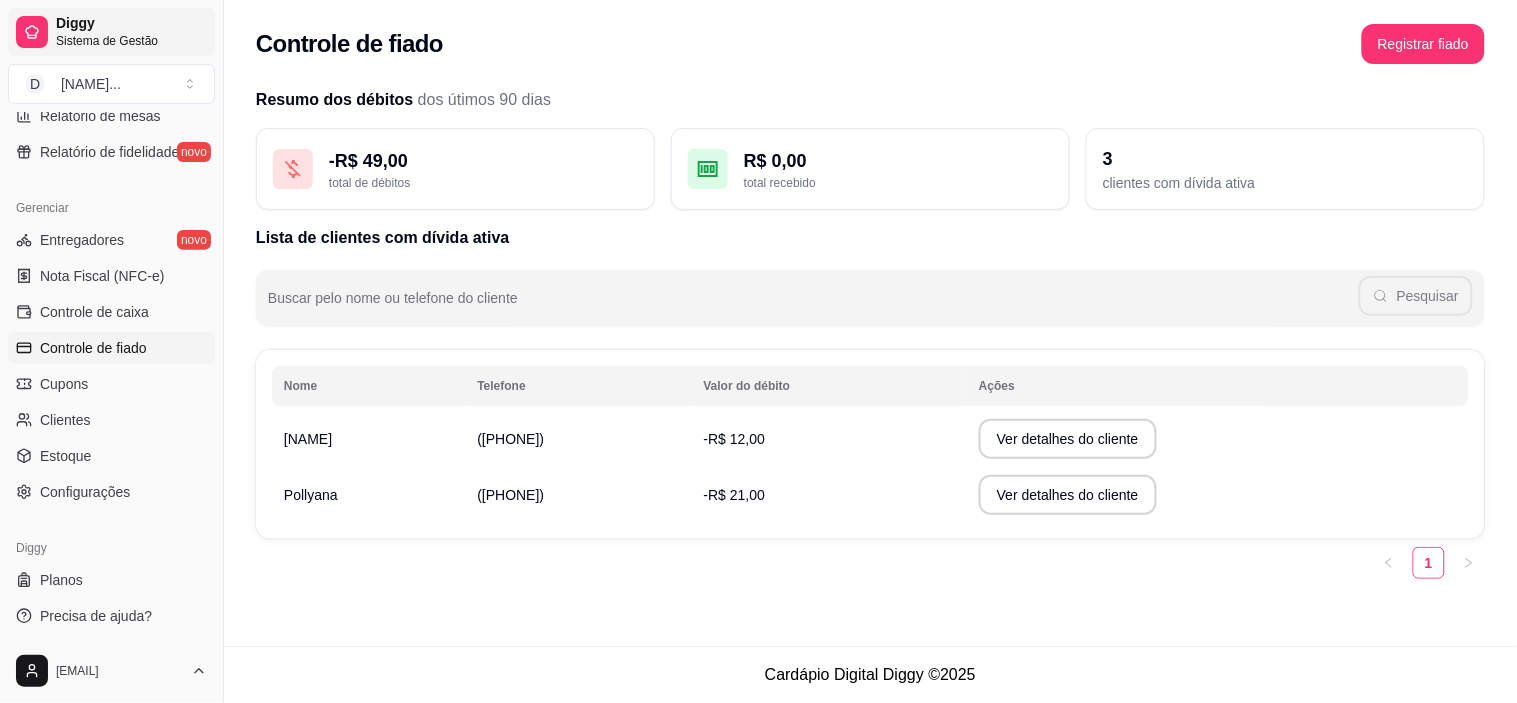 click on "Diggy Sistema de Gestão" at bounding box center [111, 32] 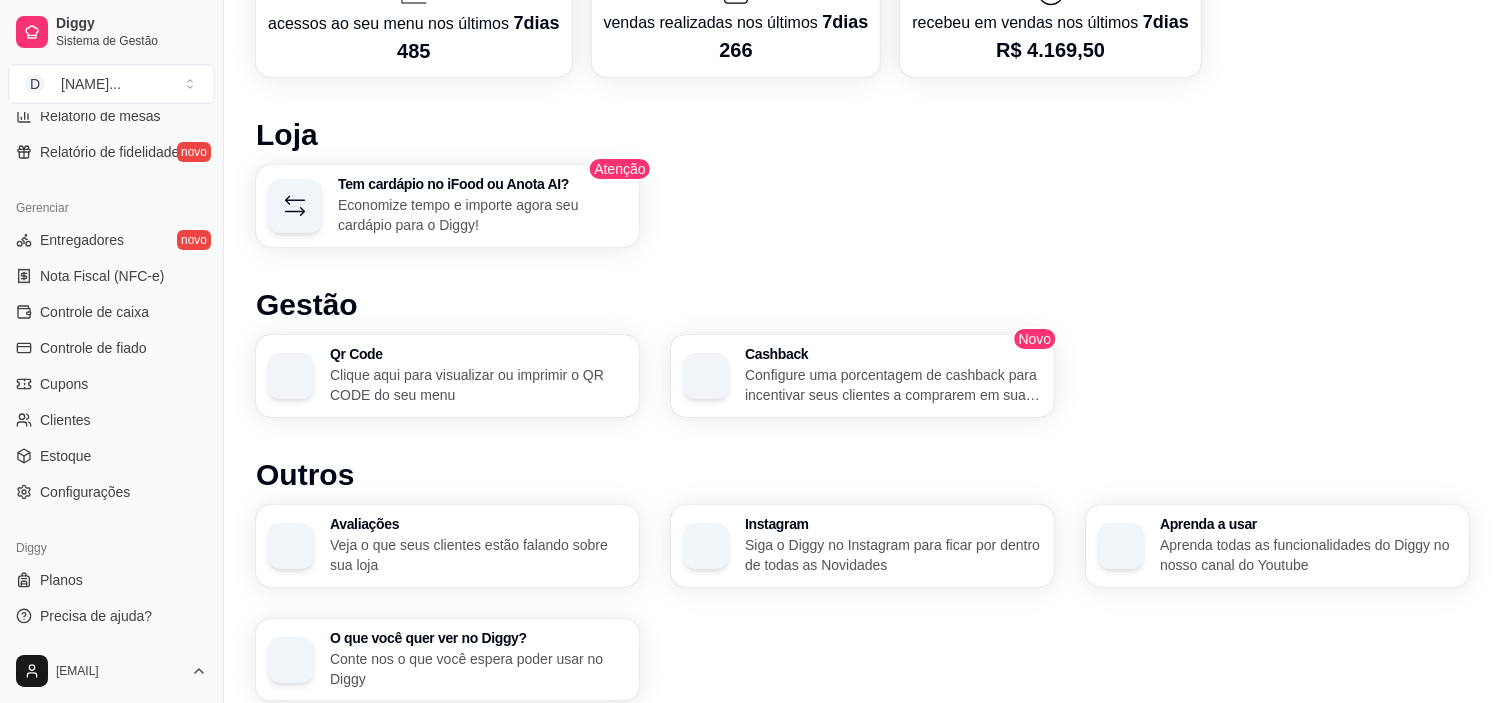 scroll, scrollTop: 1075, scrollLeft: 0, axis: vertical 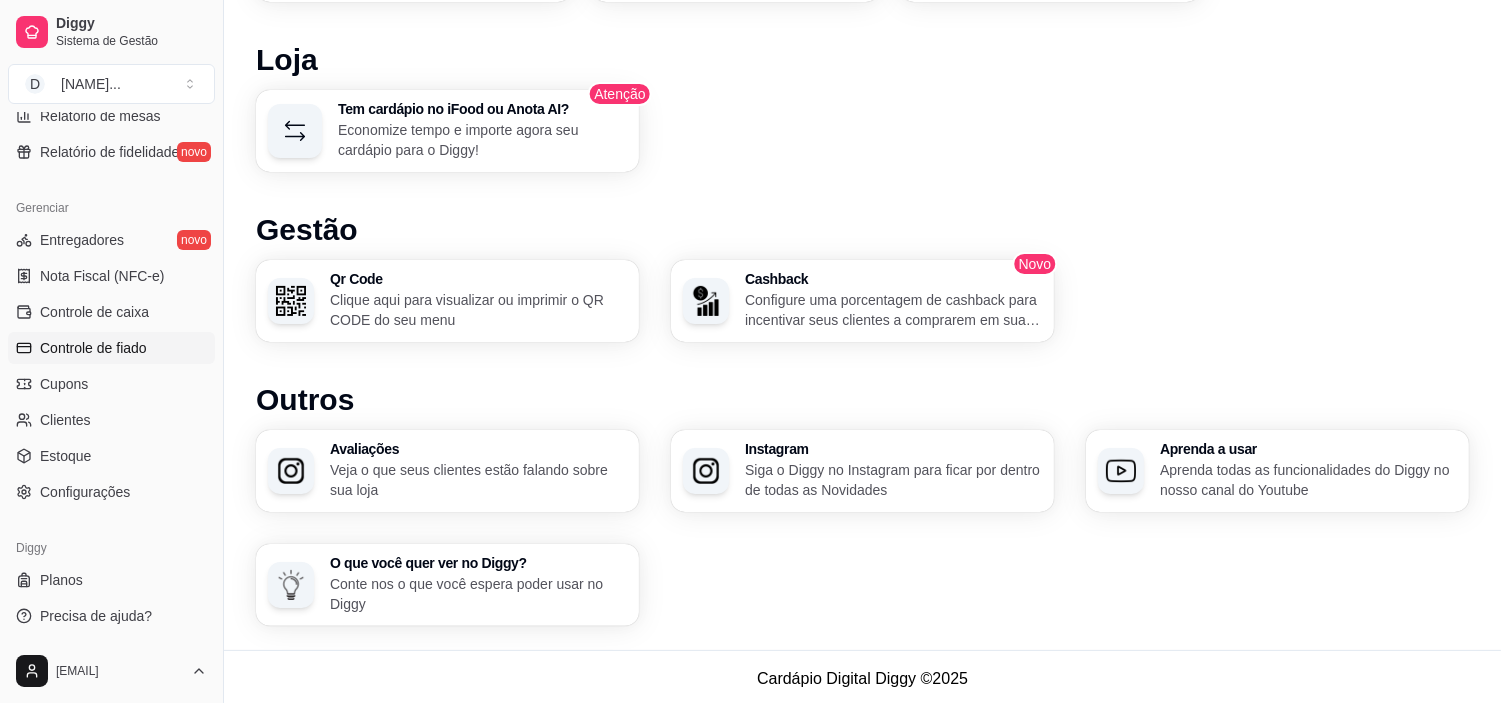 click on "Controle de fiado" at bounding box center [93, 348] 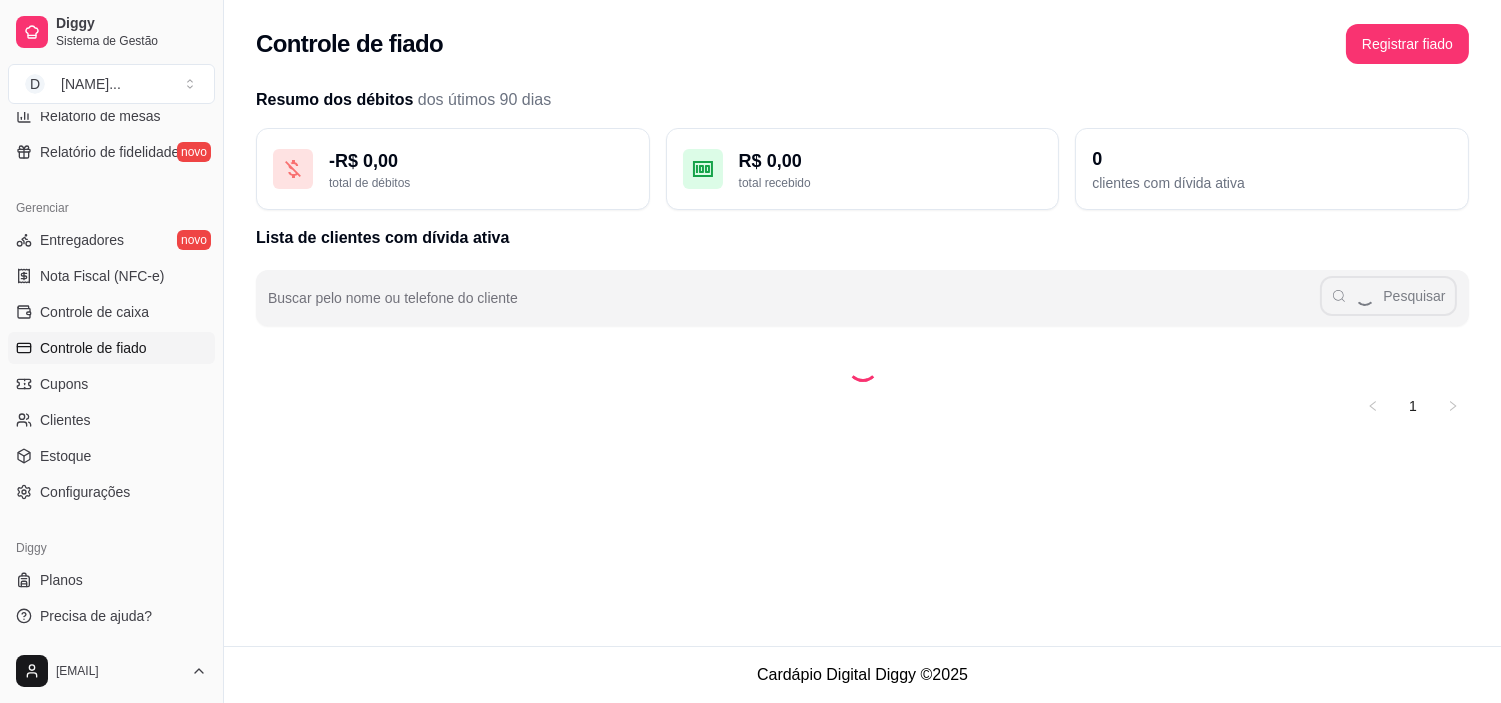 scroll, scrollTop: 0, scrollLeft: 0, axis: both 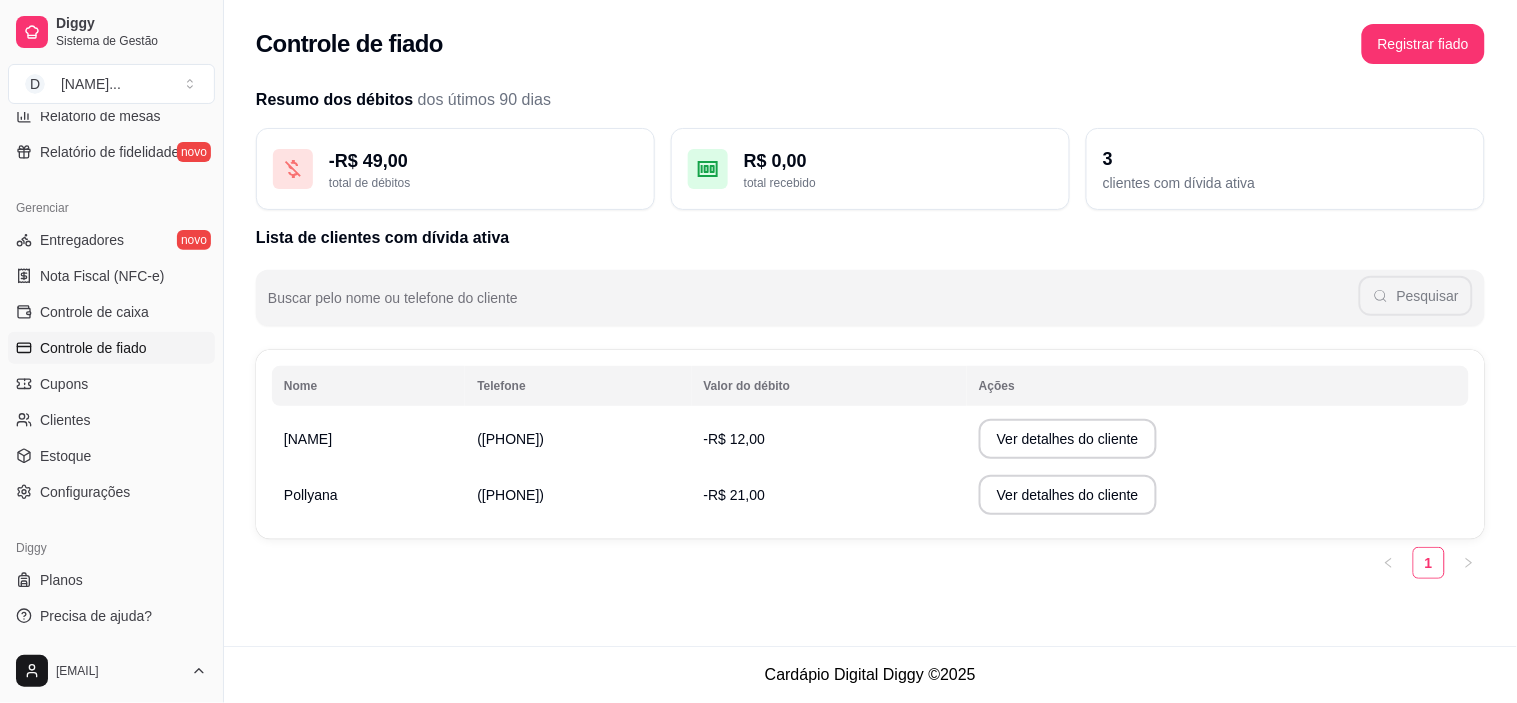 click on "-R$ 12,00" at bounding box center (829, 439) 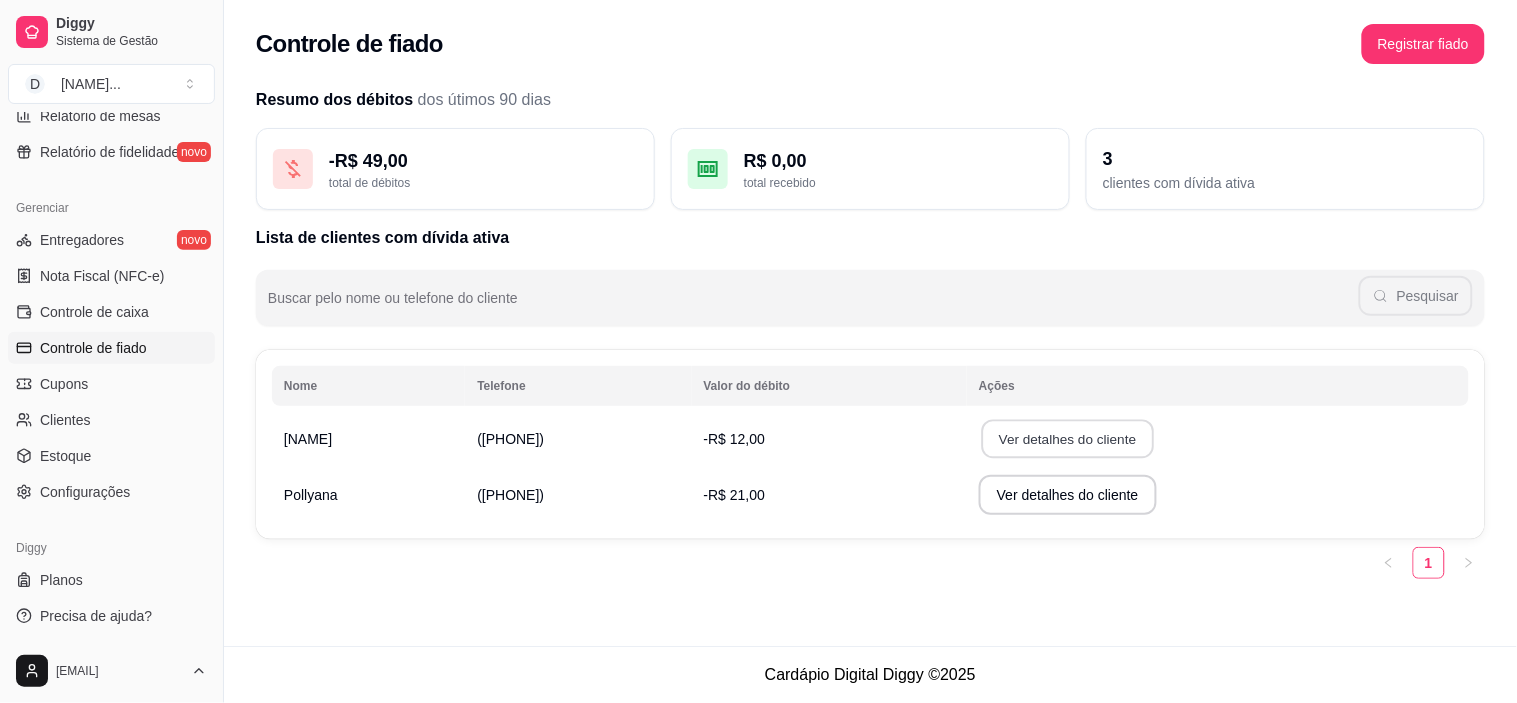 click on "Ver detalhes do cliente" at bounding box center (1068, 439) 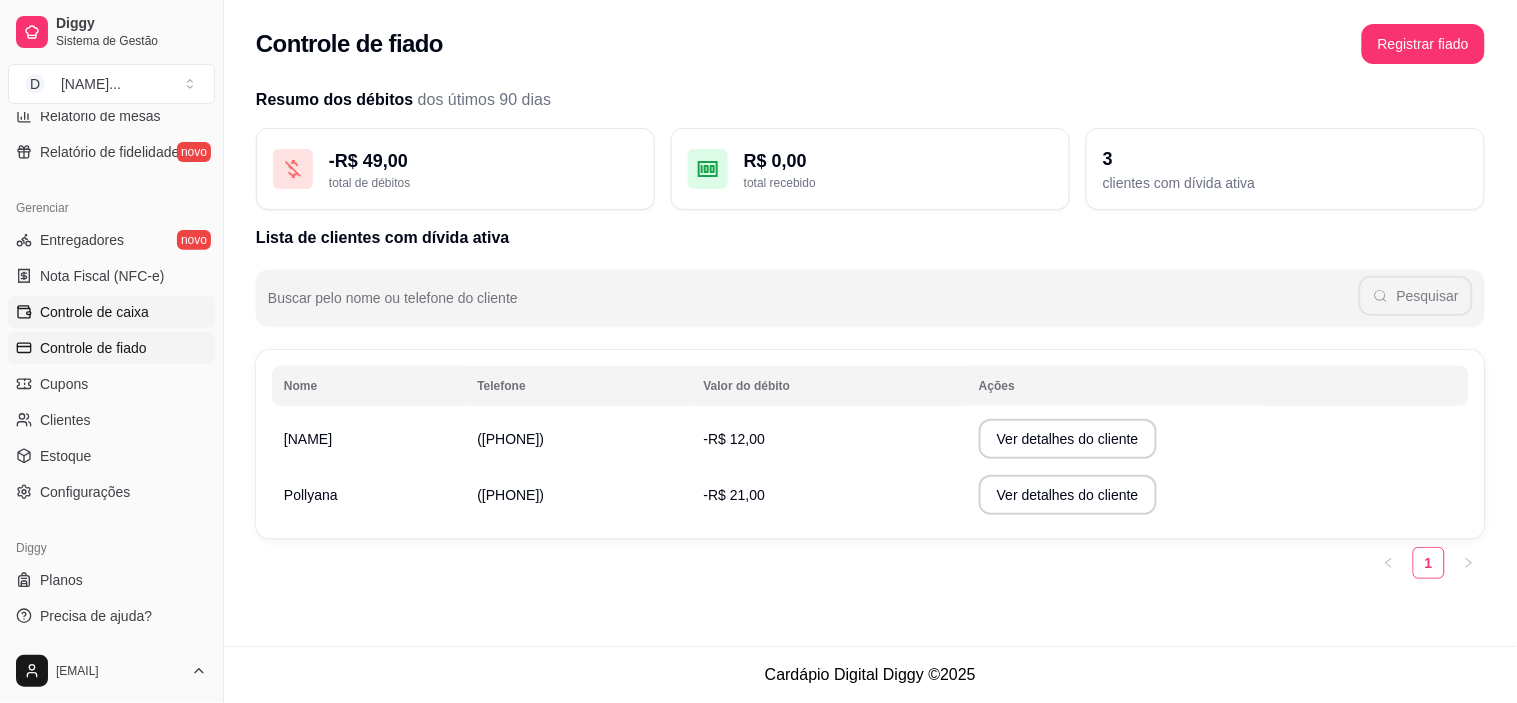 click on "Controle de caixa" at bounding box center [94, 312] 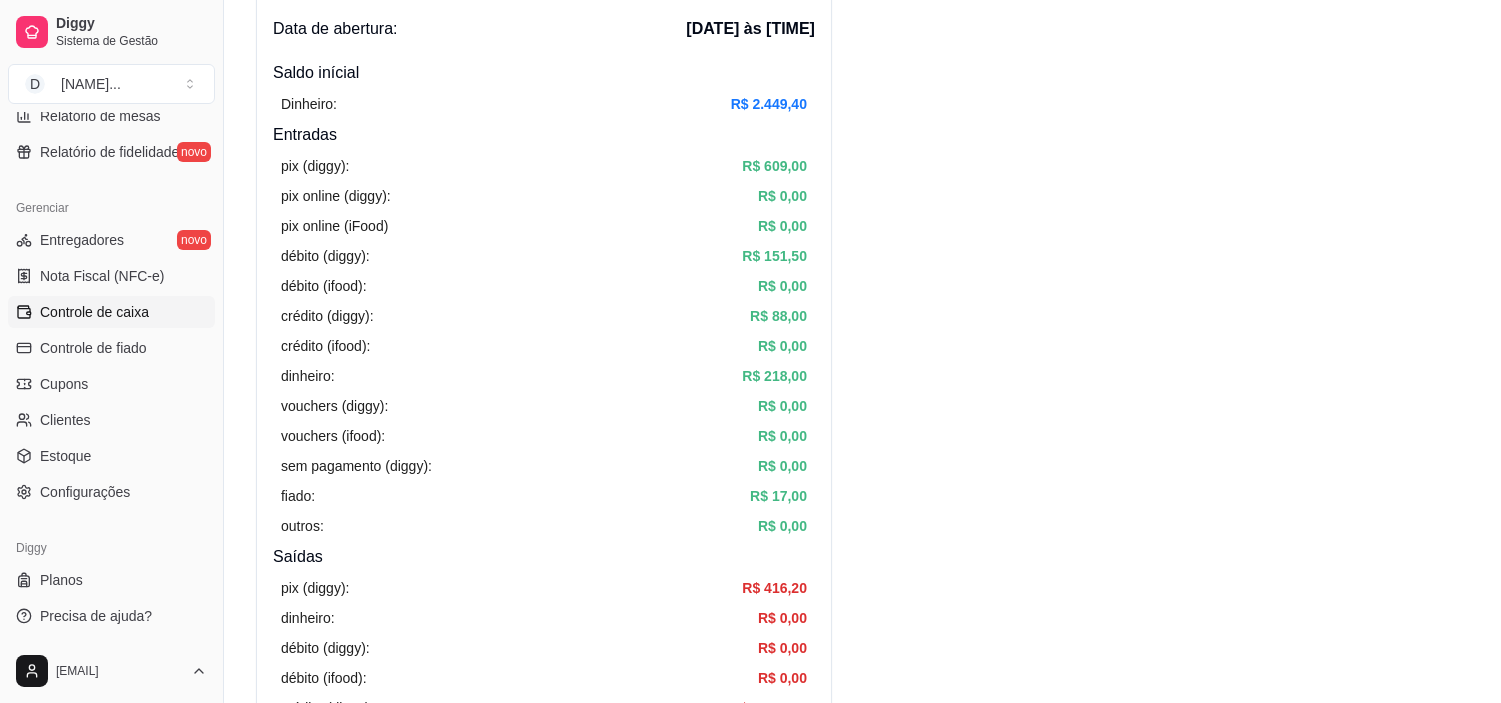 scroll, scrollTop: 0, scrollLeft: 0, axis: both 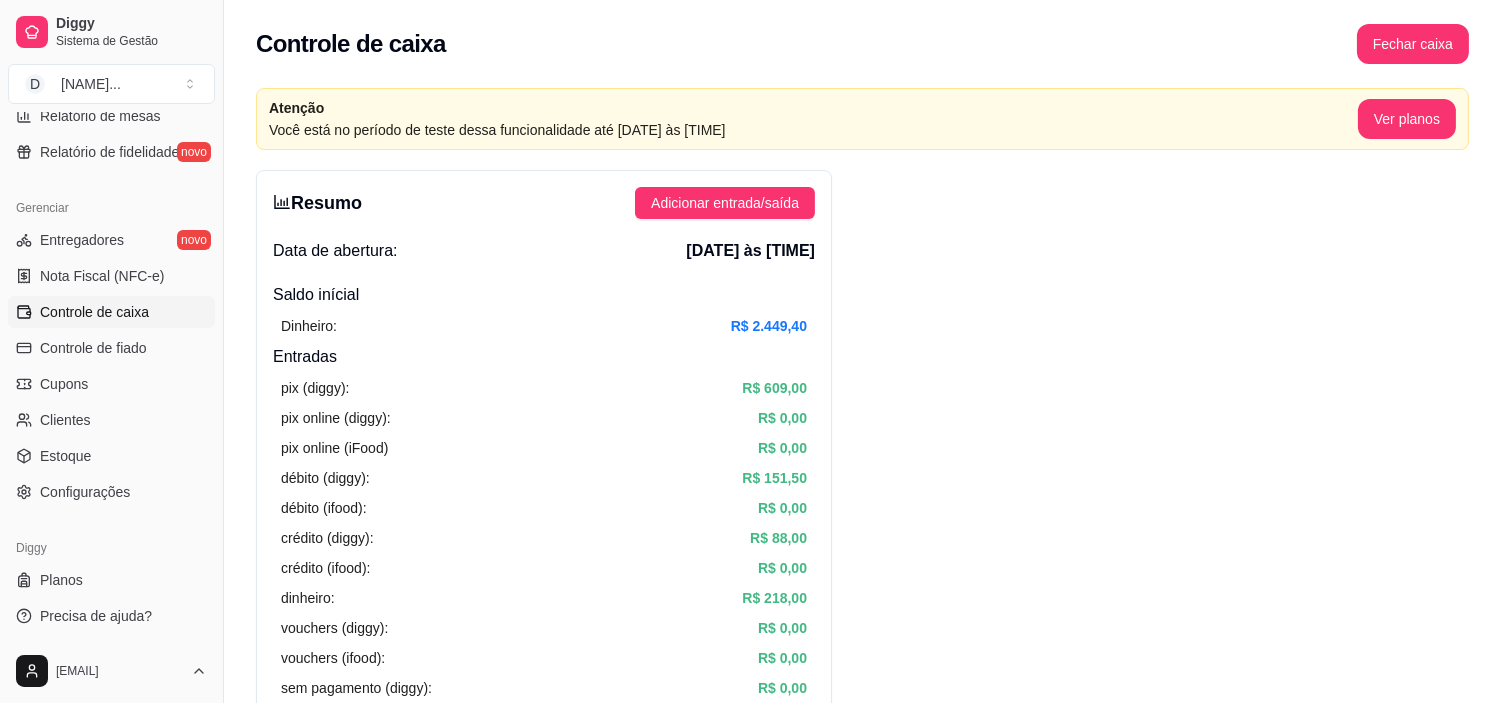 click on "Fechar caixa" at bounding box center (1413, 44) 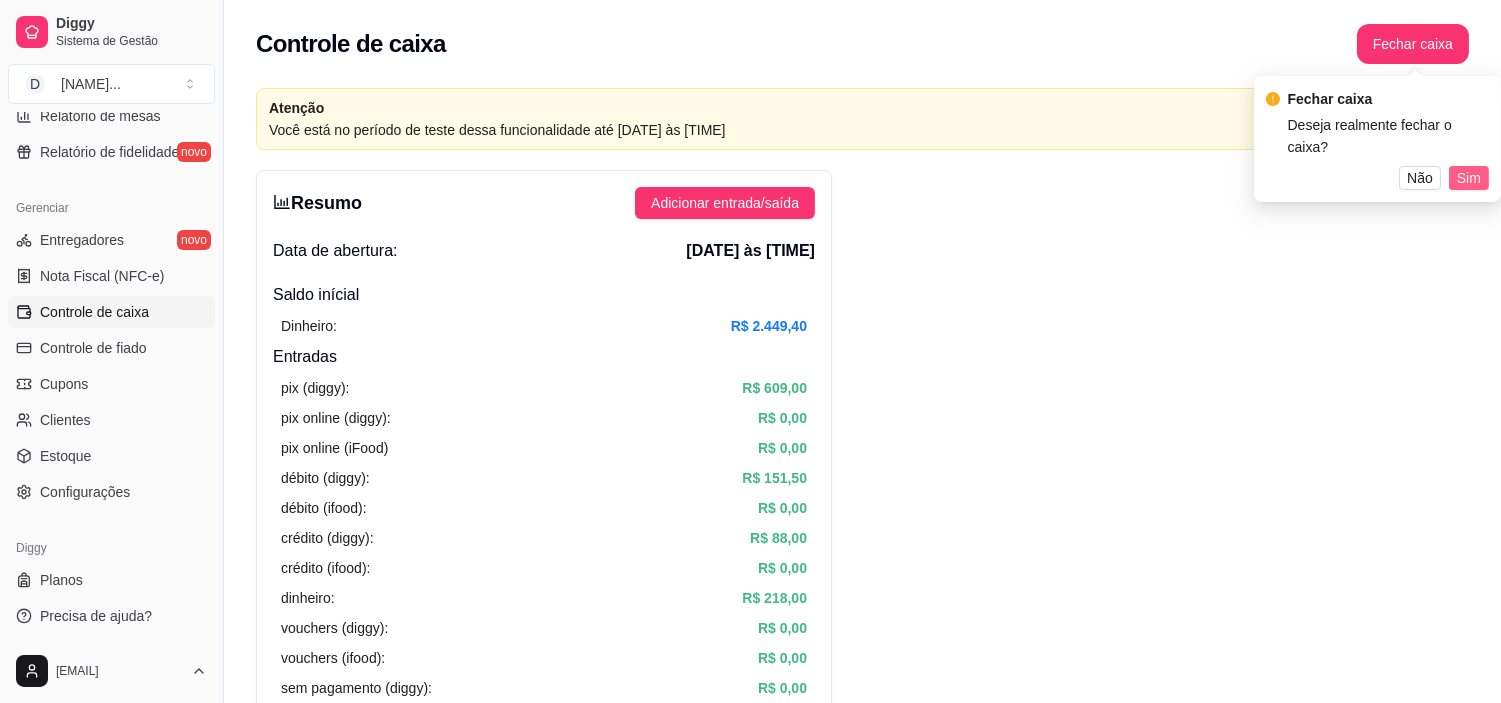 click on "Sim" at bounding box center (1469, 178) 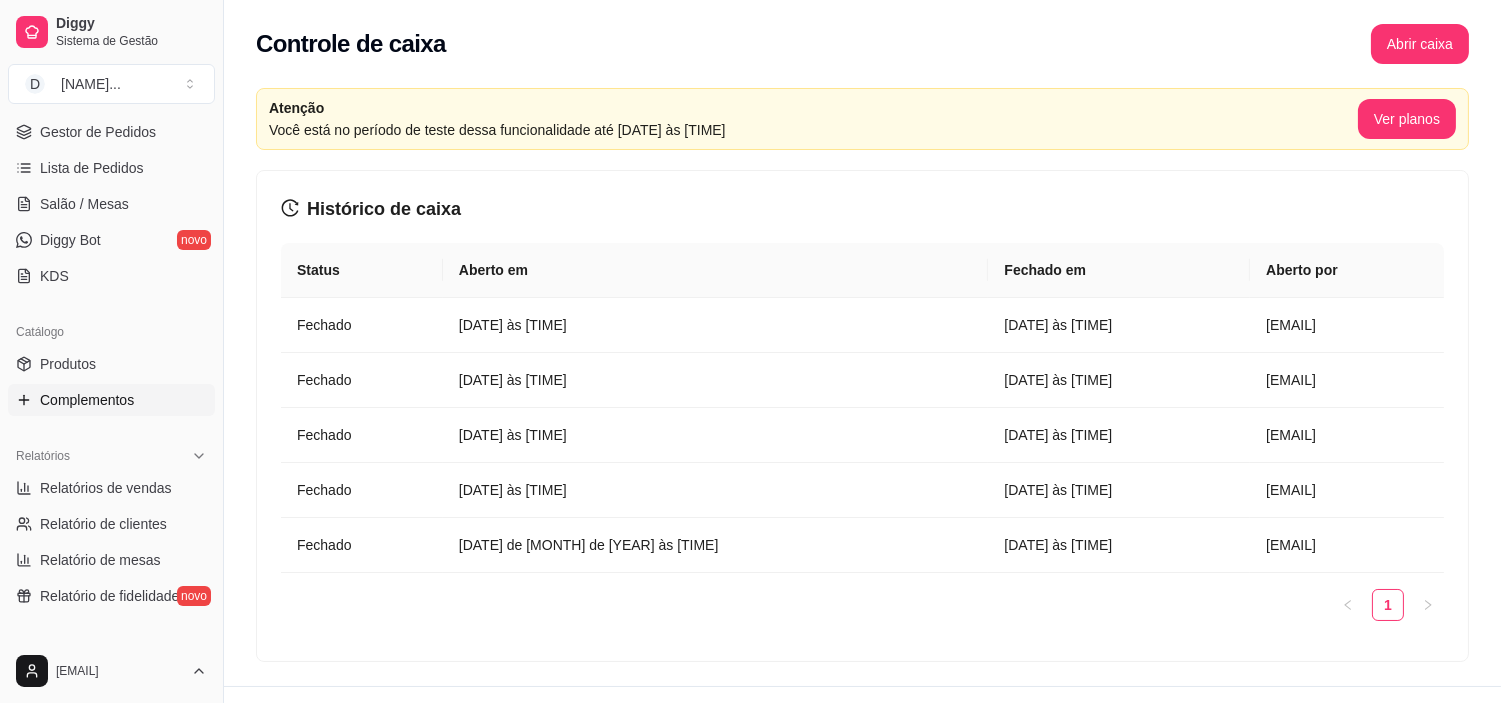 scroll, scrollTop: 180, scrollLeft: 0, axis: vertical 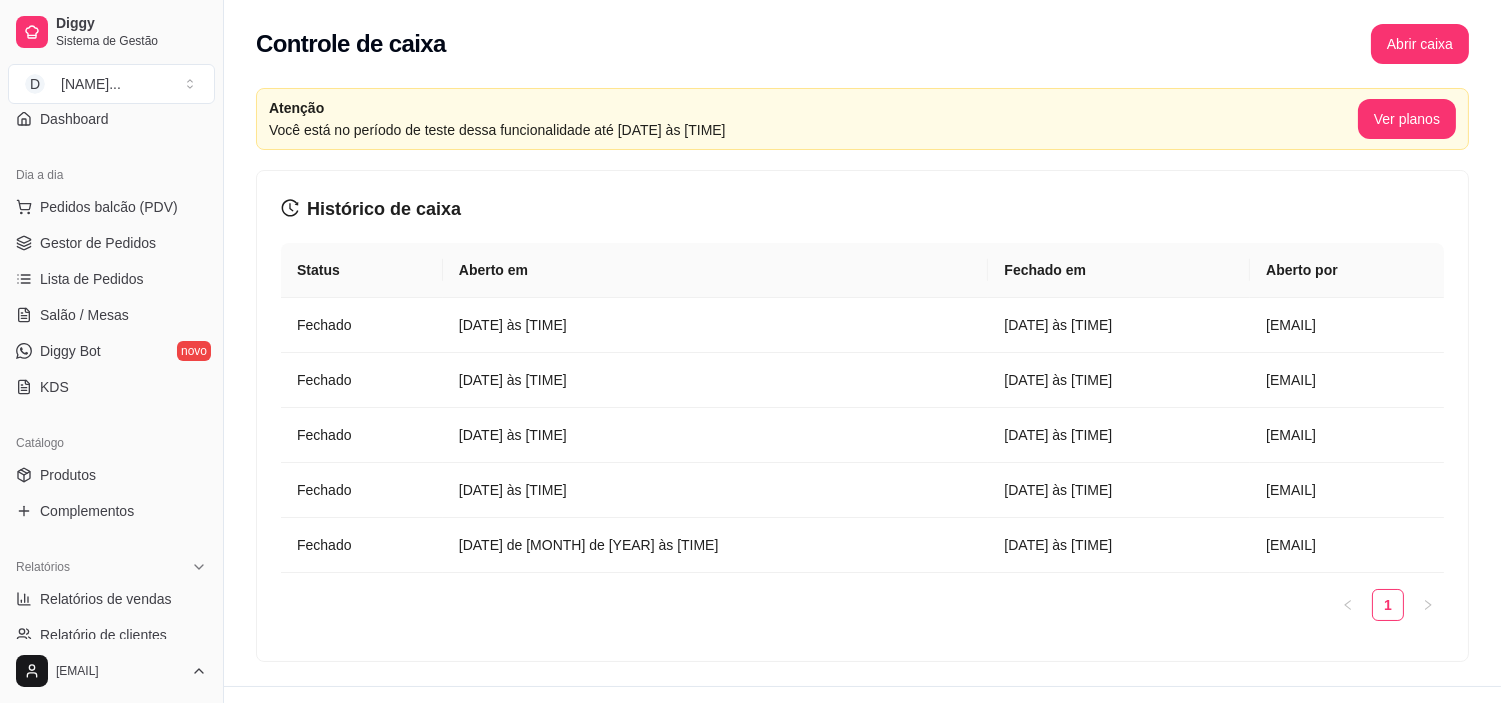 click on "Pedidos balcão (PDV) Gestor de Pedidos Lista de Pedidos Salão / Mesas Diggy Bot novo KDS" at bounding box center (111, 297) 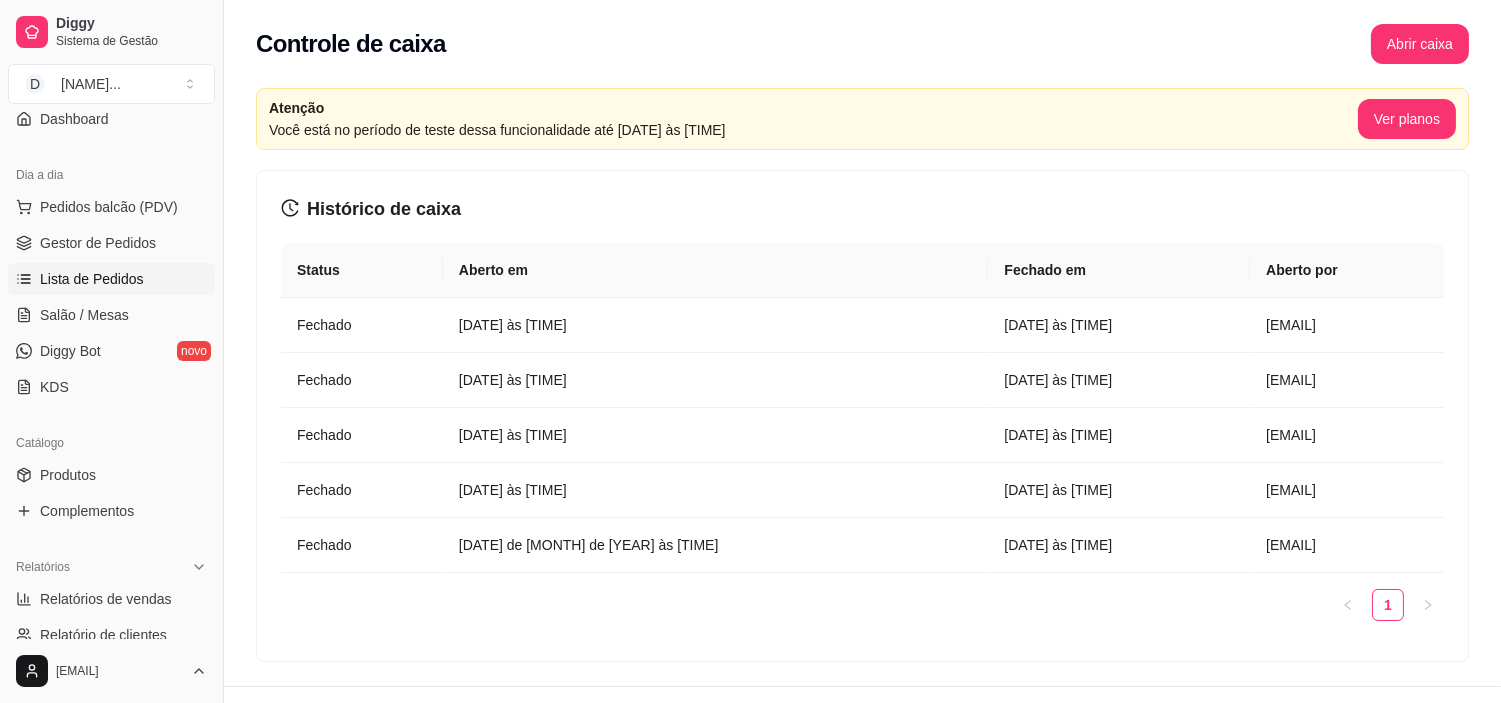 click on "Lista de Pedidos" at bounding box center (92, 279) 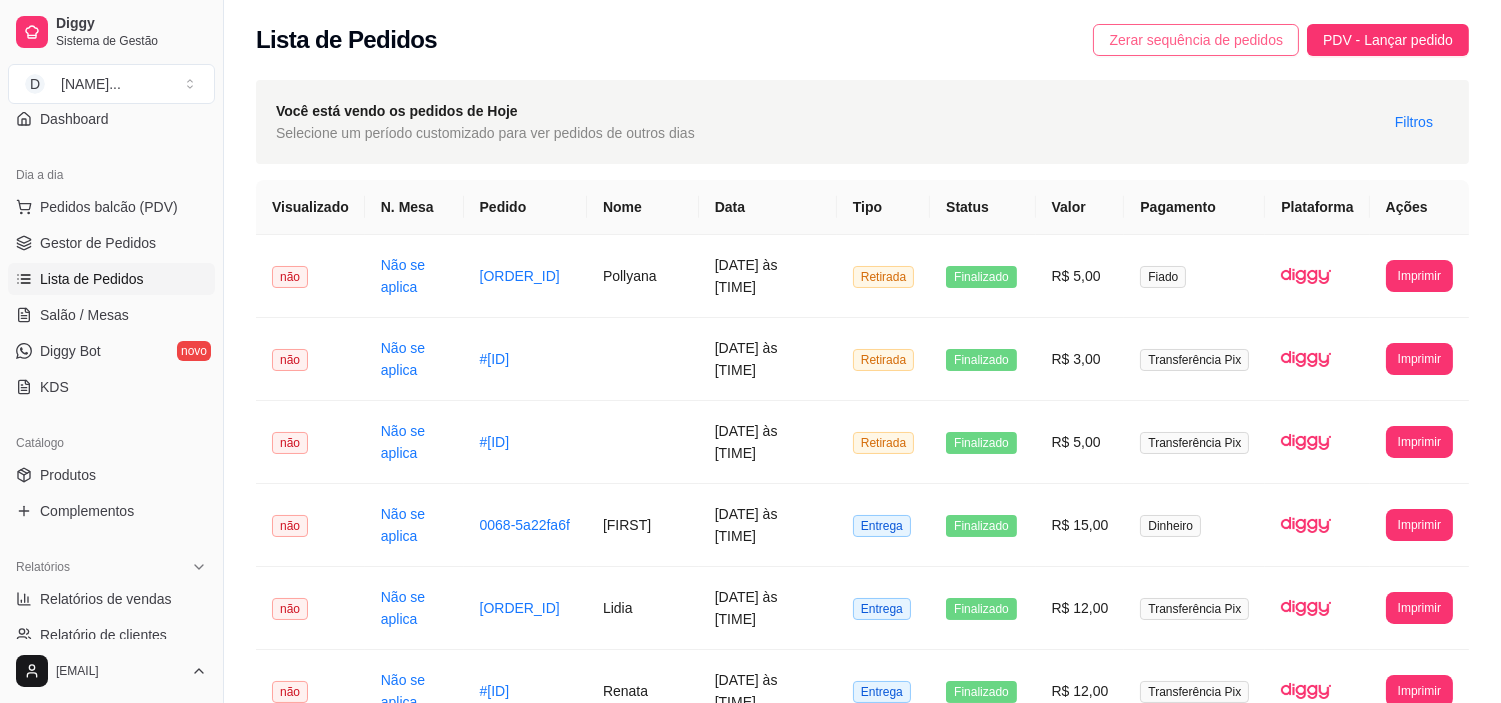 click on "Zerar sequência de pedidos" at bounding box center [1196, 40] 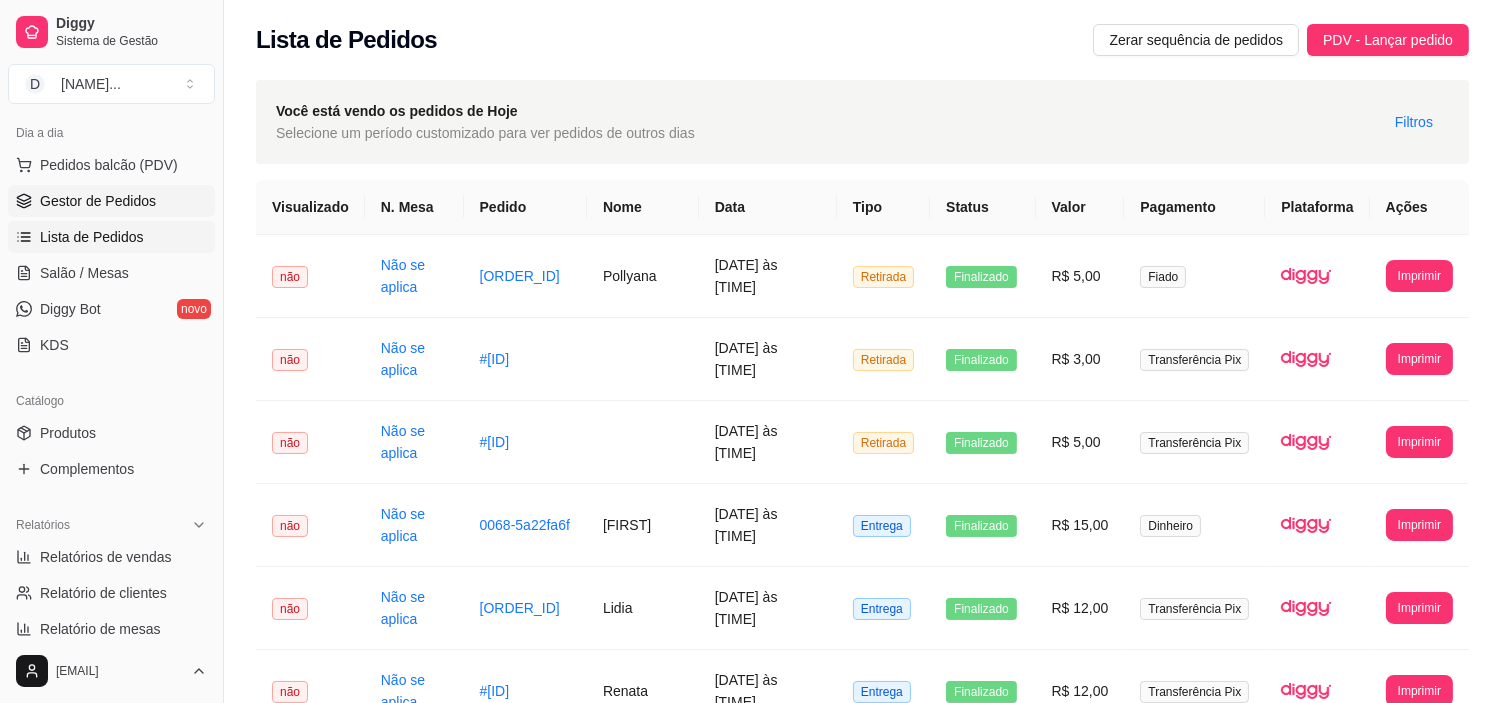 scroll, scrollTop: 333, scrollLeft: 0, axis: vertical 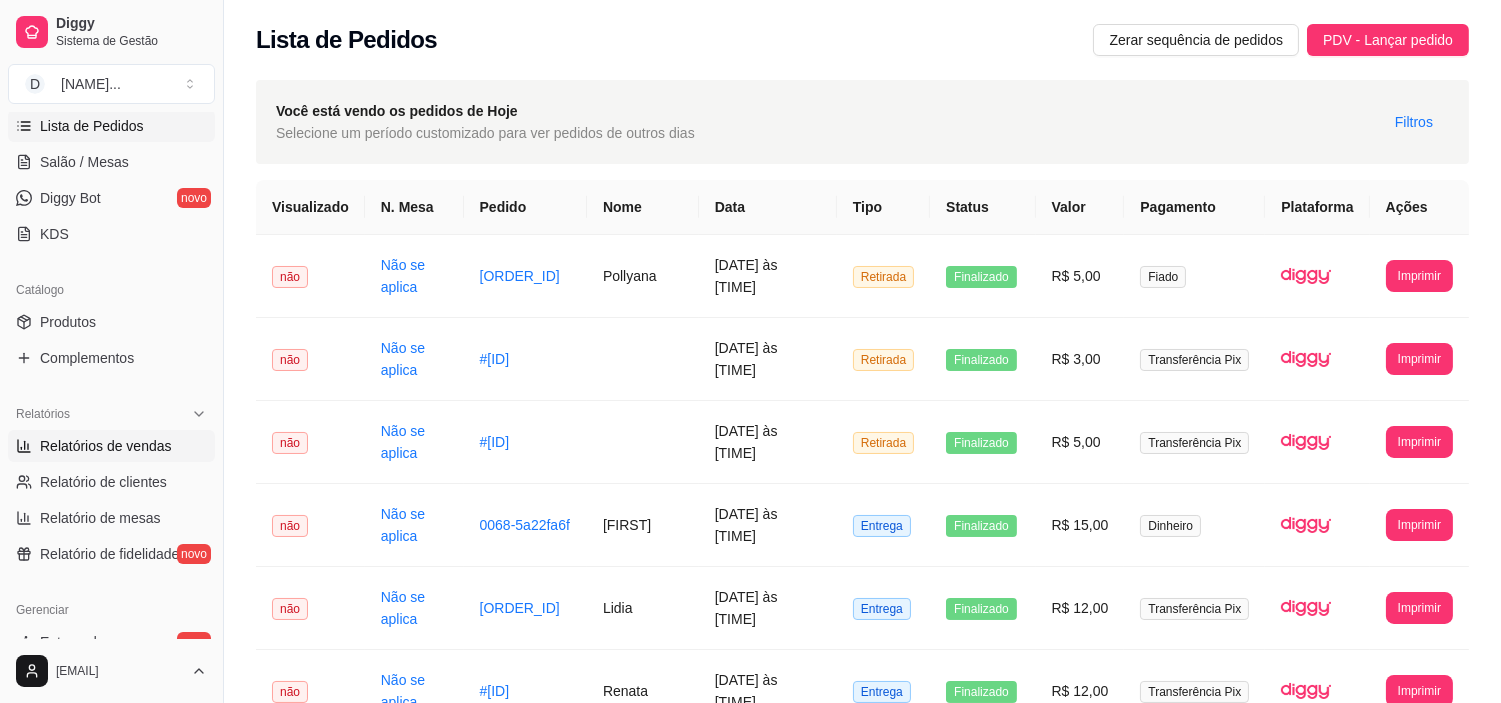 click on "Relatórios de vendas" at bounding box center [106, 446] 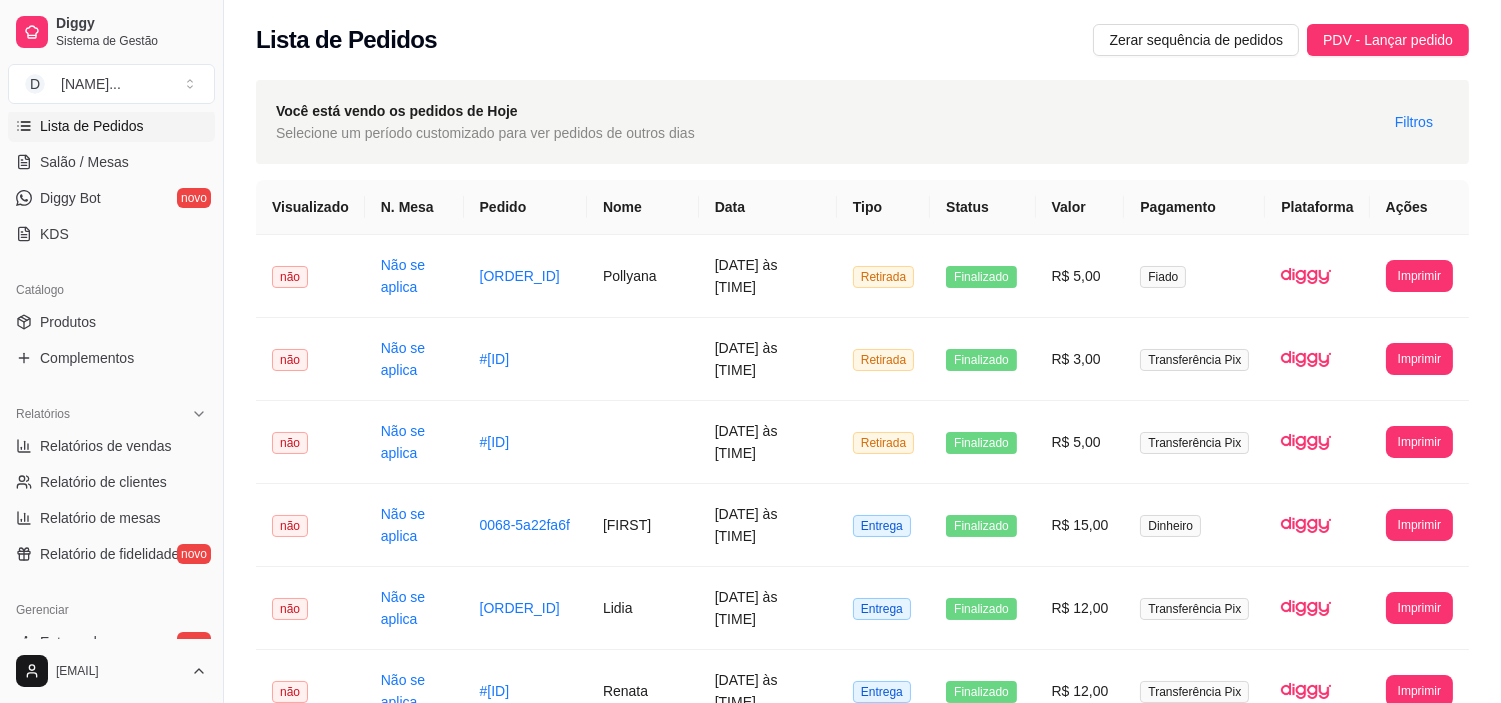select on "ALL" 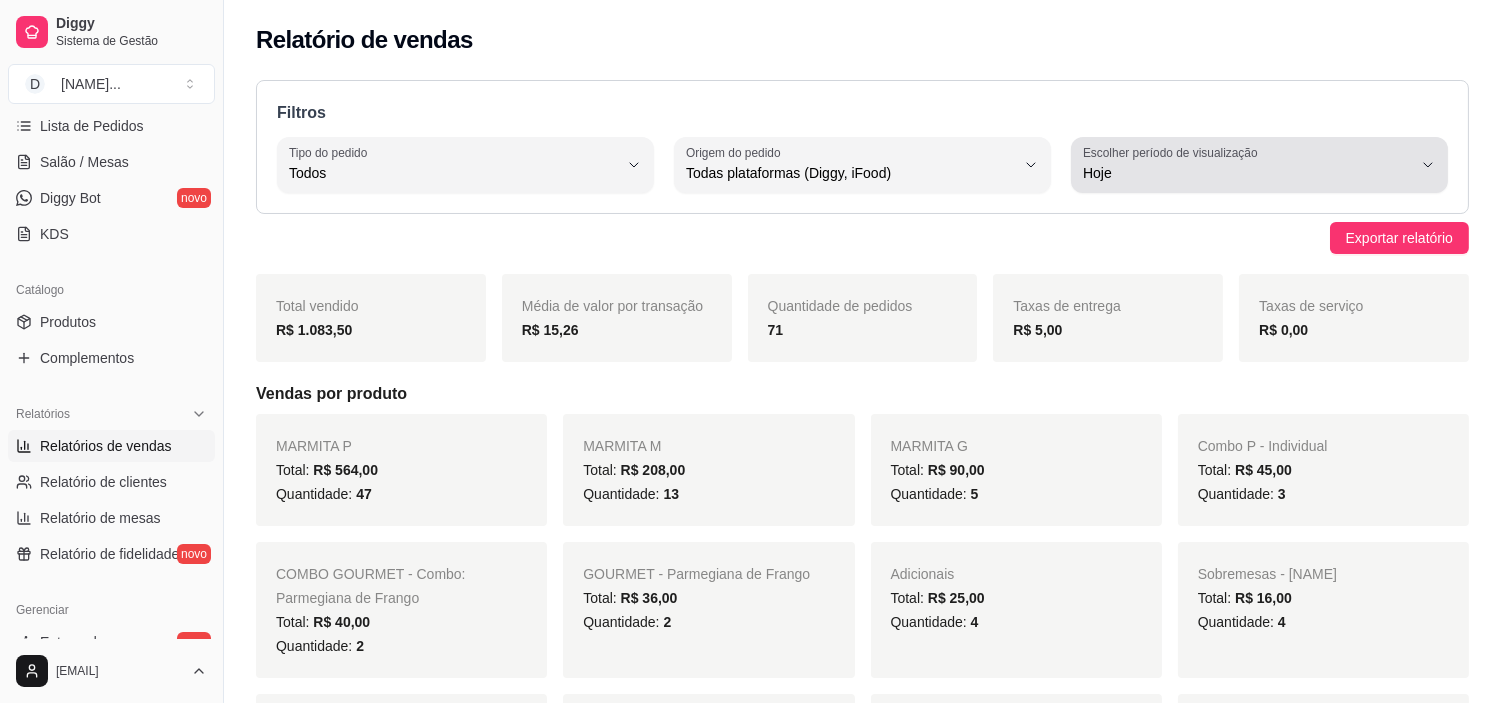 click on "Escolher período de visualização Hoje" at bounding box center (1259, 165) 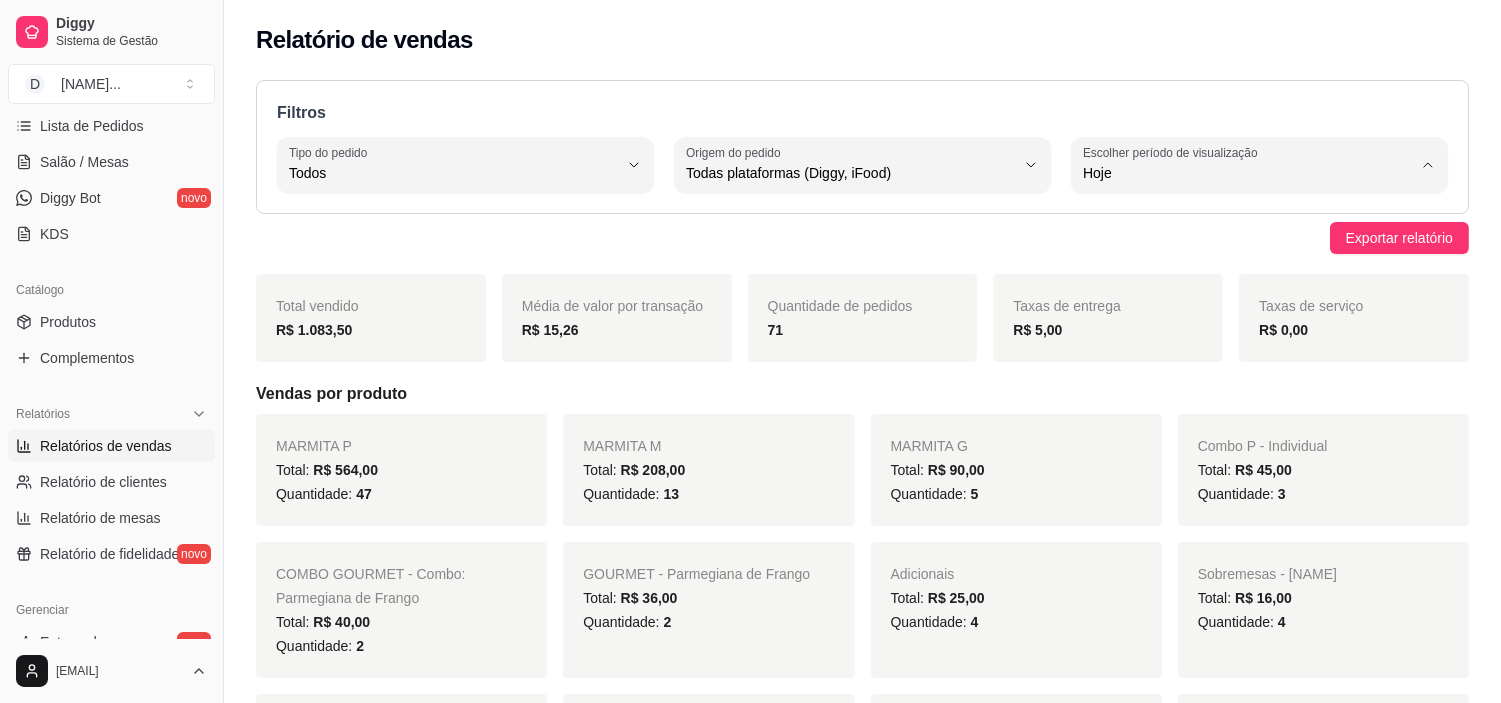 click on "30 dias" at bounding box center [1250, 351] 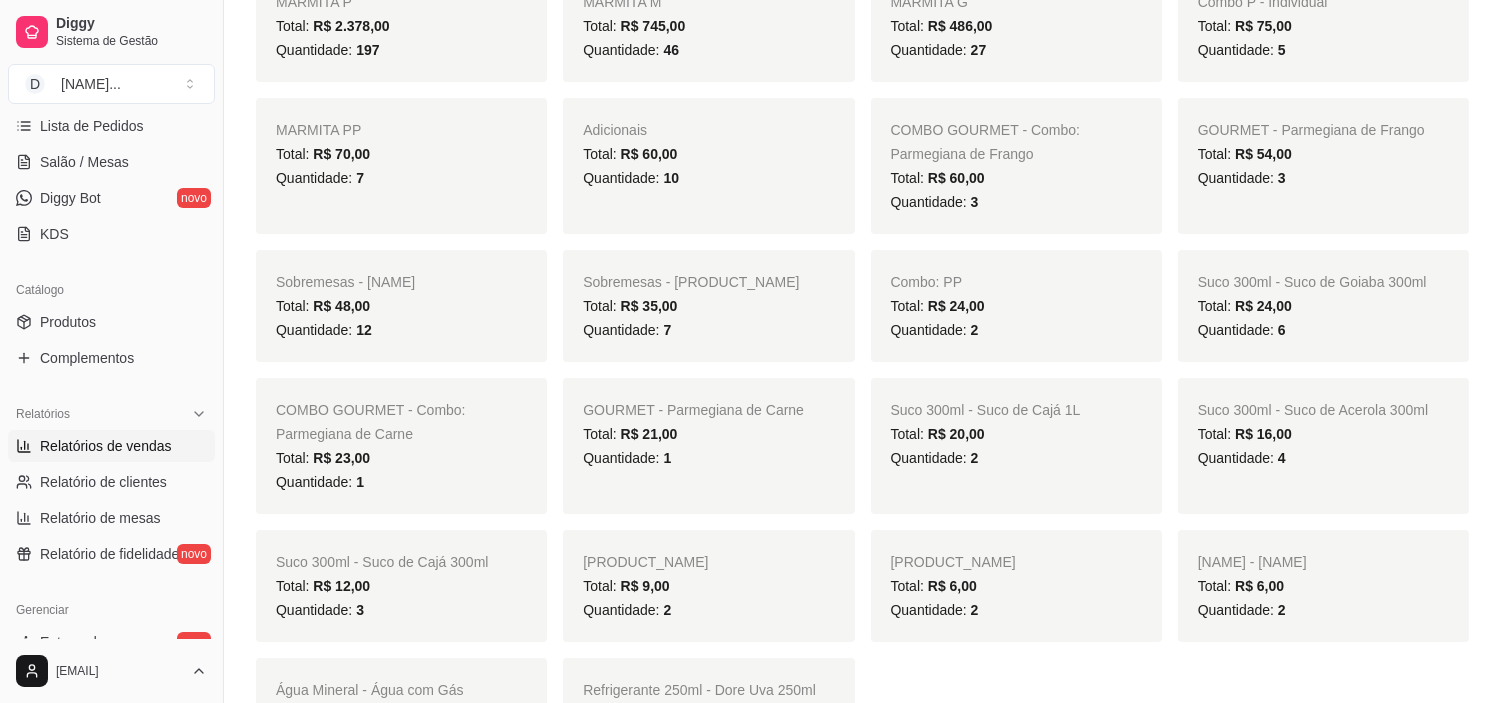 scroll, scrollTop: 0, scrollLeft: 0, axis: both 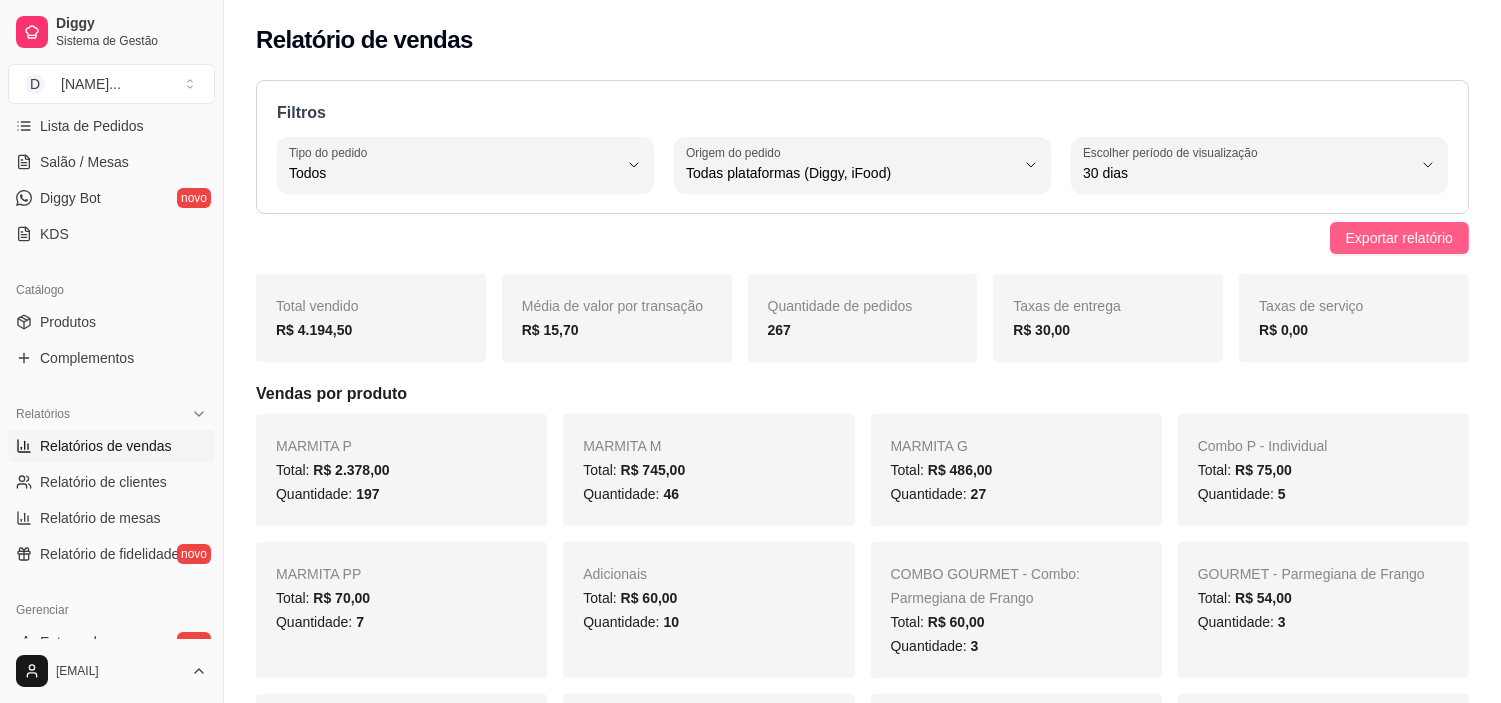click on "Exportar relatório" at bounding box center [1399, 238] 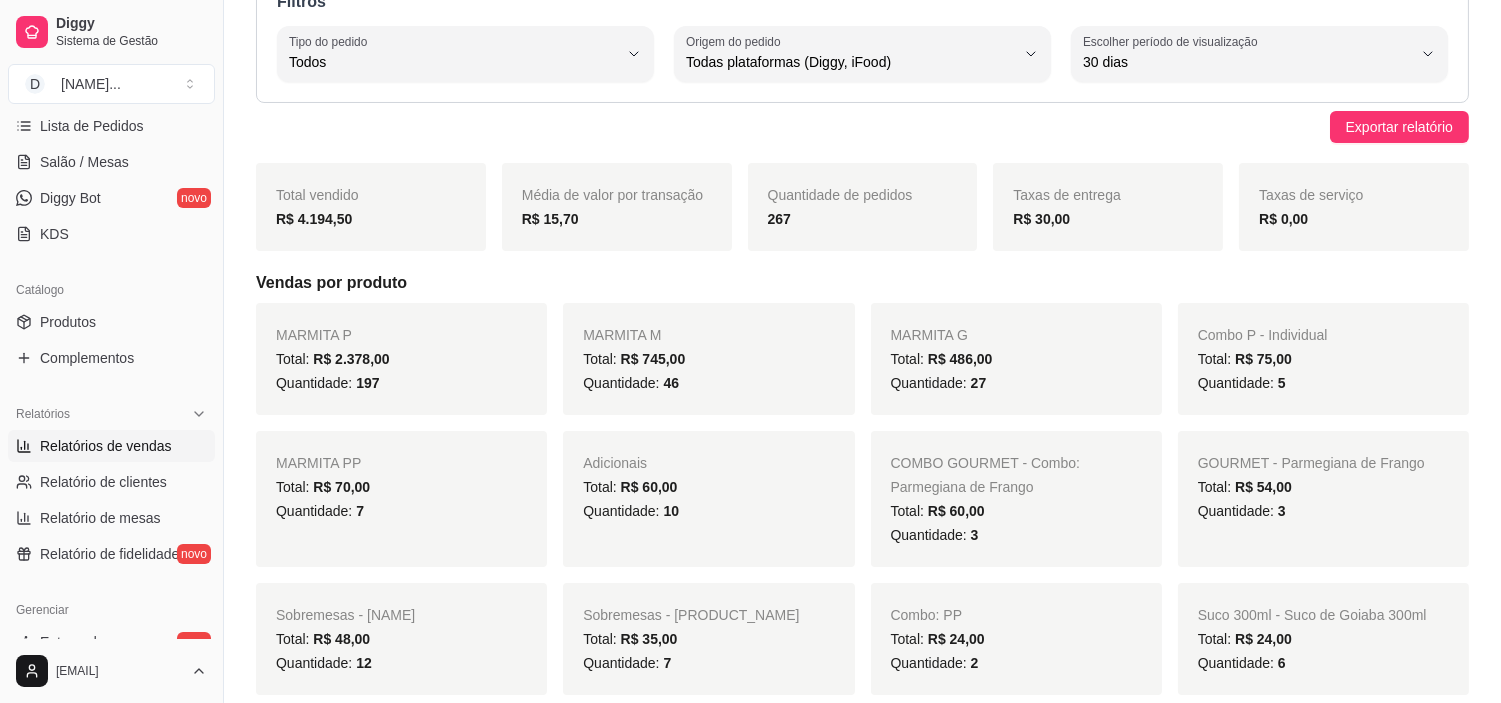 scroll, scrollTop: 0, scrollLeft: 0, axis: both 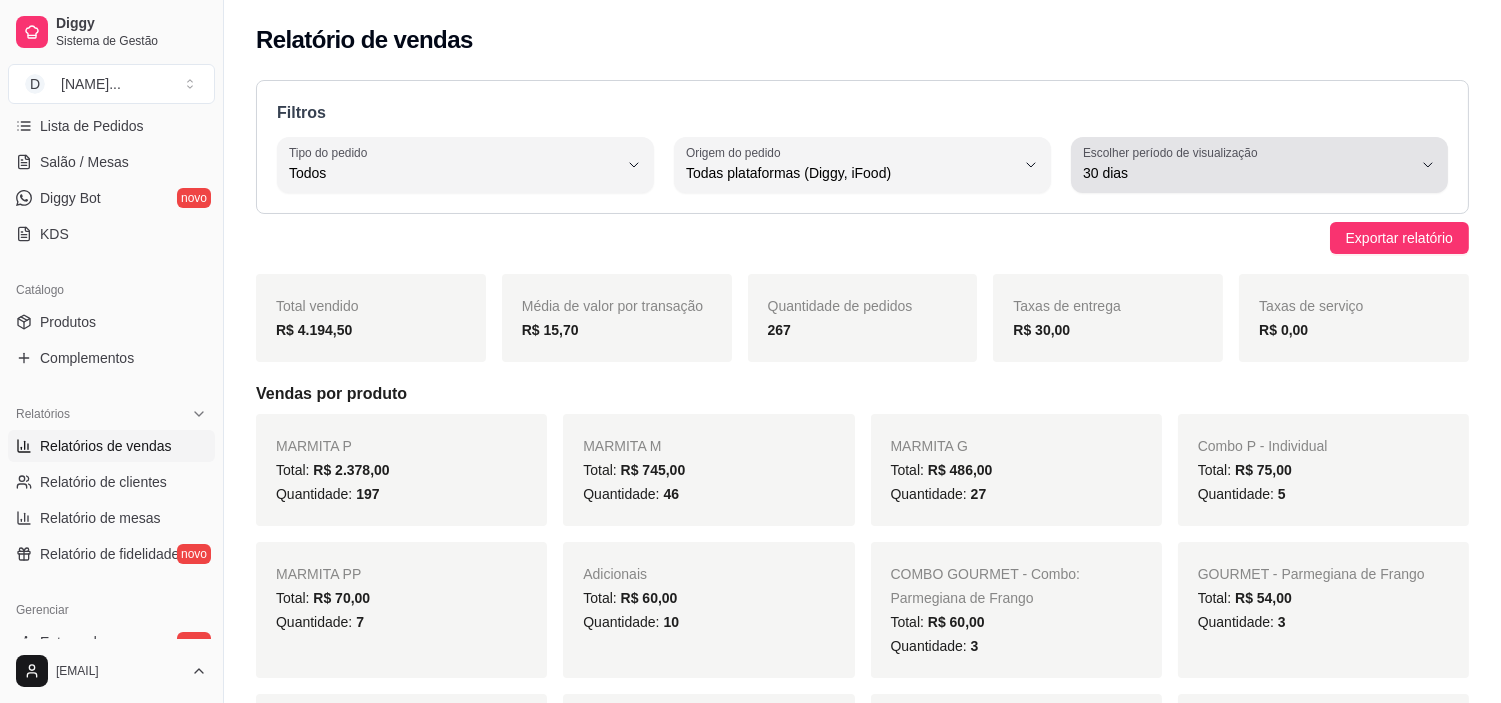 click on "30 dias" at bounding box center [1247, 173] 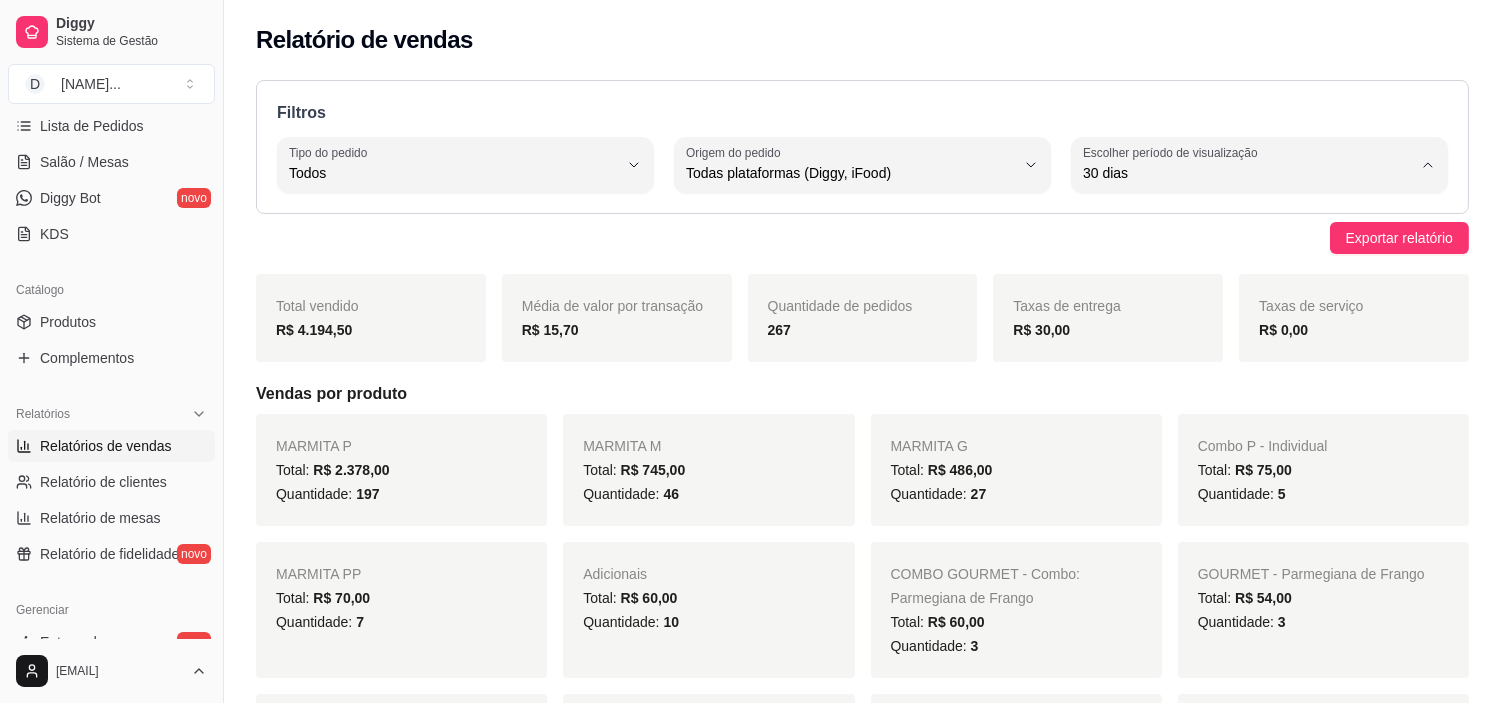click on "Hoje" at bounding box center [1259, 221] 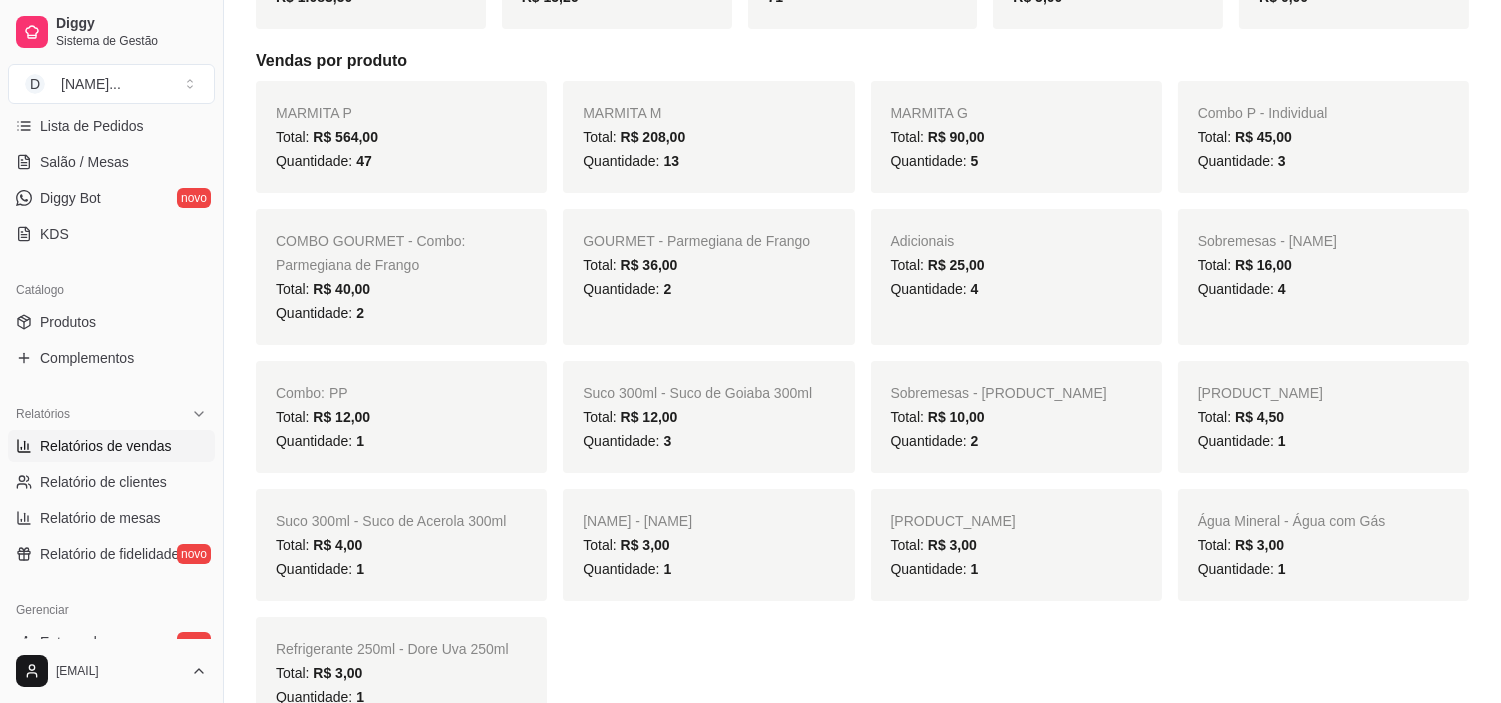 scroll, scrollTop: 222, scrollLeft: 0, axis: vertical 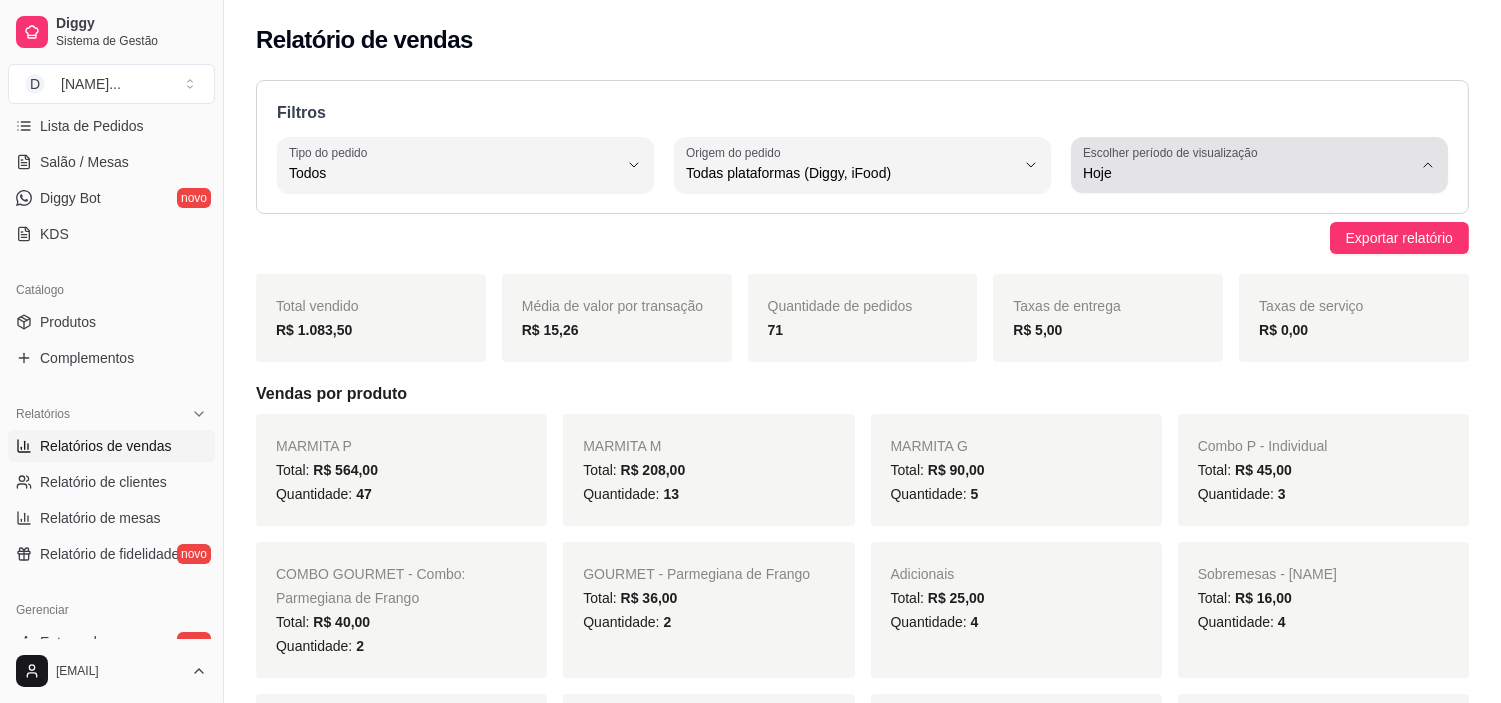 click on "Escolher período de visualização" at bounding box center [1173, 152] 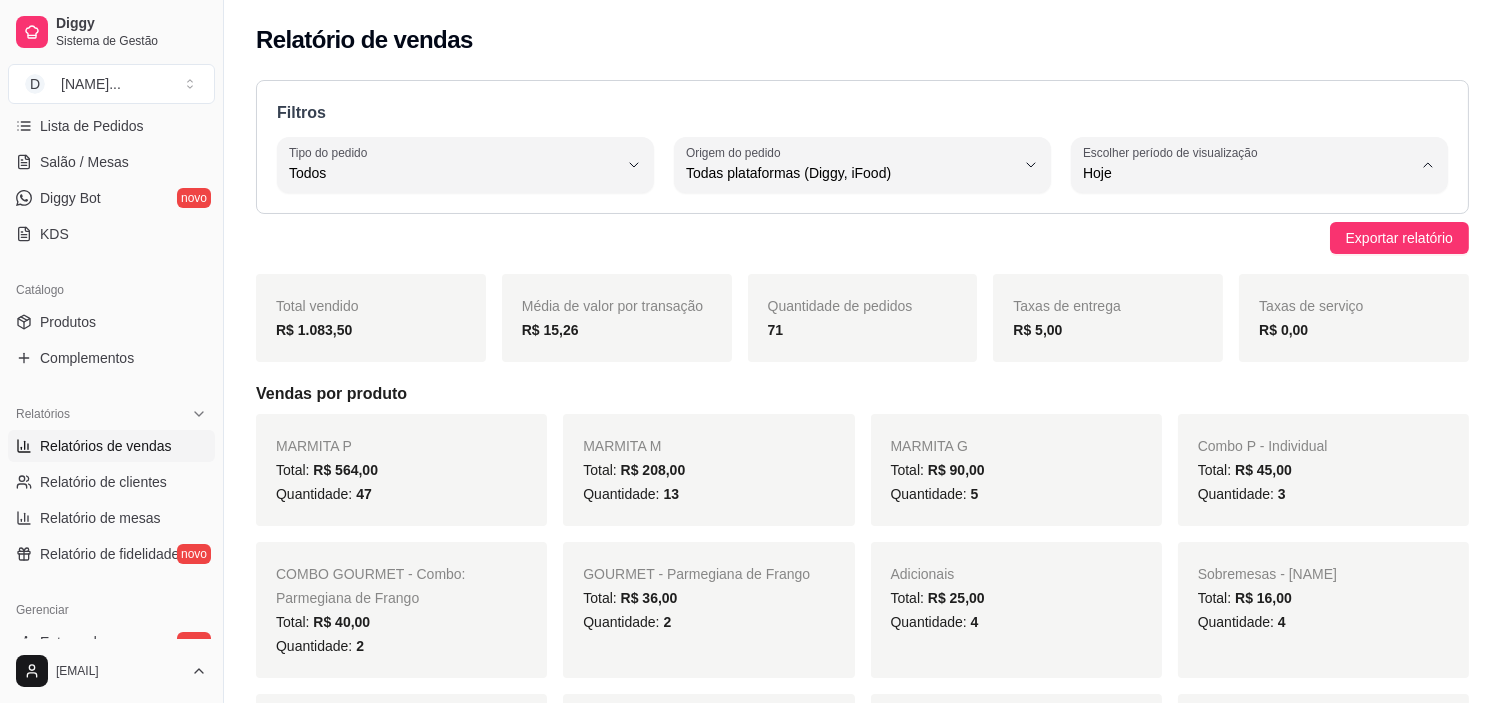 click on "MARMITA G Total:   R$ 90,00 Quantidade:   5" at bounding box center [1016, 470] 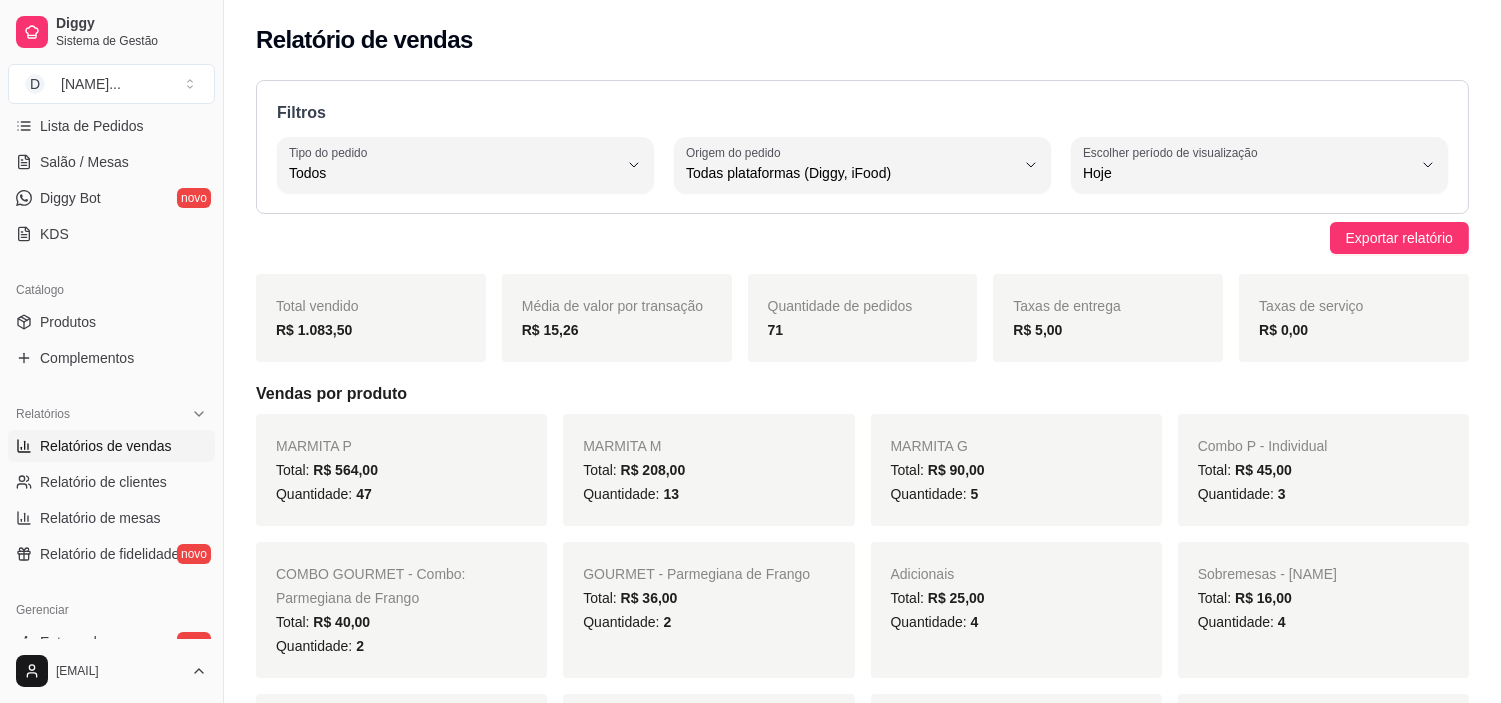 click on "Hoje" at bounding box center [1247, 173] 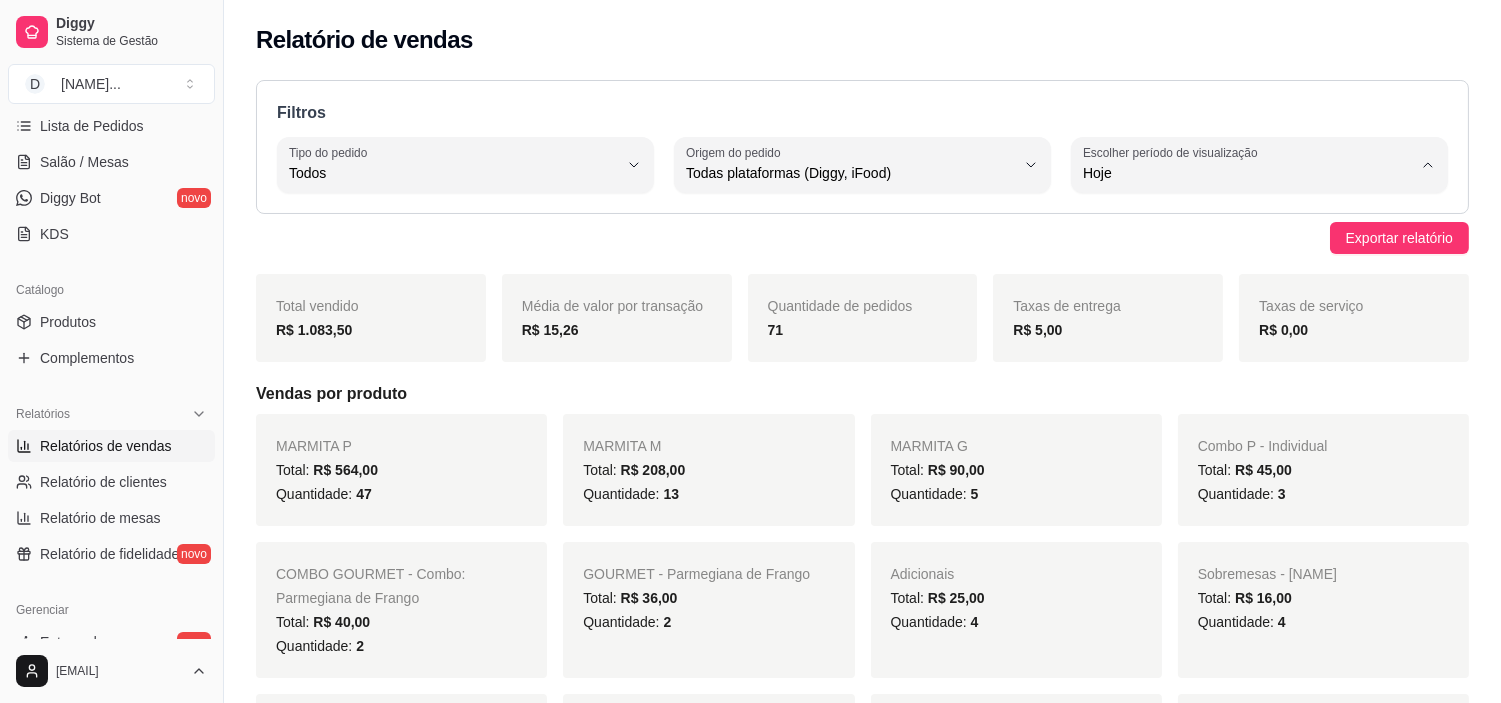 click on "Customizado" at bounding box center (1250, 416) 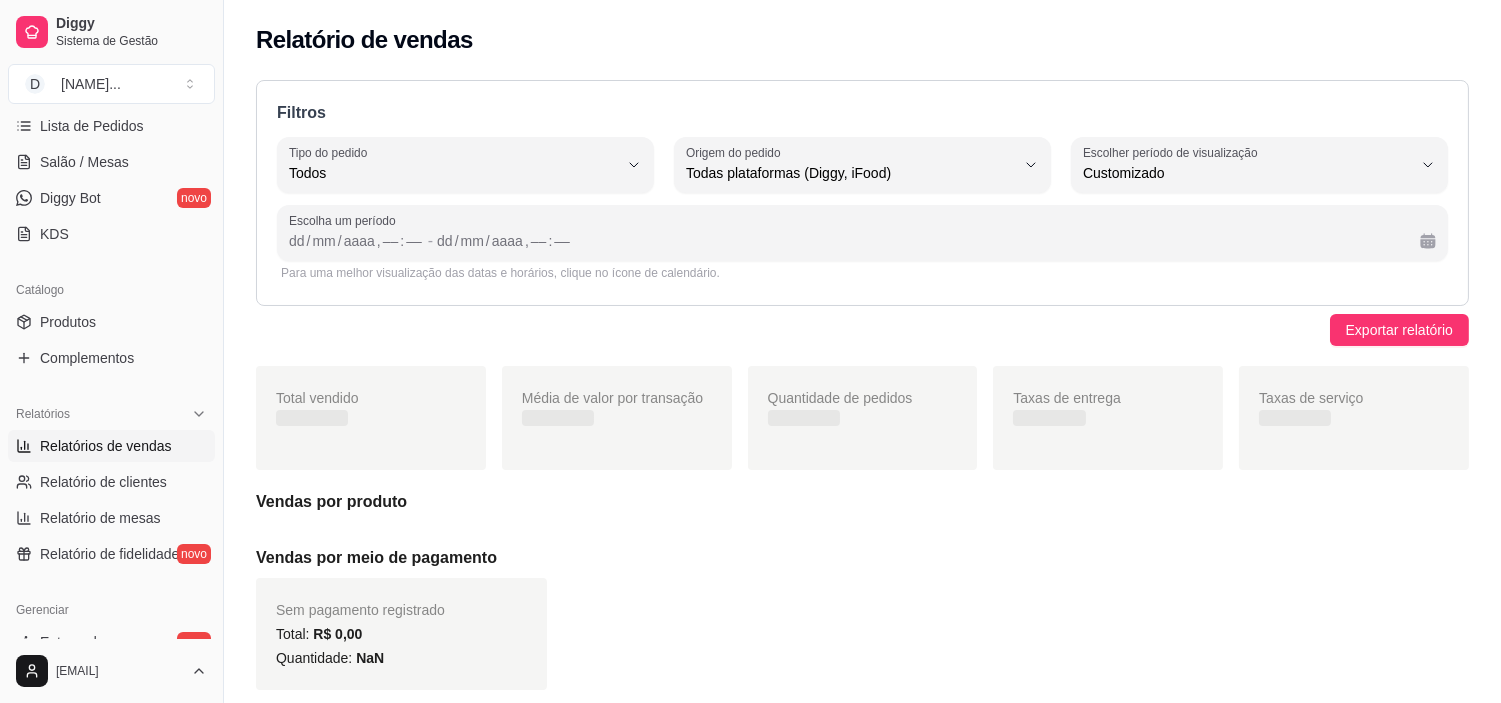 scroll, scrollTop: 18, scrollLeft: 0, axis: vertical 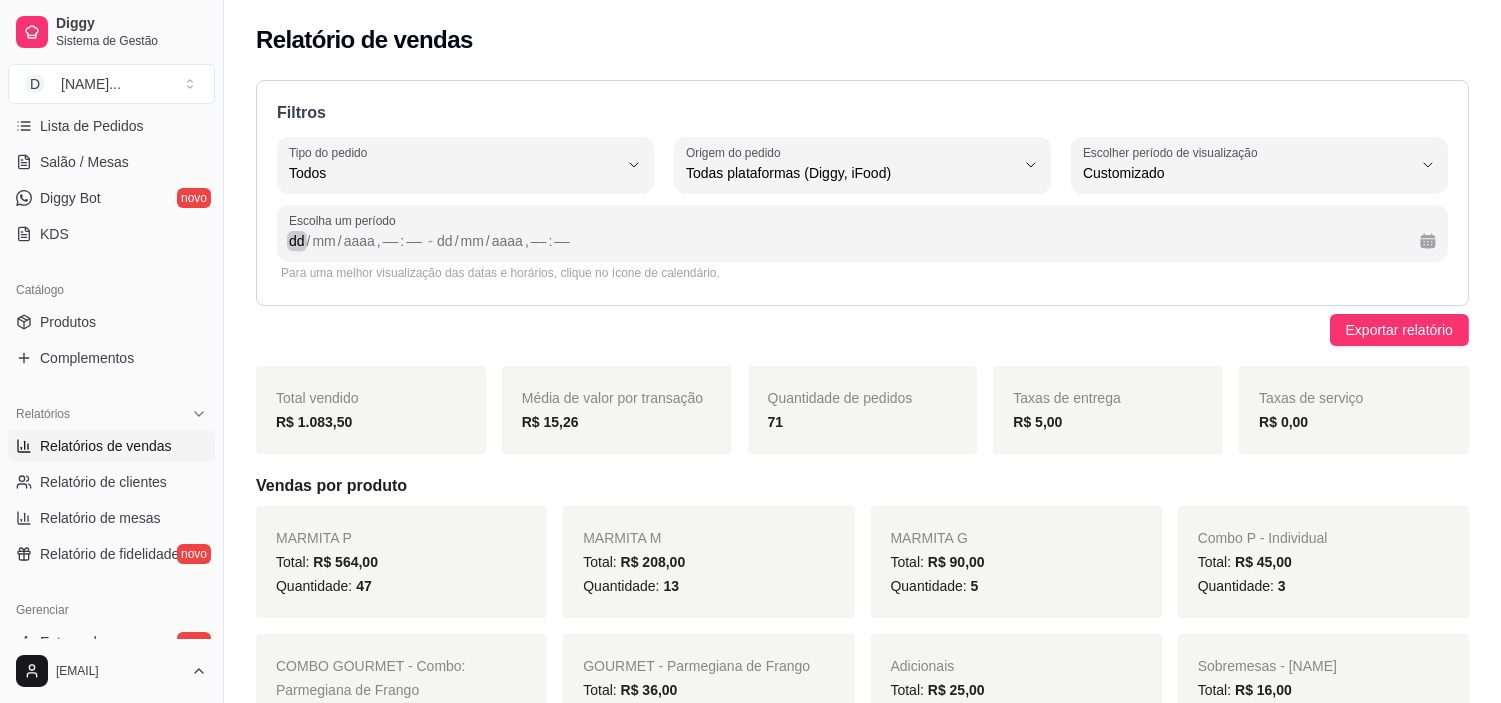 click on "dd" at bounding box center (297, 241) 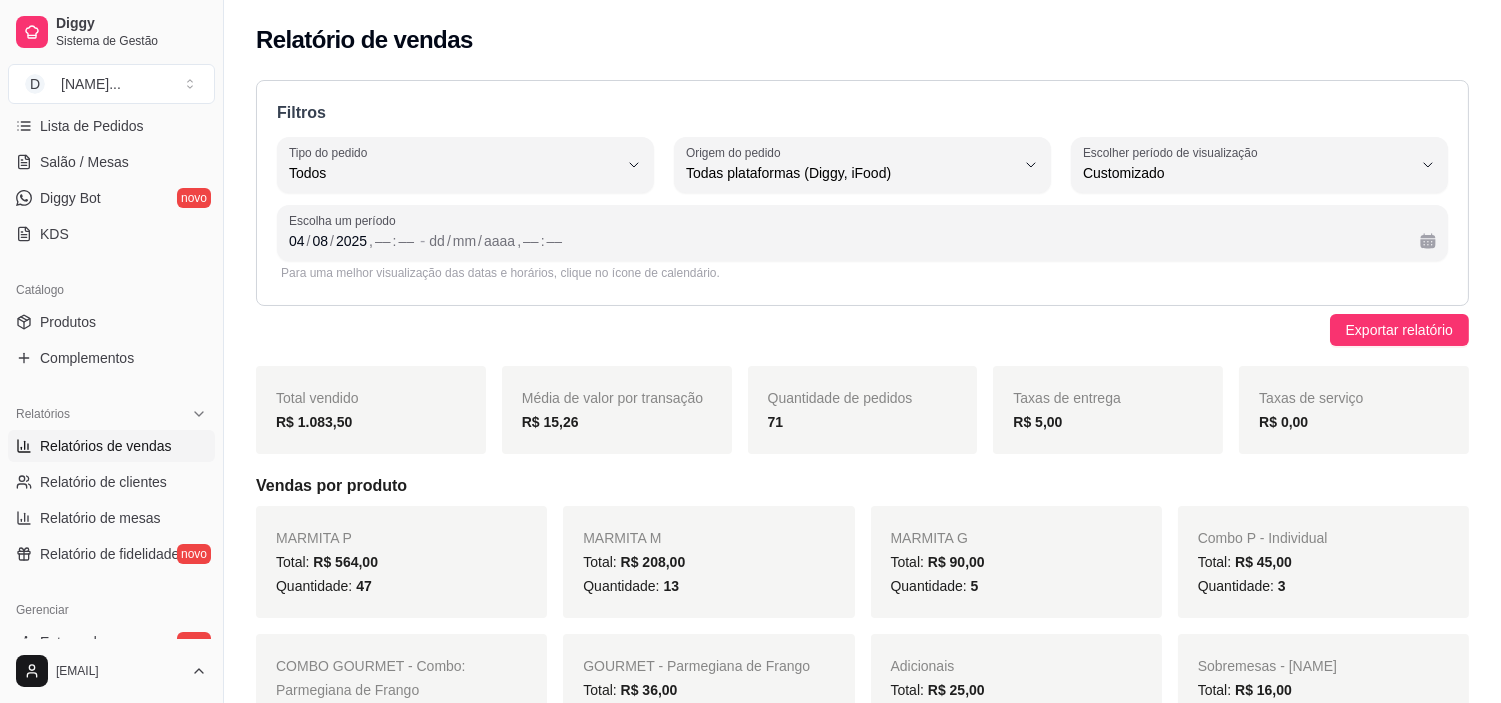 click on "Exportar relatório" at bounding box center [862, 330] 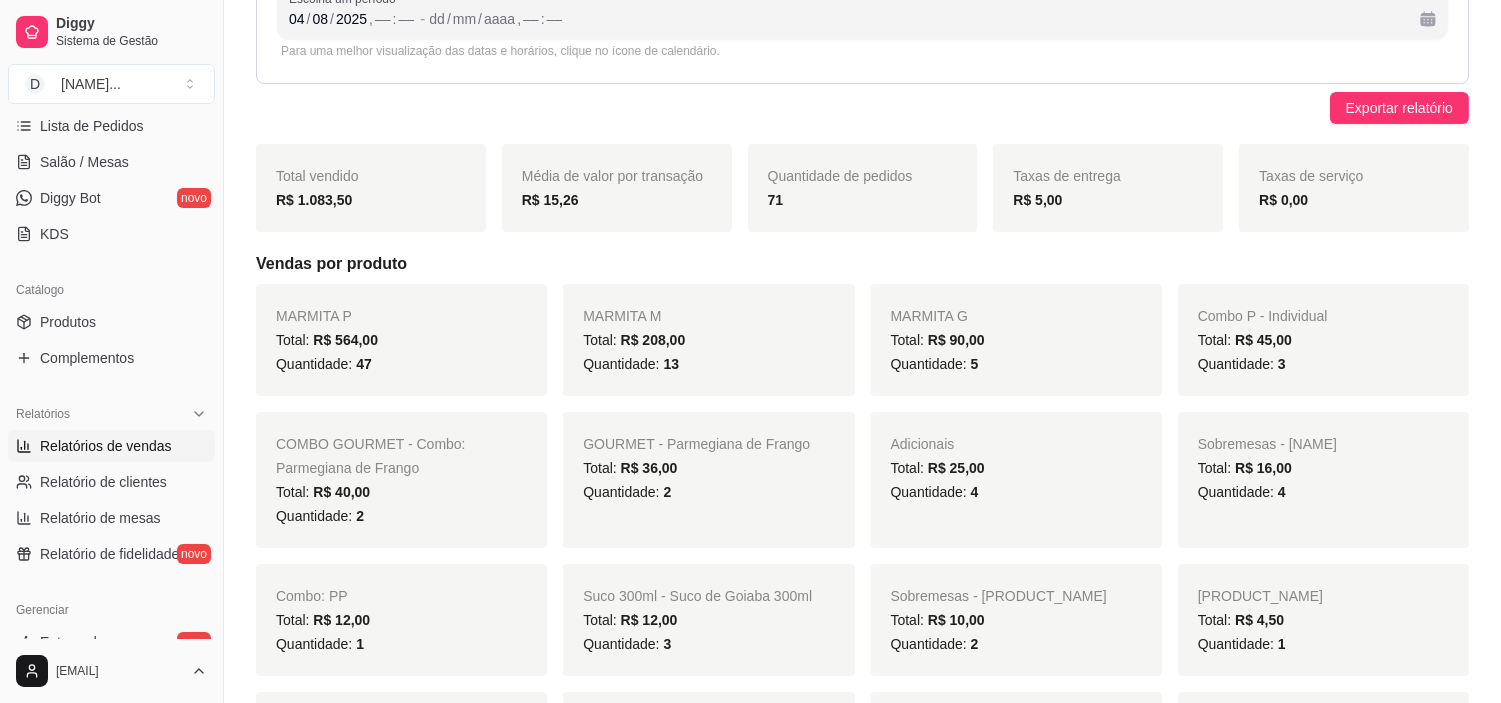 scroll, scrollTop: 0, scrollLeft: 0, axis: both 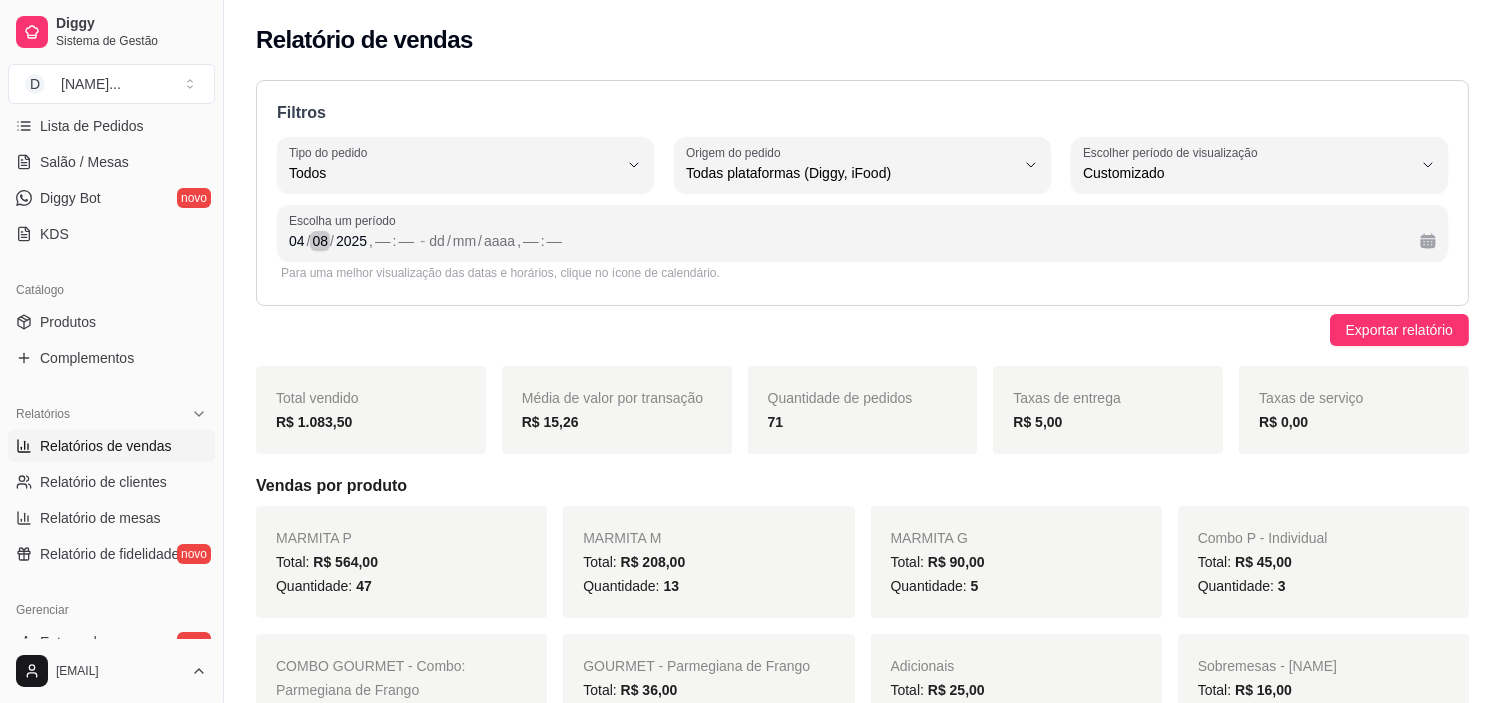 click on "08" at bounding box center (320, 241) 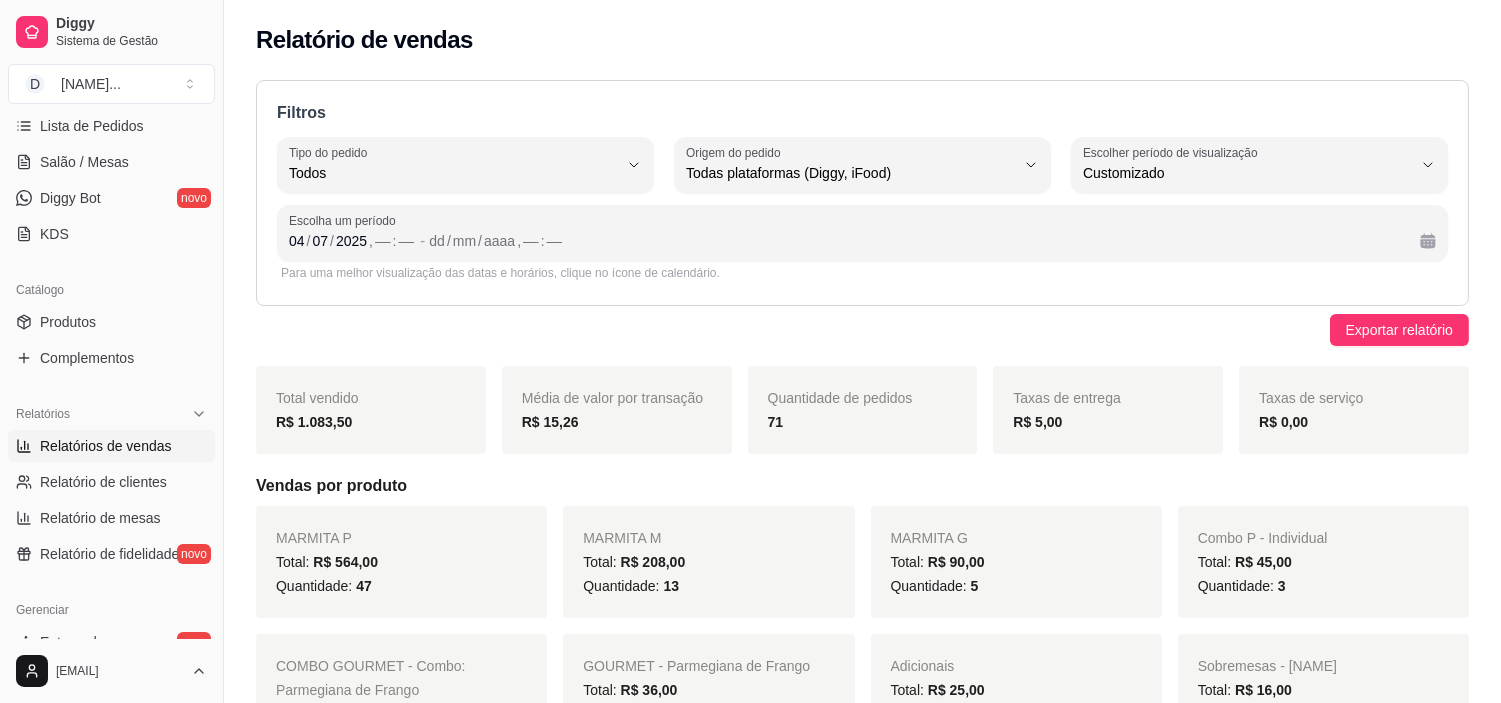 click on "Filtros ALL Tipo do pedido Todos Entrega Retirada Mesa Consumo local Tipo do pedido Todos ALL Origem do pedido Todas plataformas (Diggy, iFood) Diggy iFood Origem do pedido Todas plataformas (Diggy, iFood) -1 Escolher período de visualização Hoje Ontem  7 dias 15 dias 30 dias 45 dias Customizado Escolher período de visualização Customizado Escolha um período [DATE] ,  –– : –– - [DATE] ,  –– : –– Para uma melhor visualização das datas e horários, clique no ícone de calendário. Exportar relatório Total vendido R$ 1.083,50 Média de valor por transação R$ 15,26 Quantidade de pedidos 71 Taxas de entrega R$ 5,00 Taxas de serviço R$ 0,00 Vendas por produto MARMITA P Total:   R$ 564,00 Quantidade:   47 MARMITA M Total:   R$ 208,00 Quantidade:   13 MARMITA G Total:   R$ 90,00 Quantidade:   5 Combo P - Individual Total:   R$ 45,00 Quantidade:   3 COMBO GOURMET - Combo: Parmegiana de Frango Total:   R$ 40,00 Quantidade:   2 GOURMET - Parmegiana de Frango Total:" at bounding box center (862, 2087) 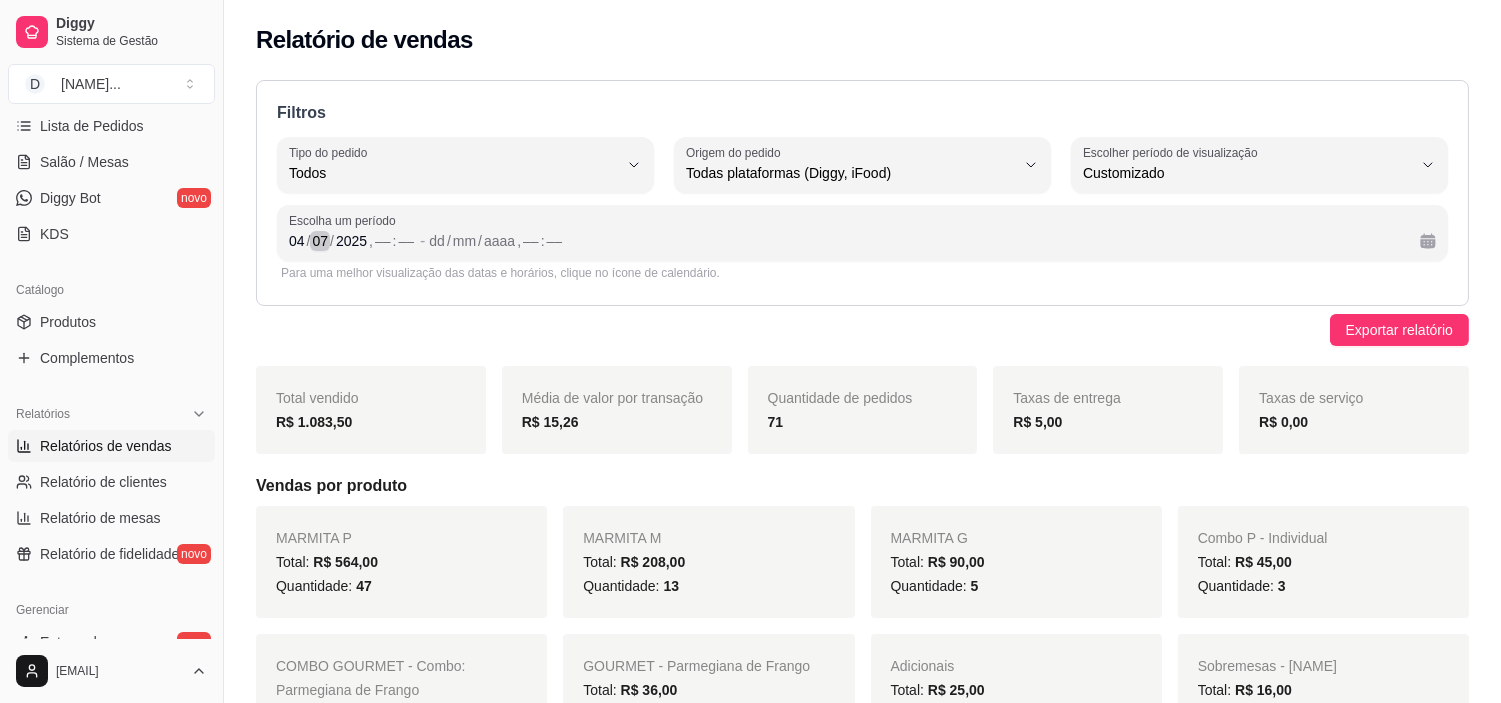 click on "07" at bounding box center [320, 241] 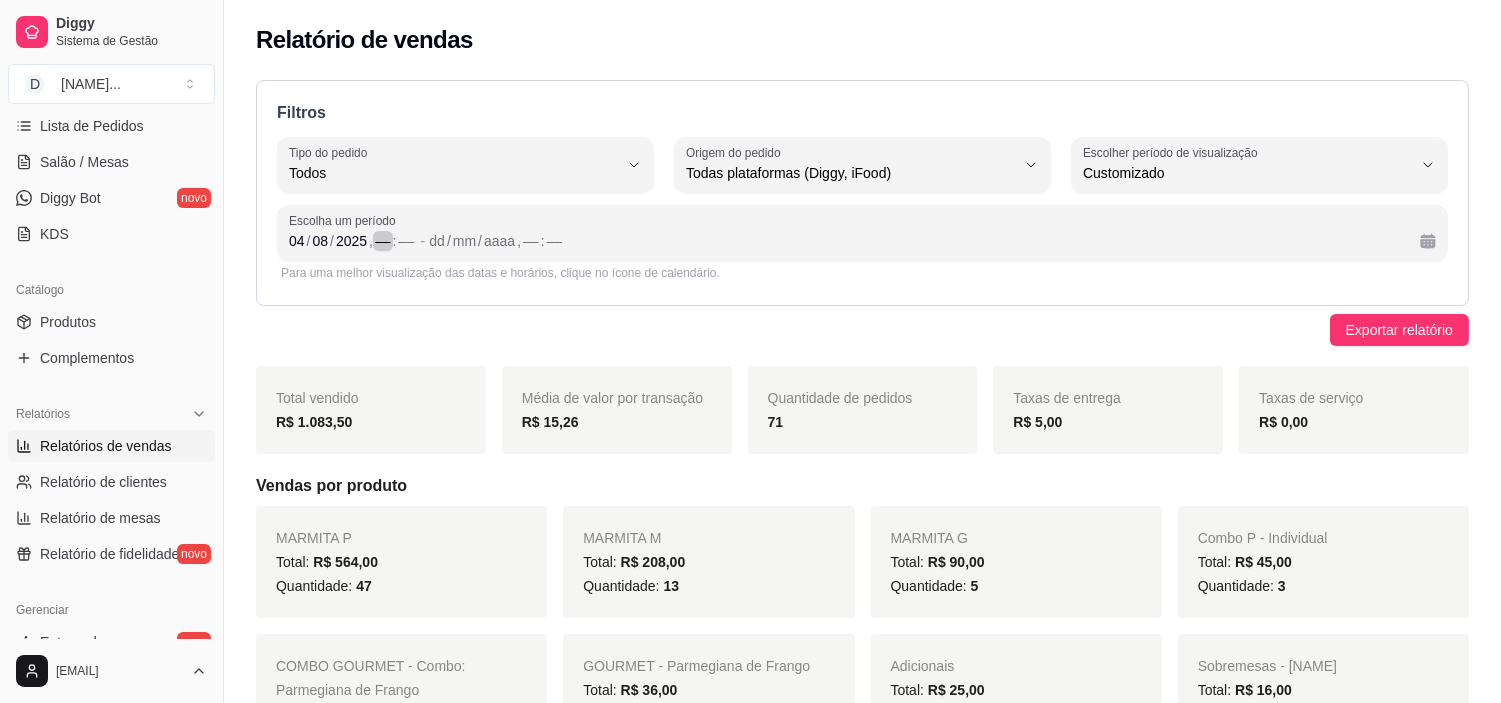 click on "-" at bounding box center [422, 241] 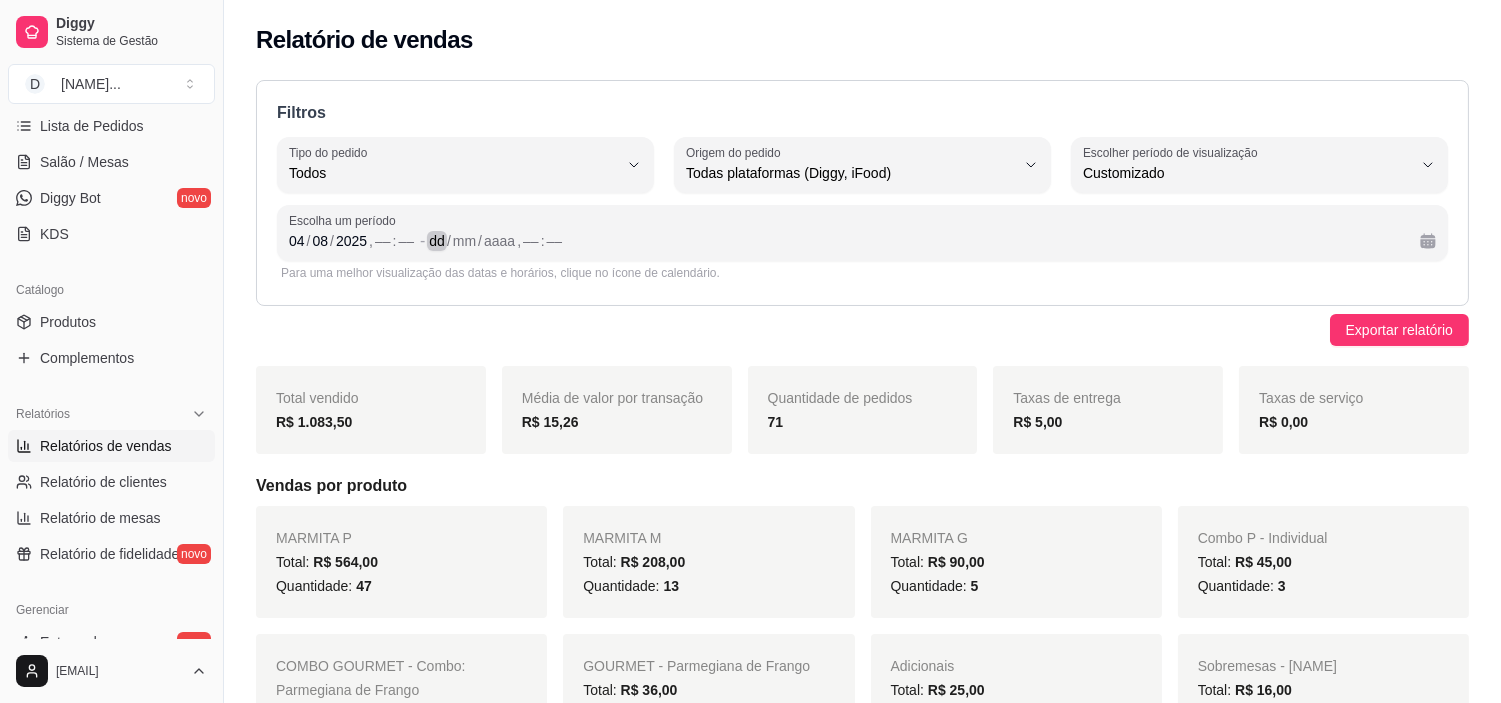click on "dd" at bounding box center [437, 241] 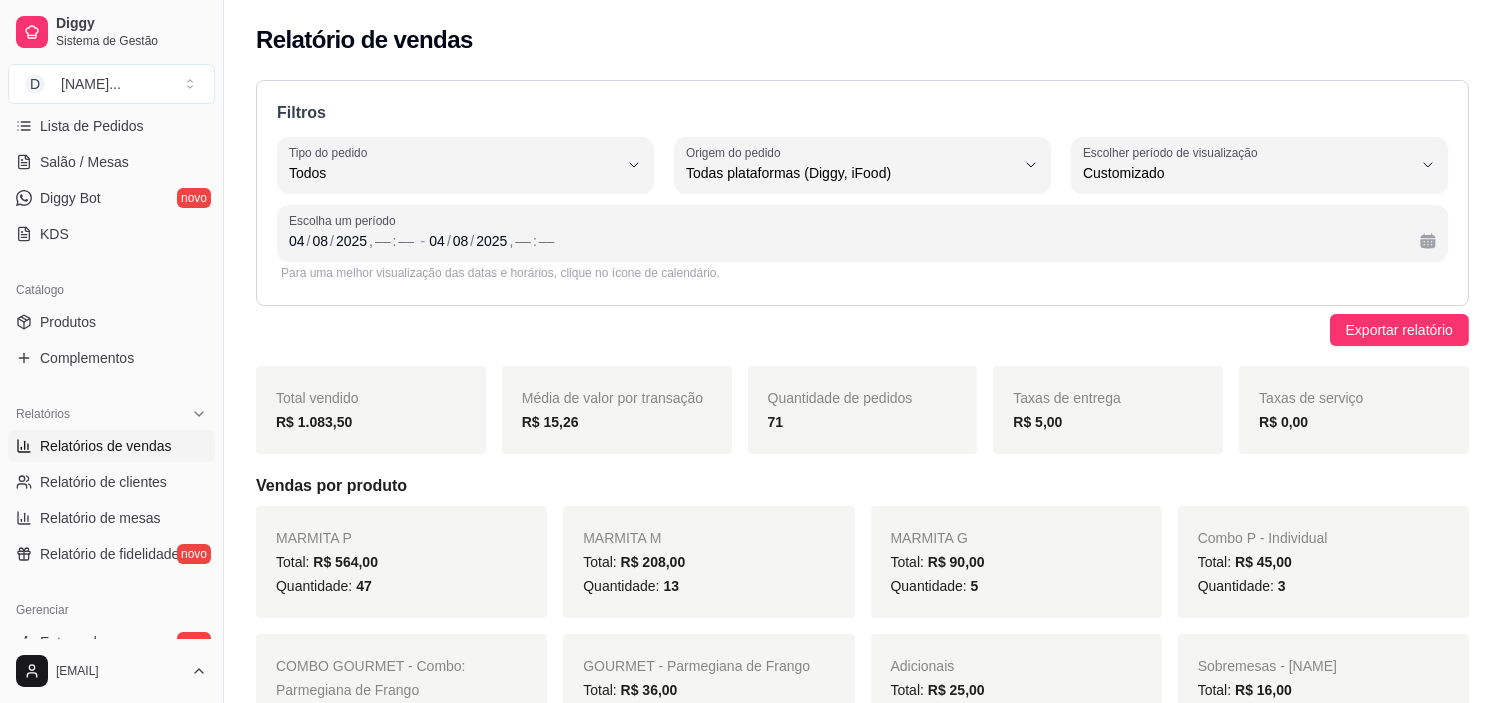 click on "Exportar relatório" at bounding box center (862, 330) 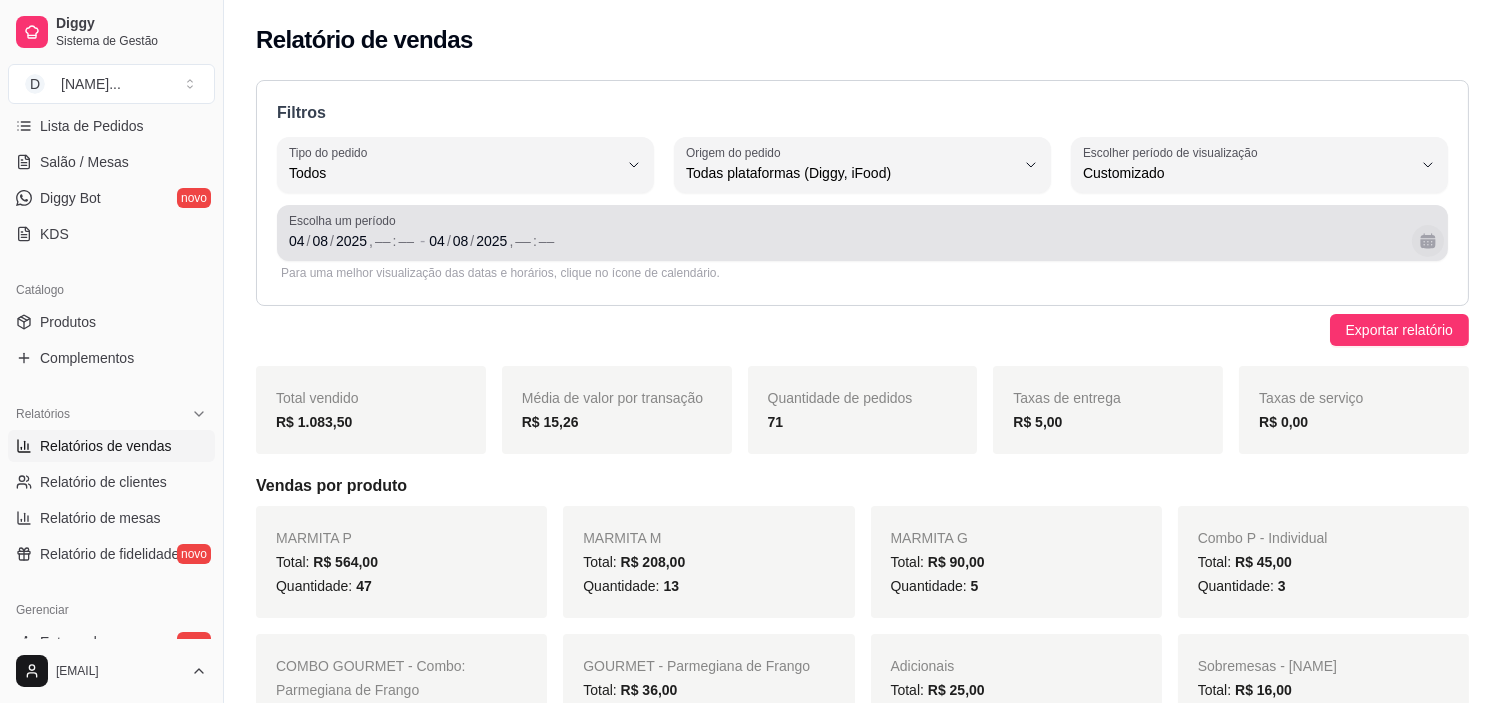 click at bounding box center (1428, 241) 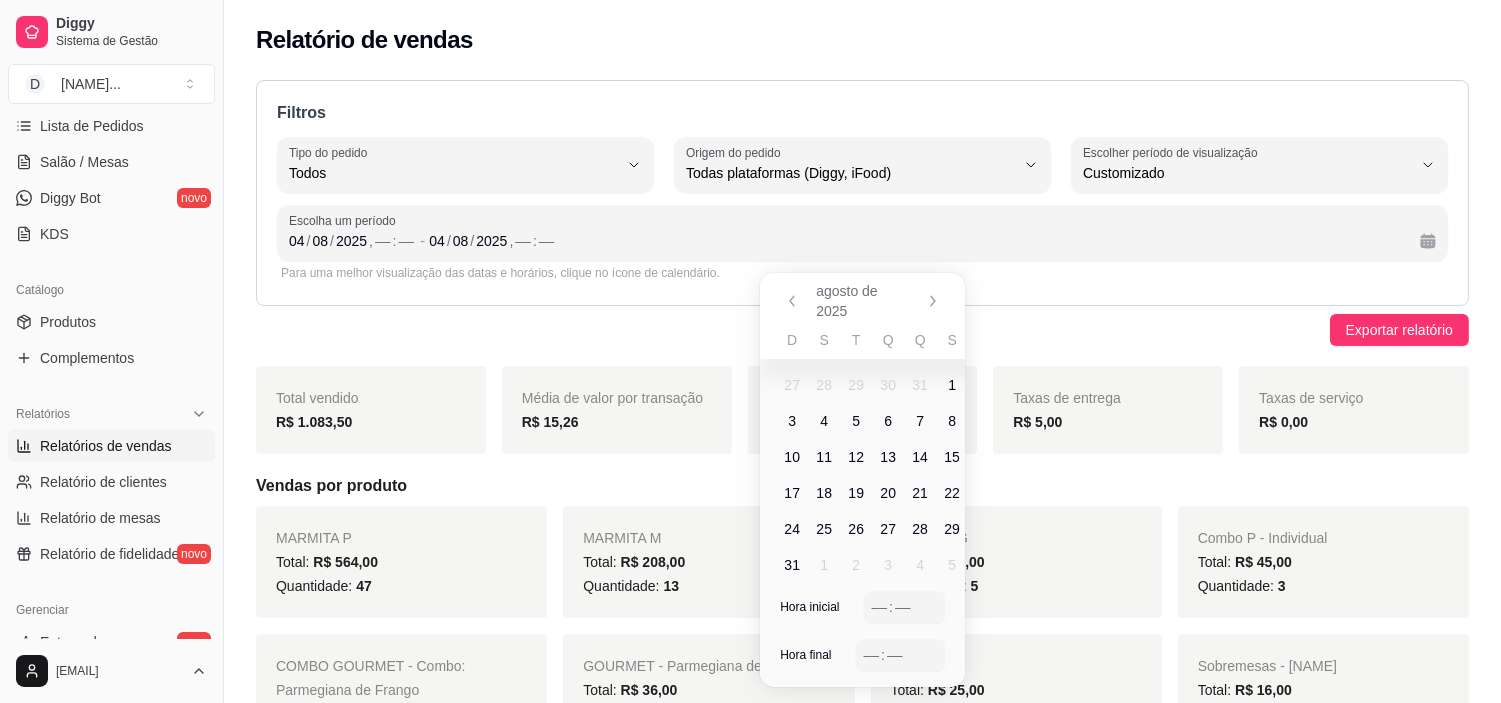click on "4" at bounding box center (824, 421) 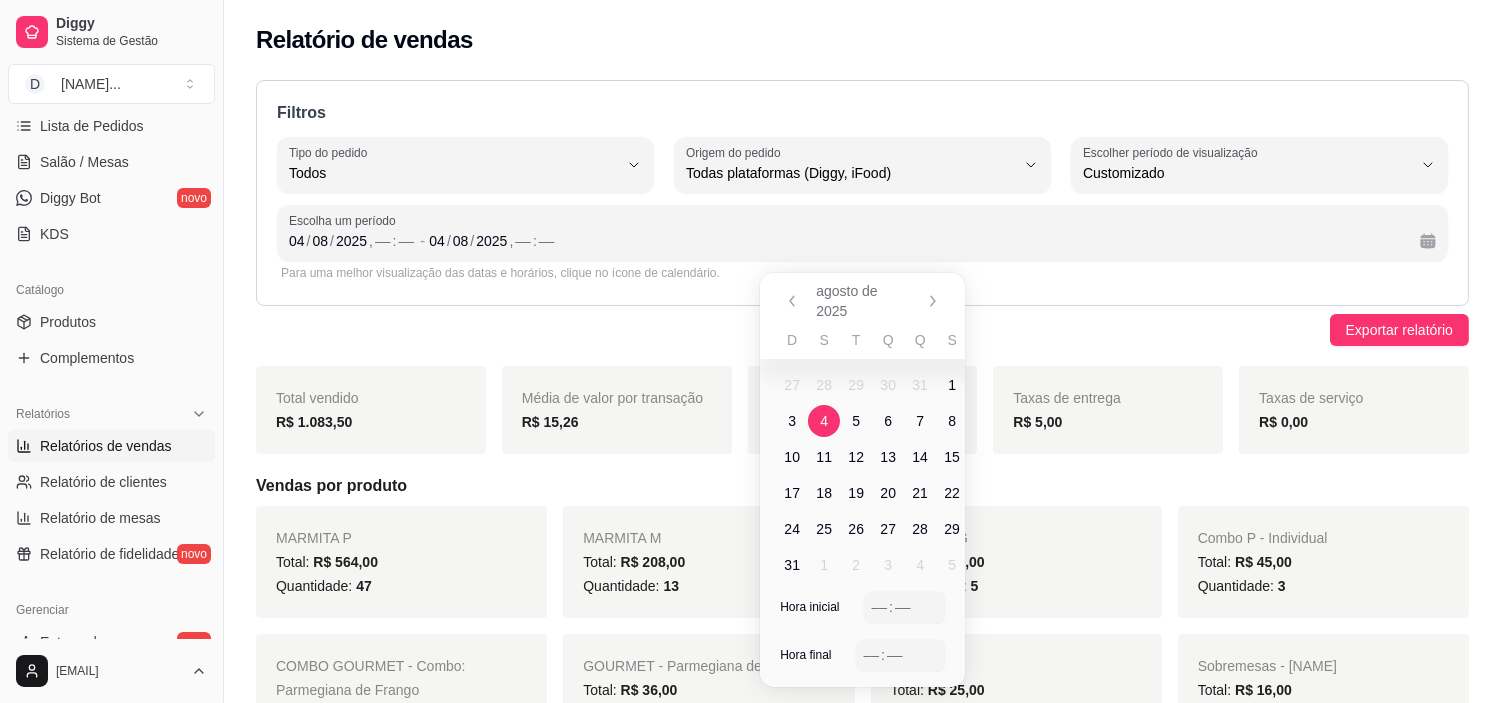 click on "4" at bounding box center (824, 421) 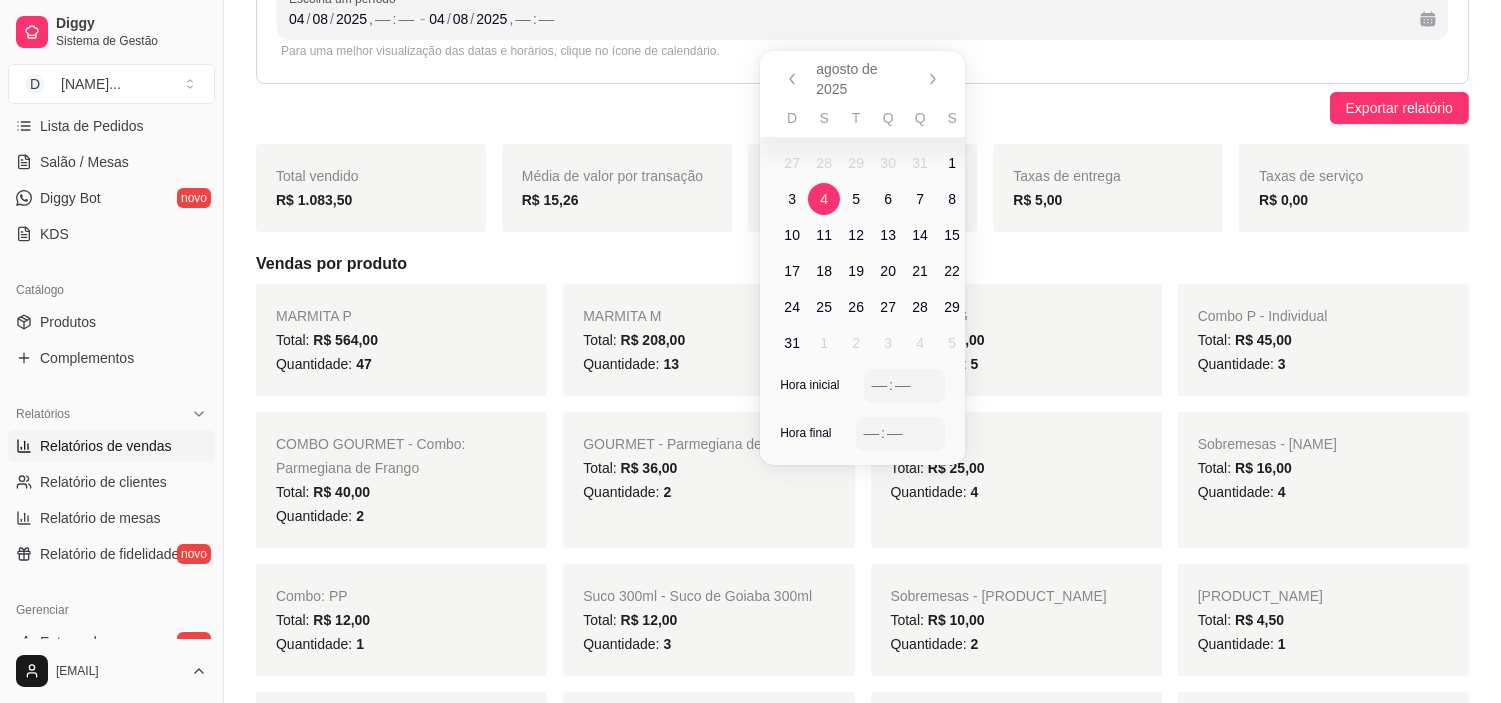 scroll, scrollTop: 111, scrollLeft: 0, axis: vertical 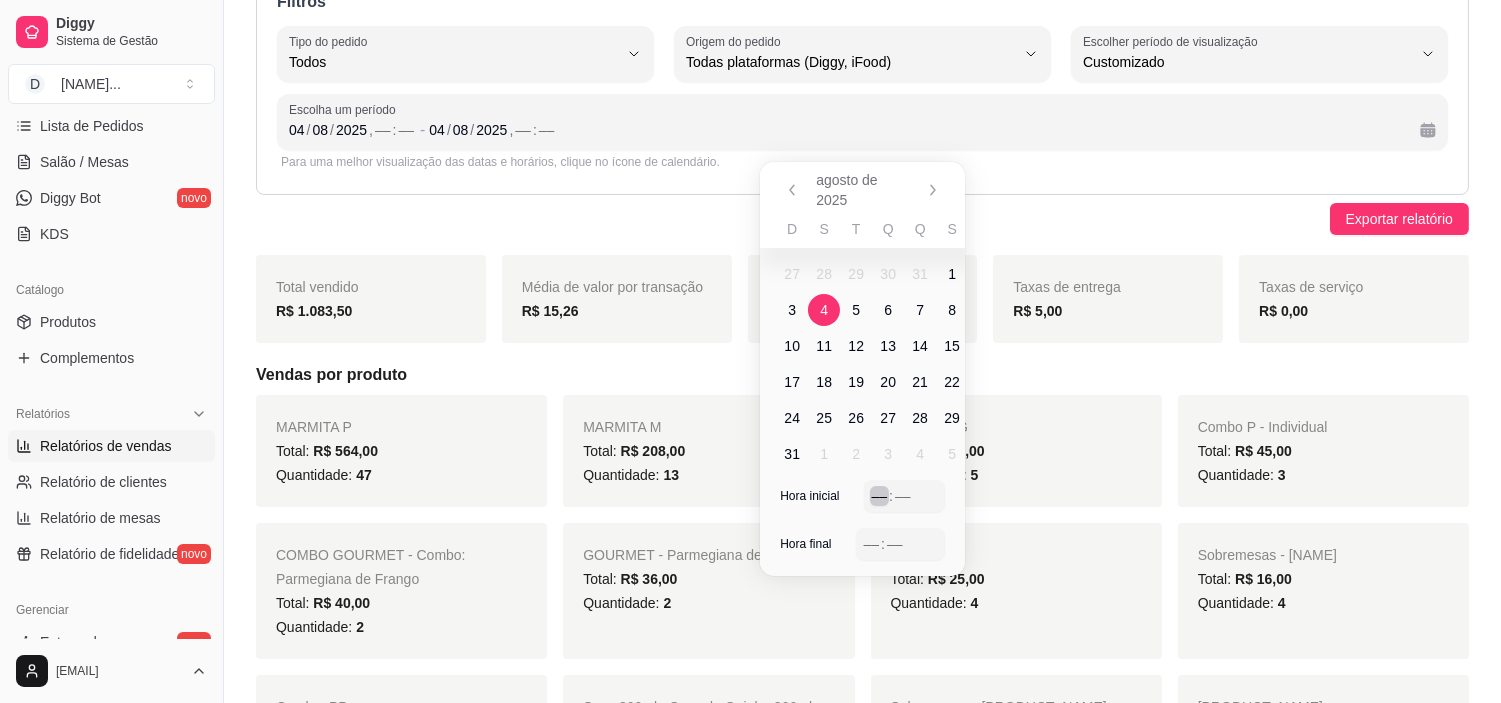 click on "––" at bounding box center [880, 496] 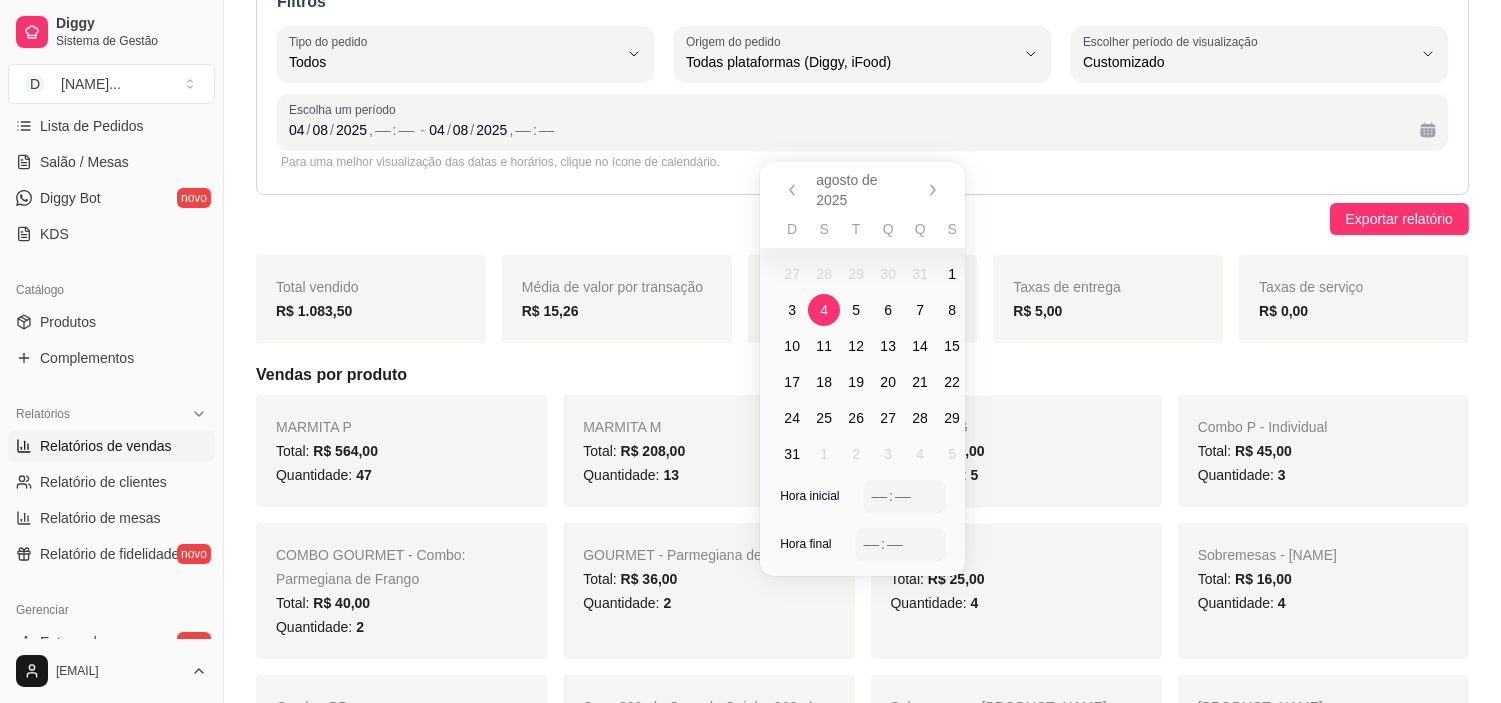 click on "Filtros ALL Tipo do pedido Todos Entrega Retirada Mesa Consumo local Tipo do pedido Todos ALL Origem do pedido Todas plataformas (Diggy, iFood) Diggy iFood Origem do pedido Todas plataformas (Diggy, iFood) -1 Escolher período de visualização Hoje Ontem  7 dias 15 dias 30 dias 45 dias Customizado Escolher período de visualização Customizado Escolha um período [DATE] ,  –– : –– - [DATE] ,  –– : –– Para uma melhor visualização das datas e horários, clique no ícone de calendário. Exportar relatório Total vendido R$ 1.083,50 Média de valor por transação R$ 15,26 Quantidade de pedidos 71 Taxas de entrega R$ 5,00 Taxas de serviço R$ 0,00 Vendas por produto MARMITA P Total:   R$ 564,00 Quantidade:   47 MARMITA M Total:   R$ 208,00 Quantidade:   13 MARMITA G Total:   R$ 90,00 Quantidade:   5 Combo P - Individual Total:   R$ 45,00 Quantidade:   3 COMBO GOURMET - Combo: Parmegiana de Frango Total:   R$ 40,00 Quantidade:   2 GOURMET - Parmegiana de Frango Total:" at bounding box center [862, 1976] 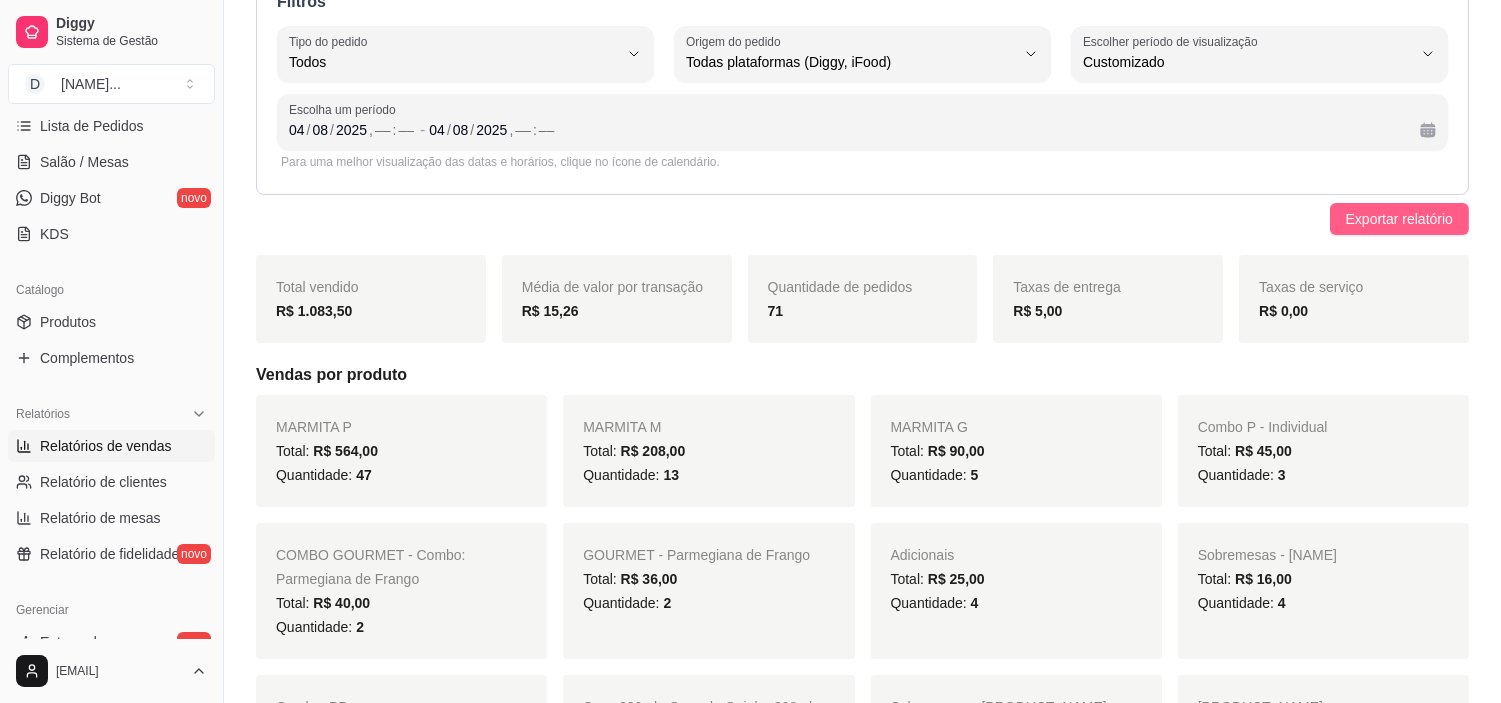 click on "Exportar relatório" at bounding box center [1399, 219] 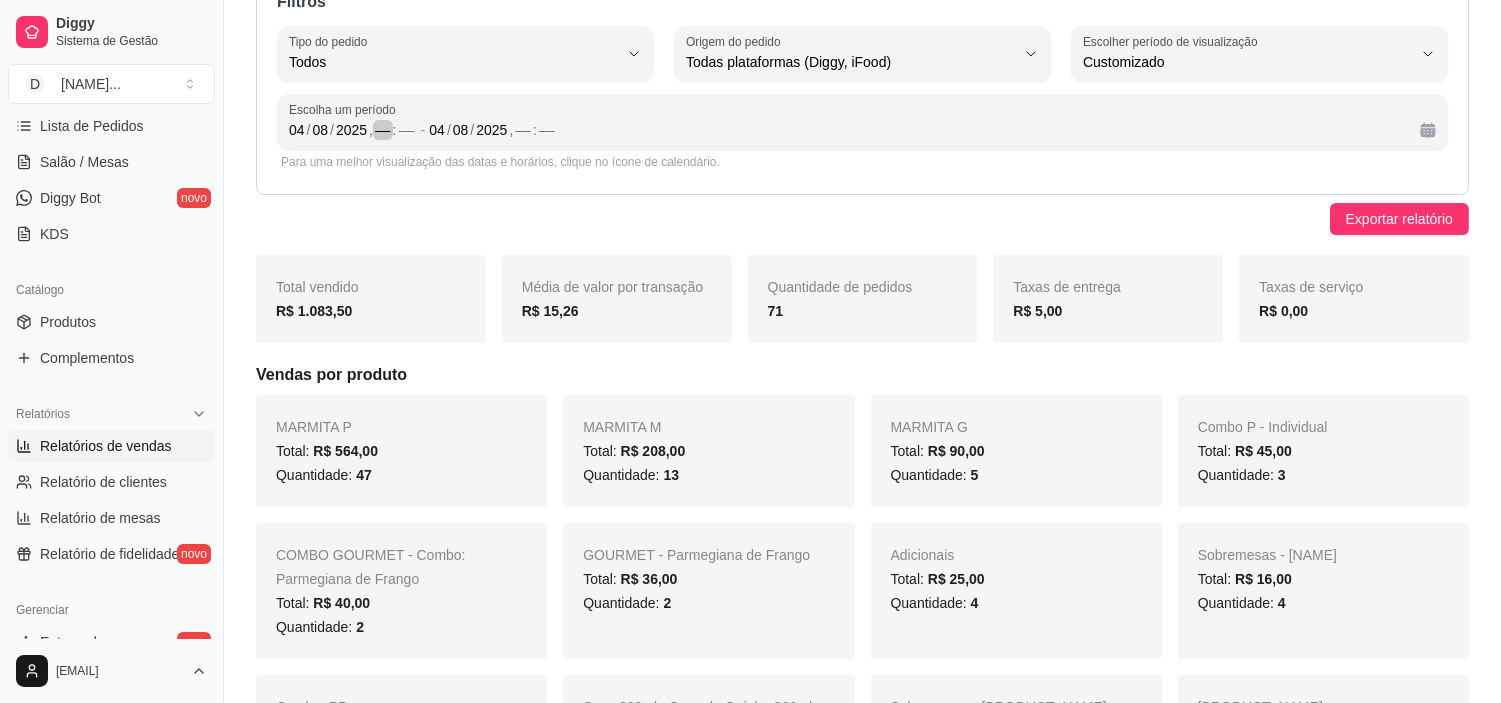 click on "––" at bounding box center (383, 130) 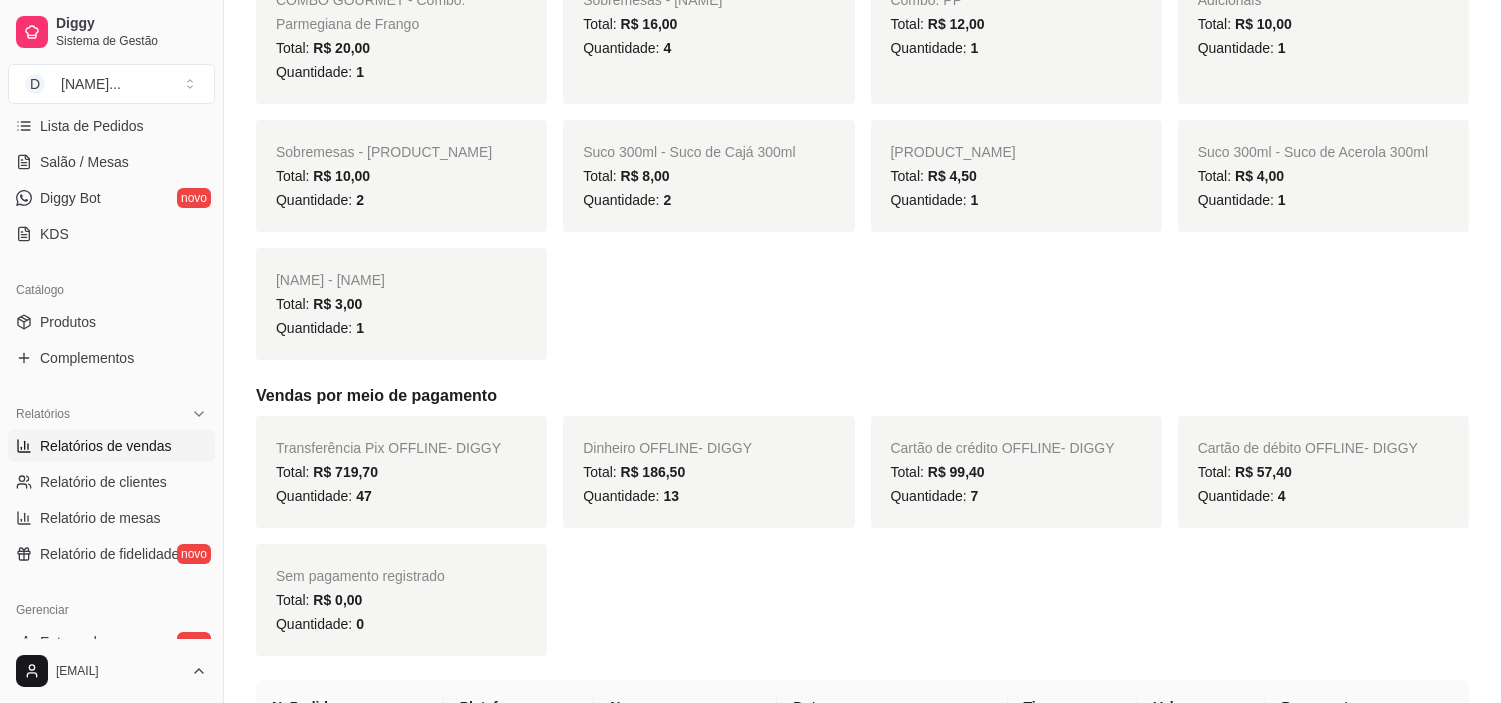 scroll, scrollTop: 222, scrollLeft: 0, axis: vertical 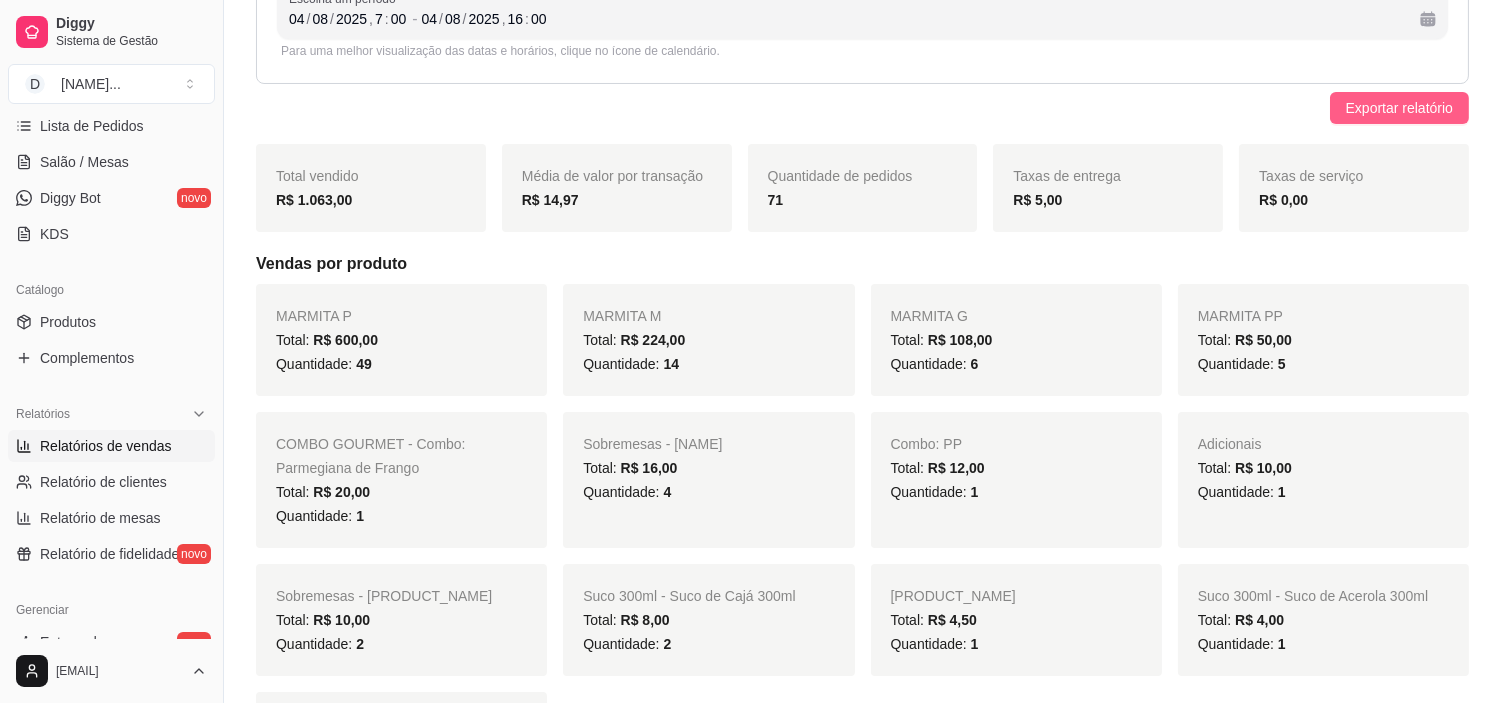 click on "Exportar relatório" at bounding box center [1399, 108] 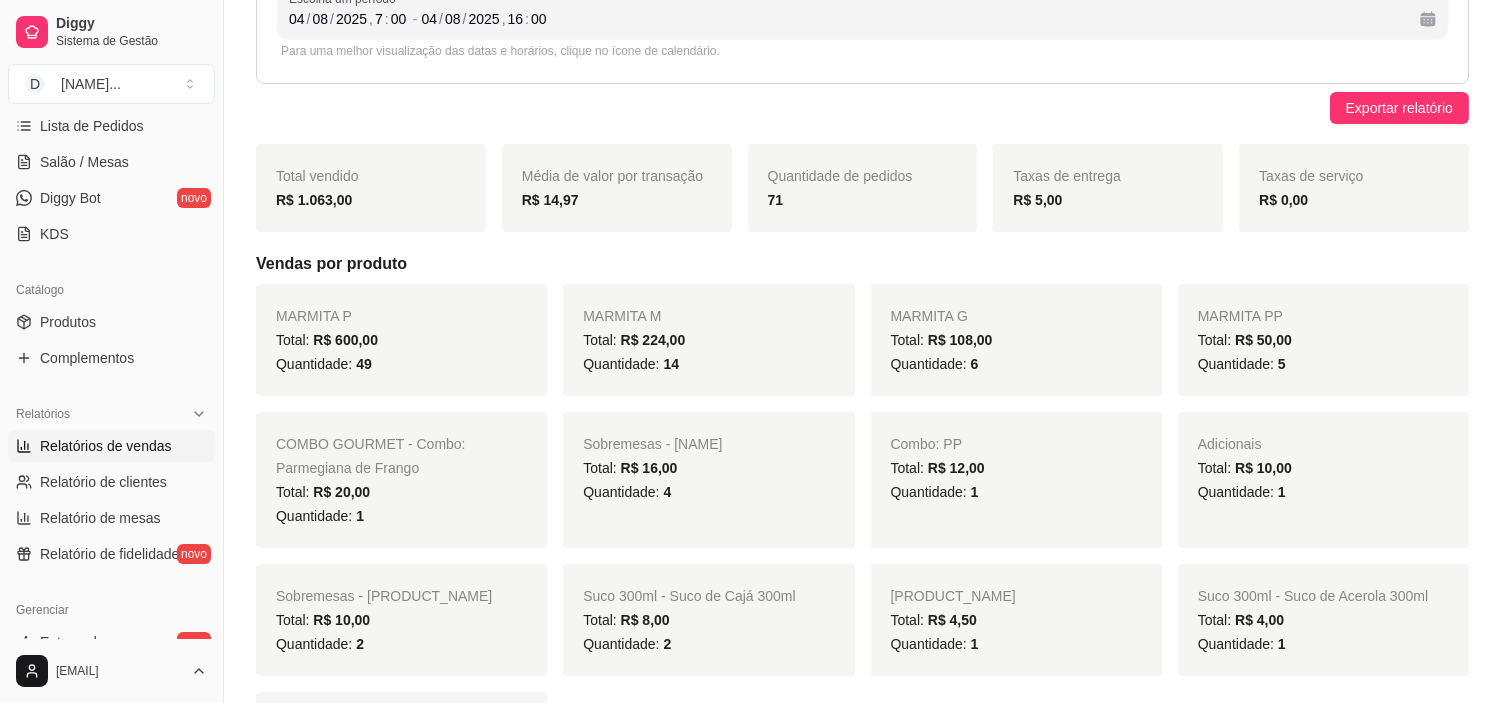 click on "Filtros ALL Tipo do pedido Todos Entrega Retirada Mesa Consumo local Tipo do pedido Todos ALL Origem do pedido Todas plataformas (Diggy, iFood) Diggy iFood Origem do pedido Todas plataformas (Diggy, iFood) -1 Escolher período de visualização Hoje Ontem  7 dias 15 dias 30 dias 45 dias Customizado Escolher período de visualização Customizado Escolha um período [DATE] ,  7 : 00 - [DATE] ,  16 : 00 Para uma melhor visualização das datas e horários, clique no ícone de calendário. Exportar relatório Total vendido R$ 1.063,00 Média de valor por transação R$ 14,97 Quantidade de pedidos 71 Taxas de entrega R$ 5,00 Taxas de serviço R$ 0,00 Vendas por produto MARMITA P Total:   R$ 600,00 Quantidade:   49 MARMITA M Total:   R$ 224,00 Quantidade:   14 MARMITA G Total:   R$ 108,00 Quantidade:   6 MARMITA PP Total:   R$ 50,00 Quantidade:   5 COMBO GOURMET - Combo: Parmegiana de Frango Total:   R$ 20,00 Quantidade:   1 Sobremesas - Mousse de Maracujá Total:   R$ 16,00 Quantidade:" at bounding box center [862, 1801] 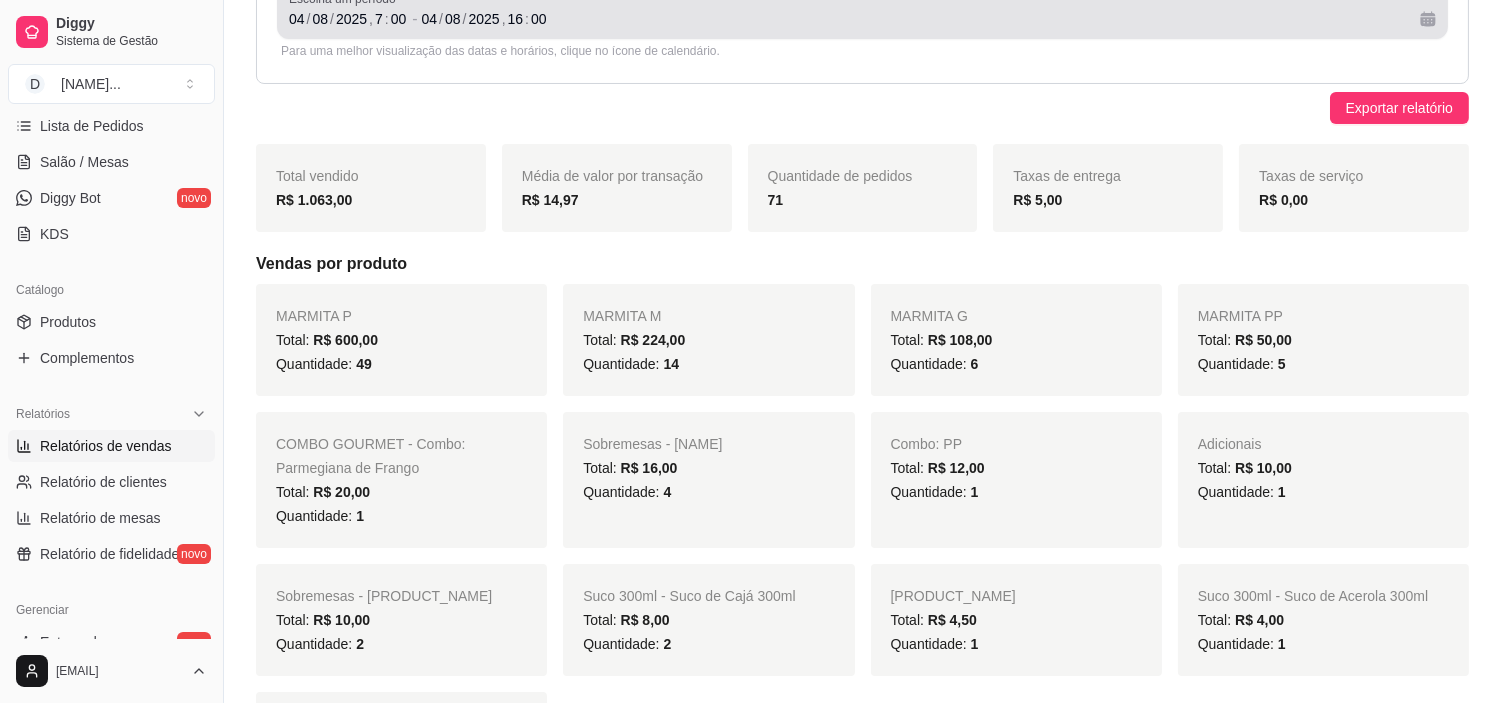 scroll, scrollTop: 111, scrollLeft: 0, axis: vertical 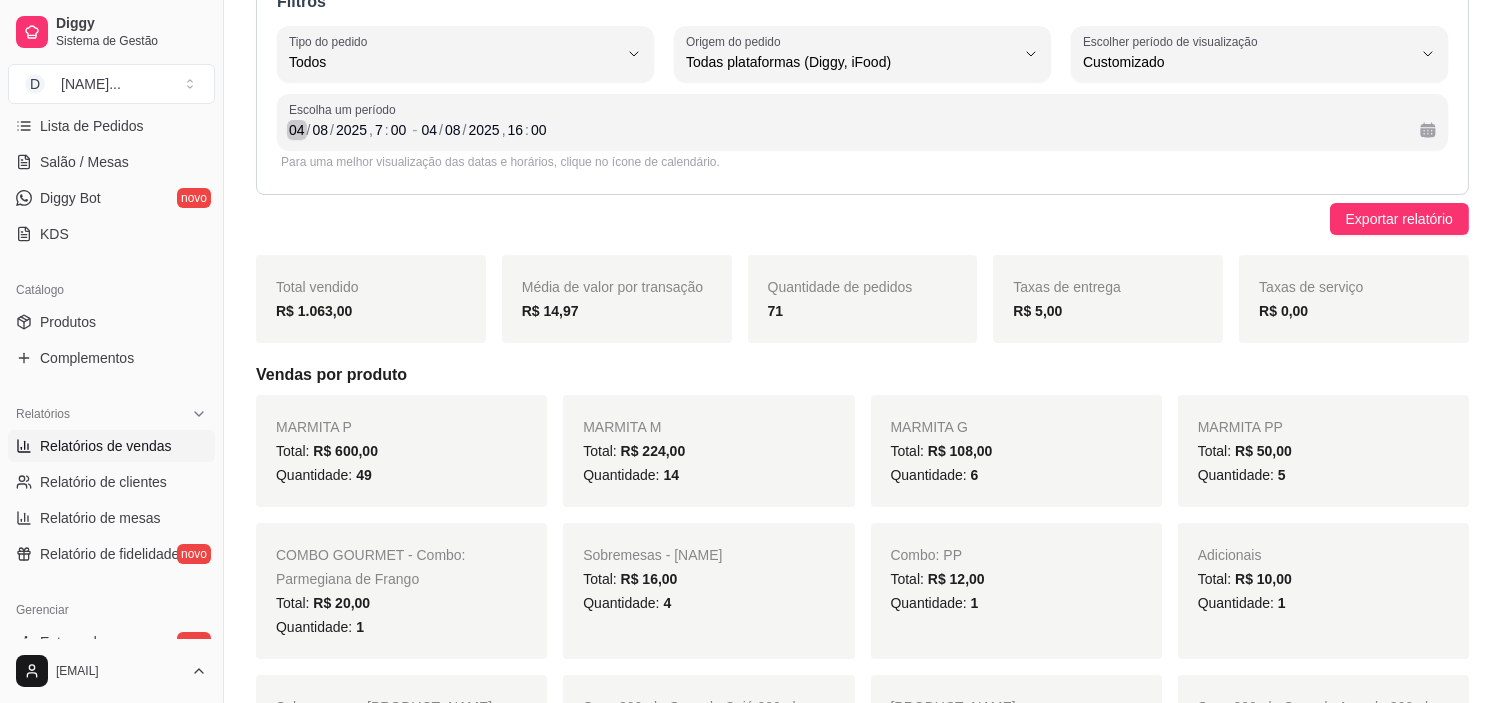 click on "04" at bounding box center [297, 130] 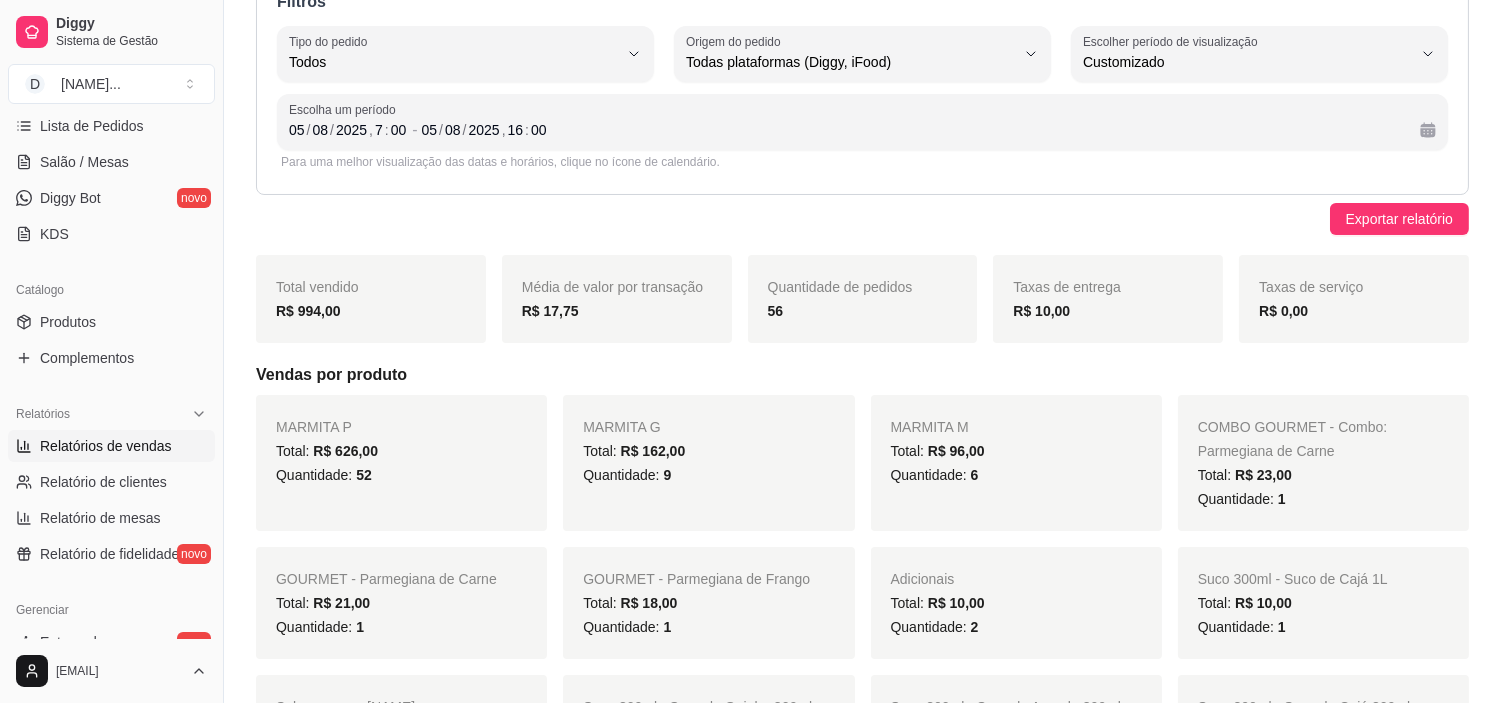 click on "Filtros ALL Tipo do pedido Todos Entrega Retirada Mesa Consumo local Tipo do pedido Todos ALL Origem do pedido Todas plataformas (Diggy, iFood) Diggy iFood Origem do pedido Todas plataformas (Diggy, iFood) -1 Escolher período de visualização Hoje Ontem  7 dias 15 dias 30 dias 45 dias Customizado Escolher período de visualização Customizado Escolha um período [DATE] ,  7 : 00 - [DATE] ,  16 : 00 Para uma melhor visualização das datas e horários, clique no ícone de calendário." at bounding box center (862, 82) 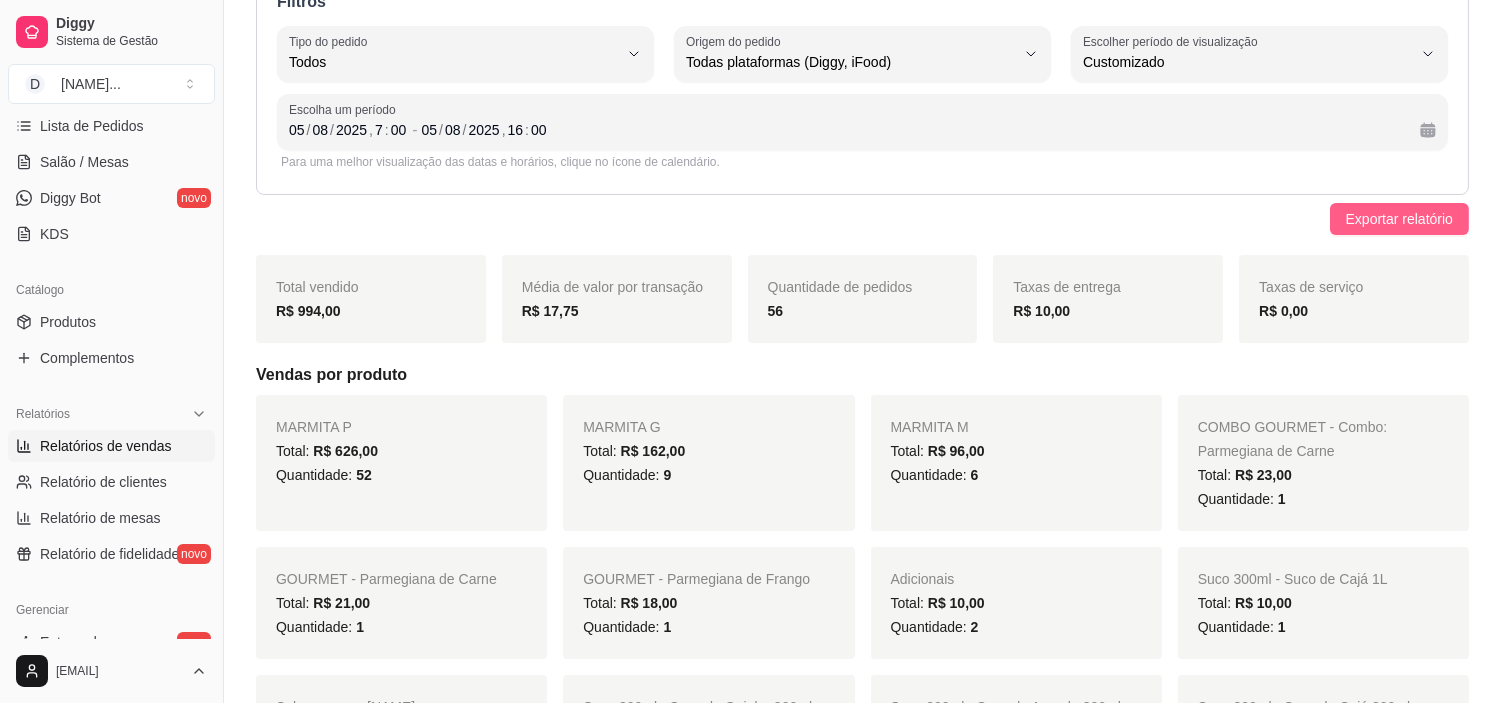 click on "Exportar relatório" at bounding box center [1399, 219] 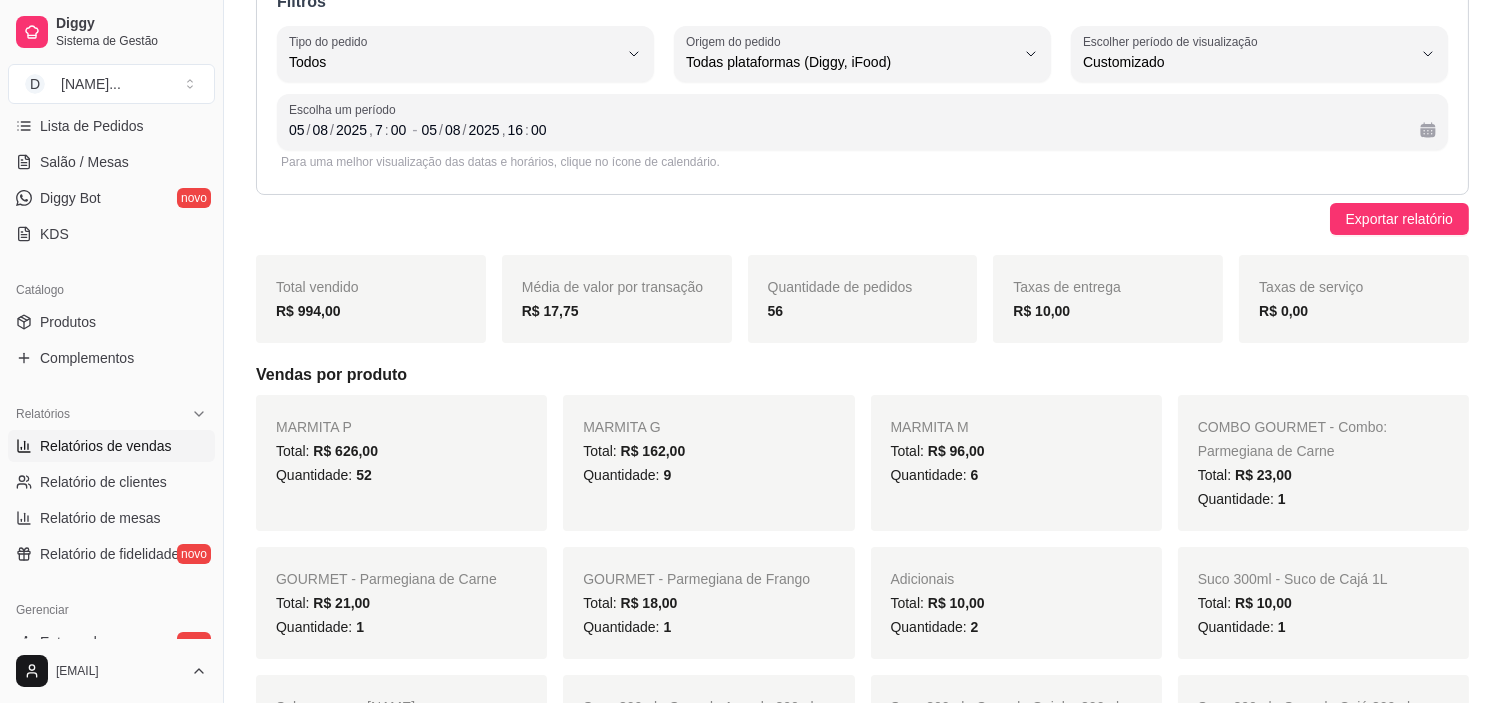 scroll, scrollTop: 0, scrollLeft: 0, axis: both 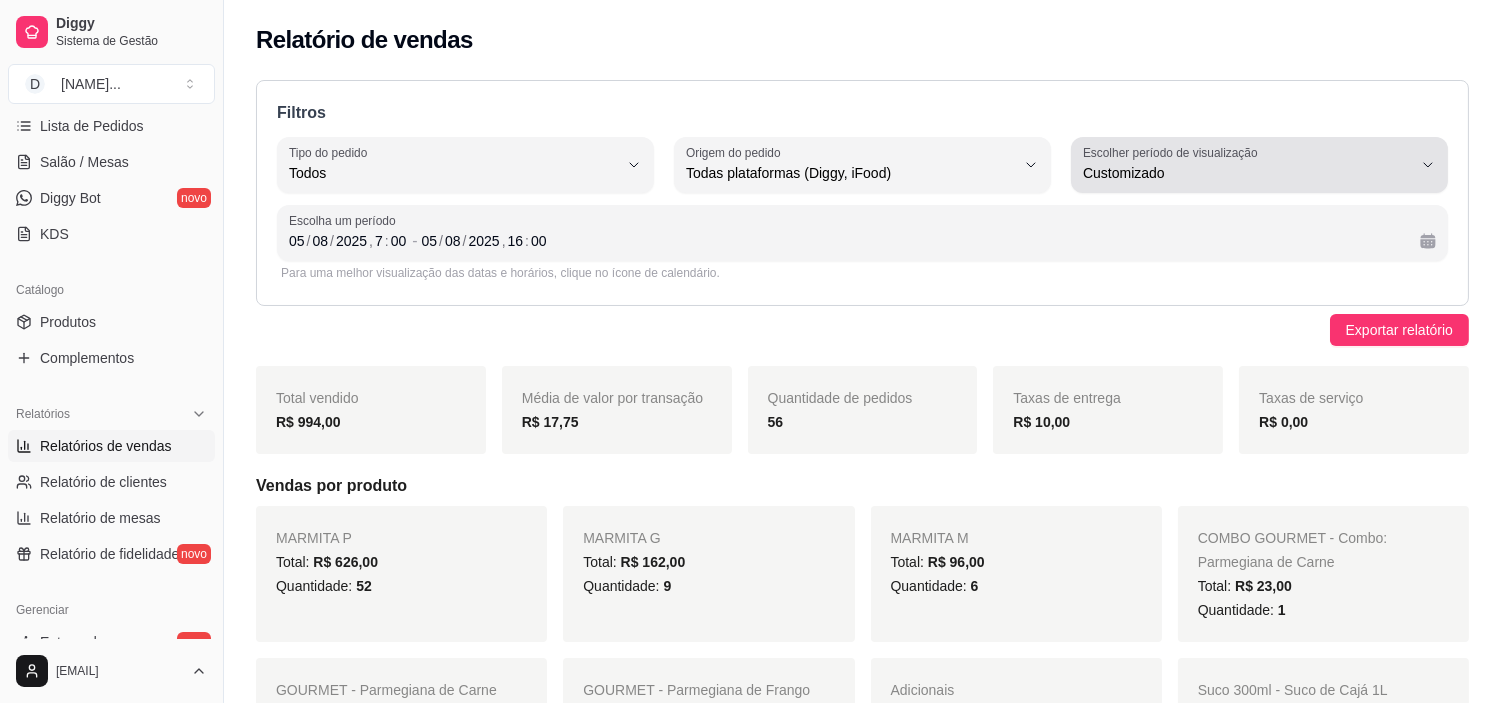 click on "Escolher período de visualização Customizado" at bounding box center [1259, 165] 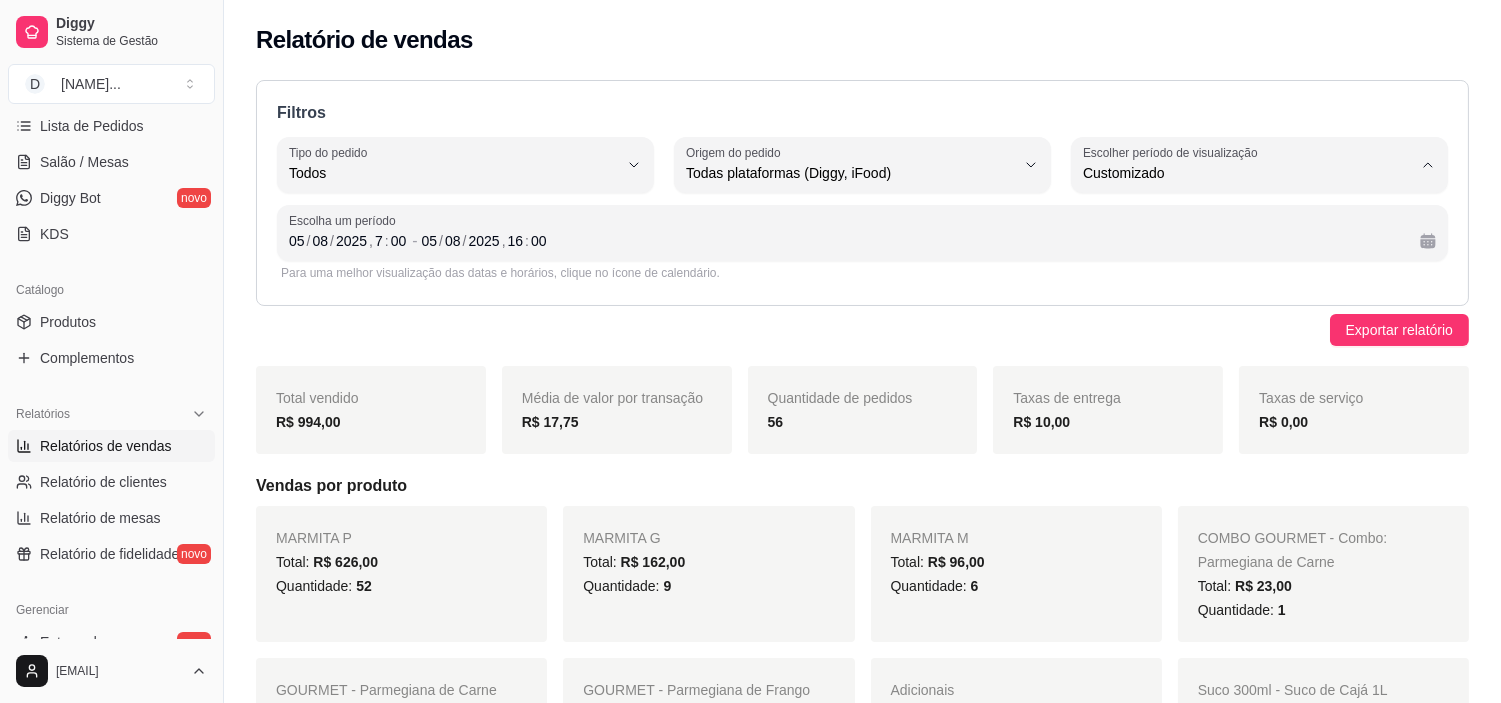 click on "Ontem" at bounding box center [1250, 253] 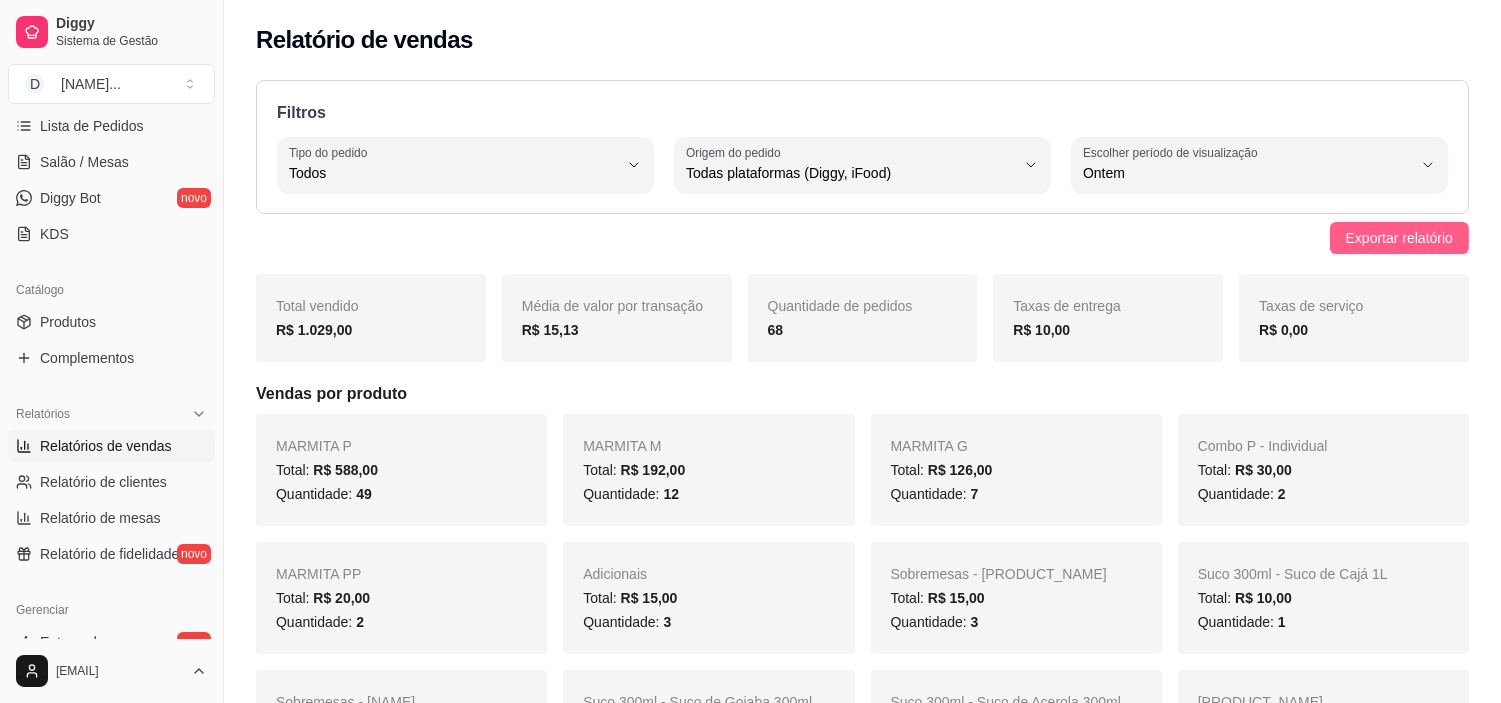click on "Exportar relatório" at bounding box center (1399, 238) 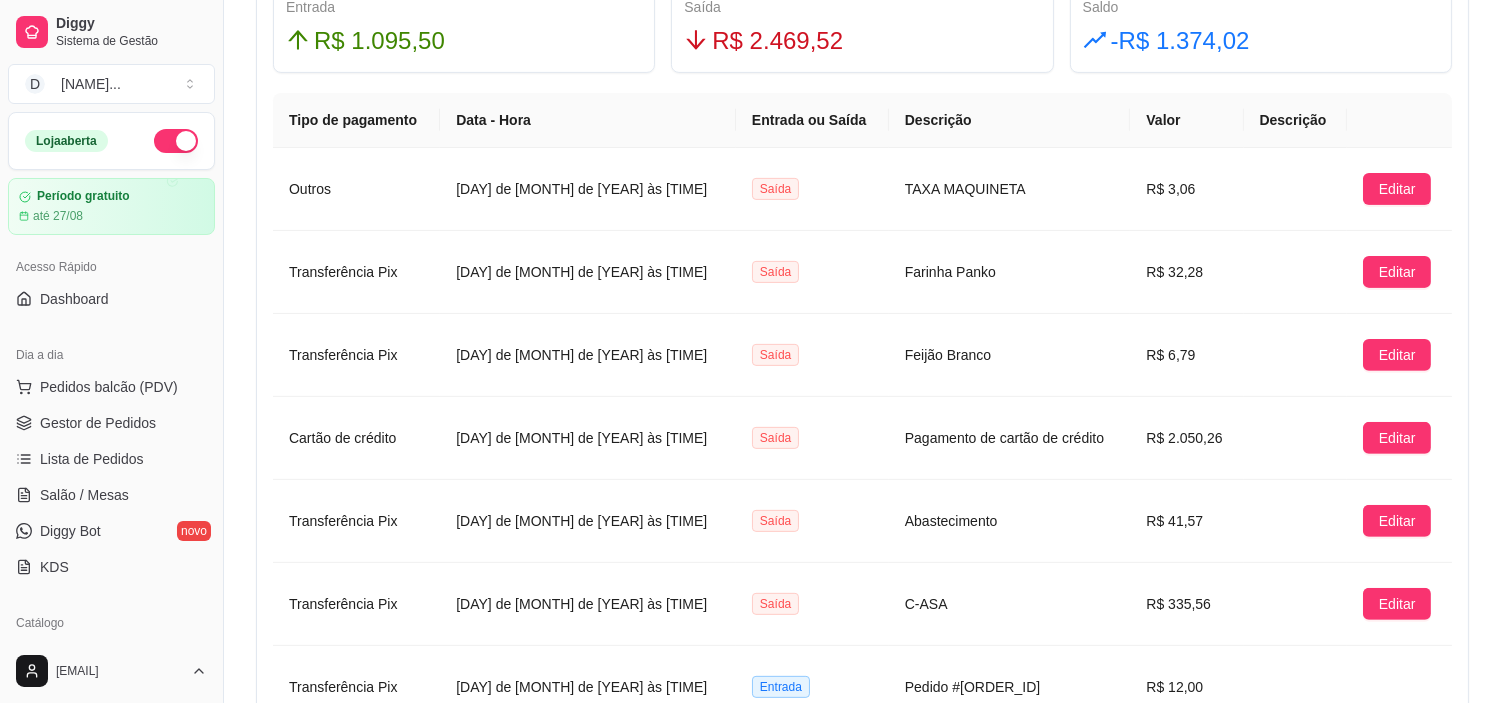 scroll, scrollTop: 1444, scrollLeft: 0, axis: vertical 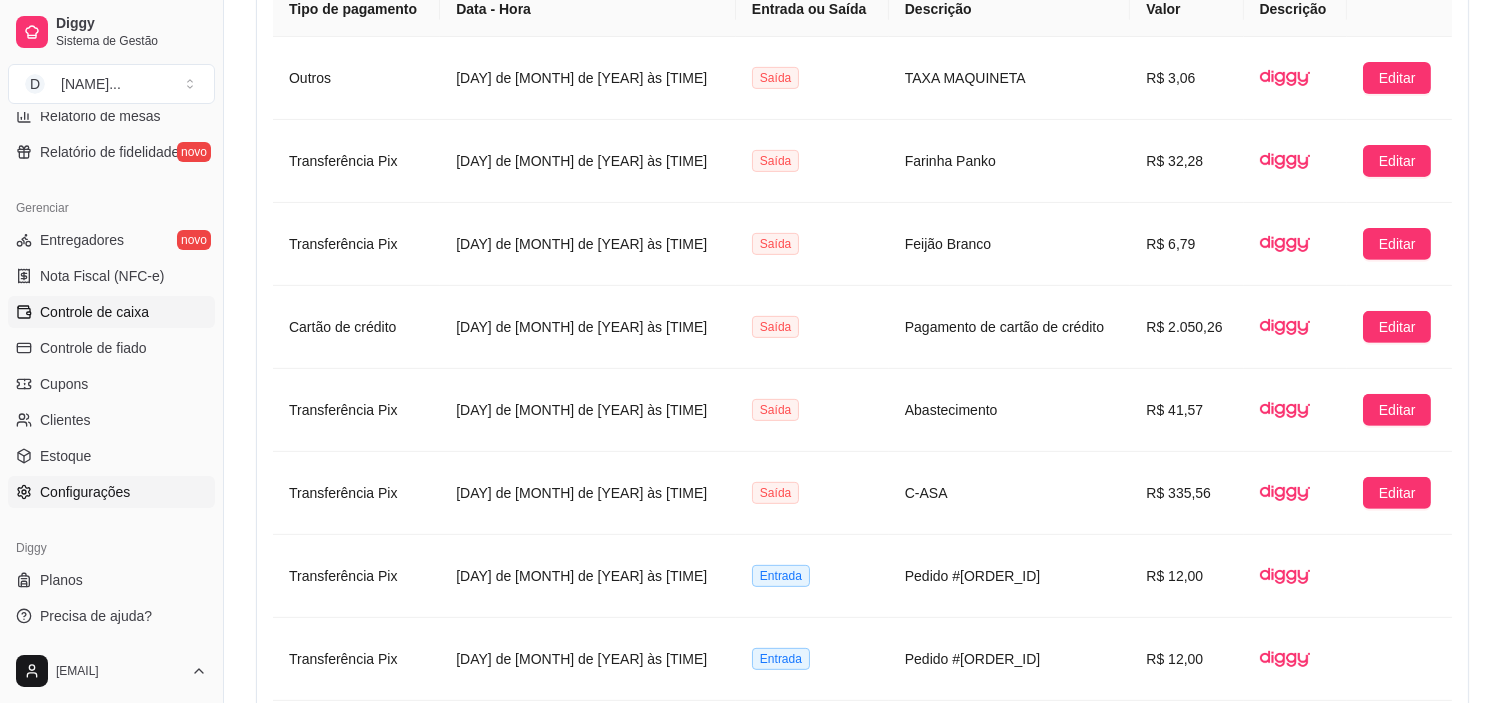 drag, startPoint x: 61, startPoint y: 486, endPoint x: 51, endPoint y: 495, distance: 13.453624 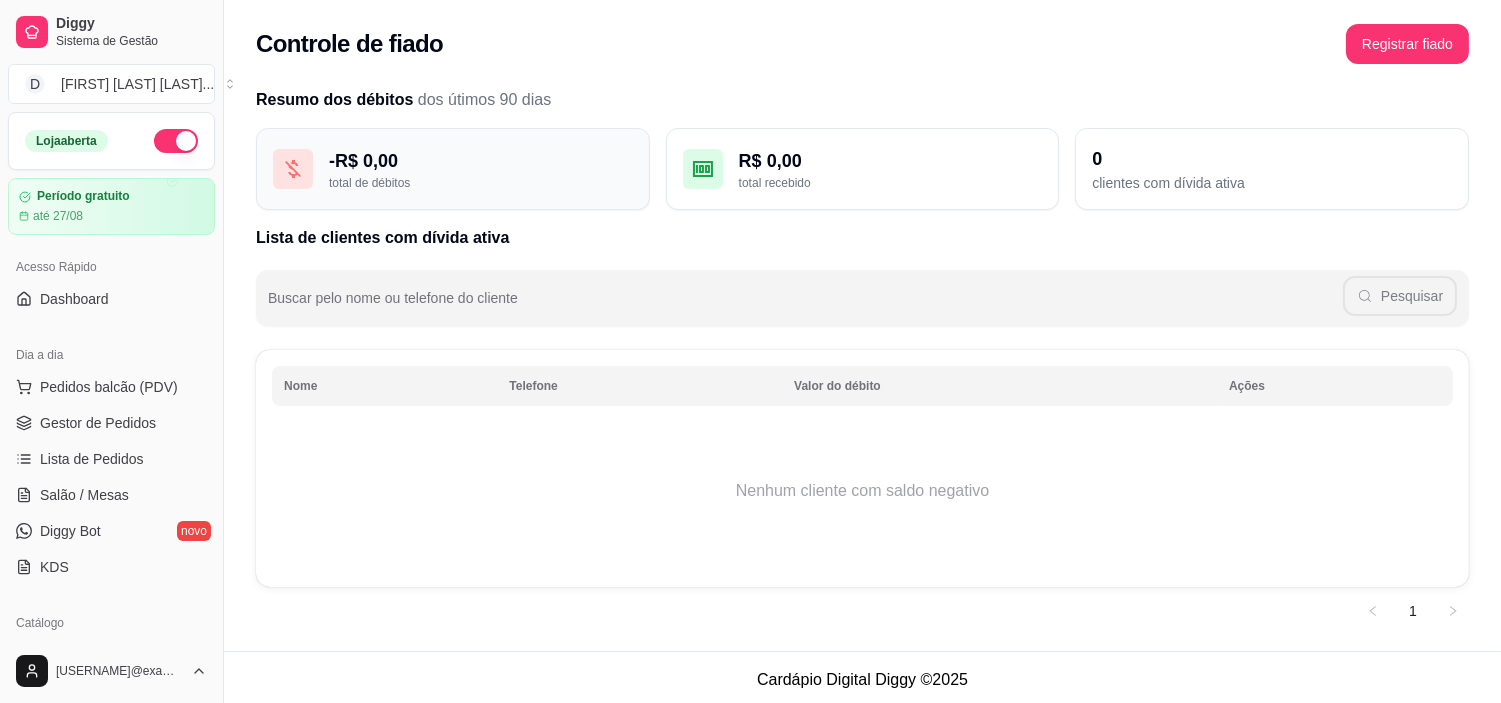 scroll, scrollTop: 4, scrollLeft: 0, axis: vertical 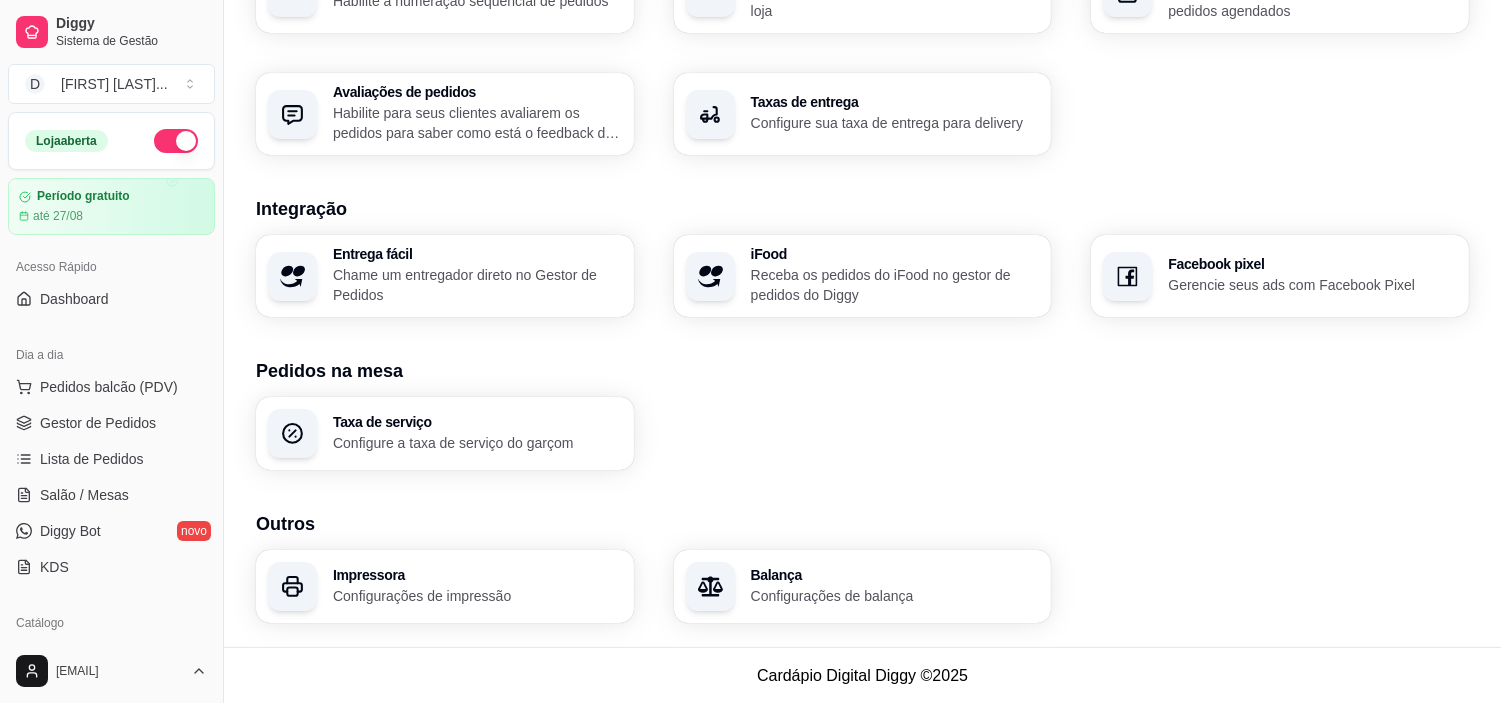click on "Taxa de serviço Configure a taxa de serviço do garçom" at bounding box center (862, 433) 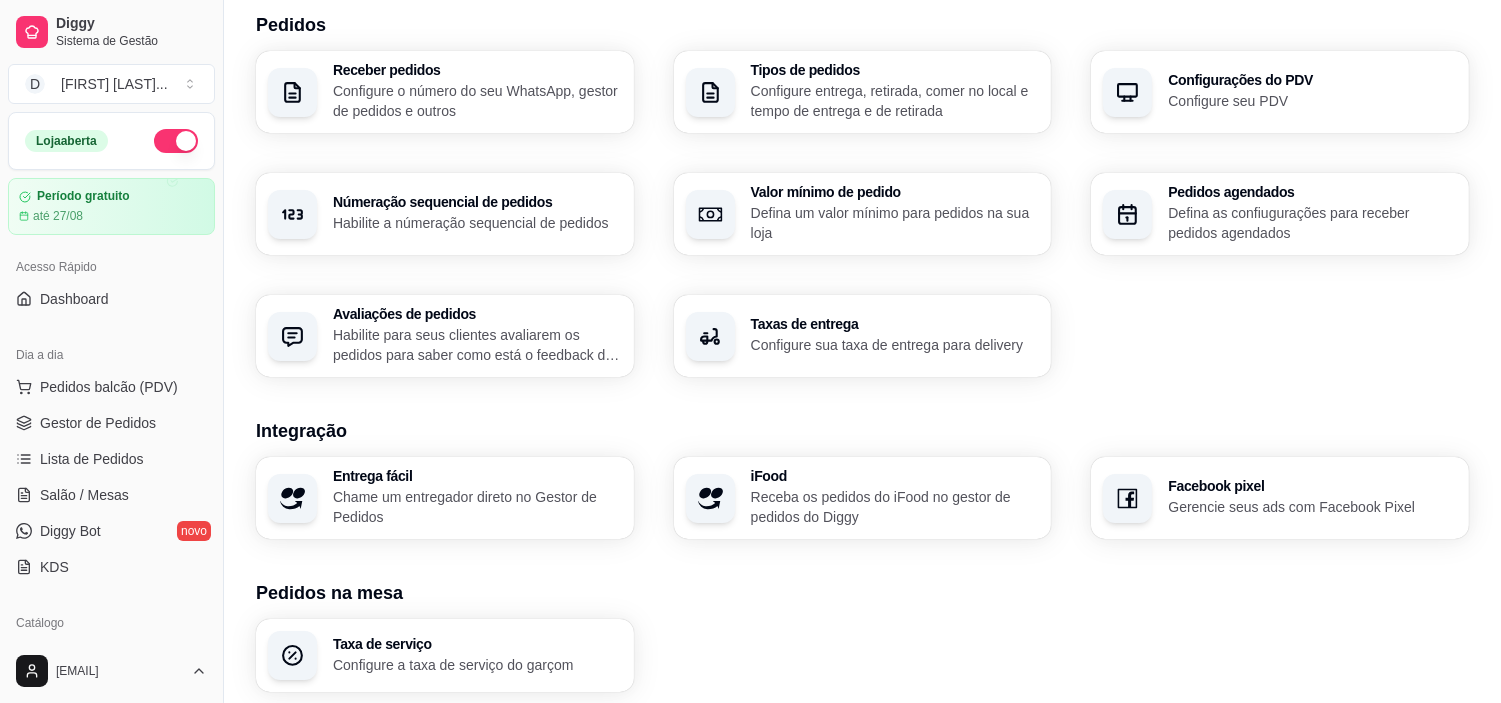 scroll, scrollTop: 364, scrollLeft: 0, axis: vertical 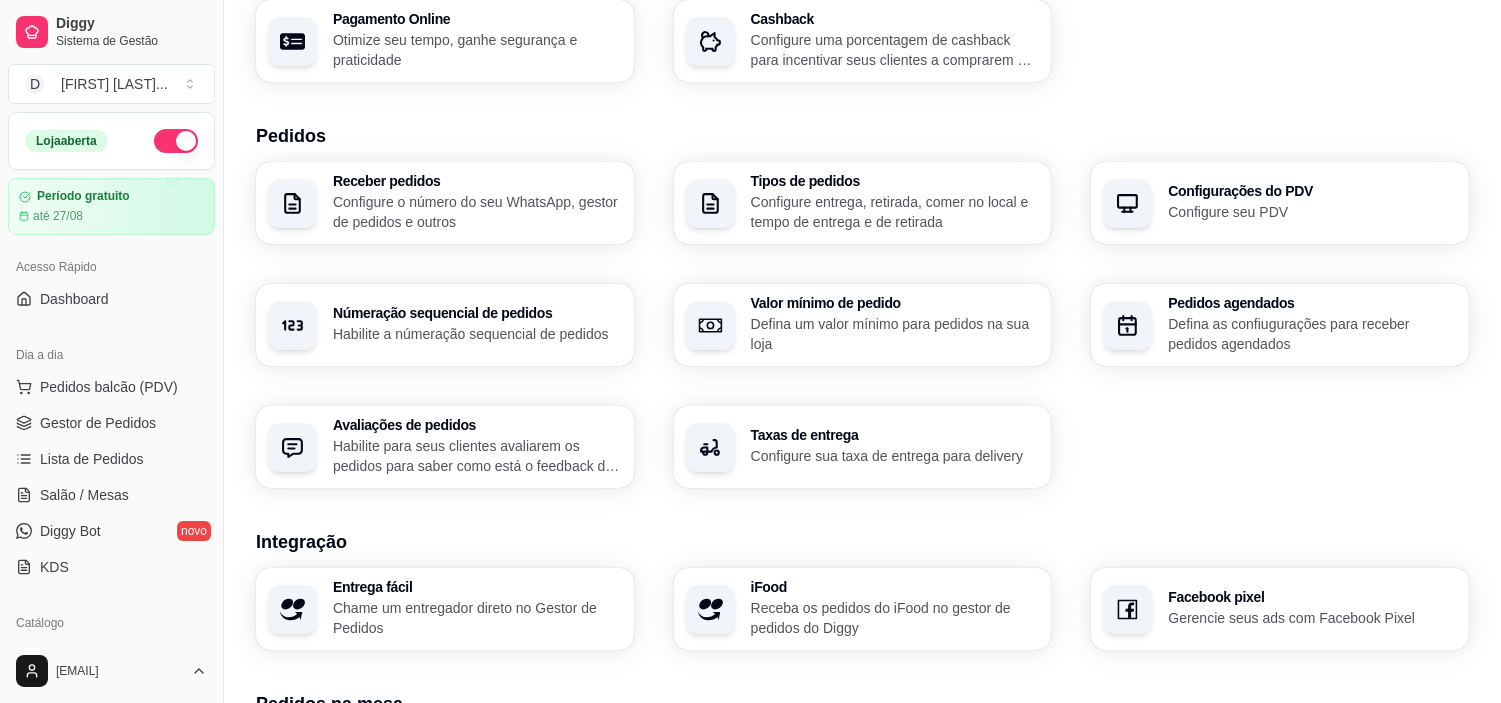 click on "Habilite a númeração sequencial de pedidos" at bounding box center [477, 334] 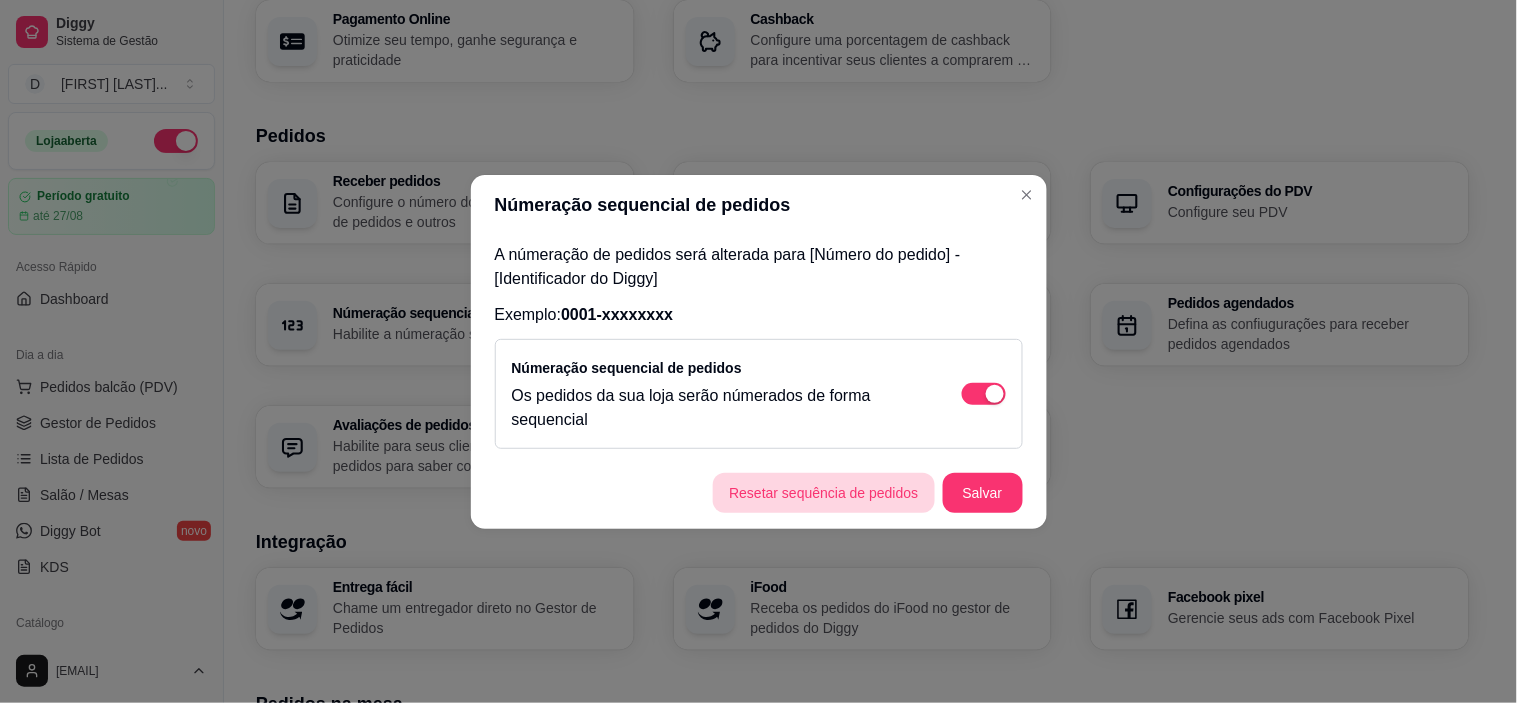 click on "Resetar sequência de pedidos" at bounding box center [823, 493] 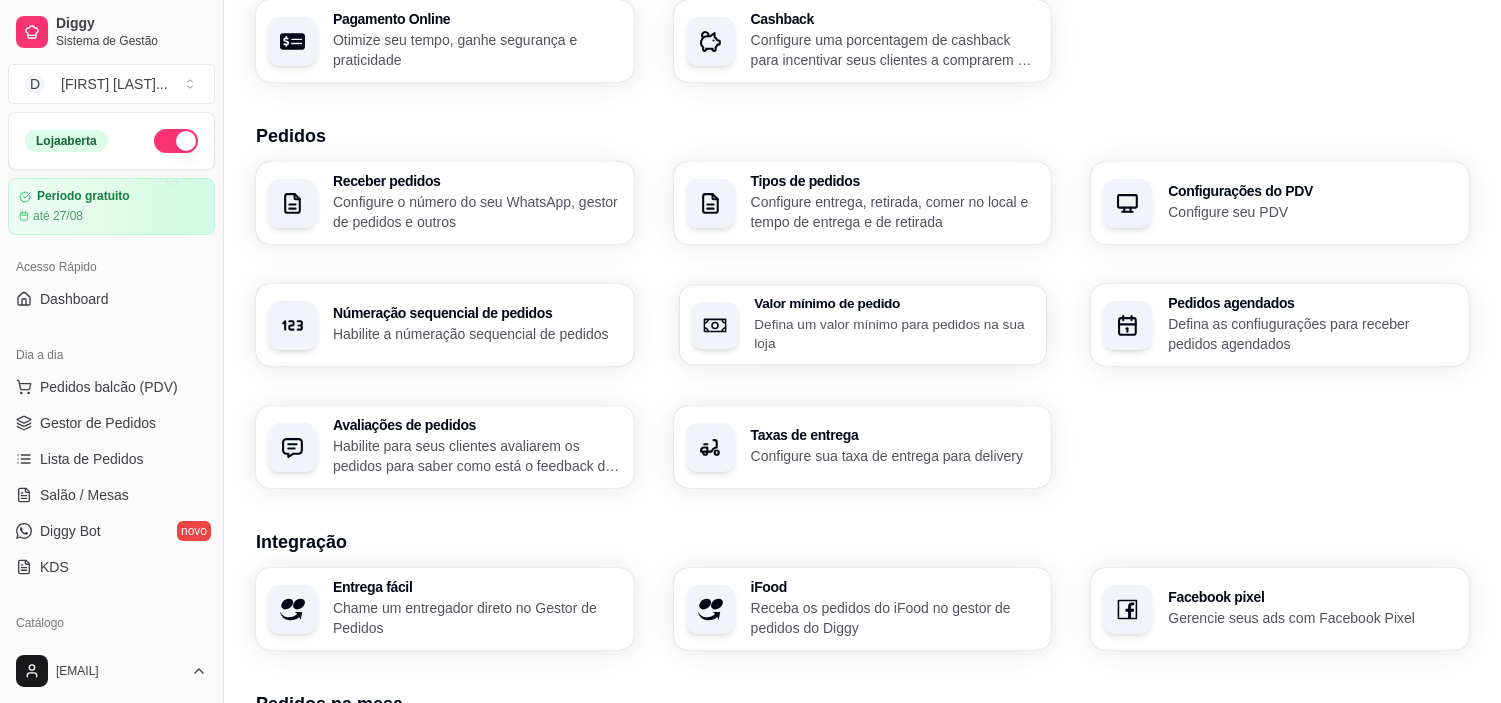 click on "Defina um valor mínimo para pedidos na sua loja" at bounding box center [894, 333] 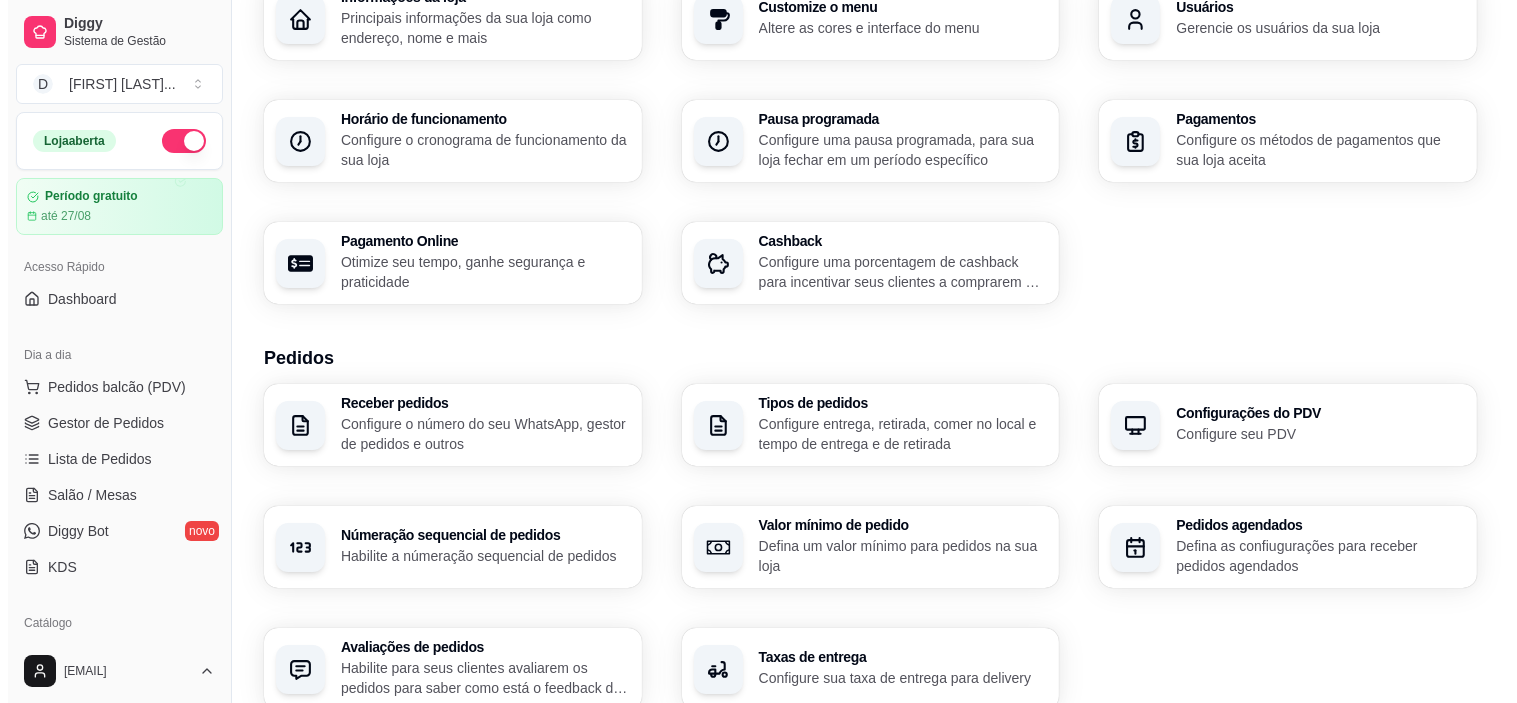 scroll, scrollTop: 31, scrollLeft: 0, axis: vertical 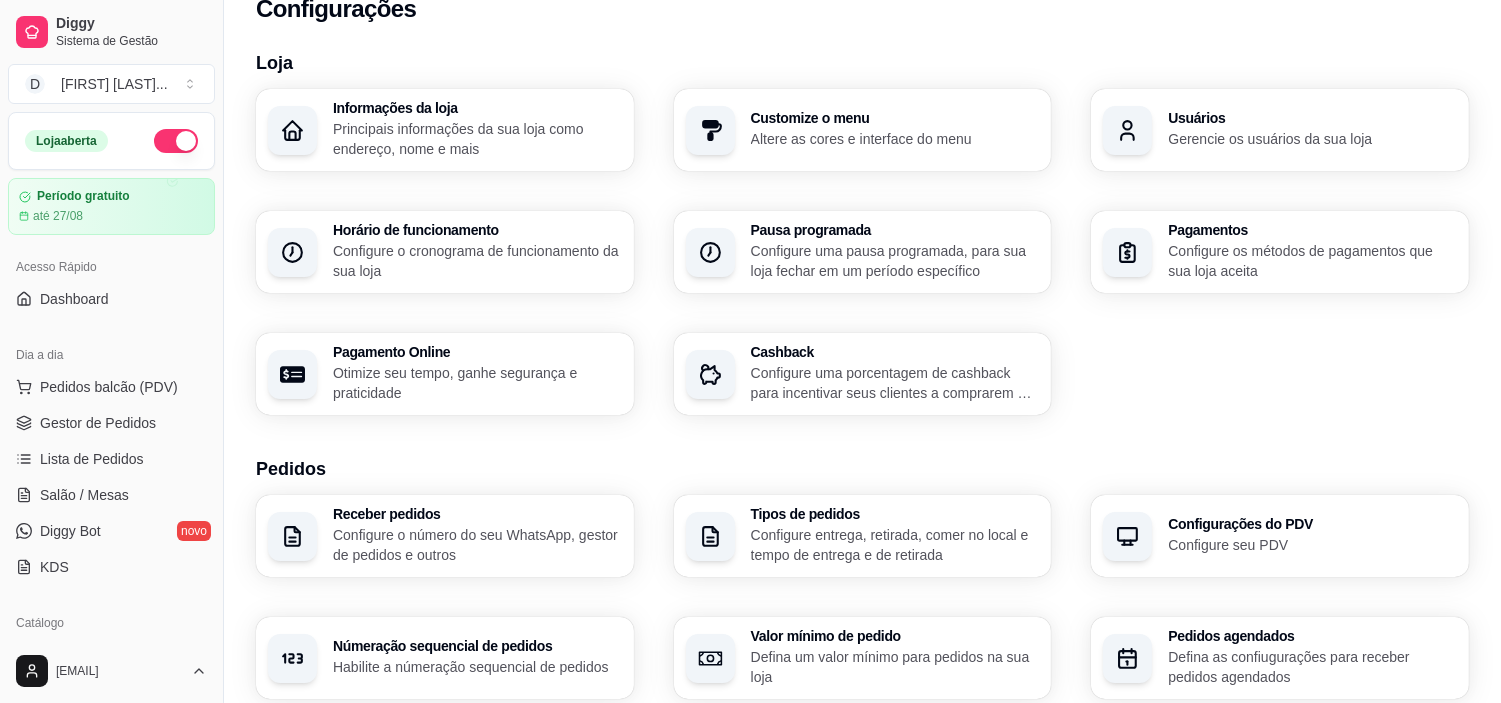 click on "Pagamento Online" at bounding box center (477, 352) 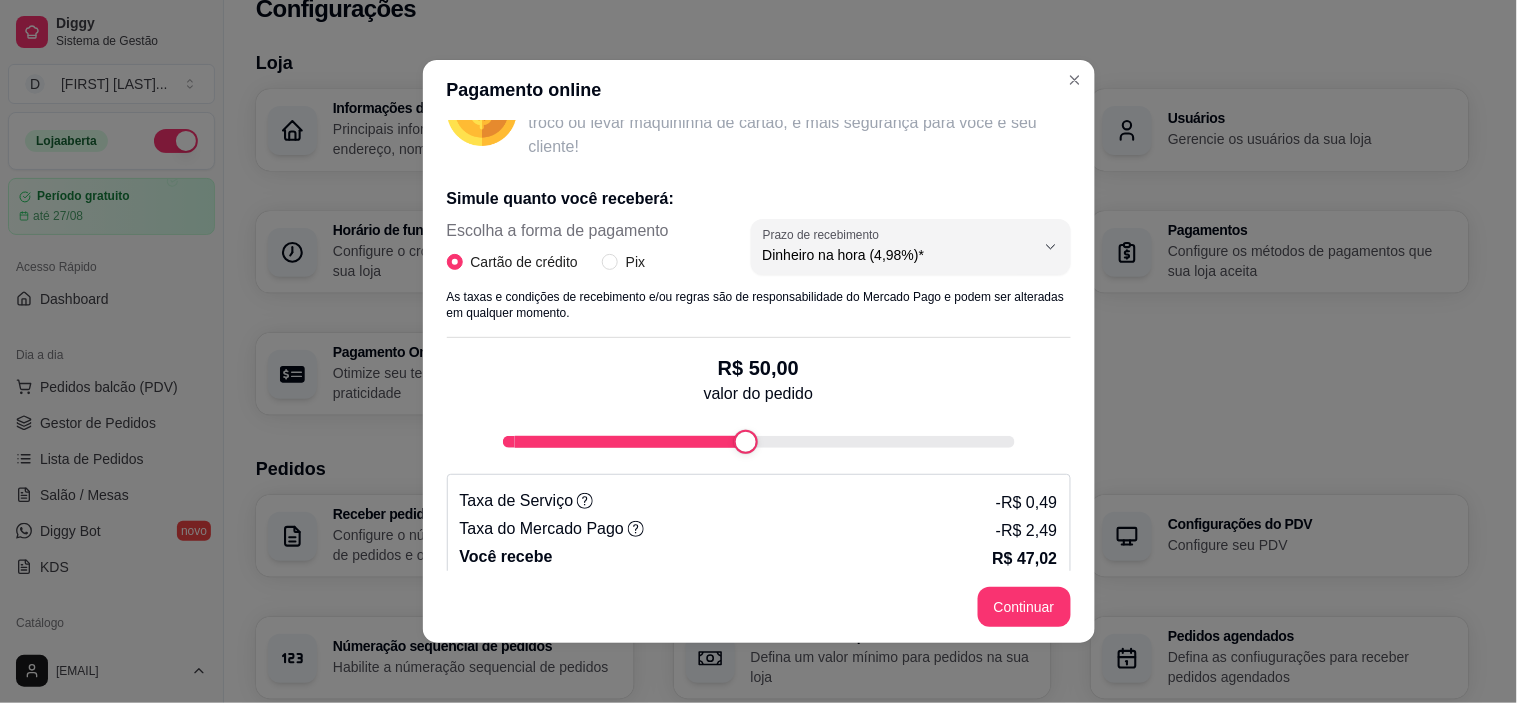 scroll, scrollTop: 354, scrollLeft: 0, axis: vertical 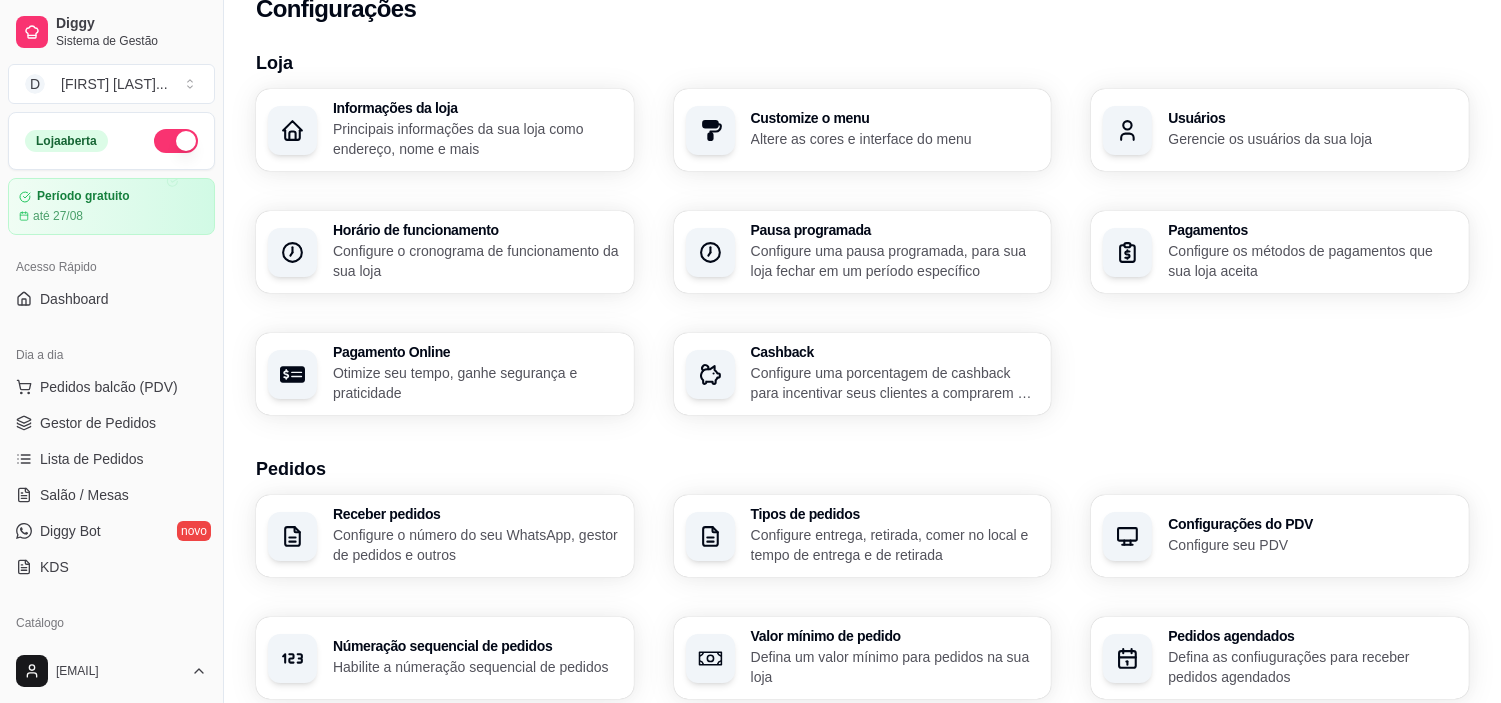 click on "Pagamentos Configure os métodos de pagamentos que sua loja aceita" at bounding box center [1280, 252] 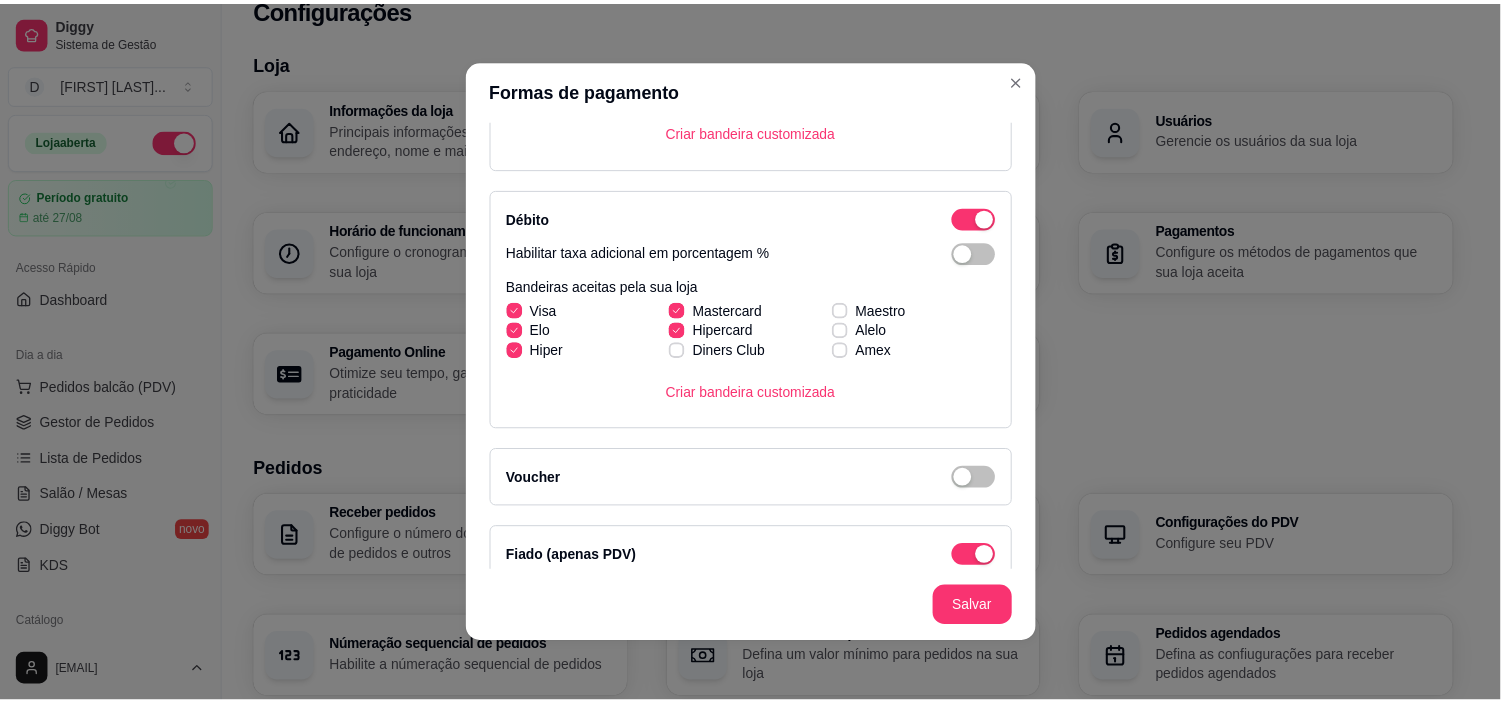 scroll, scrollTop: 577, scrollLeft: 0, axis: vertical 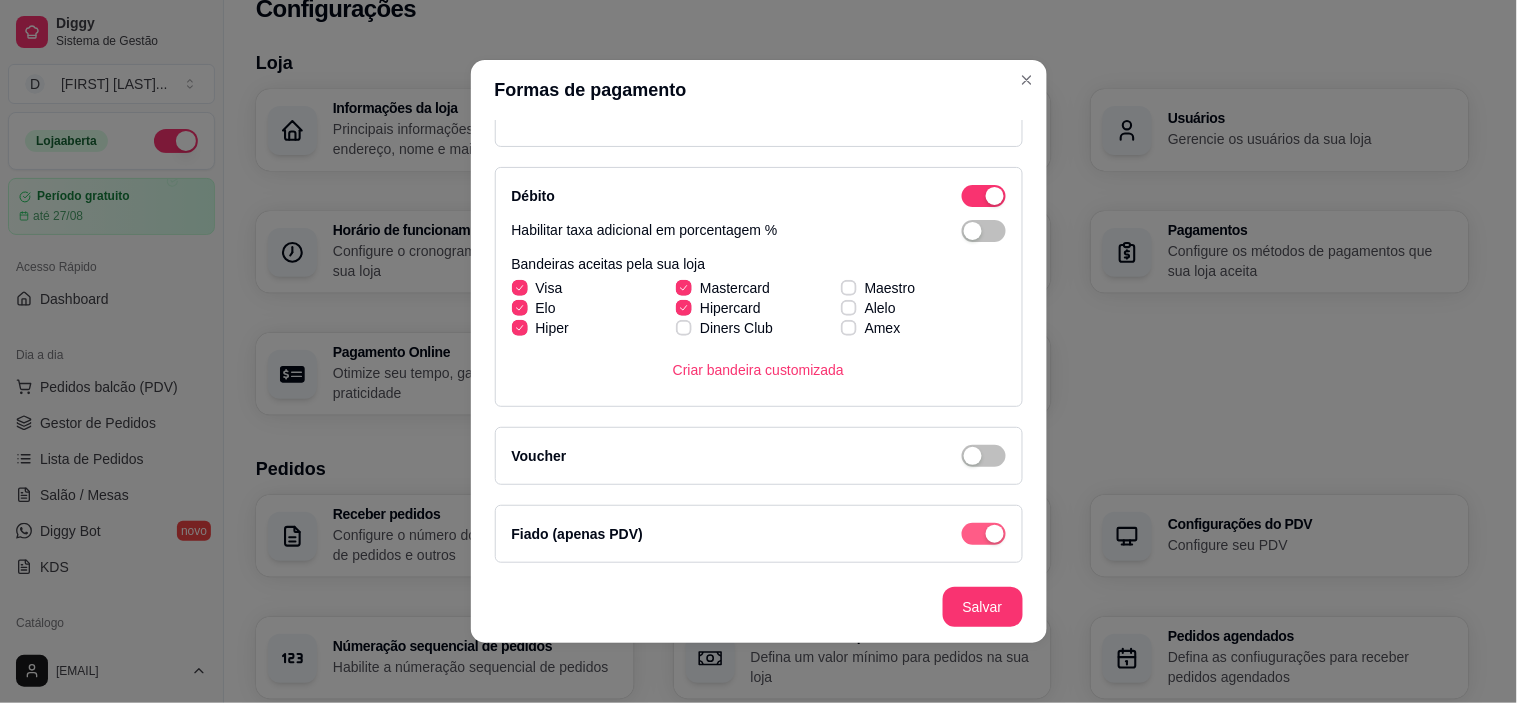 click at bounding box center [995, -420] 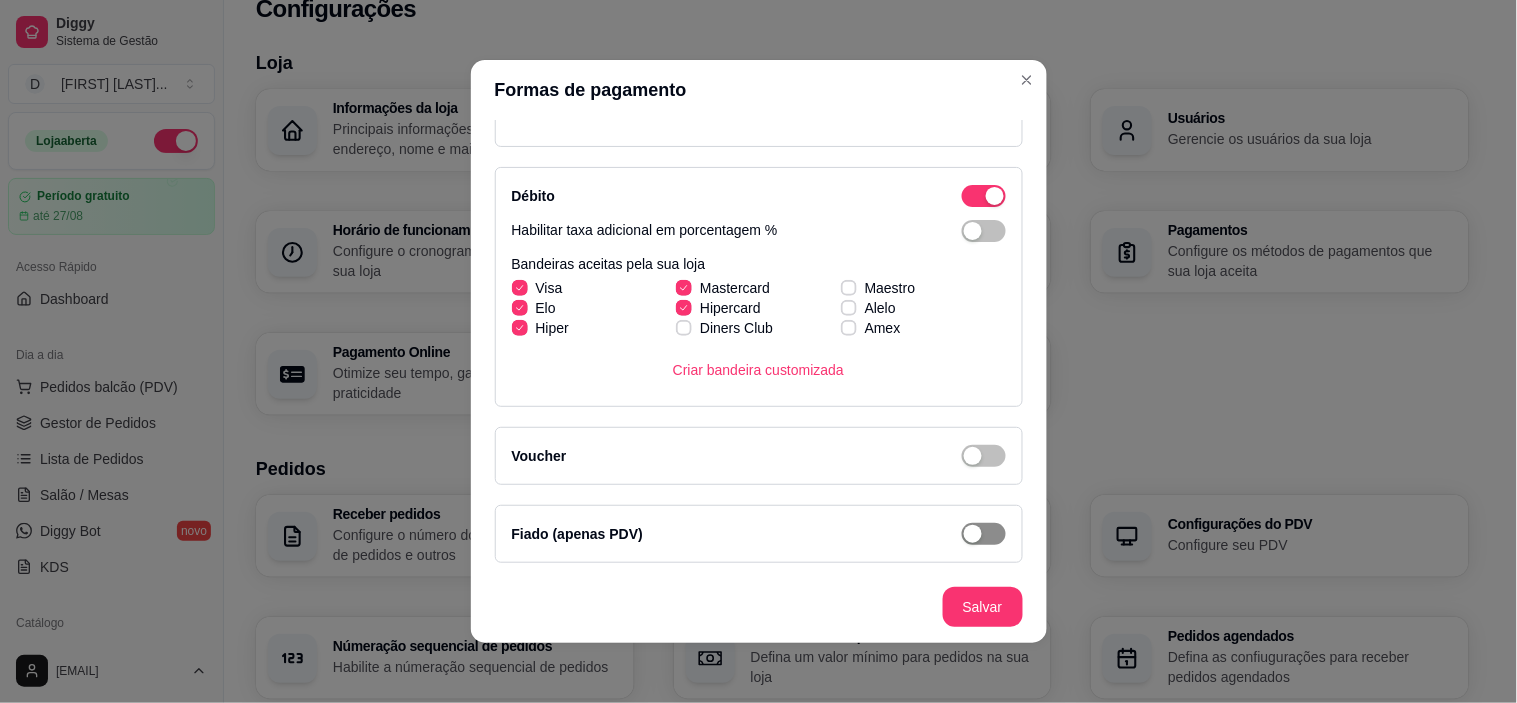 click at bounding box center [995, -420] 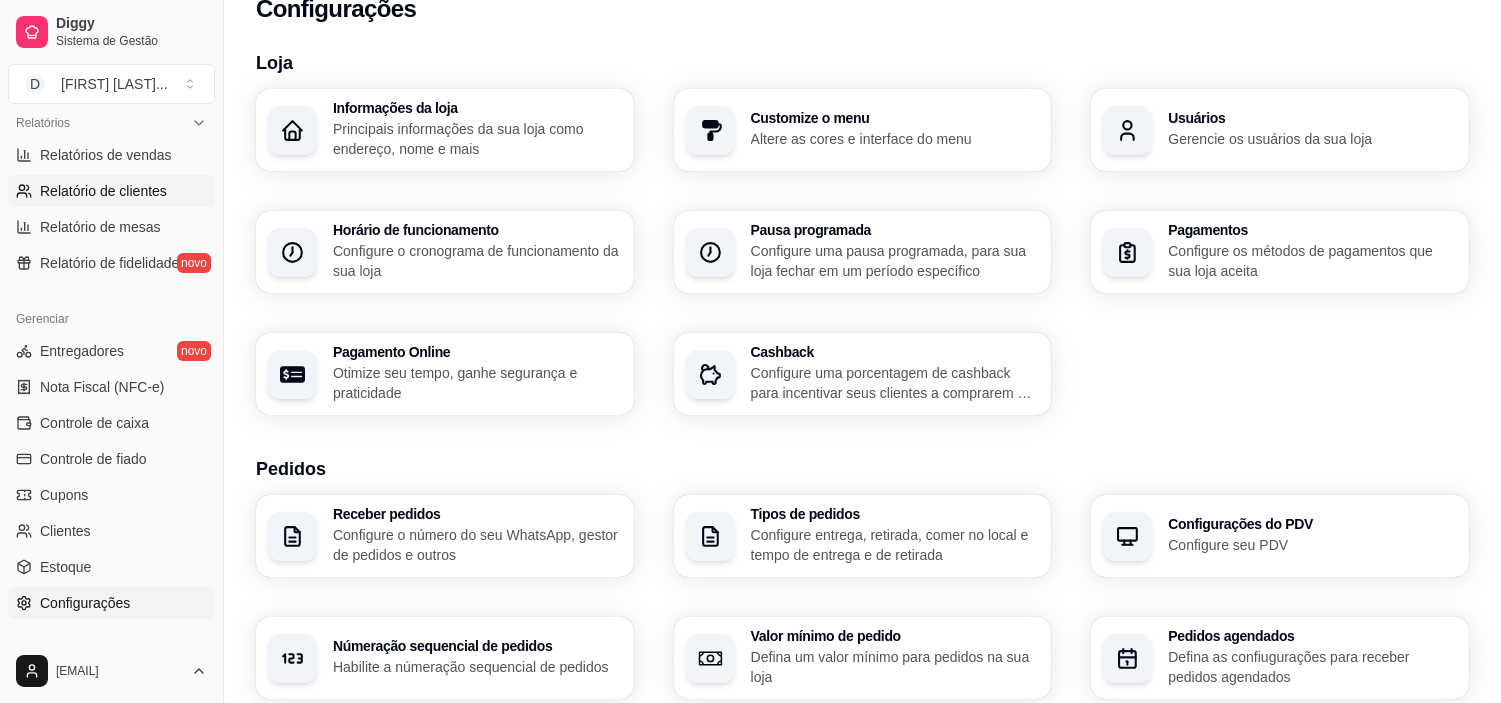 scroll, scrollTop: 735, scrollLeft: 0, axis: vertical 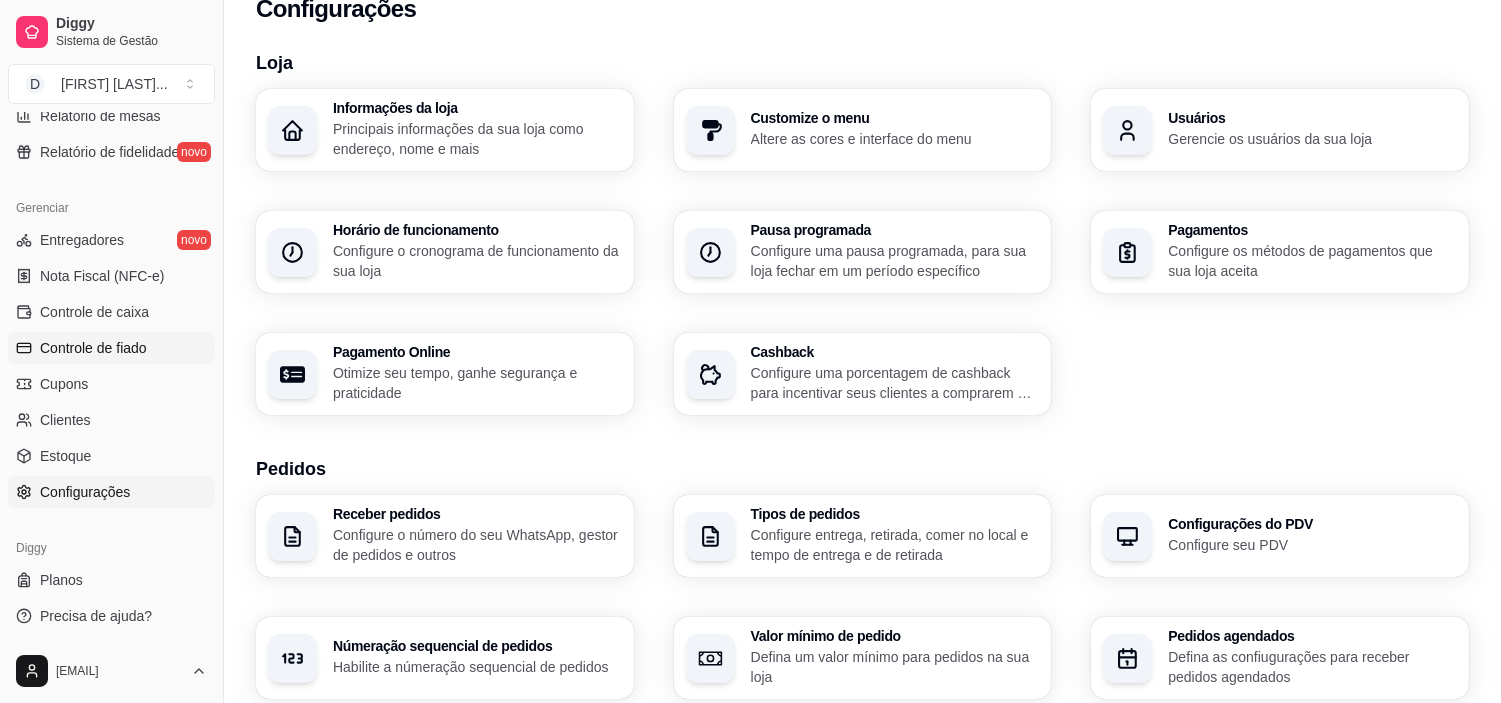 click on "Controle de fiado" at bounding box center (93, 348) 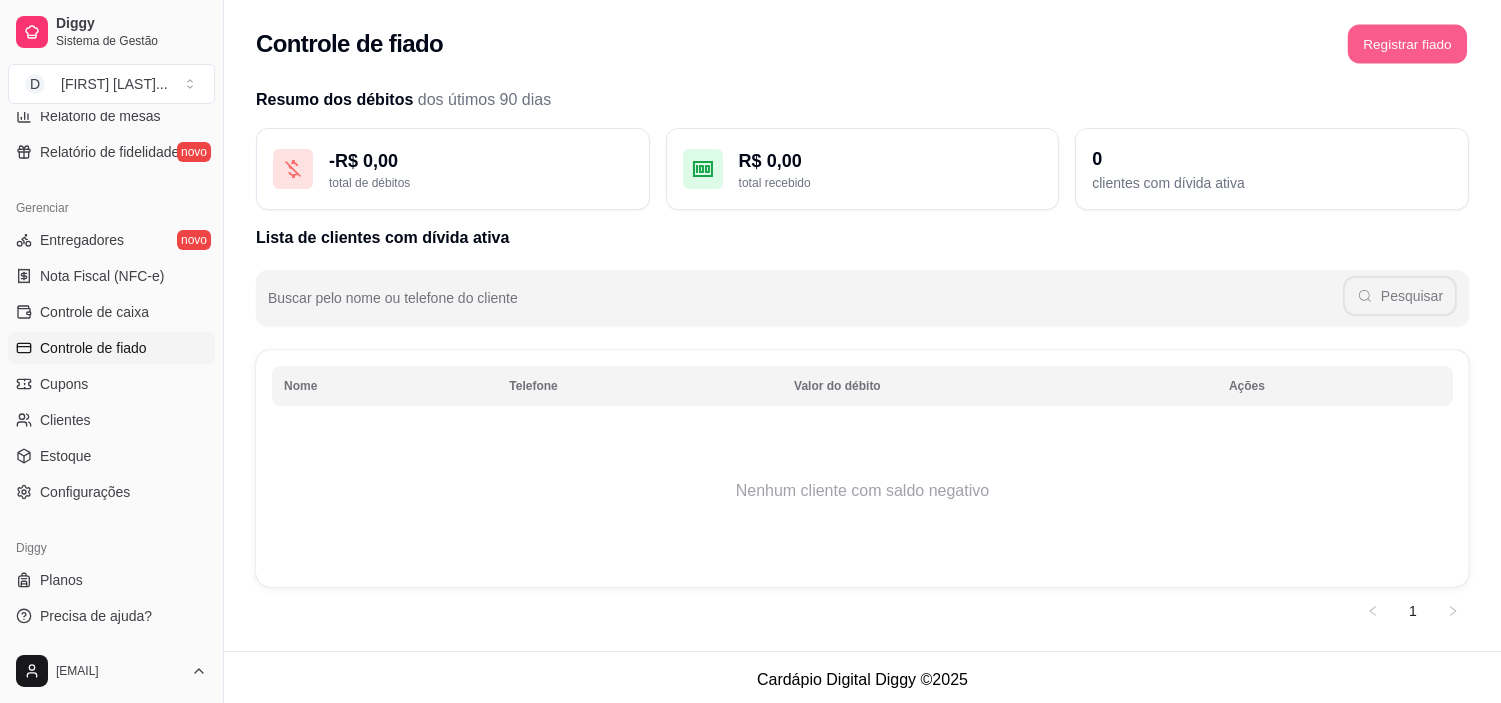 click on "Registrar fiado" at bounding box center (1407, 44) 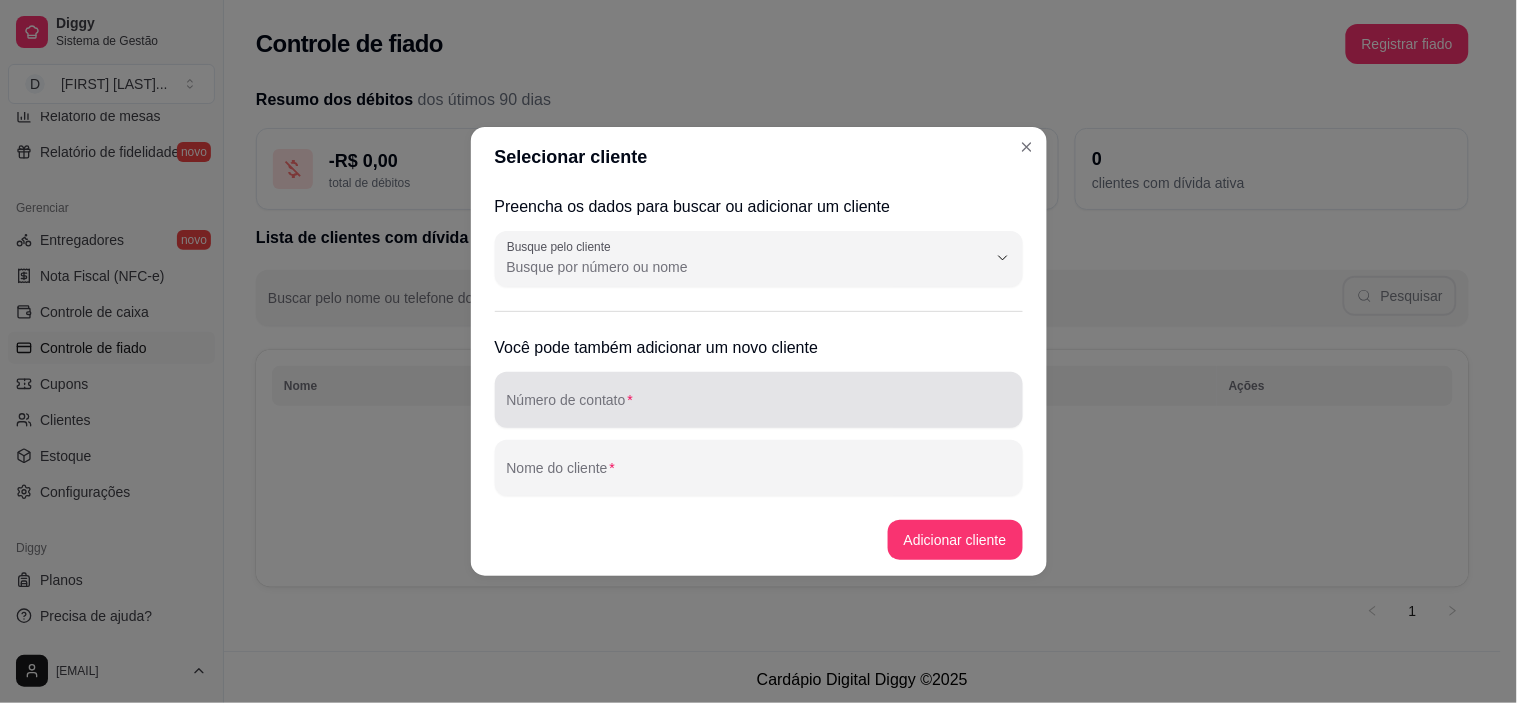 click at bounding box center [759, 400] 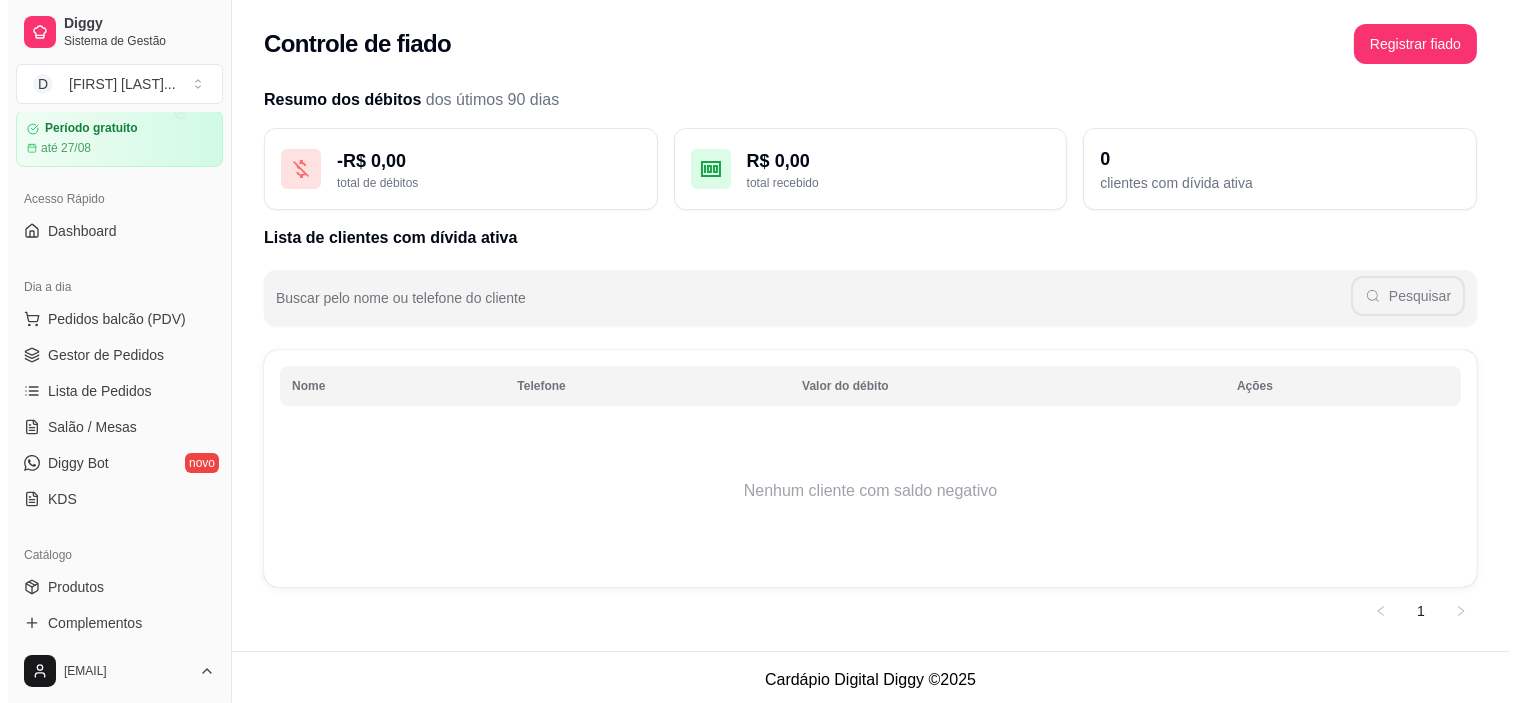 scroll, scrollTop: 0, scrollLeft: 0, axis: both 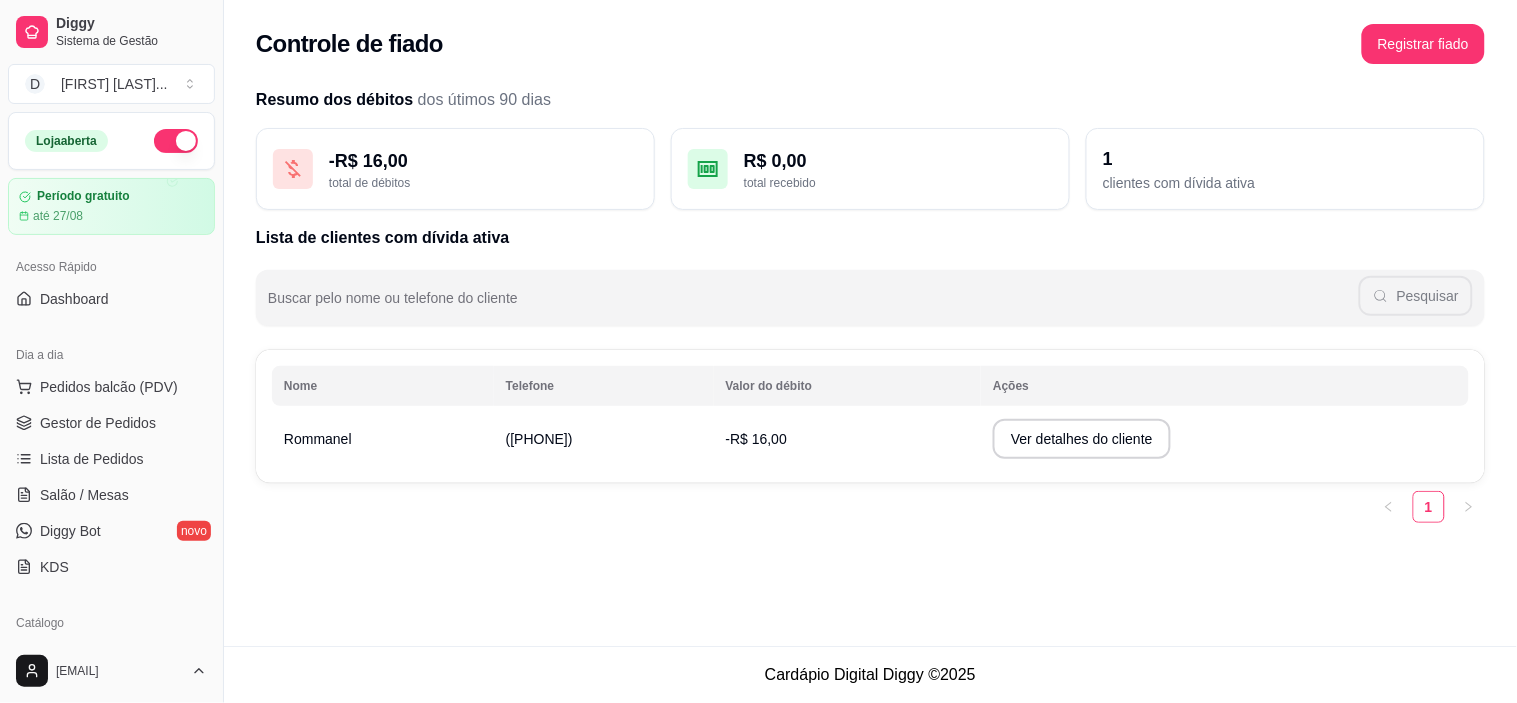 click on "Rommanel" at bounding box center [318, 439] 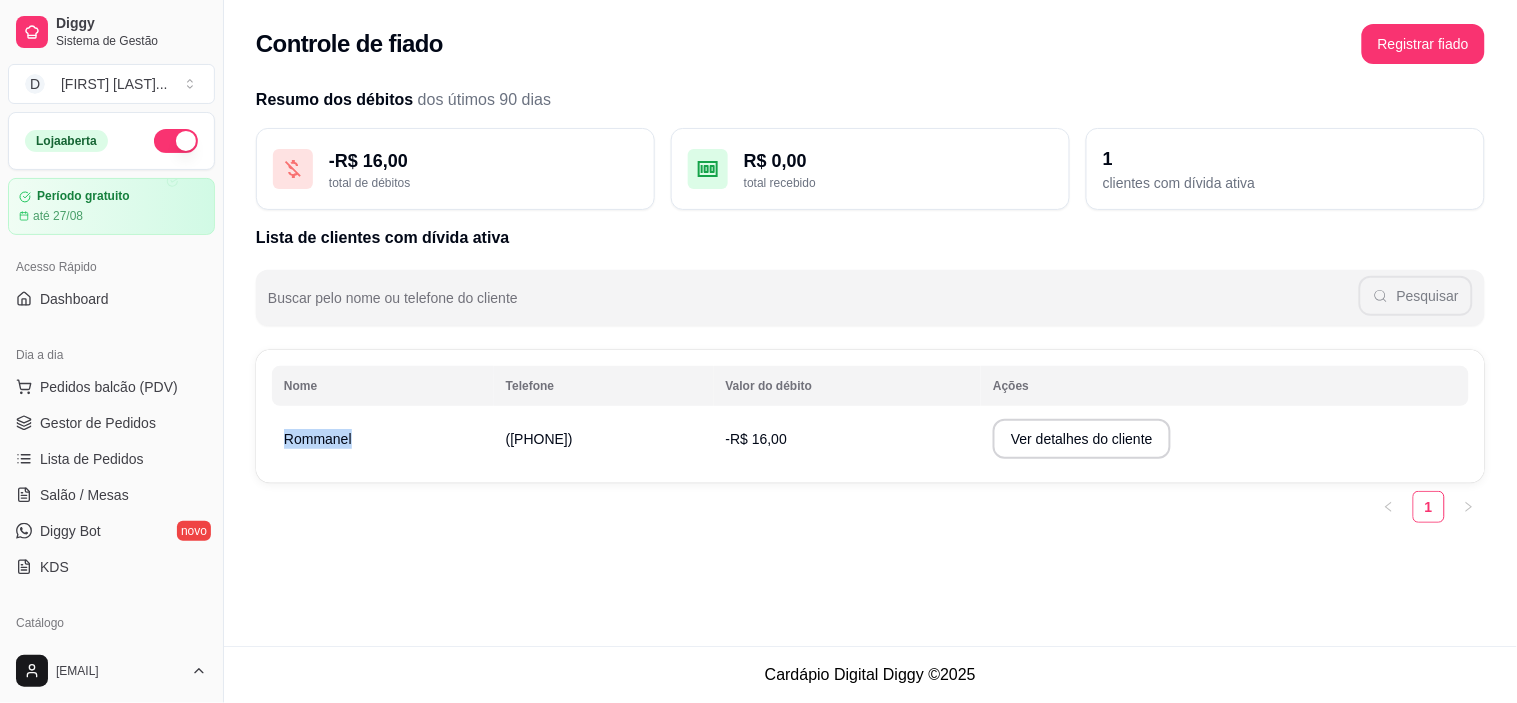 click on "Rommanel" at bounding box center [318, 439] 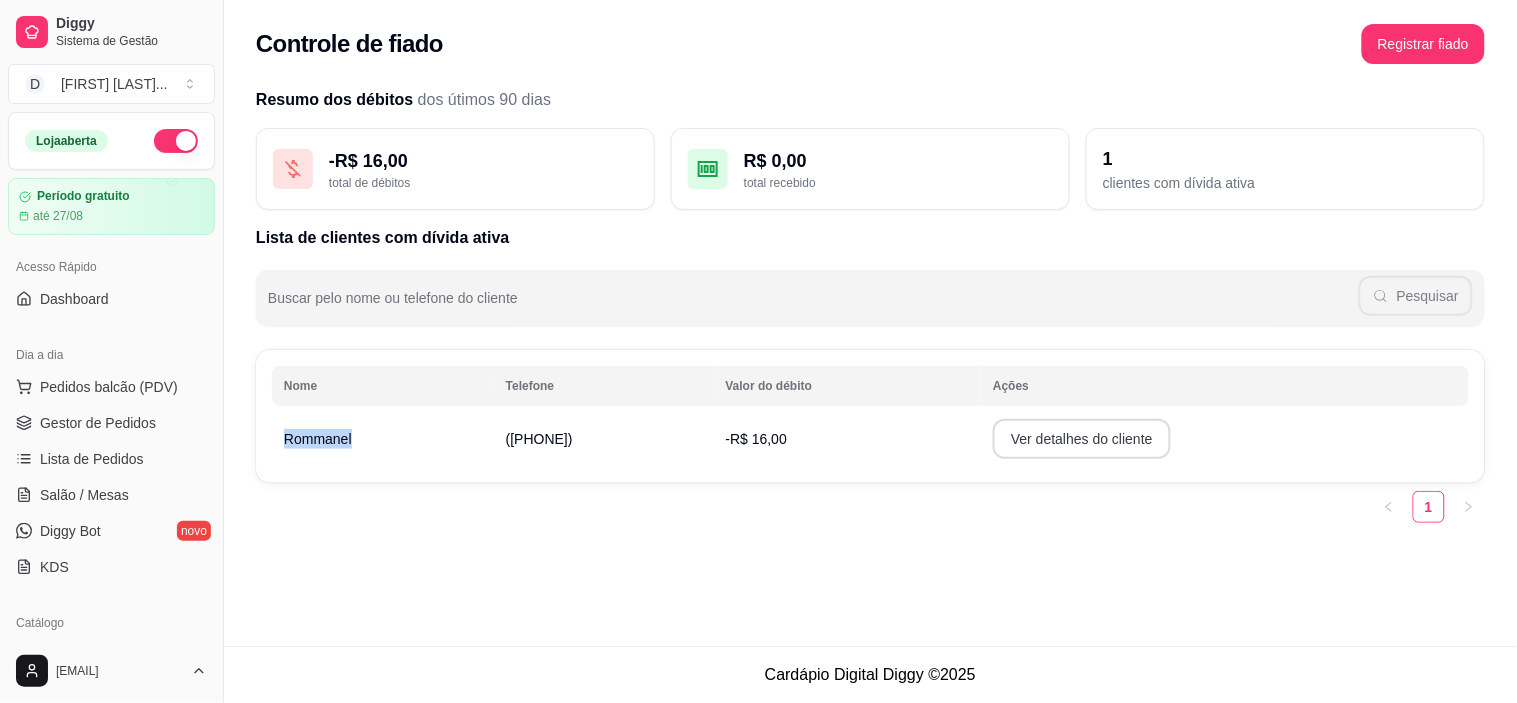 click on "Ver detalhes do cliente" at bounding box center [1082, 439] 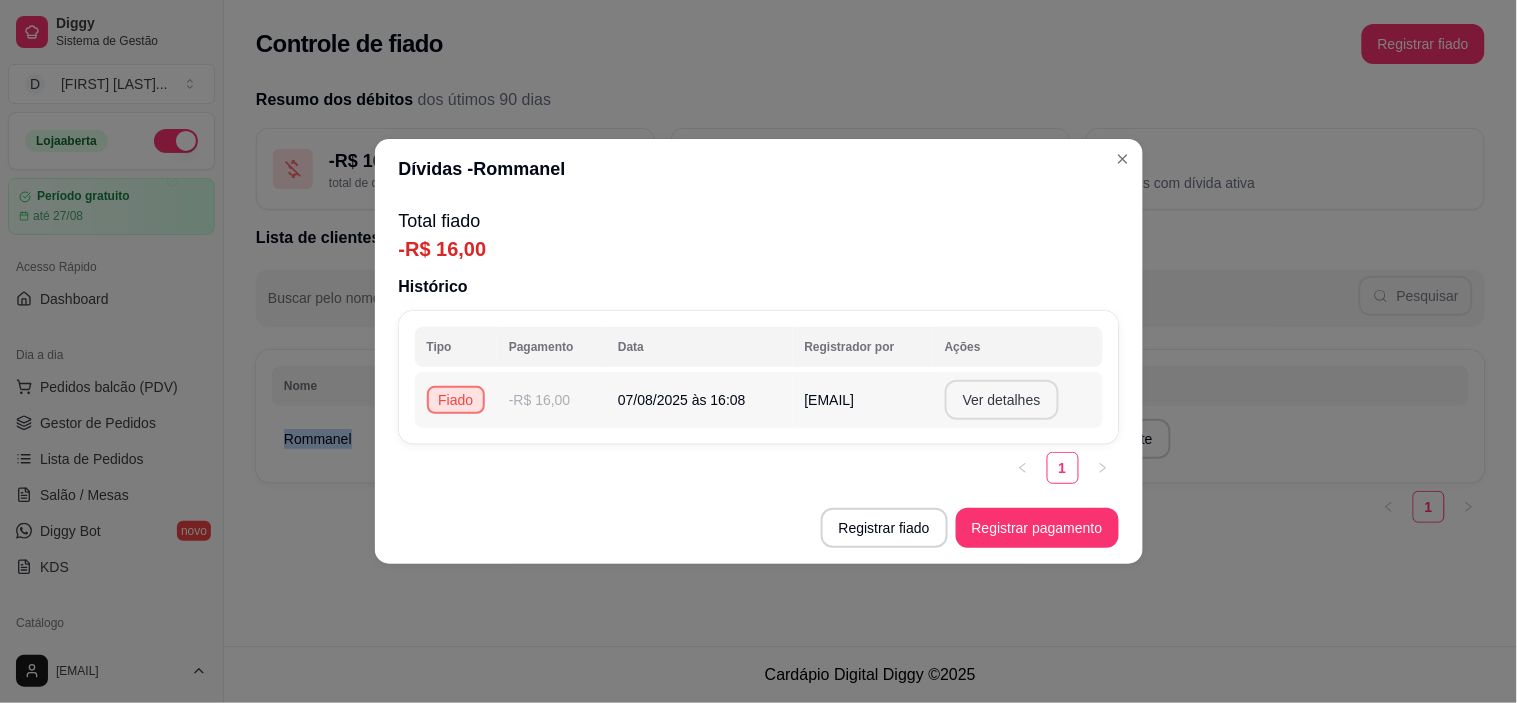 click on "Ver detalhes" at bounding box center (1002, 400) 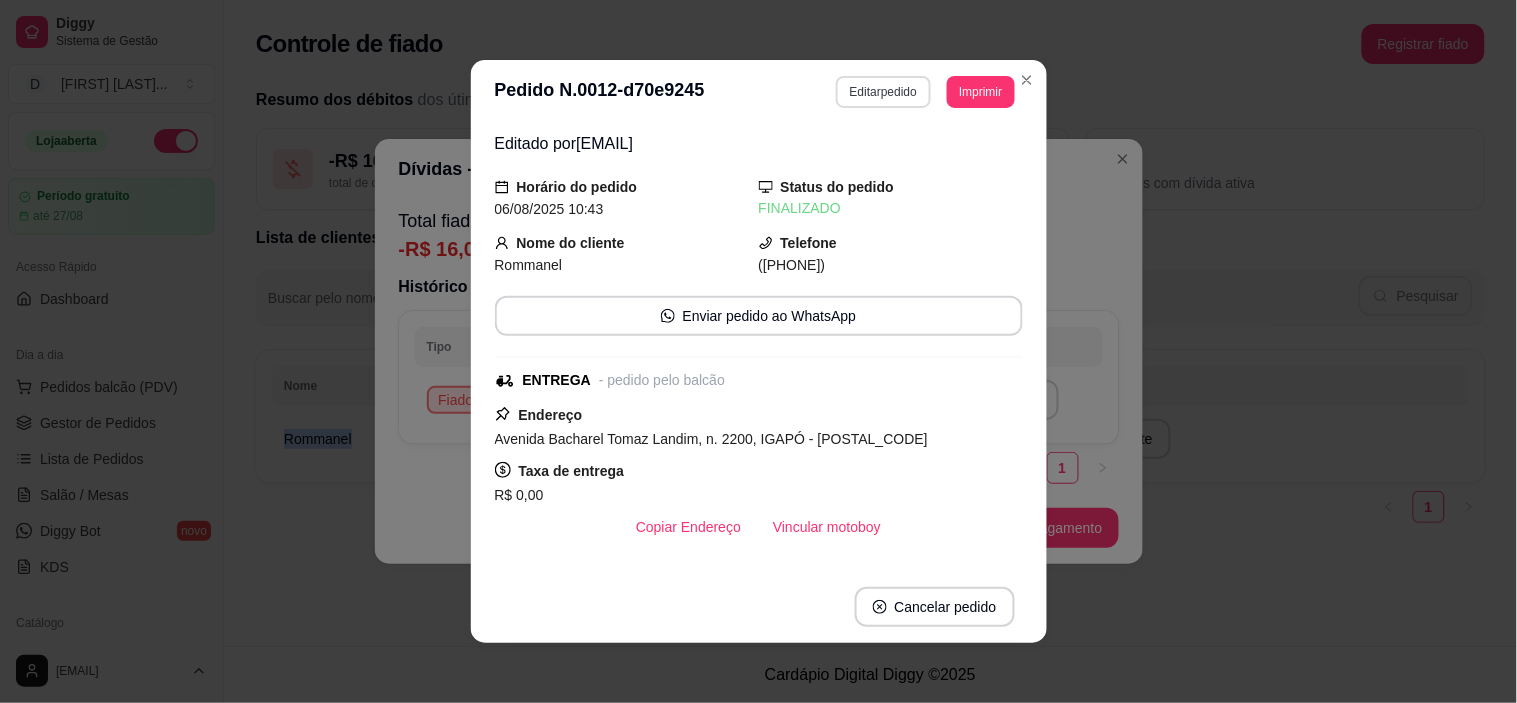 click on "Editar  pedido" at bounding box center [883, 92] 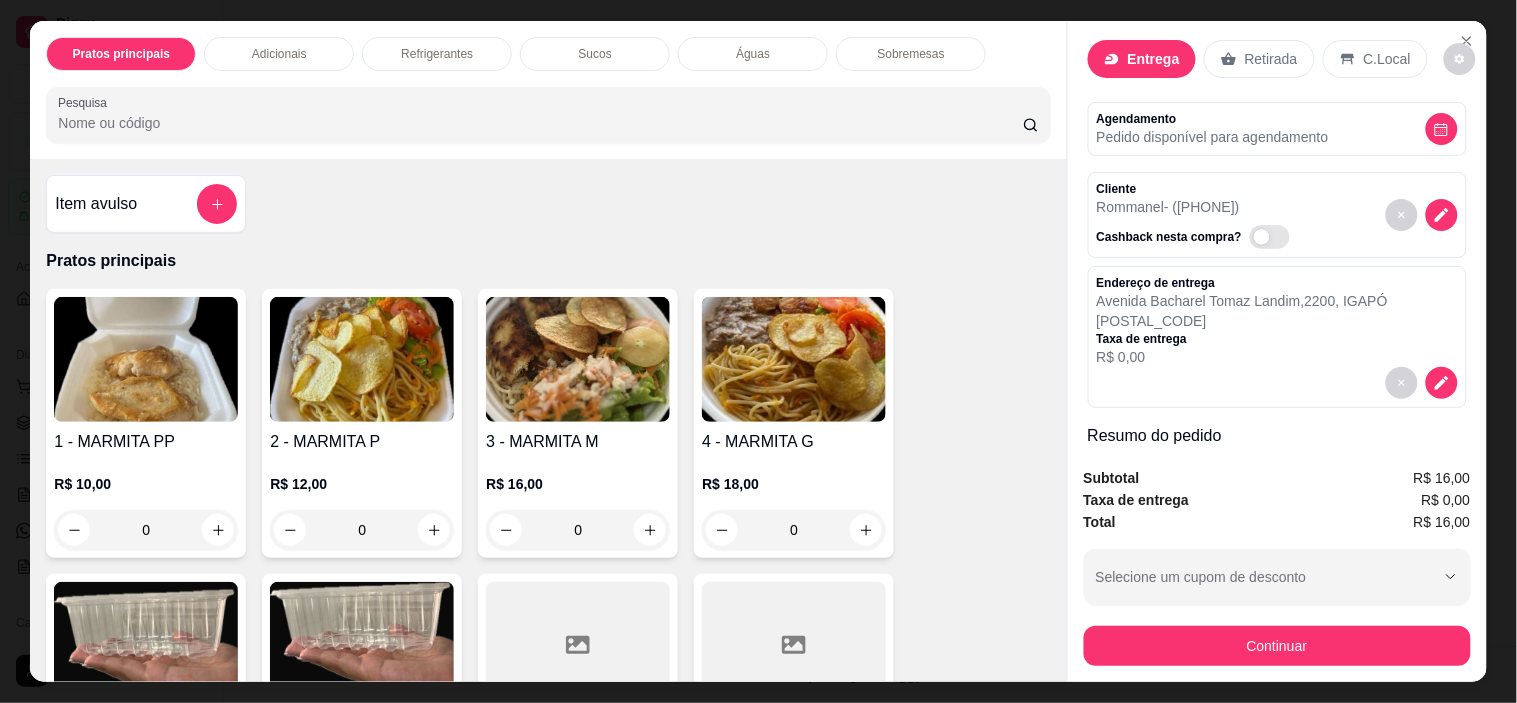 scroll, scrollTop: 0, scrollLeft: 0, axis: both 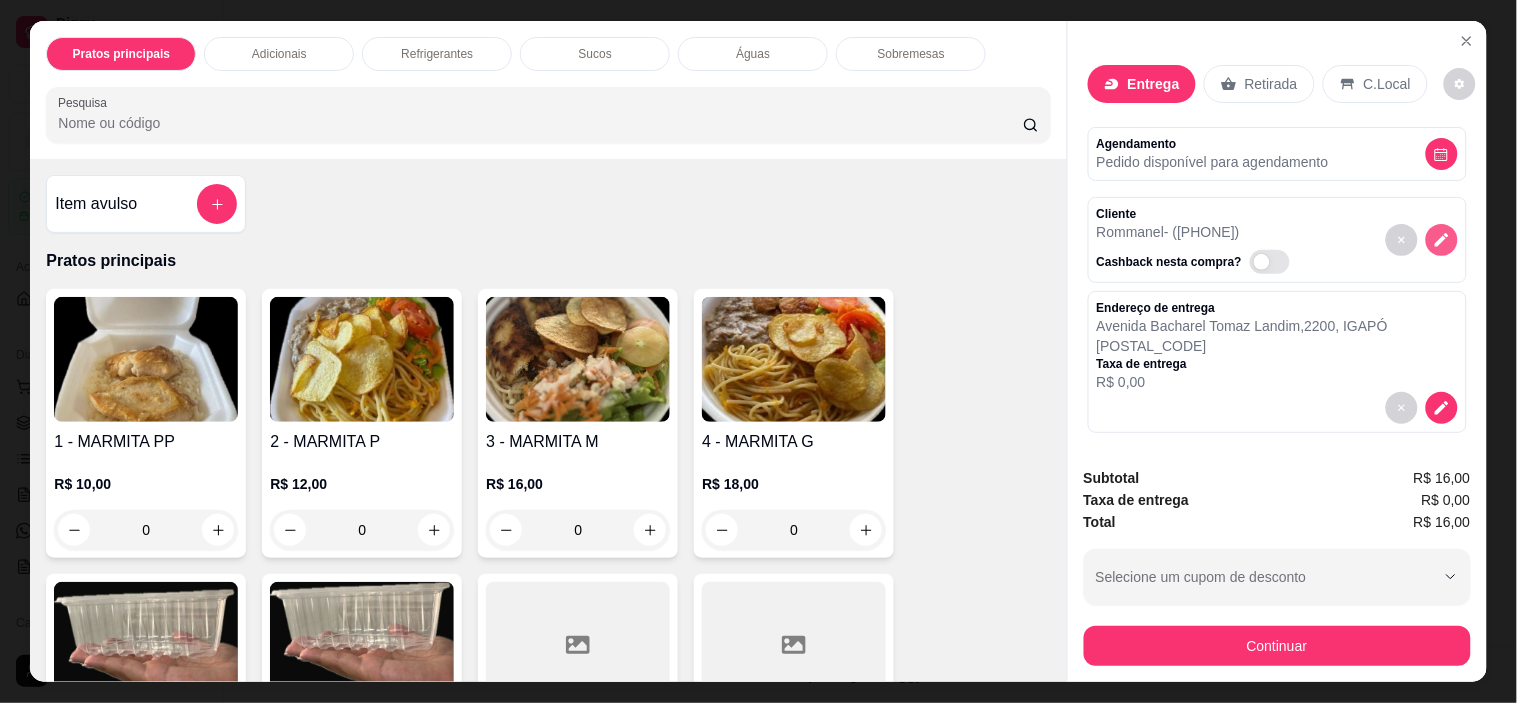 click 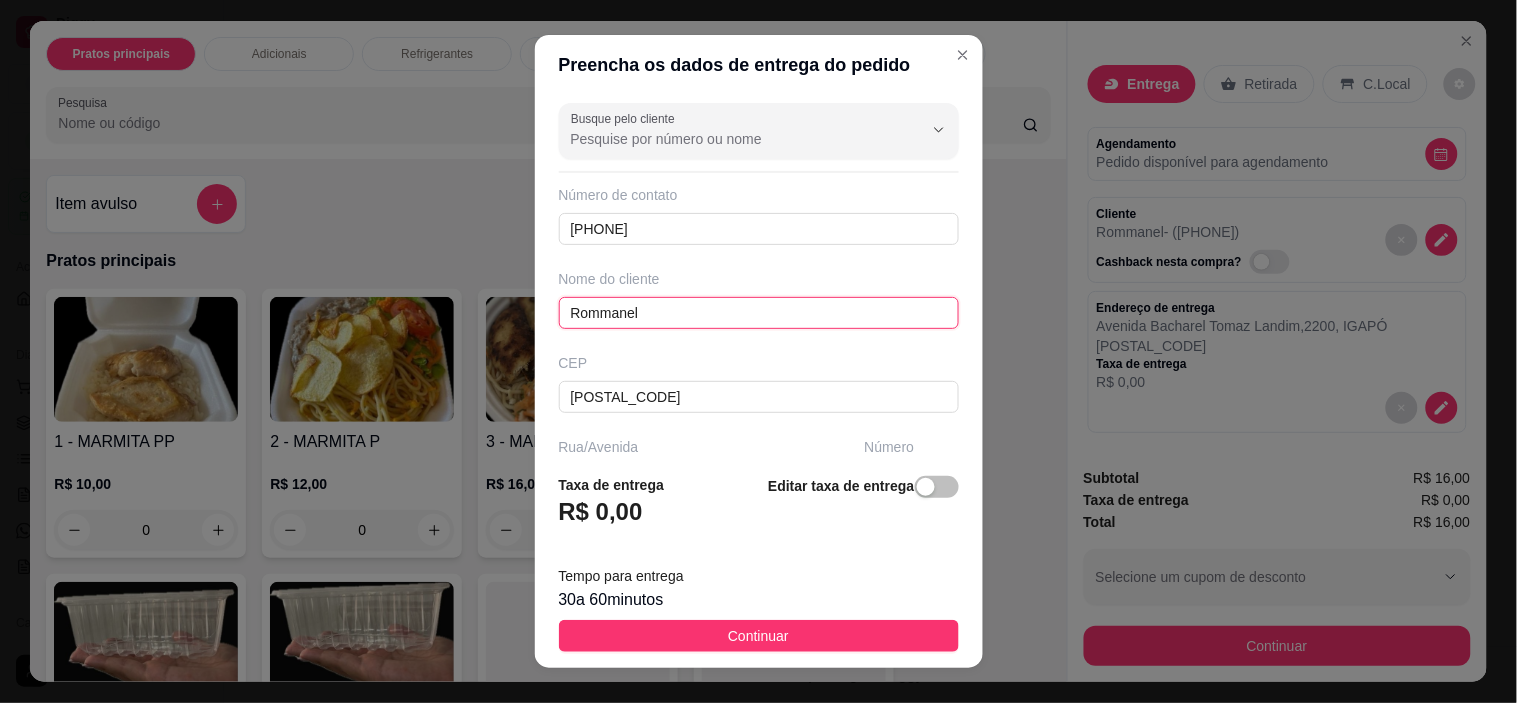 click on "Rommanel" at bounding box center (759, 313) 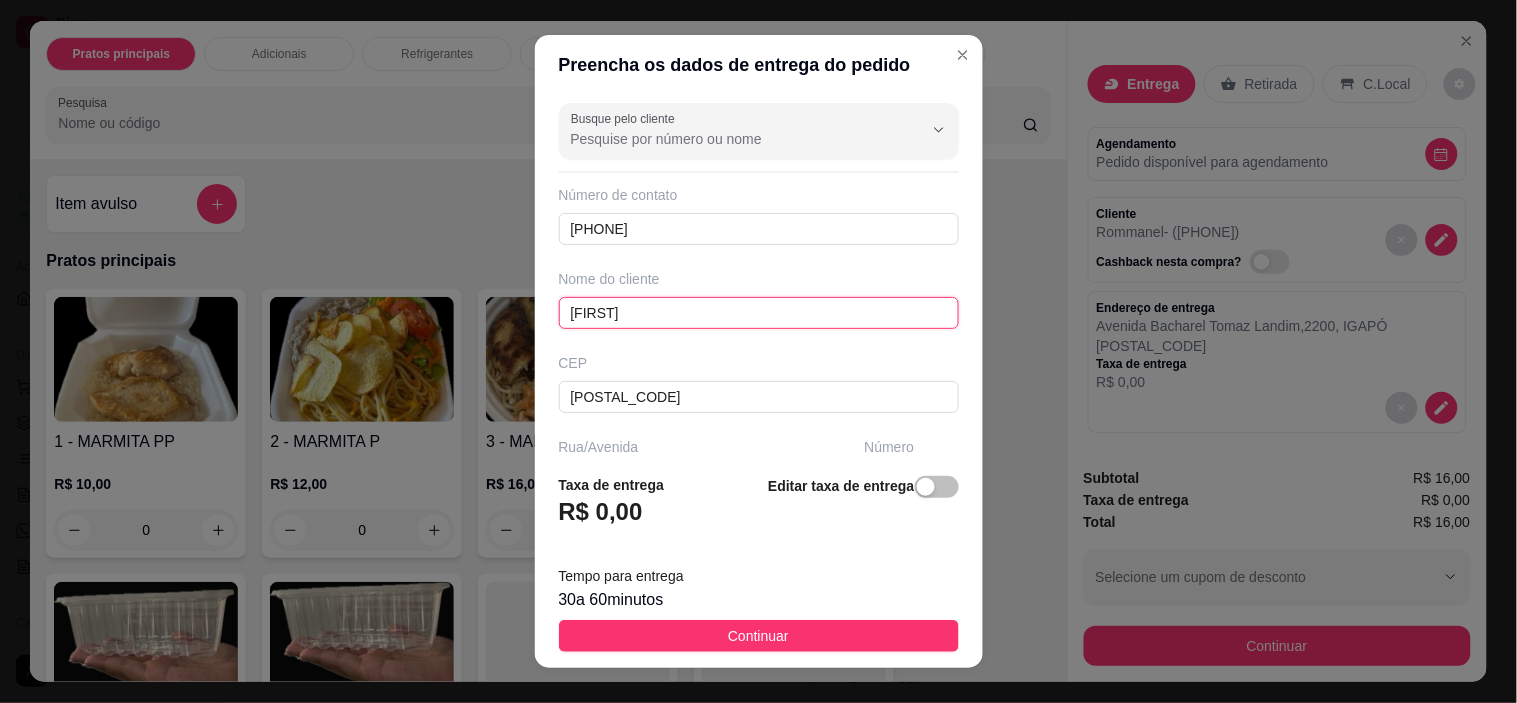 type on "Pollyana" 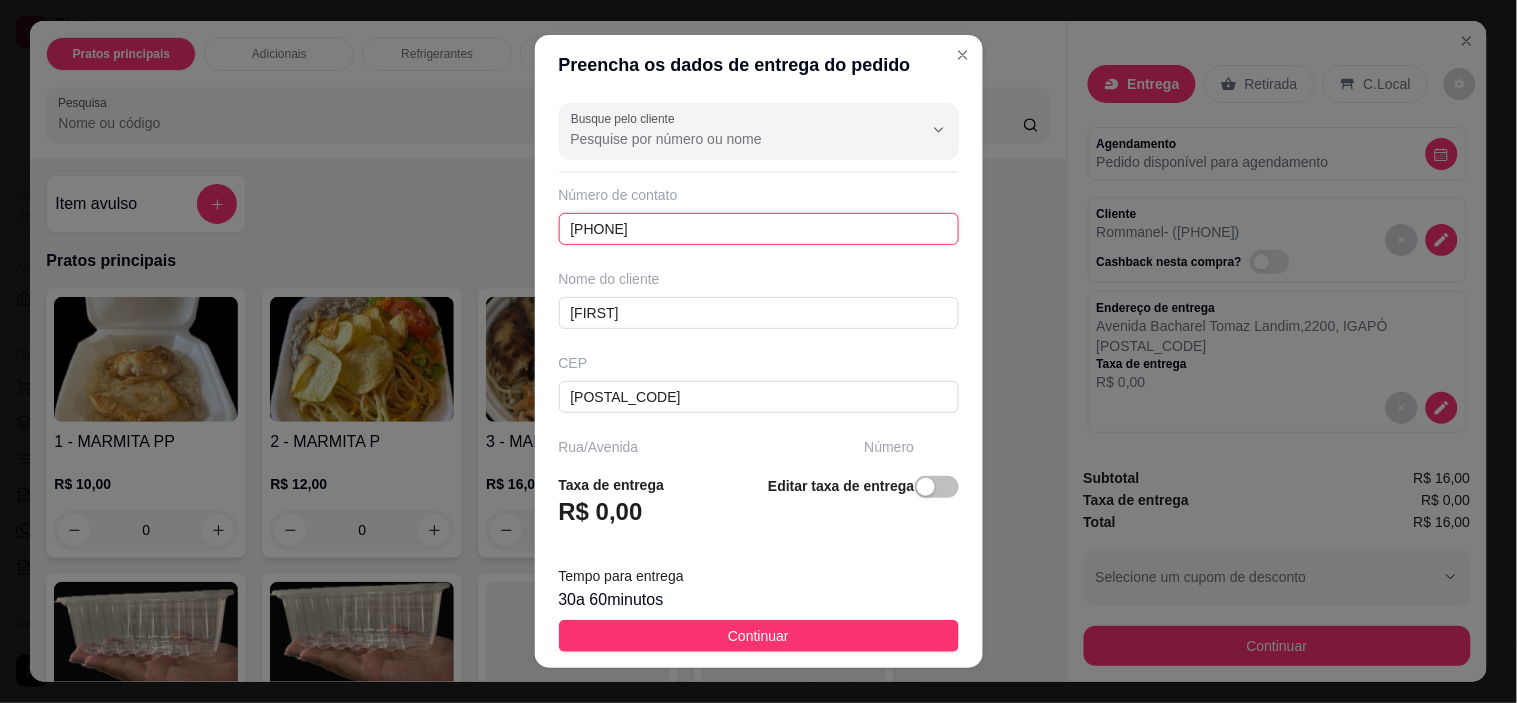 drag, startPoint x: 663, startPoint y: 242, endPoint x: 535, endPoint y: 223, distance: 129.40247 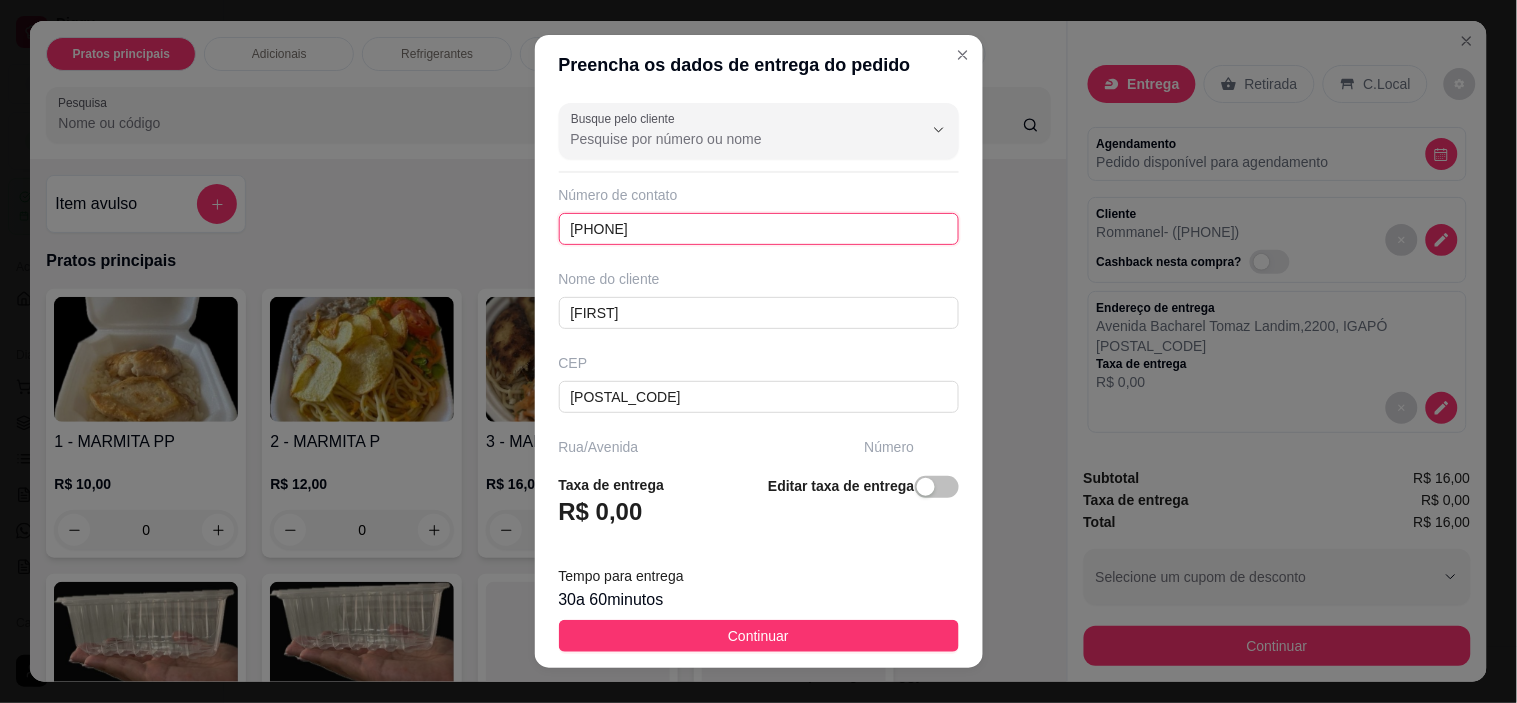 click on "Busque pelo cliente Número de contato 8491567630 Nome do cliente Pollyana CEP 59104228 Rua/Avenida Avenida Bacharel Tomaz Landim Número 2200 Selecione o bairro de entrega Cidade NATAL Complemento" at bounding box center [759, 276] 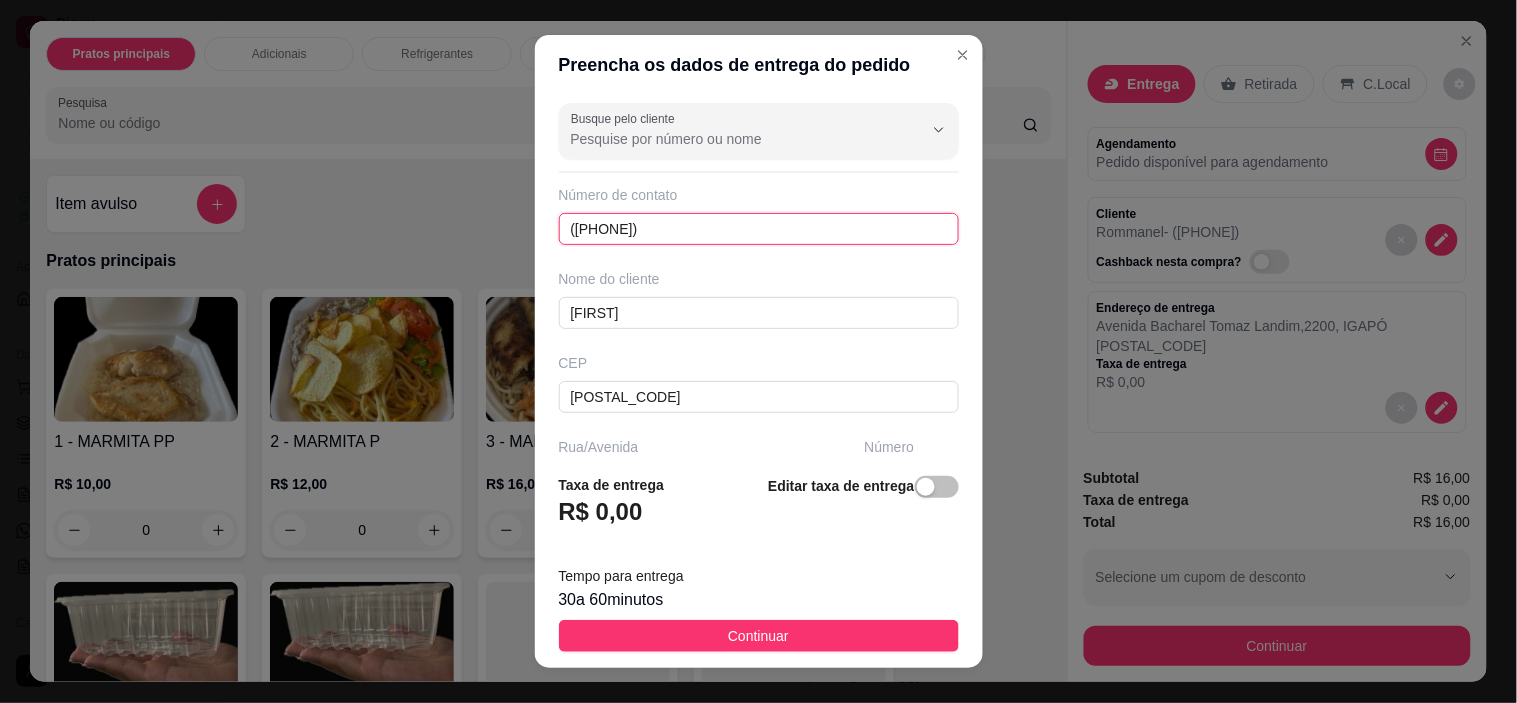 click on "(84) 8873-7167" at bounding box center (759, 229) 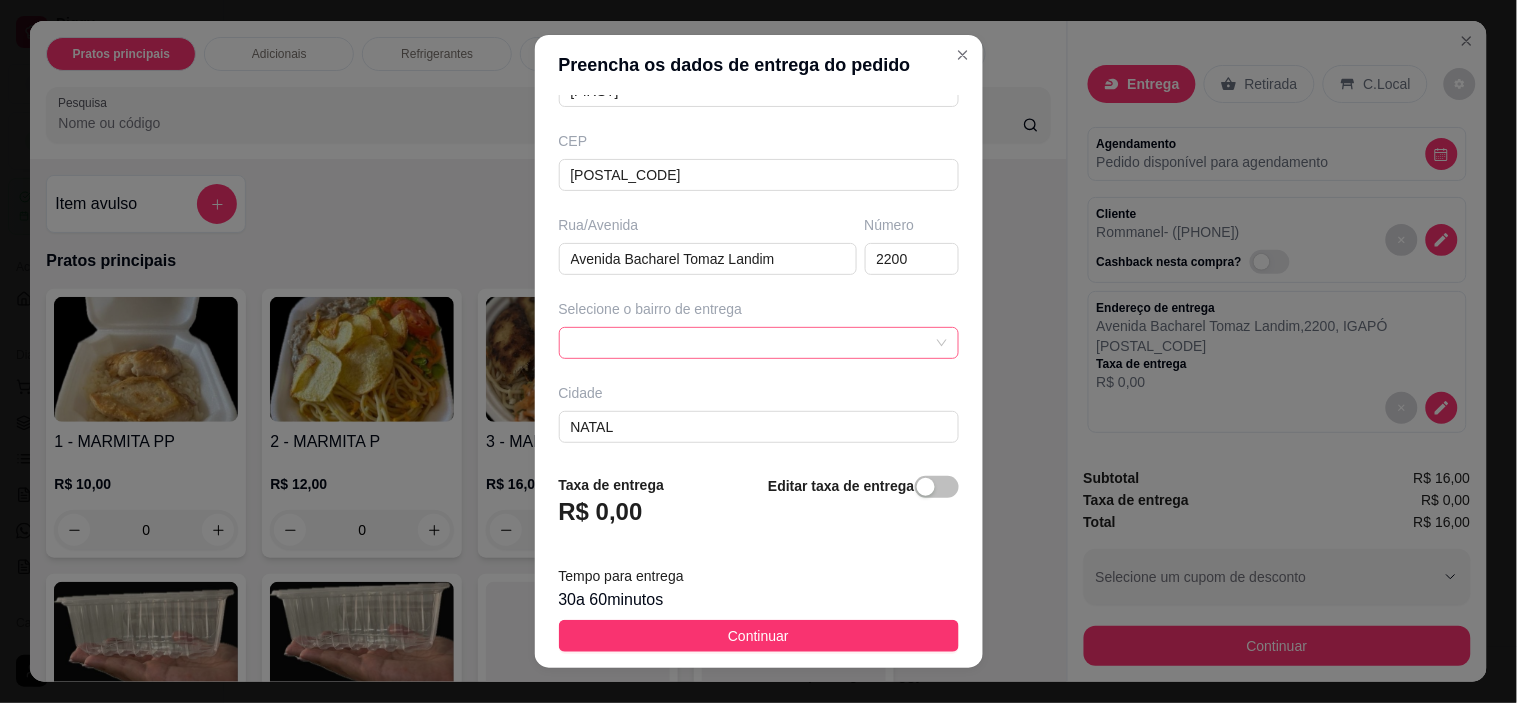 scroll, scrollTop: 312, scrollLeft: 0, axis: vertical 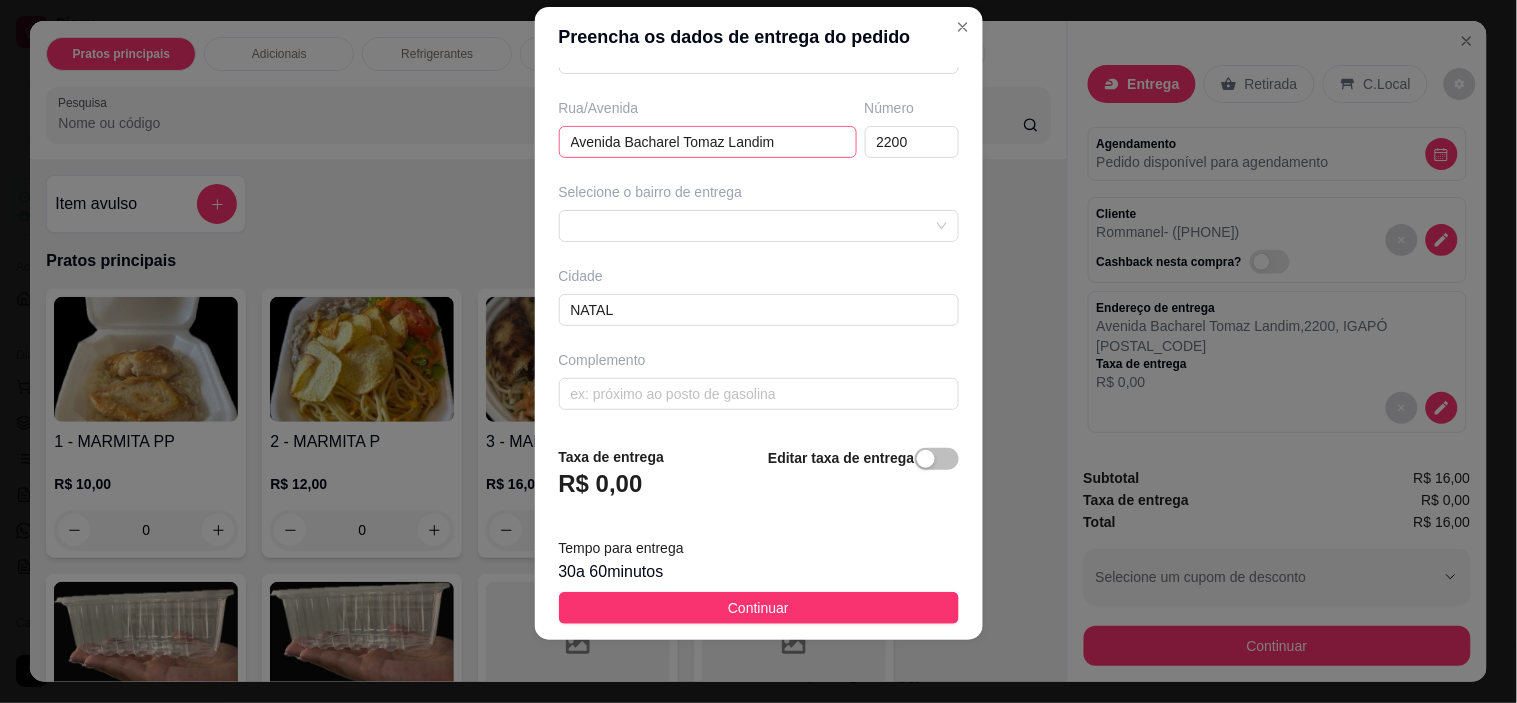 type on "[PHONE]" 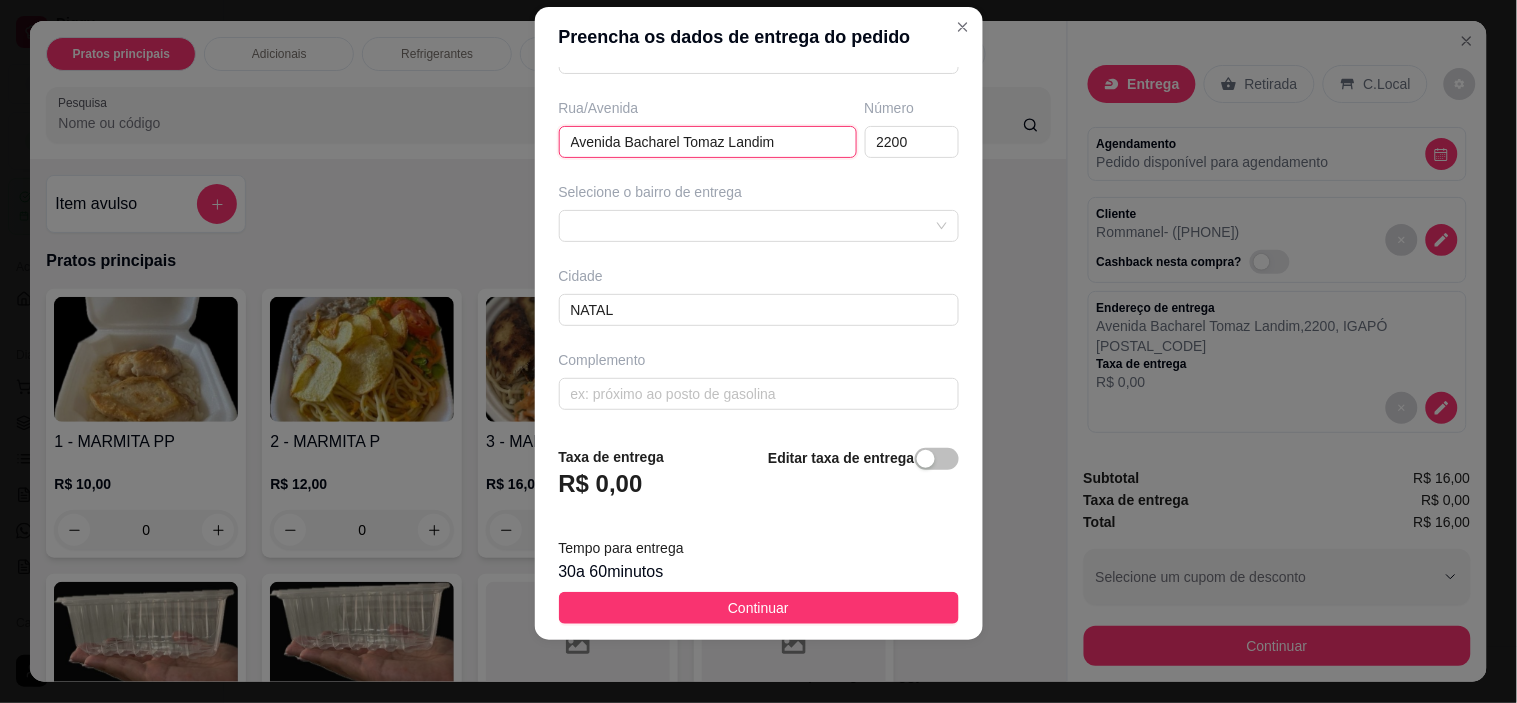 drag, startPoint x: 775, startPoint y: 142, endPoint x: 402, endPoint y: 146, distance: 373.02145 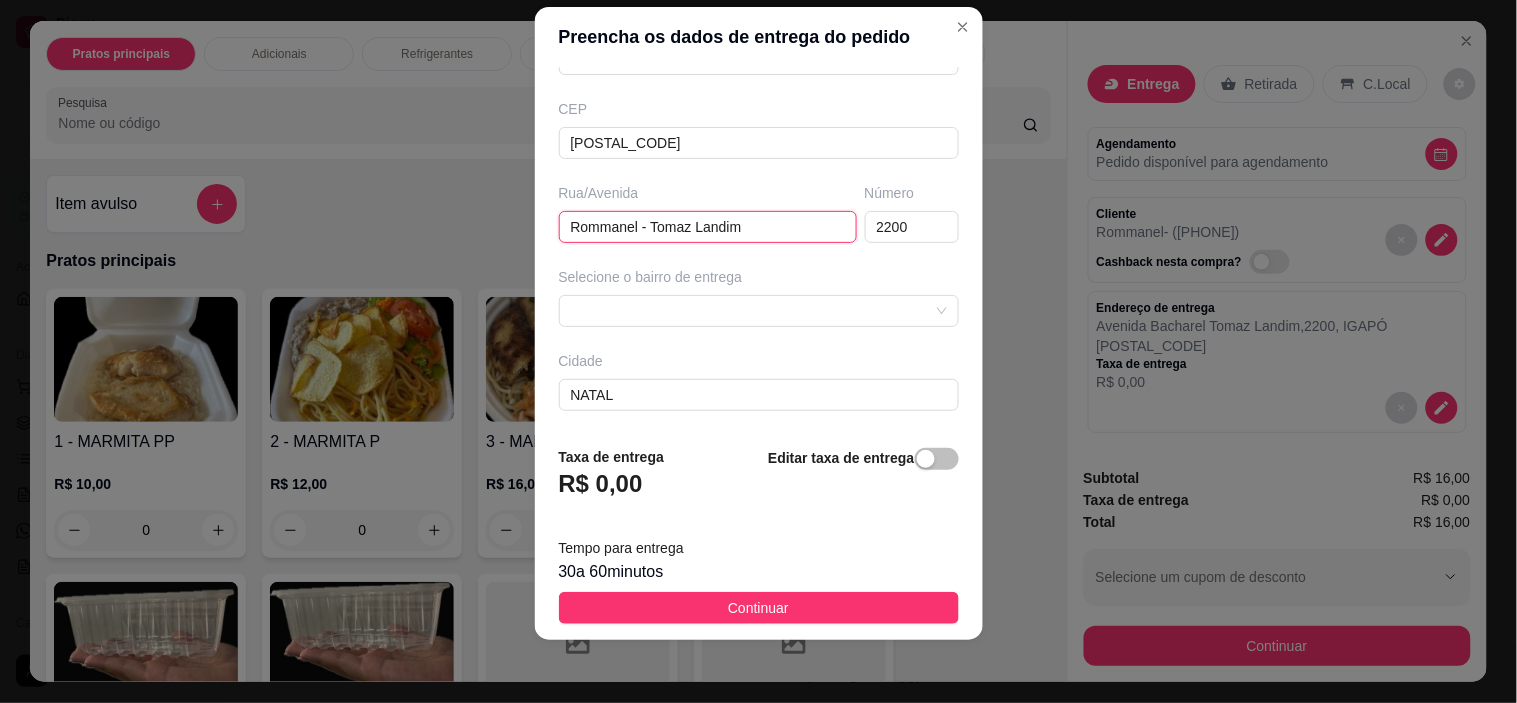 scroll, scrollTop: 312, scrollLeft: 0, axis: vertical 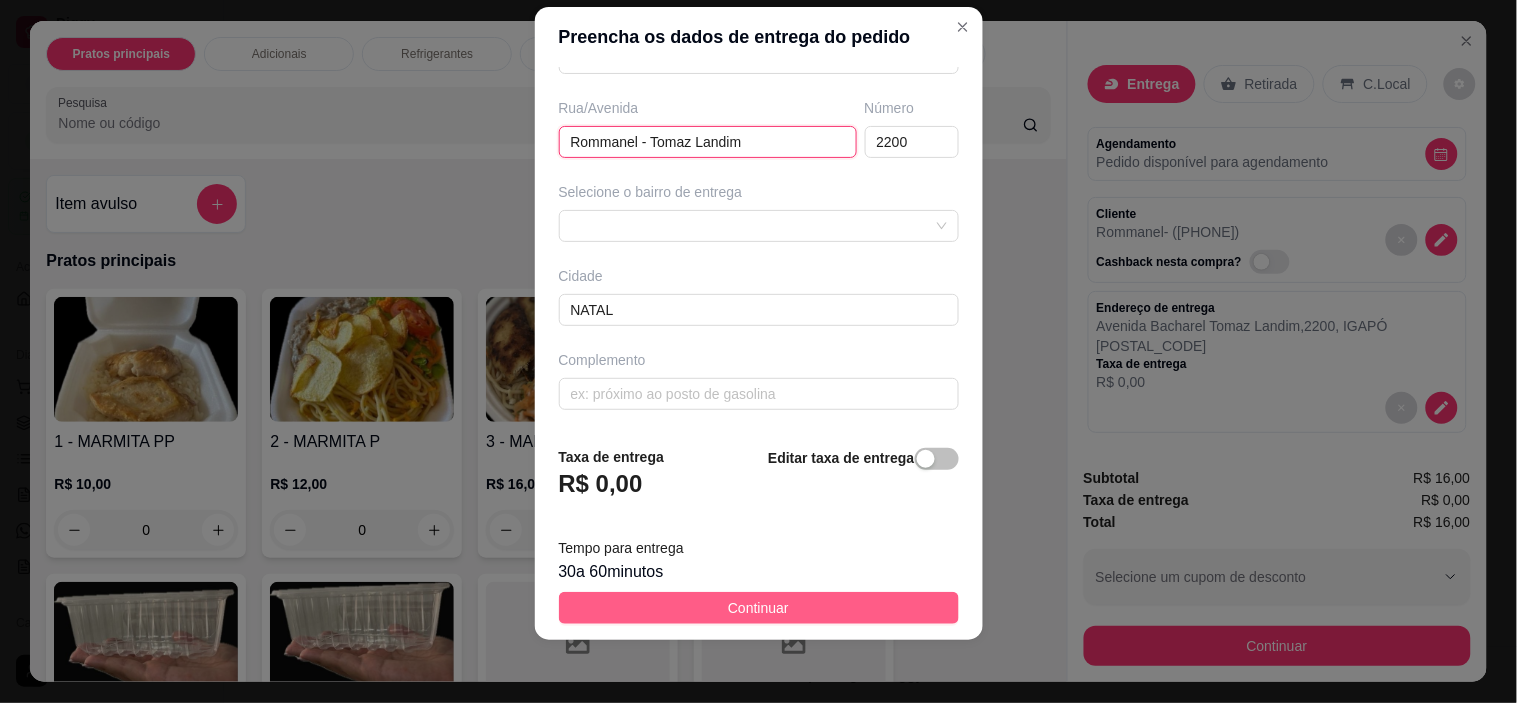 type on "Rommanel - Tomaz Landim" 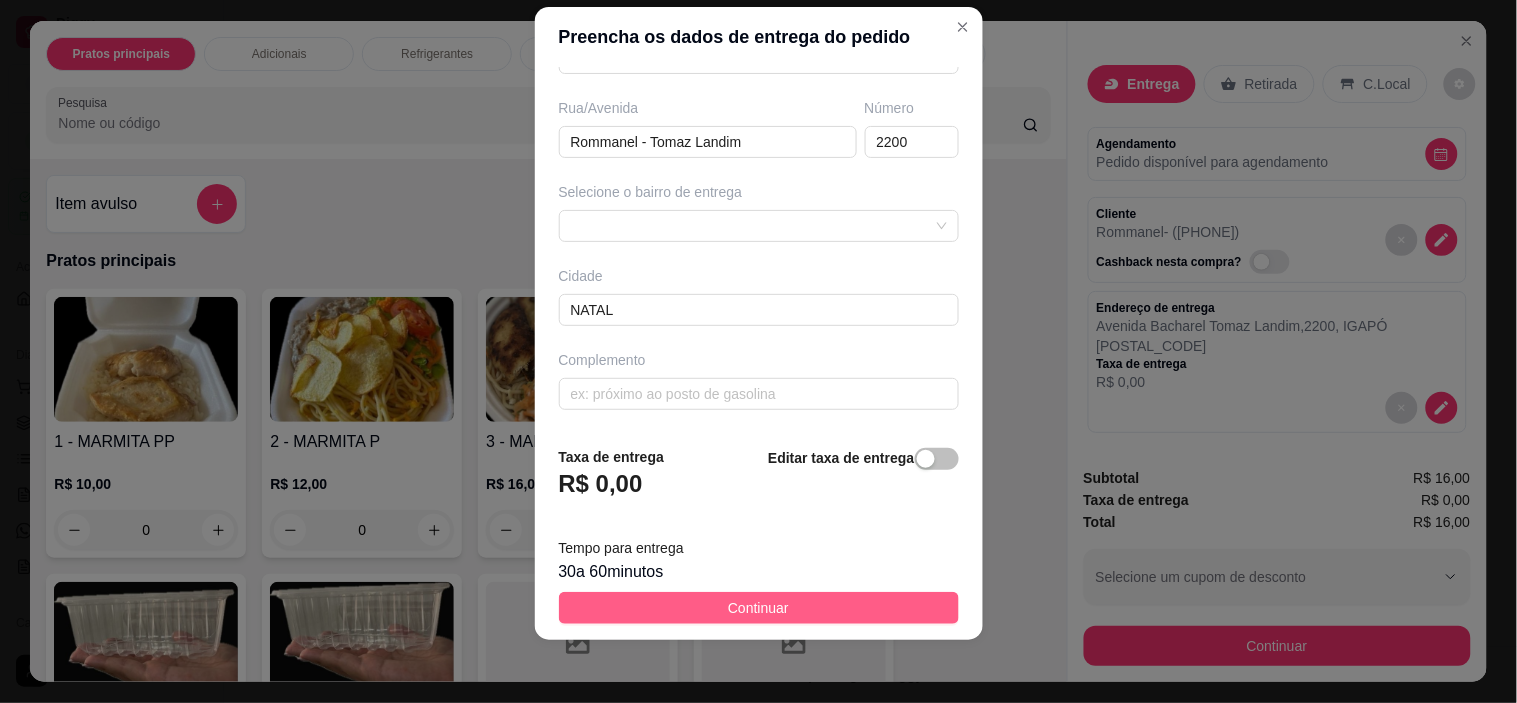click on "Continuar" at bounding box center [758, 608] 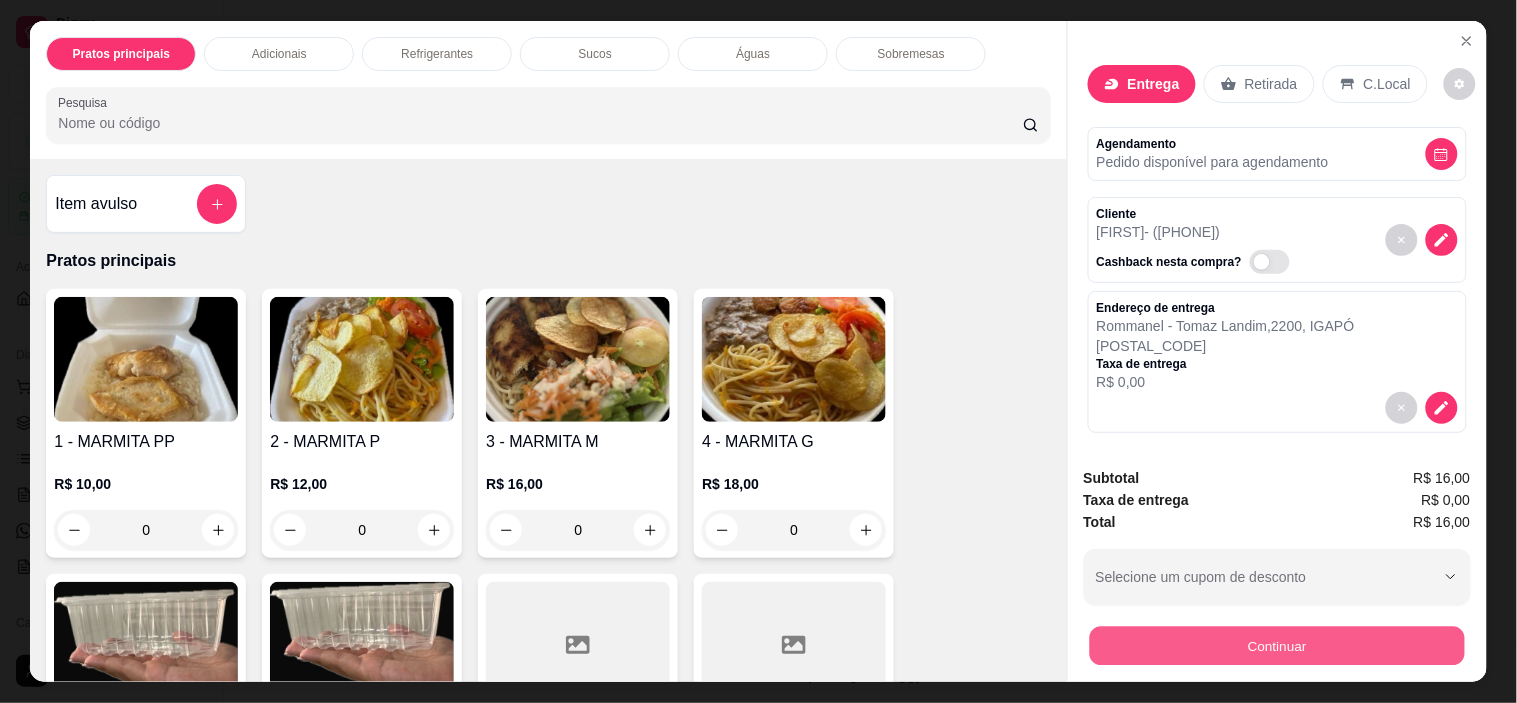 click on "Continuar" at bounding box center (1276, 646) 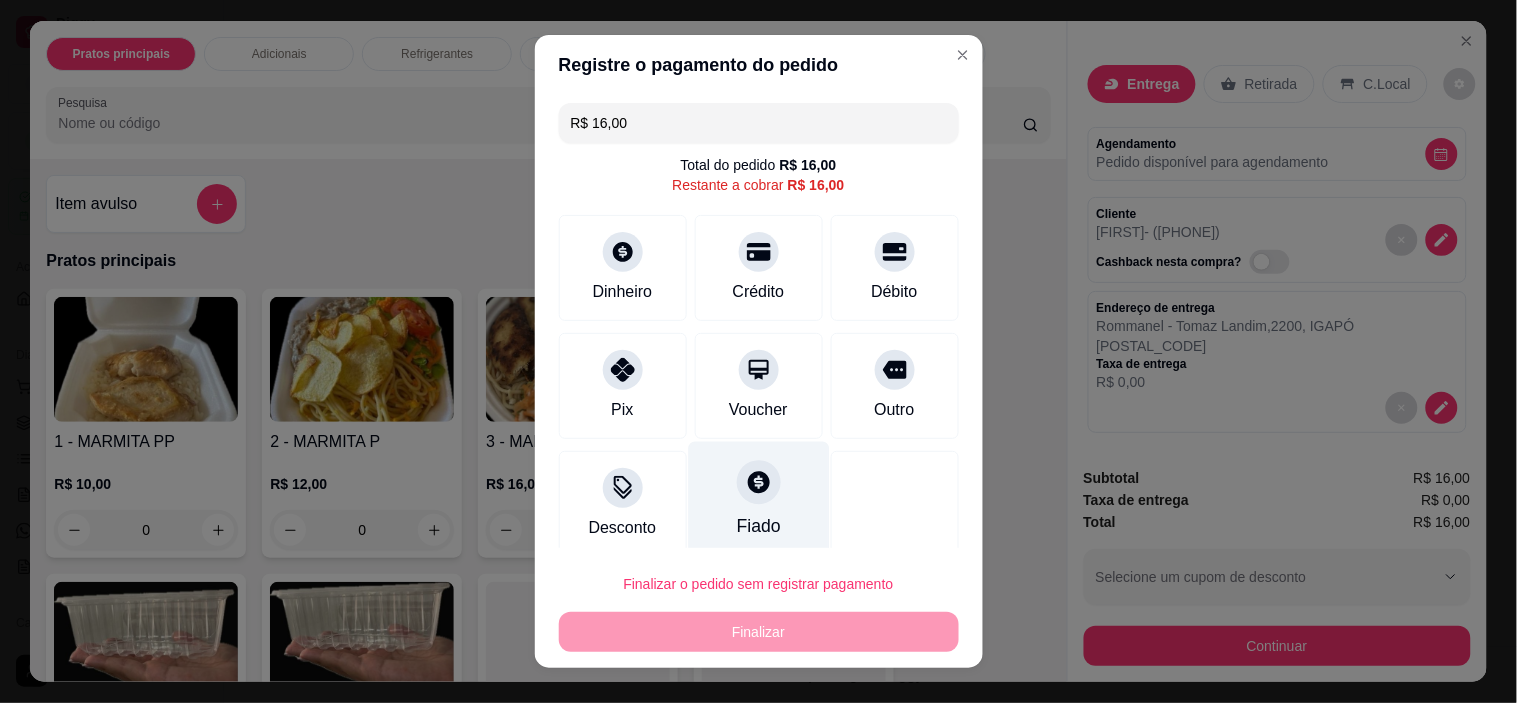 click on "Fiado" at bounding box center (758, 500) 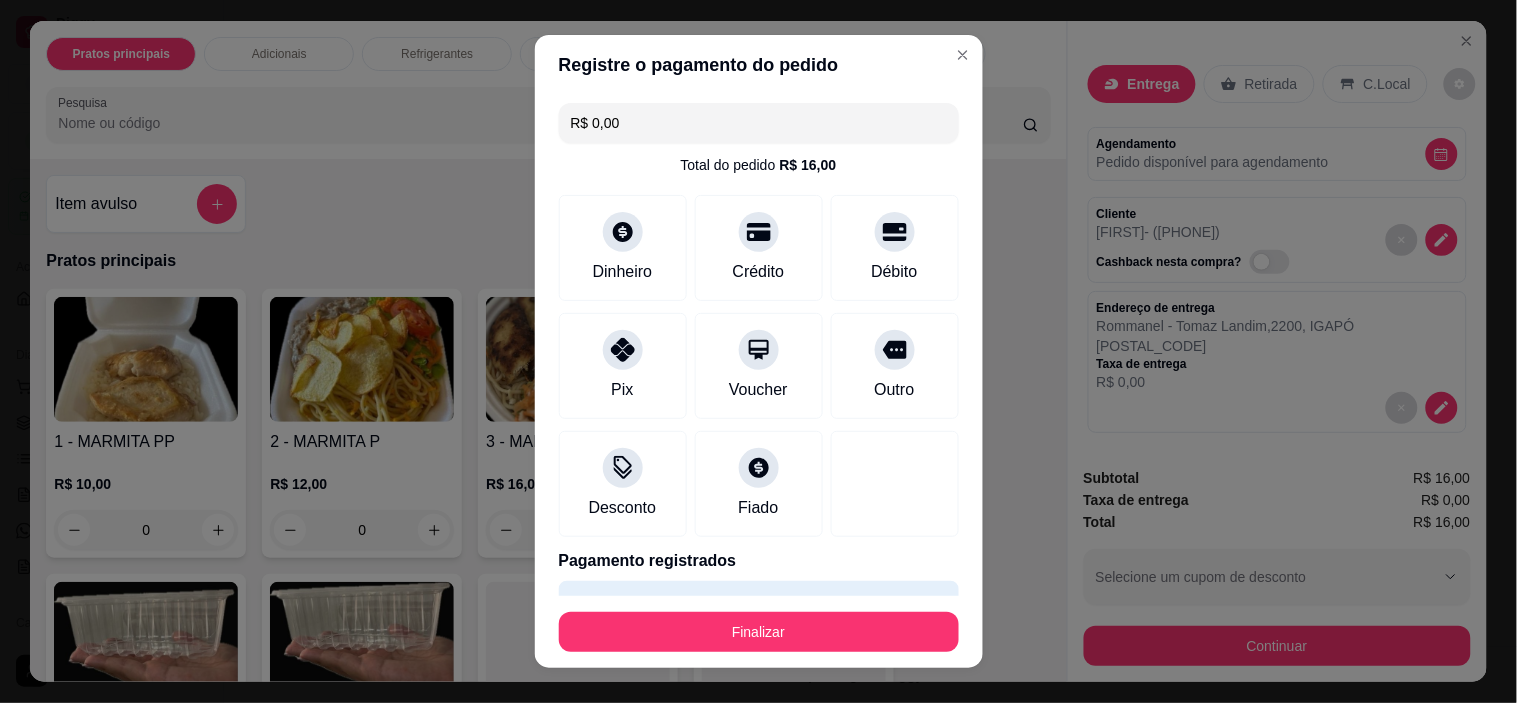 click on "Finalizar" at bounding box center (759, 632) 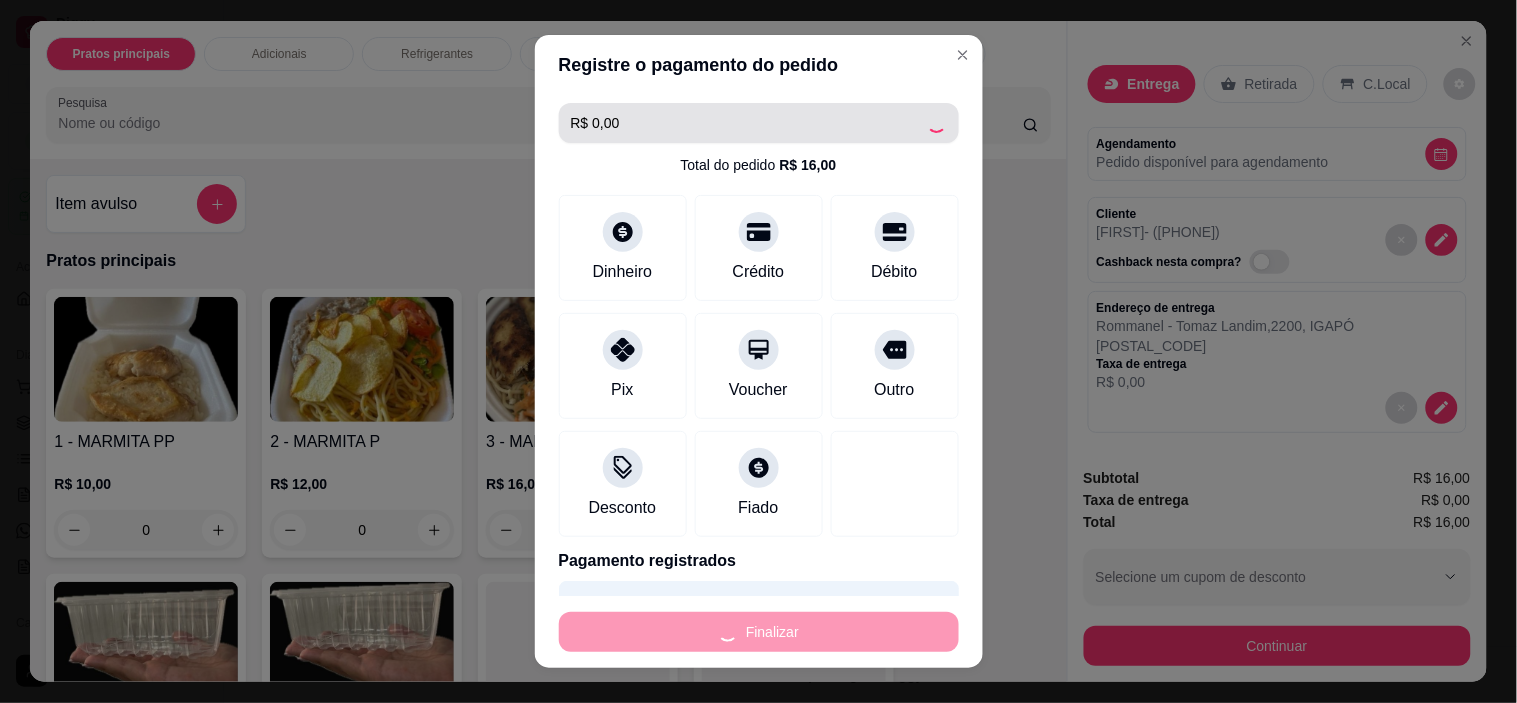 type on "0" 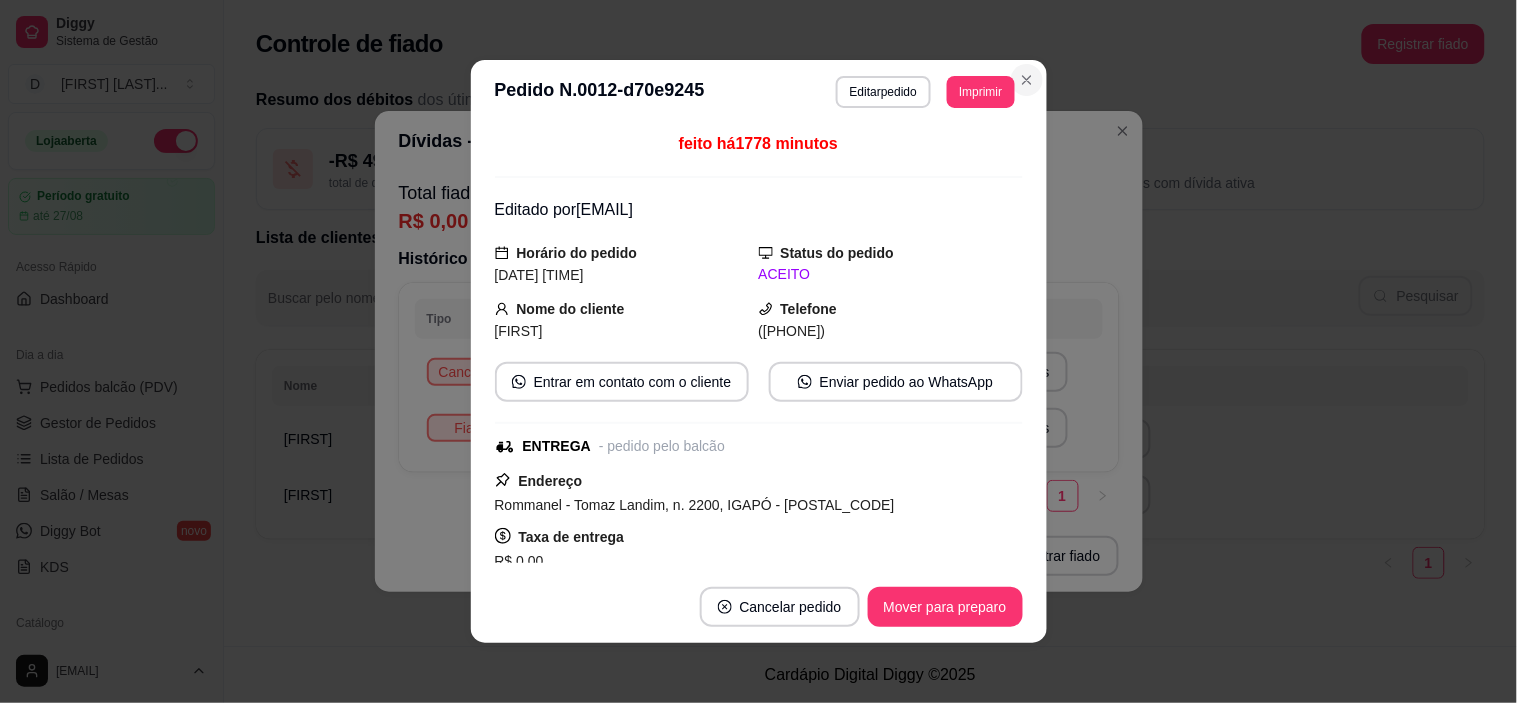 click 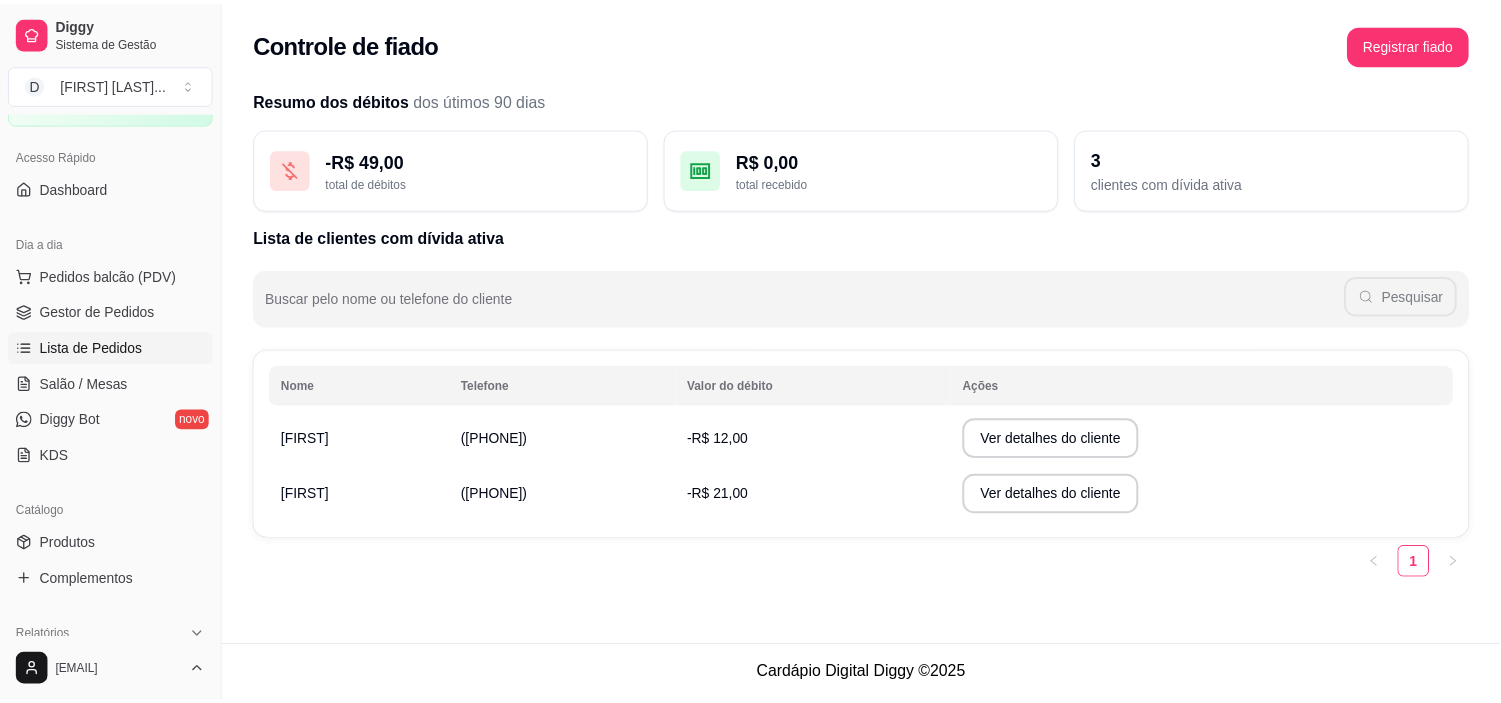 scroll, scrollTop: 333, scrollLeft: 0, axis: vertical 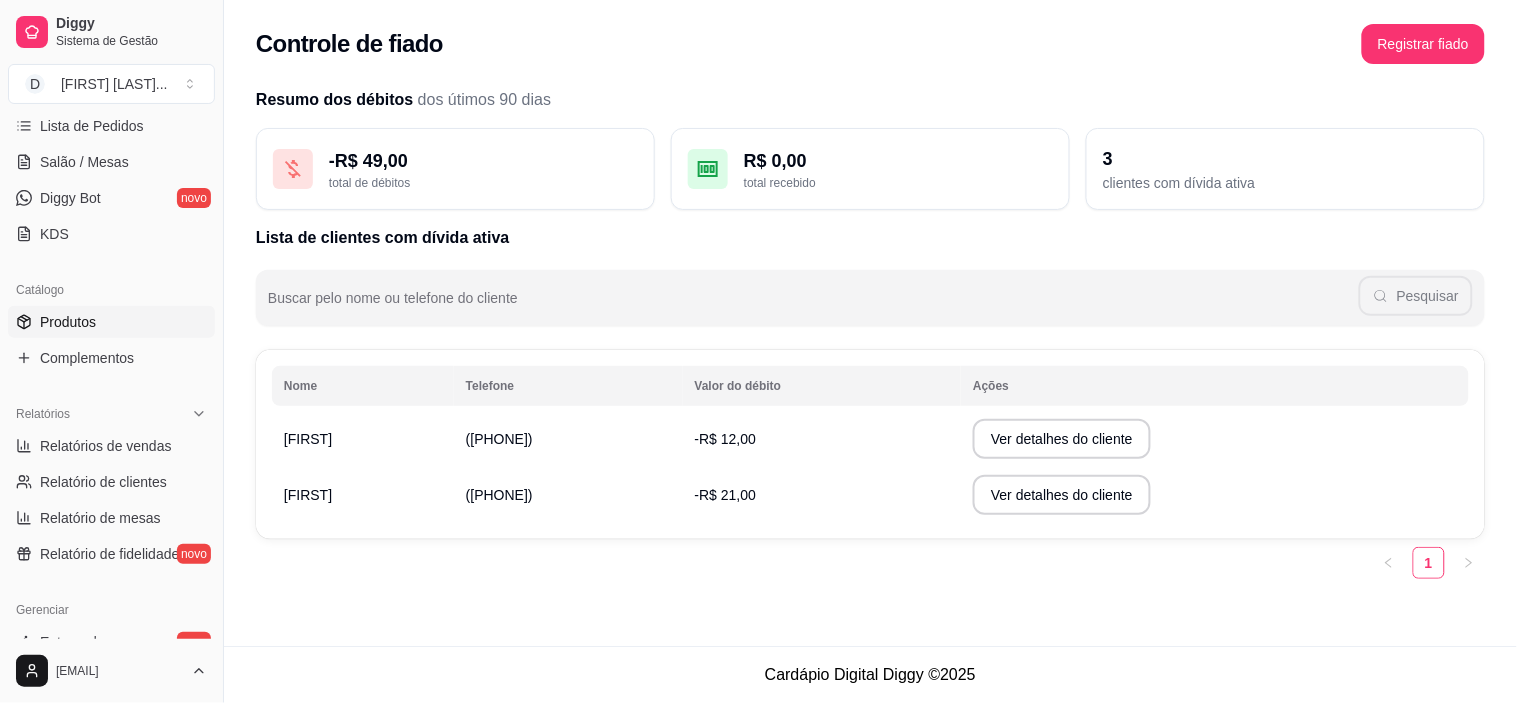 click on "Produtos" at bounding box center [68, 322] 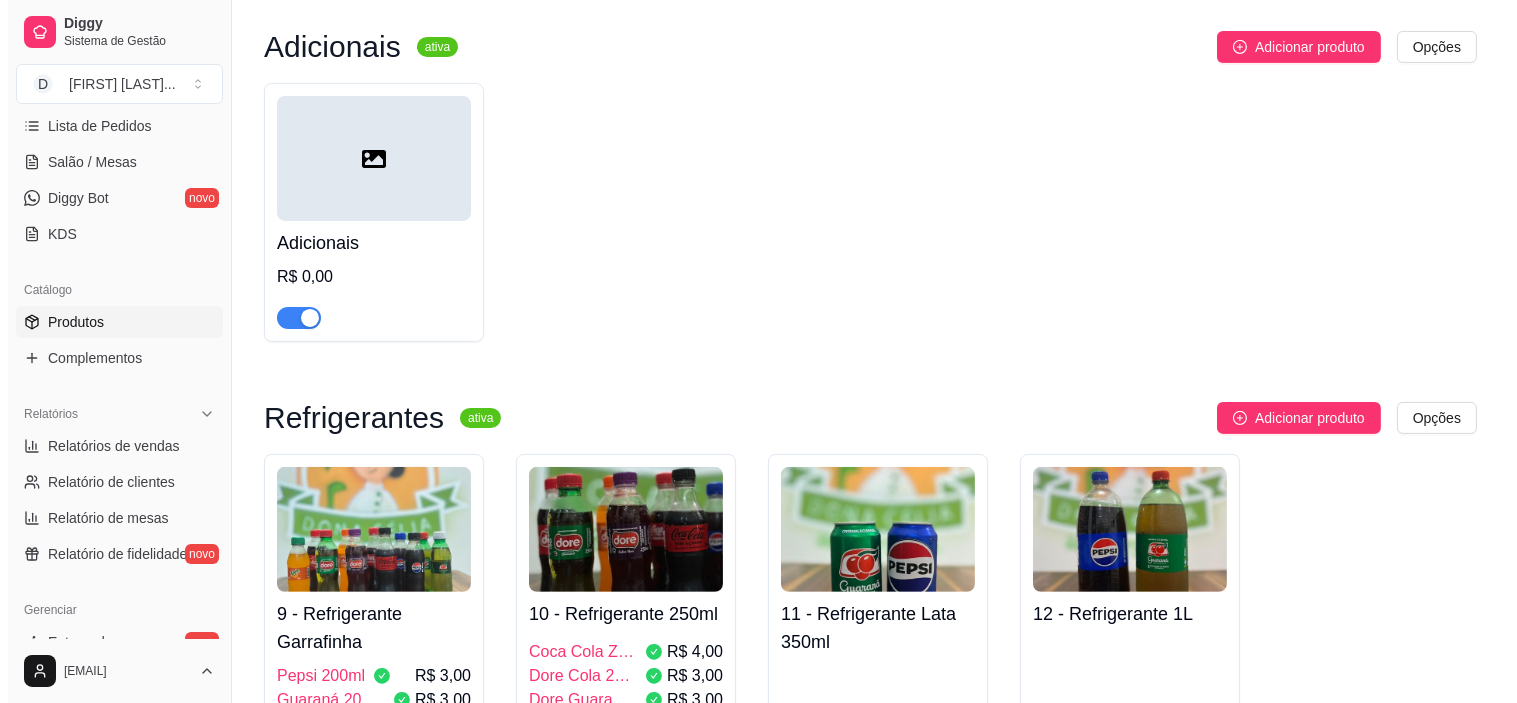 scroll, scrollTop: 1444, scrollLeft: 0, axis: vertical 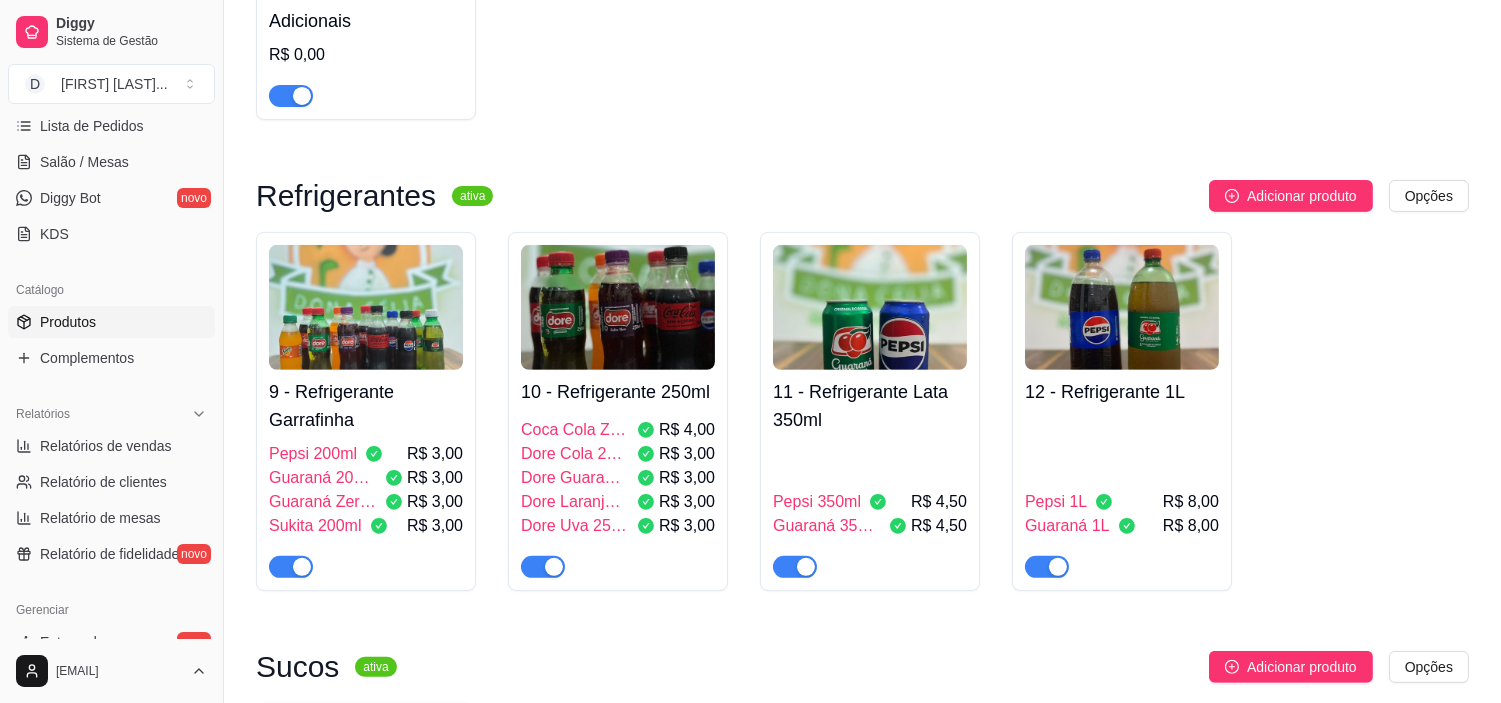 click at bounding box center [366, 307] 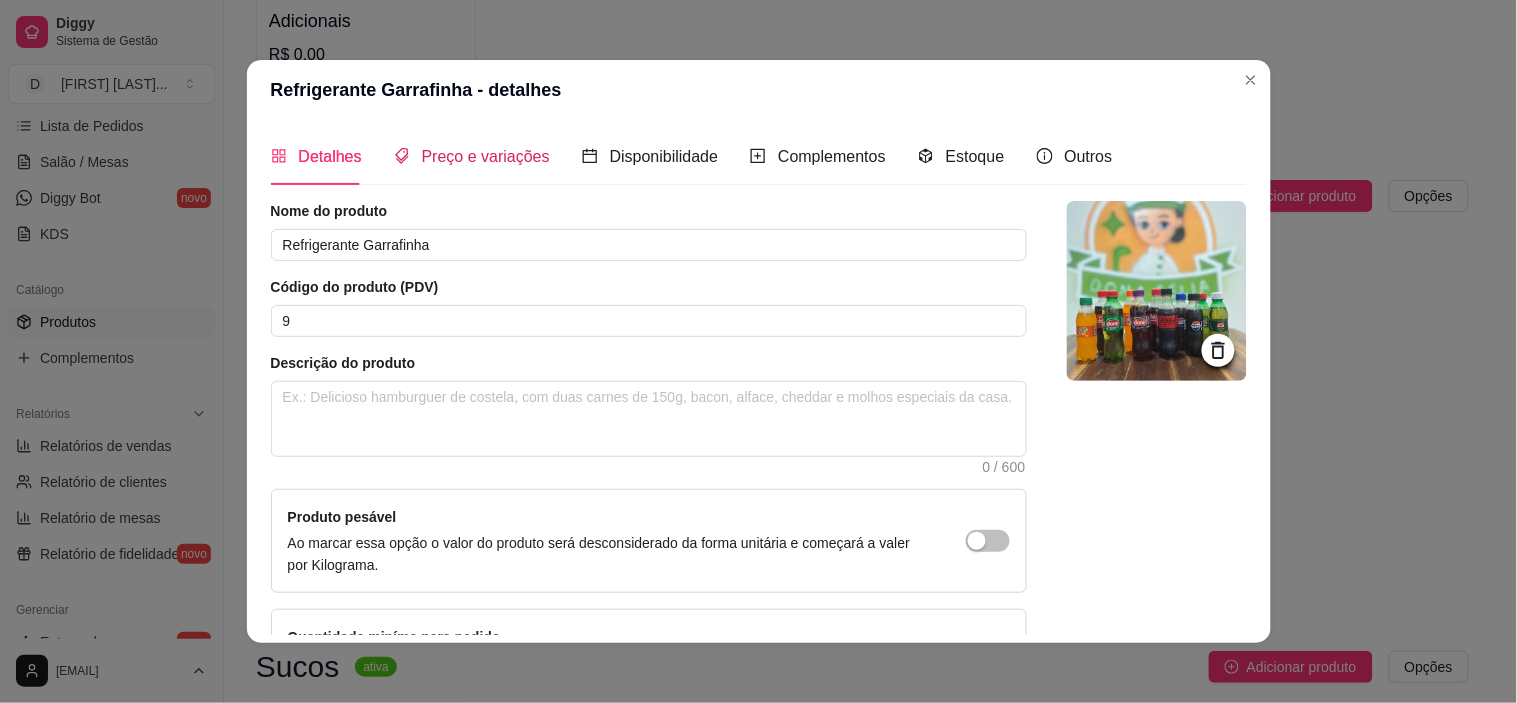 click on "Preço e variações" at bounding box center [486, 156] 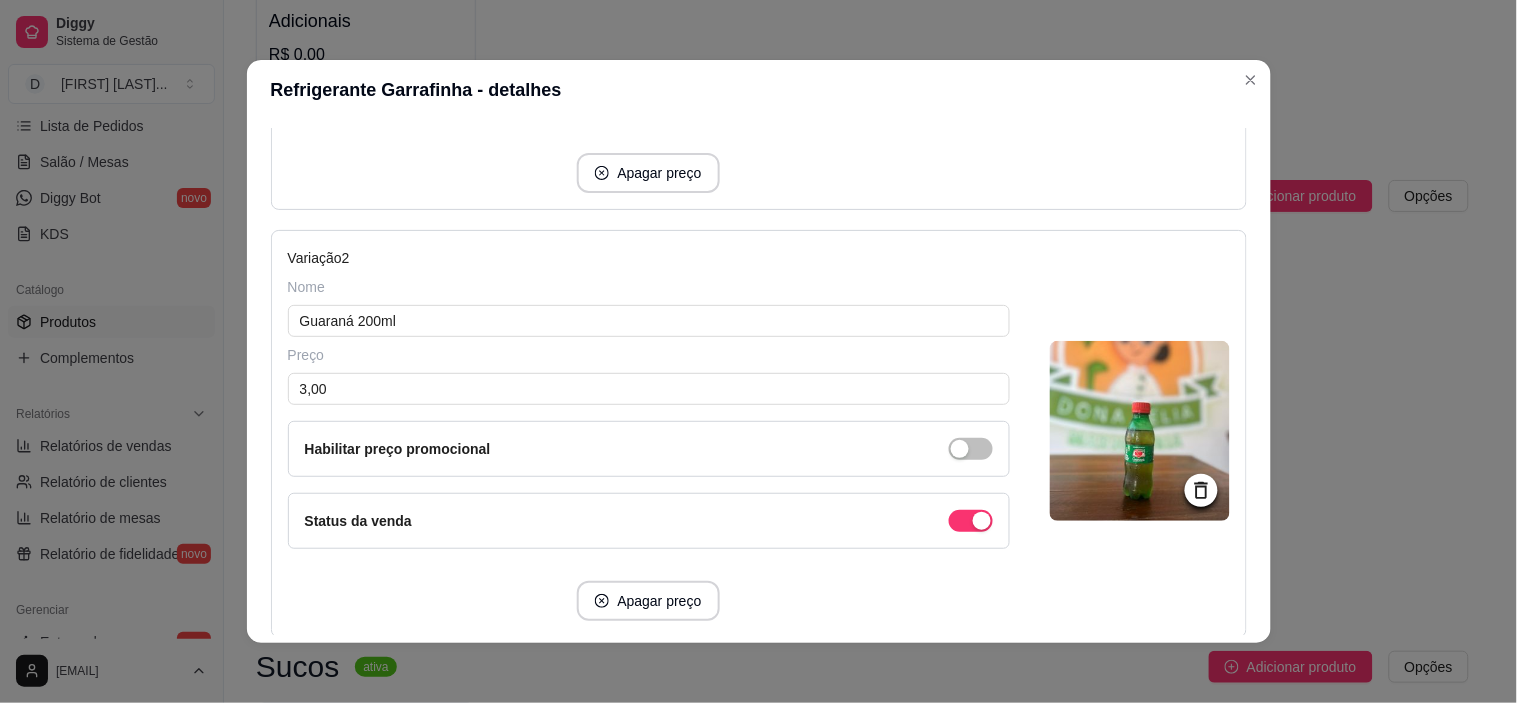 scroll, scrollTop: 222, scrollLeft: 0, axis: vertical 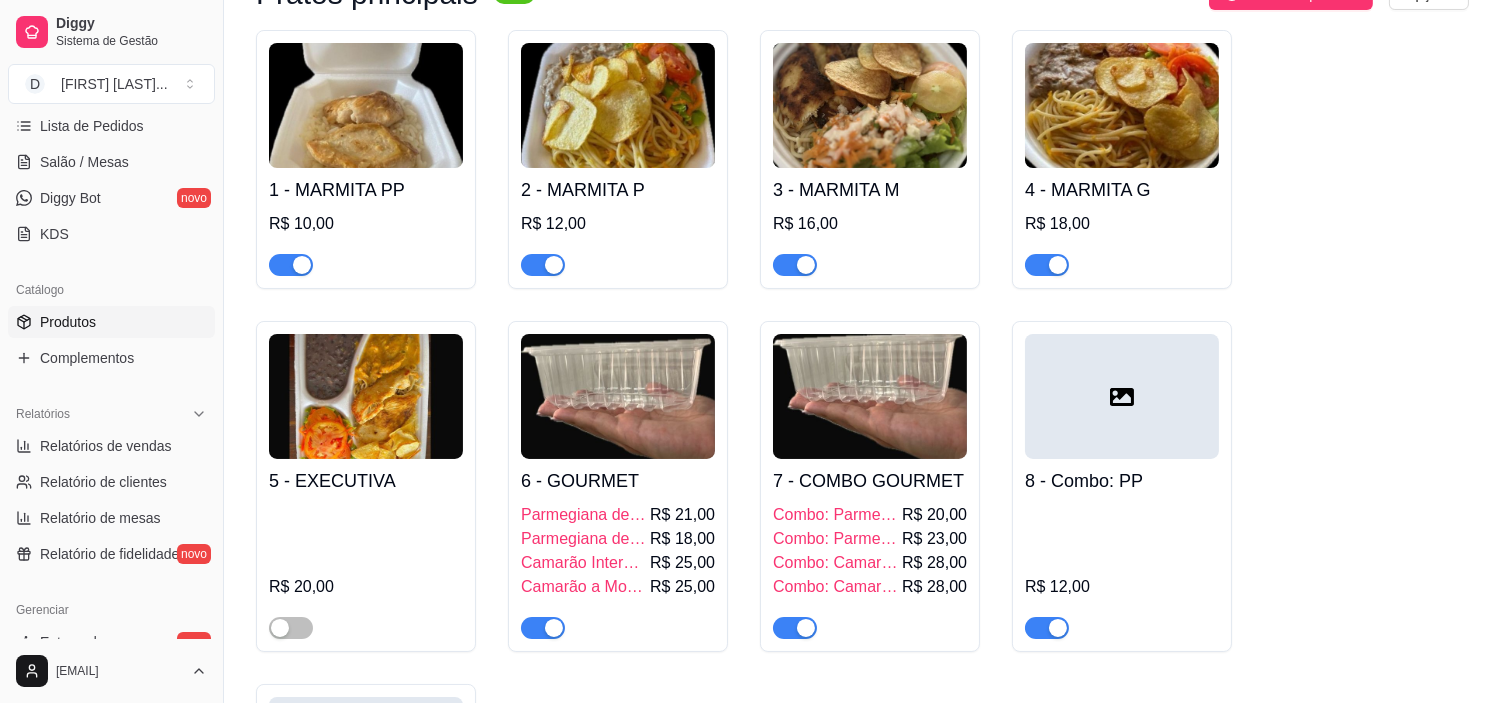 click on "6 - GOURMET   Parmegiana de Carne R$ 21,00 Parmegiana de Frango R$ 18,00 Camarão Internacional R$ 25,00 Camarão a Moranga R$ 25,00" at bounding box center (618, 549) 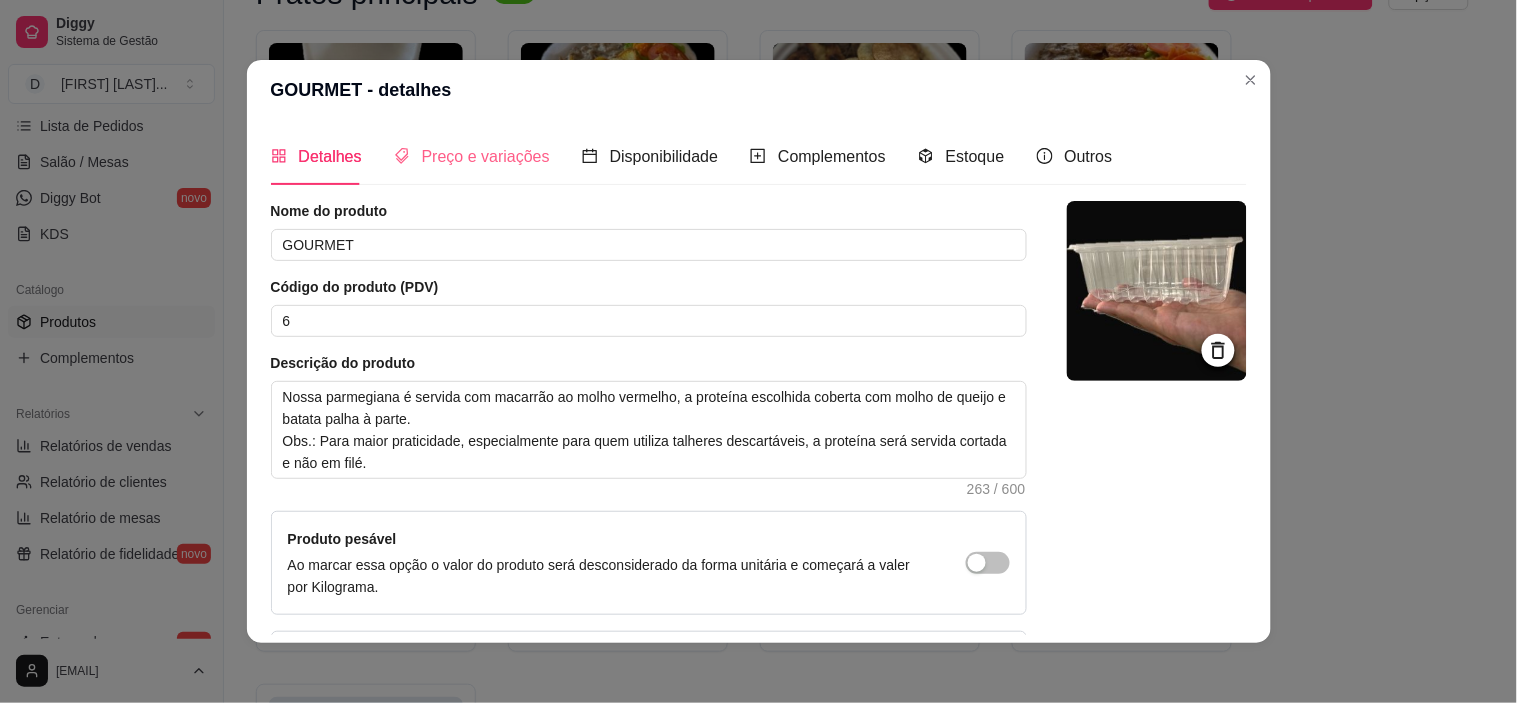click on "Preço e variações" at bounding box center [472, 156] 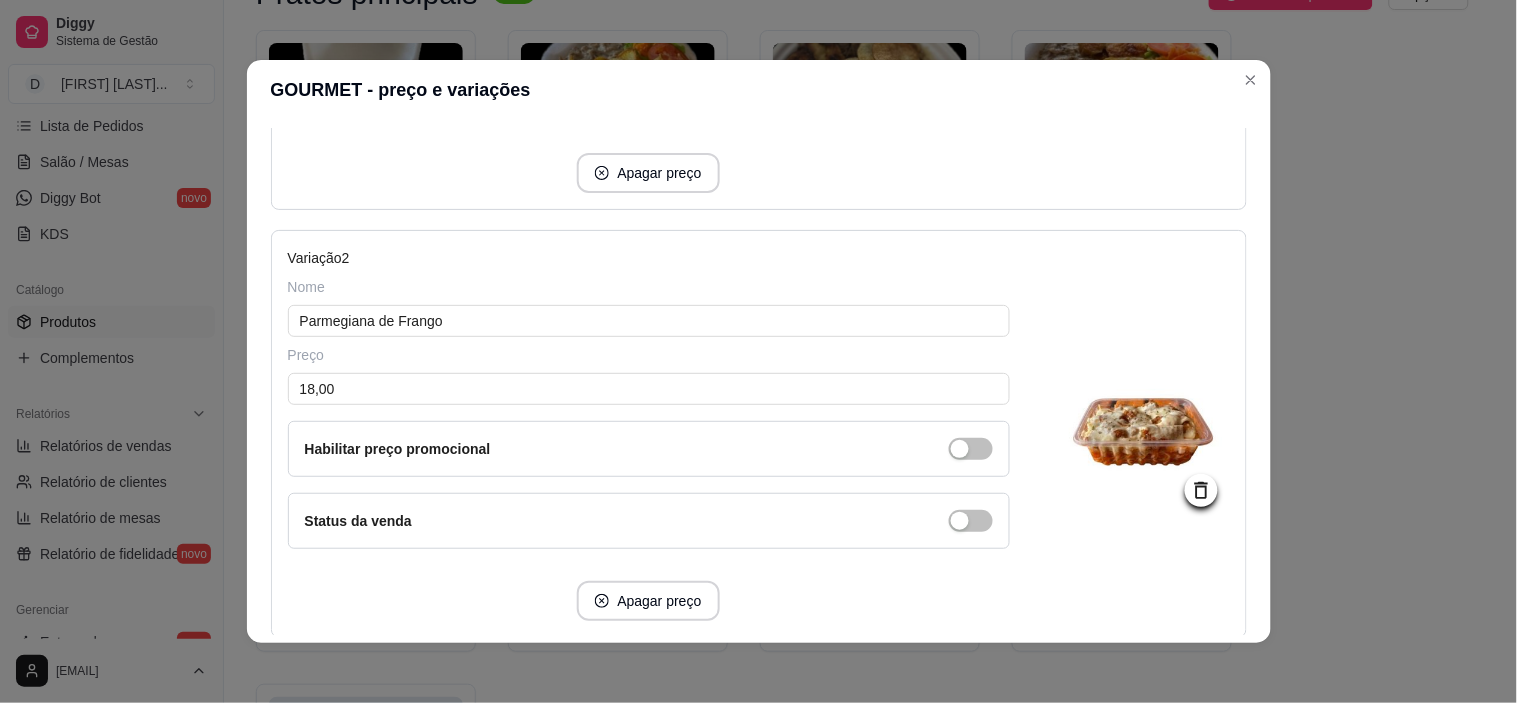 scroll, scrollTop: 666, scrollLeft: 0, axis: vertical 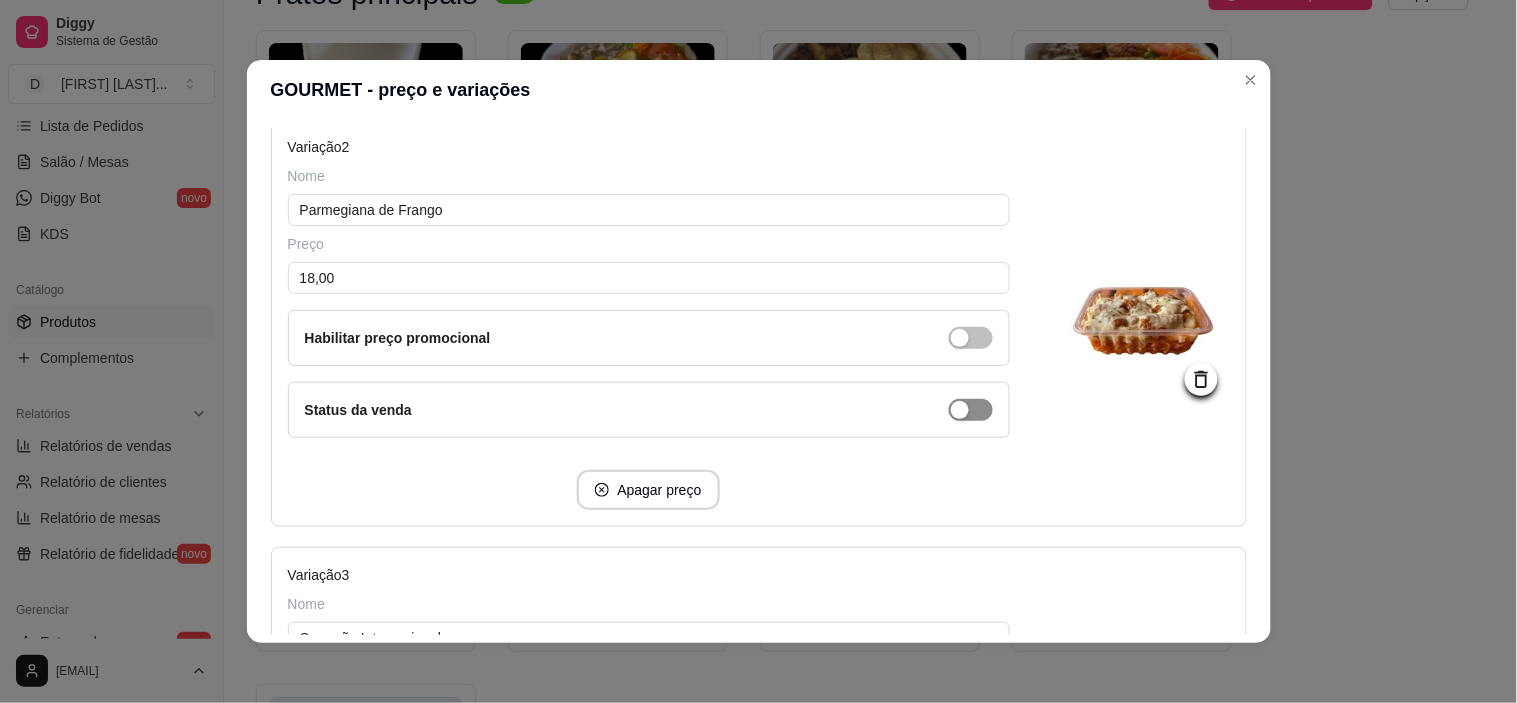 click at bounding box center [971, -90] 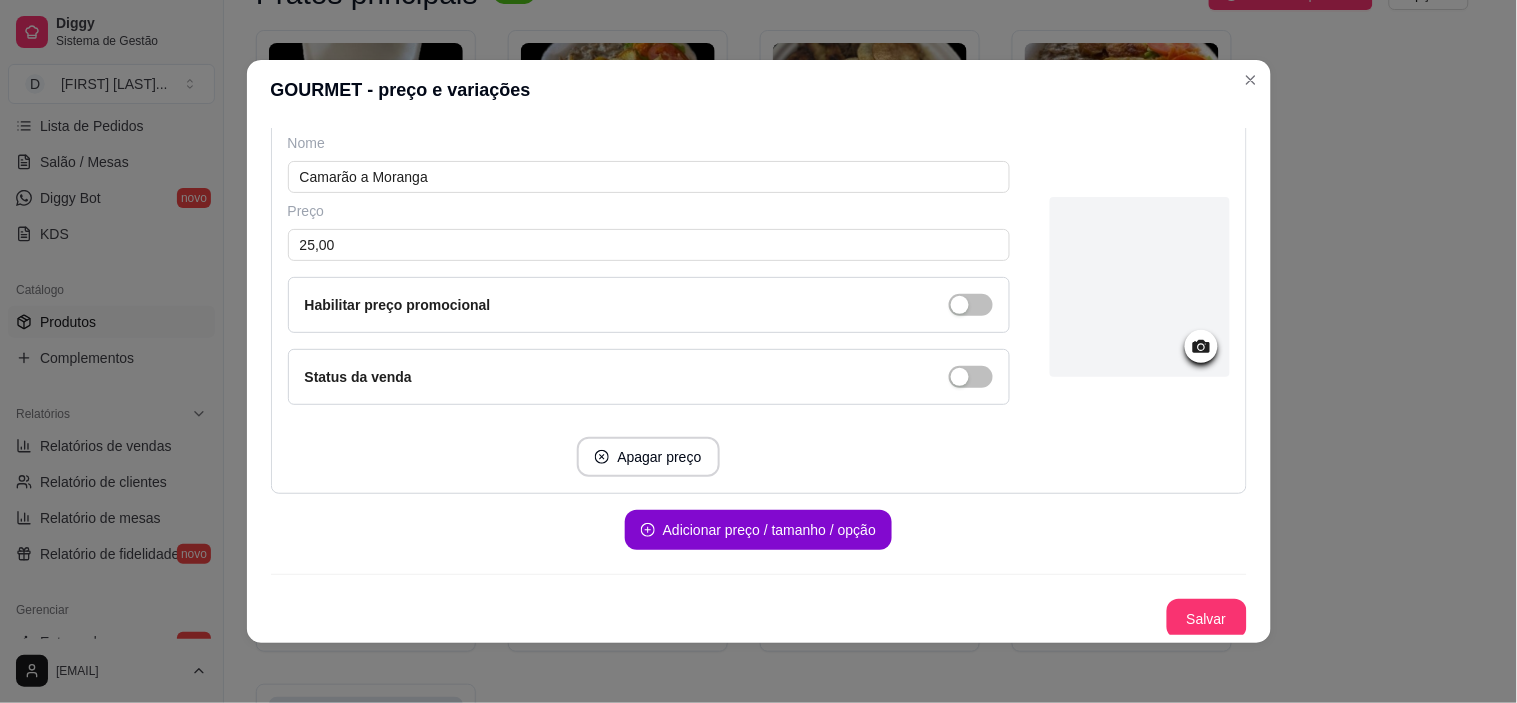 scroll, scrollTop: 1562, scrollLeft: 0, axis: vertical 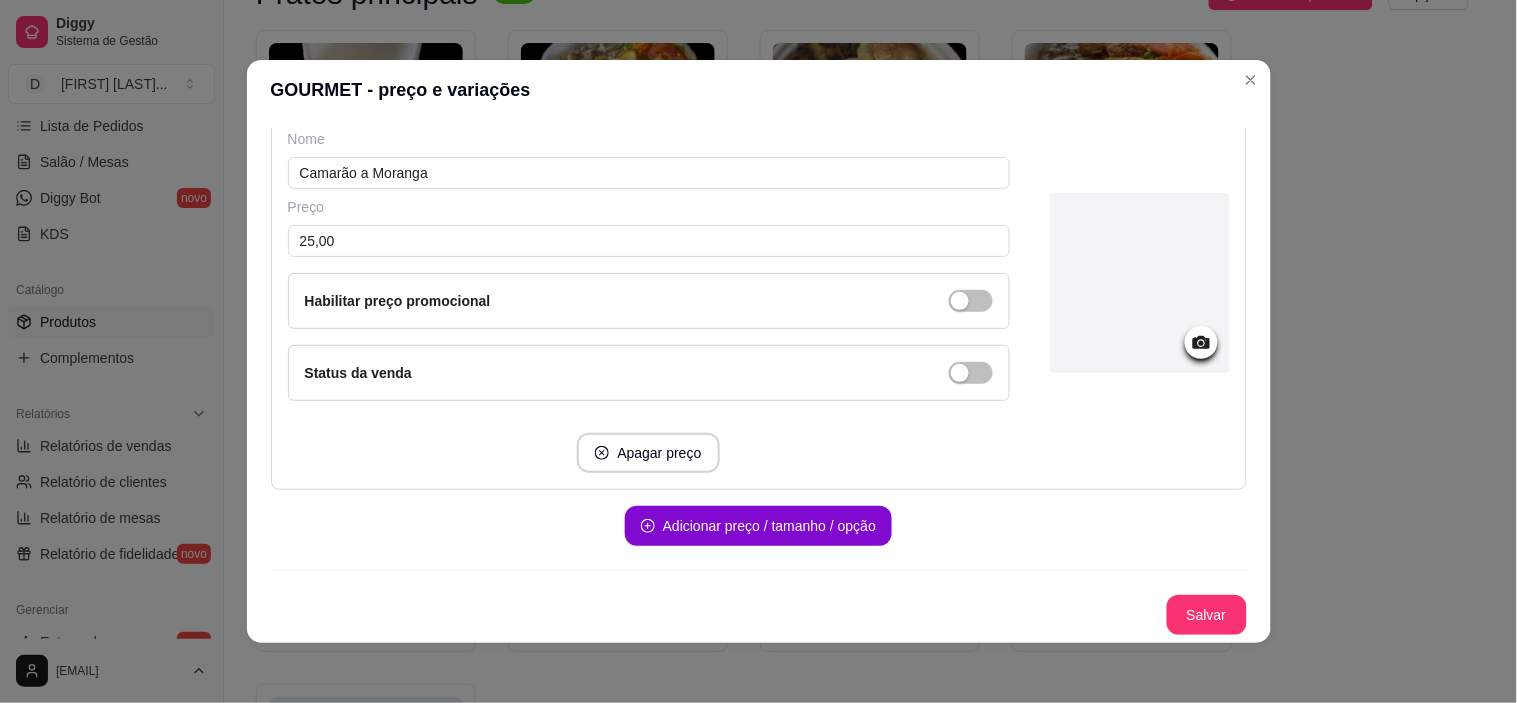 click on "Salvar" at bounding box center (1207, 615) 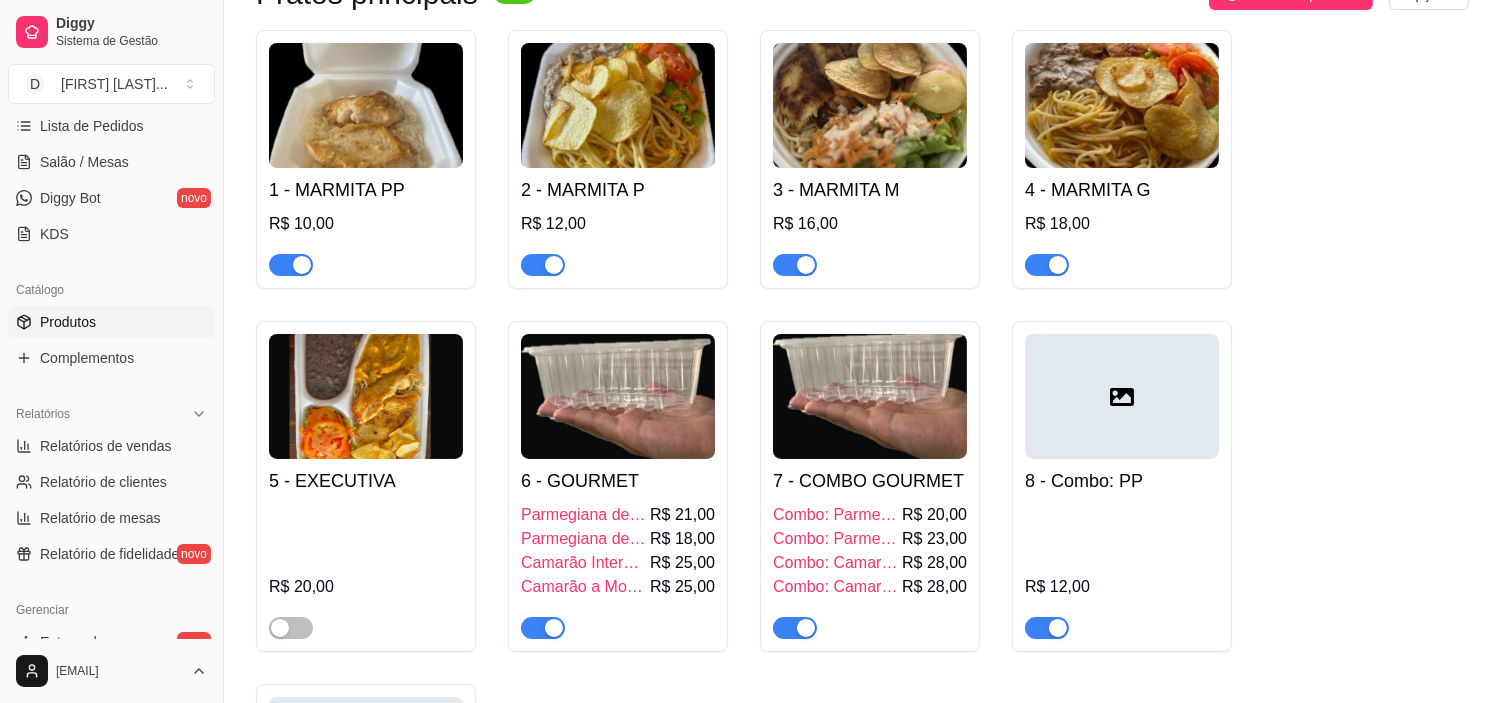 click on "7 - COMBO GOURMET   Combo: Parmegiana de Frango R$ 20,00 Combo: Parmegiana de Carne R$ 23,00 Combo: Camarão Internacional R$ 28,00 Combo: Camarão a Moranga R$ 28,00" at bounding box center [870, 486] 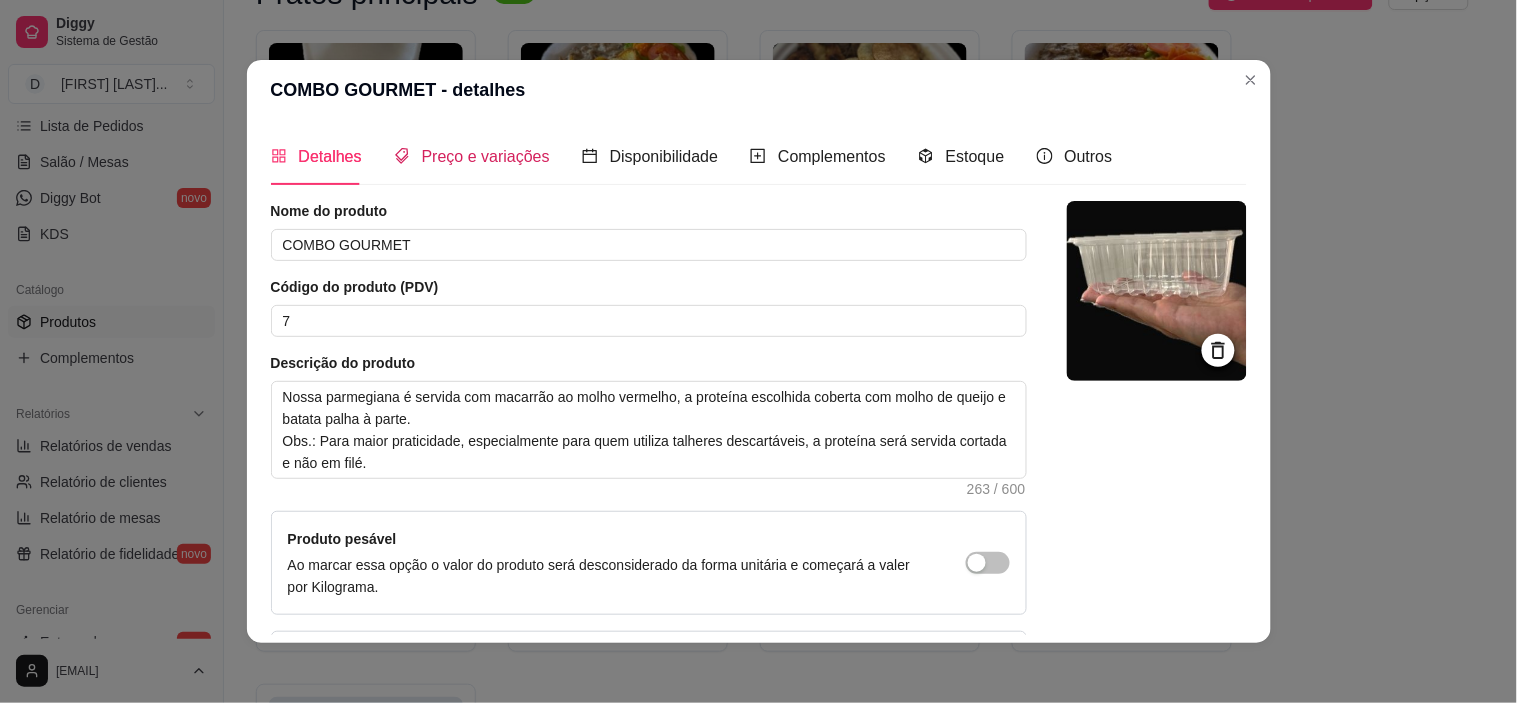 click on "Preço e variações" at bounding box center [486, 156] 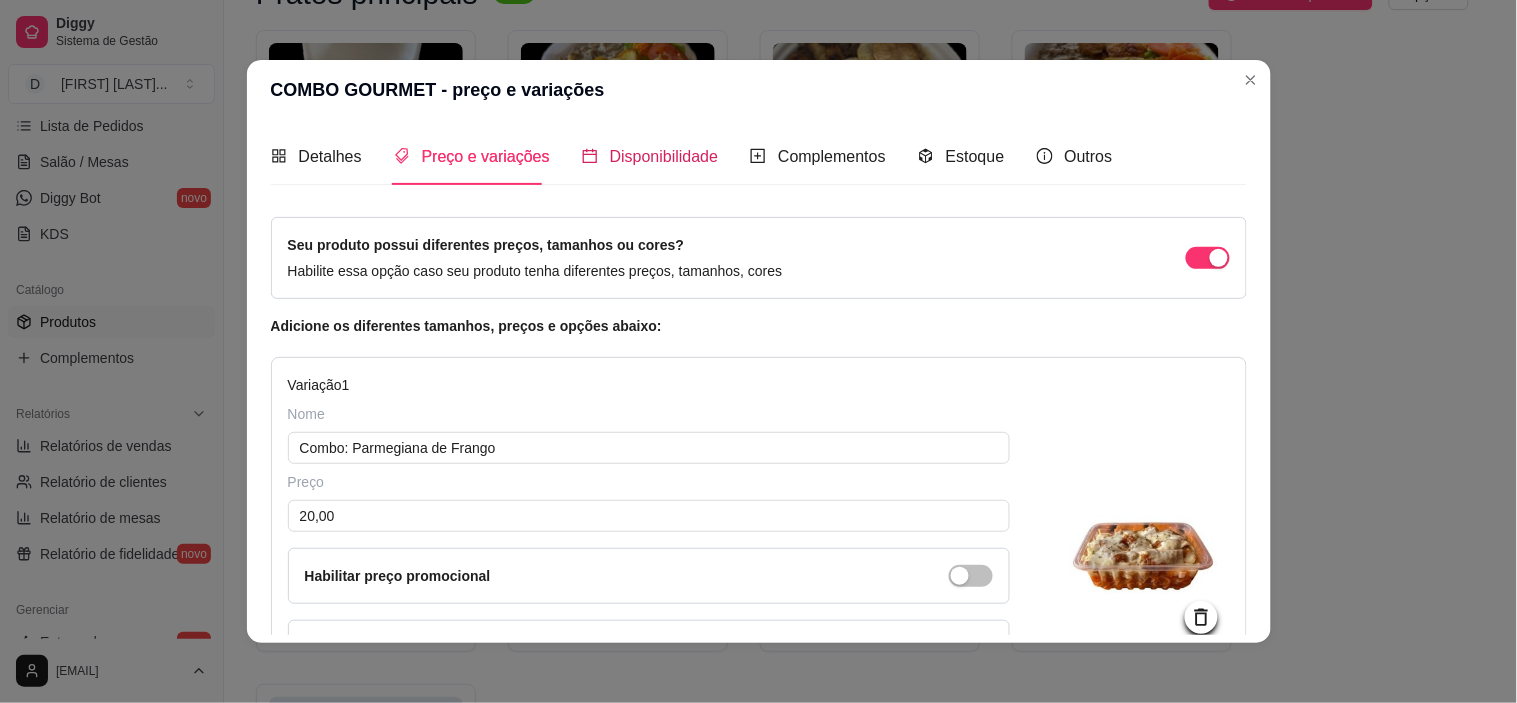 click on "Disponibilidade" at bounding box center (664, 156) 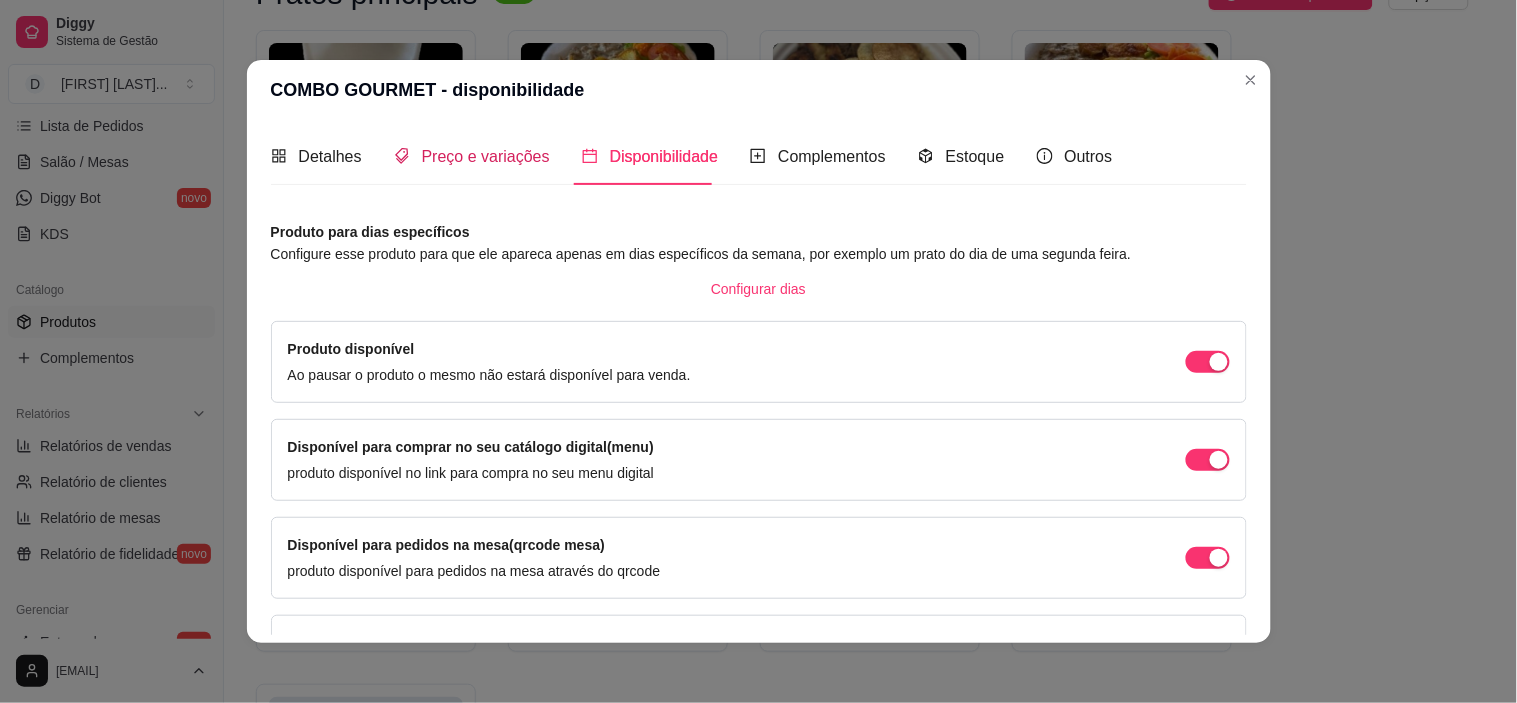 click on "Preço e variações" at bounding box center [486, 156] 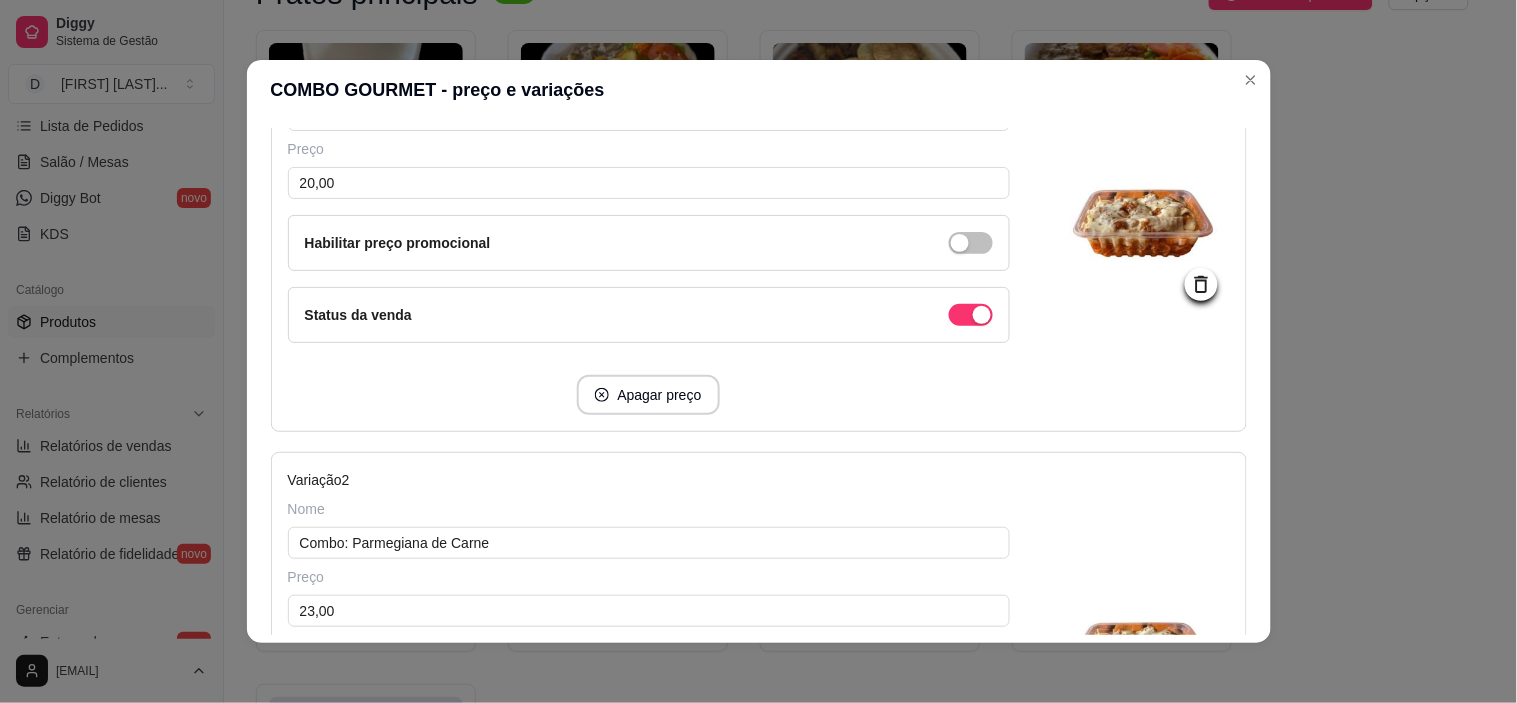 scroll, scrollTop: 666, scrollLeft: 0, axis: vertical 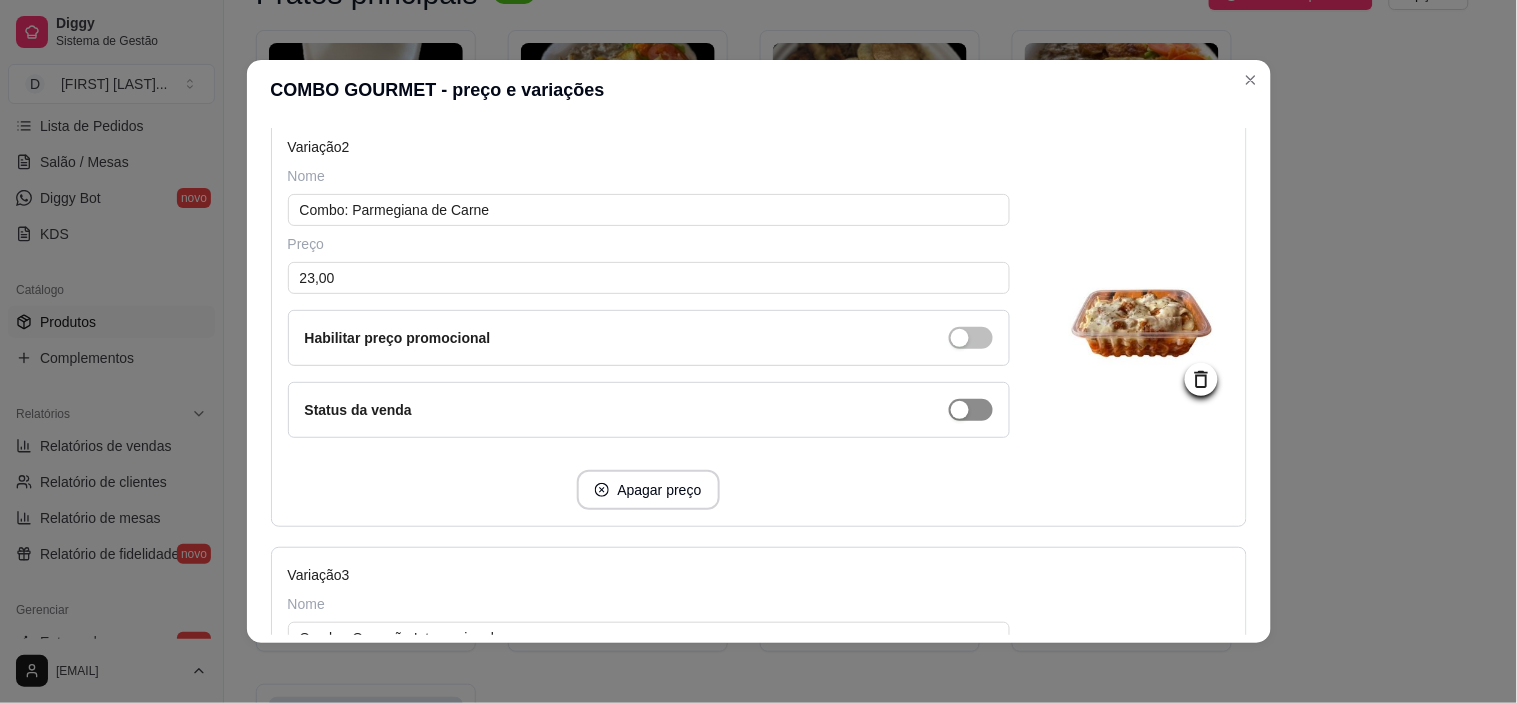 click at bounding box center (960, -90) 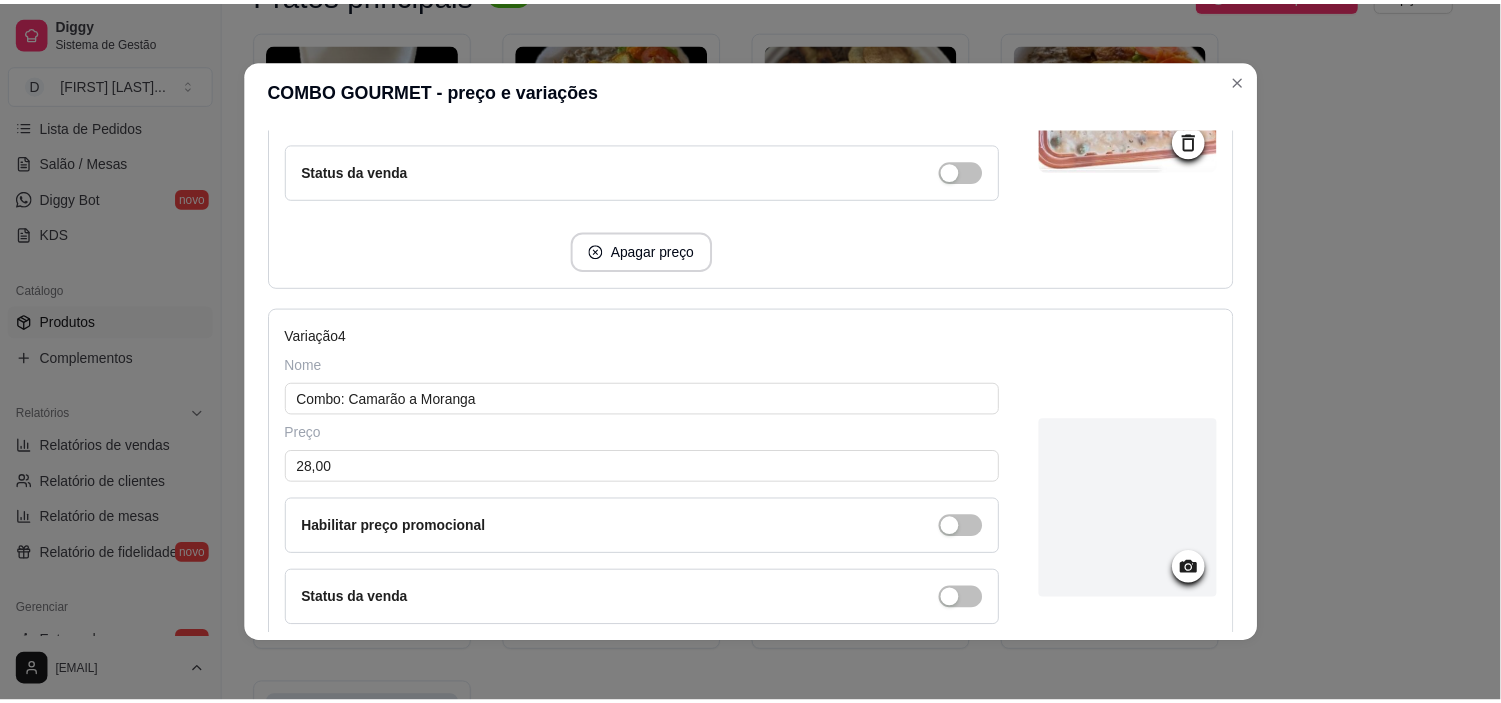 scroll, scrollTop: 1562, scrollLeft: 0, axis: vertical 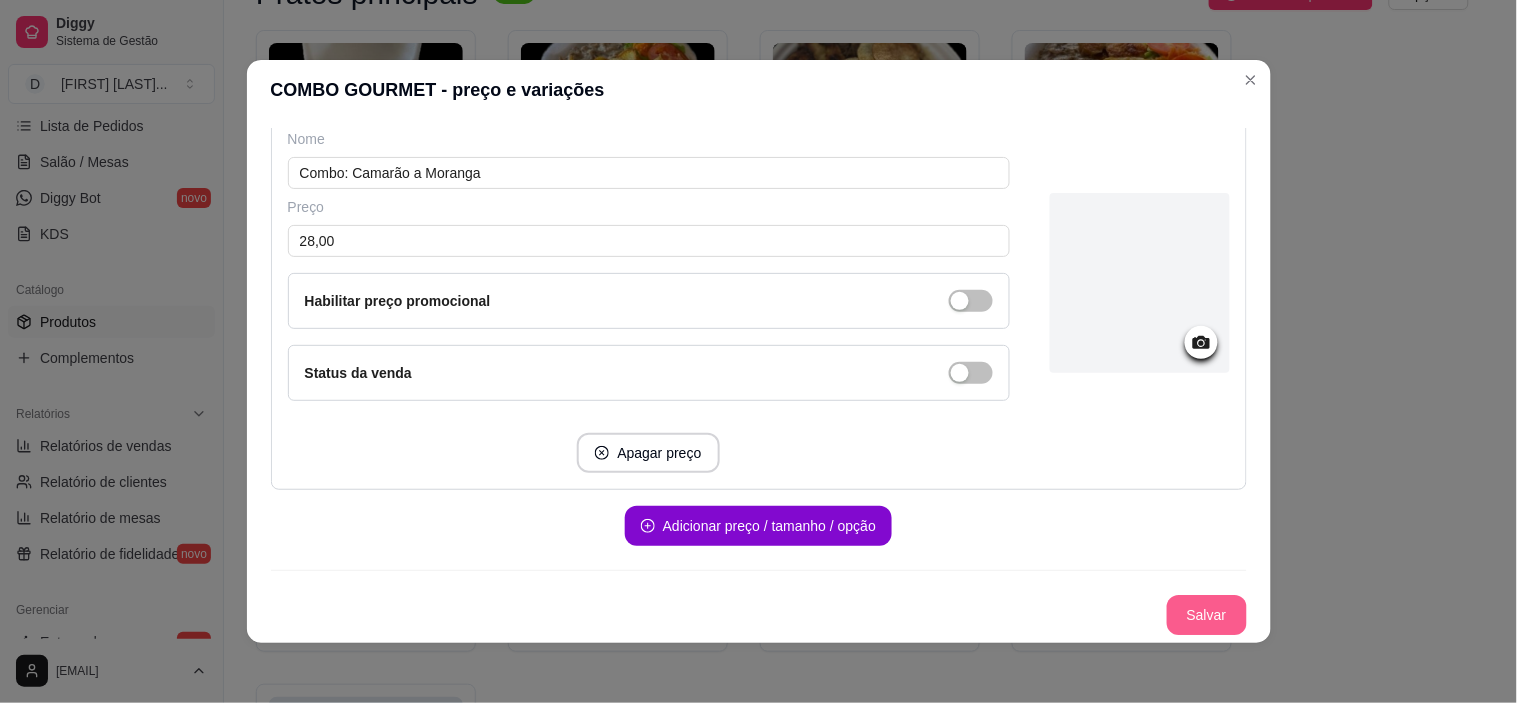 click on "Salvar" at bounding box center [1207, 615] 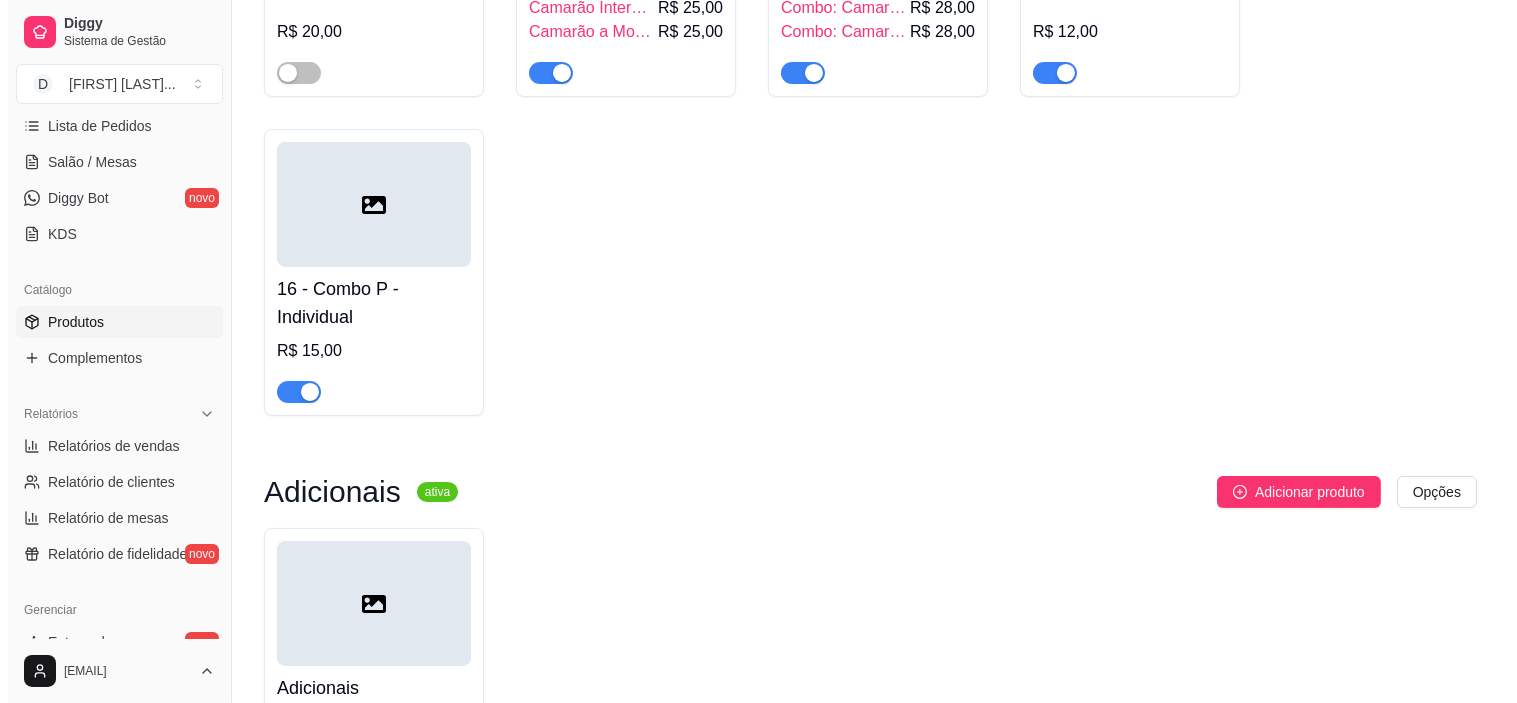 scroll, scrollTop: 888, scrollLeft: 0, axis: vertical 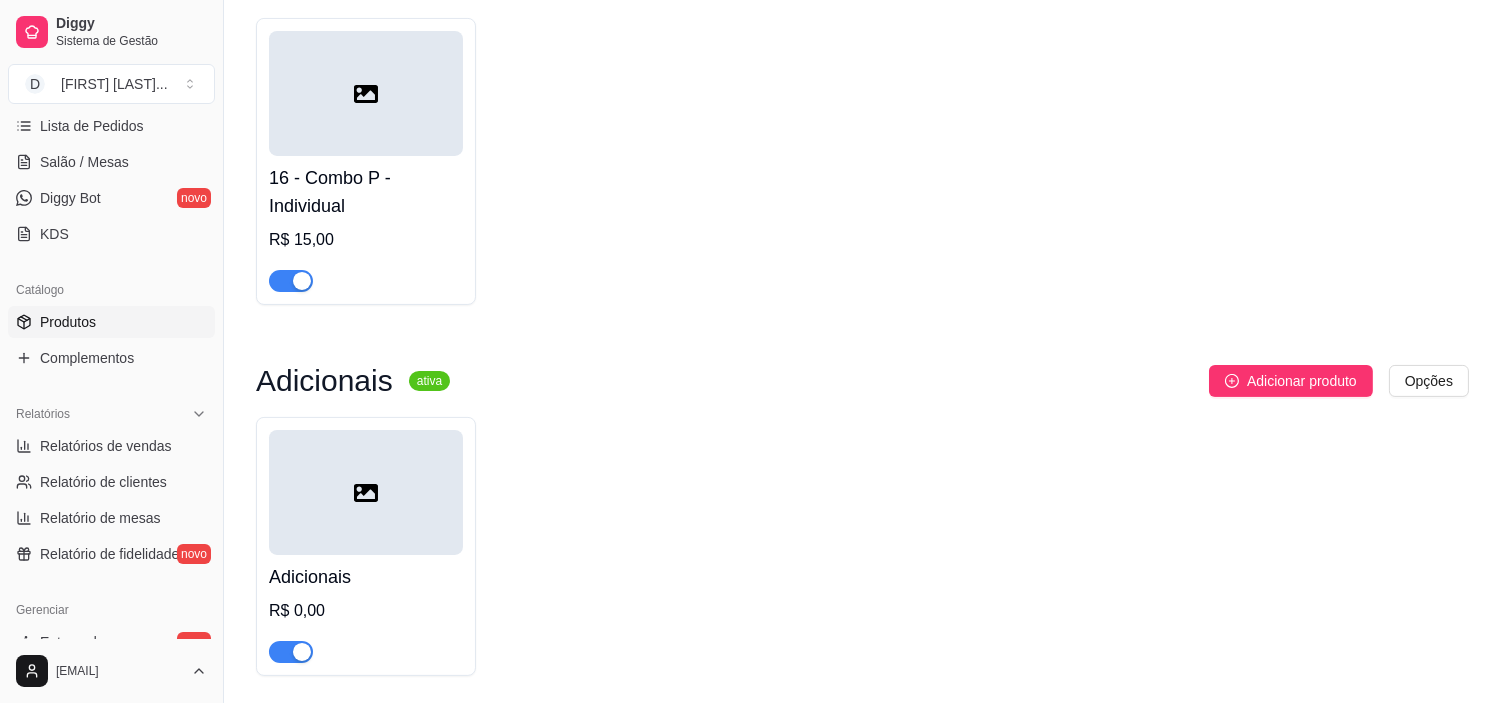 click on "16 - Combo P - Individual" at bounding box center (366, 192) 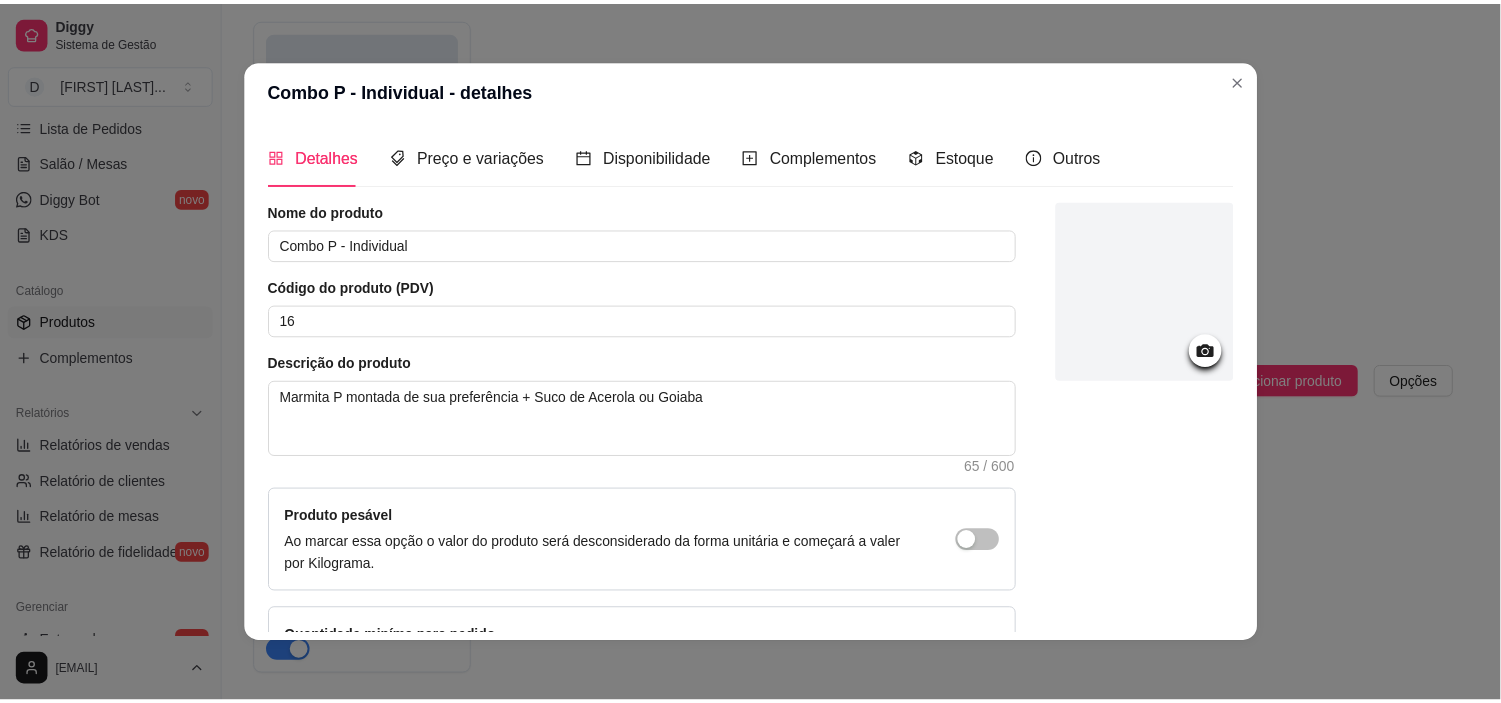 scroll, scrollTop: 145, scrollLeft: 0, axis: vertical 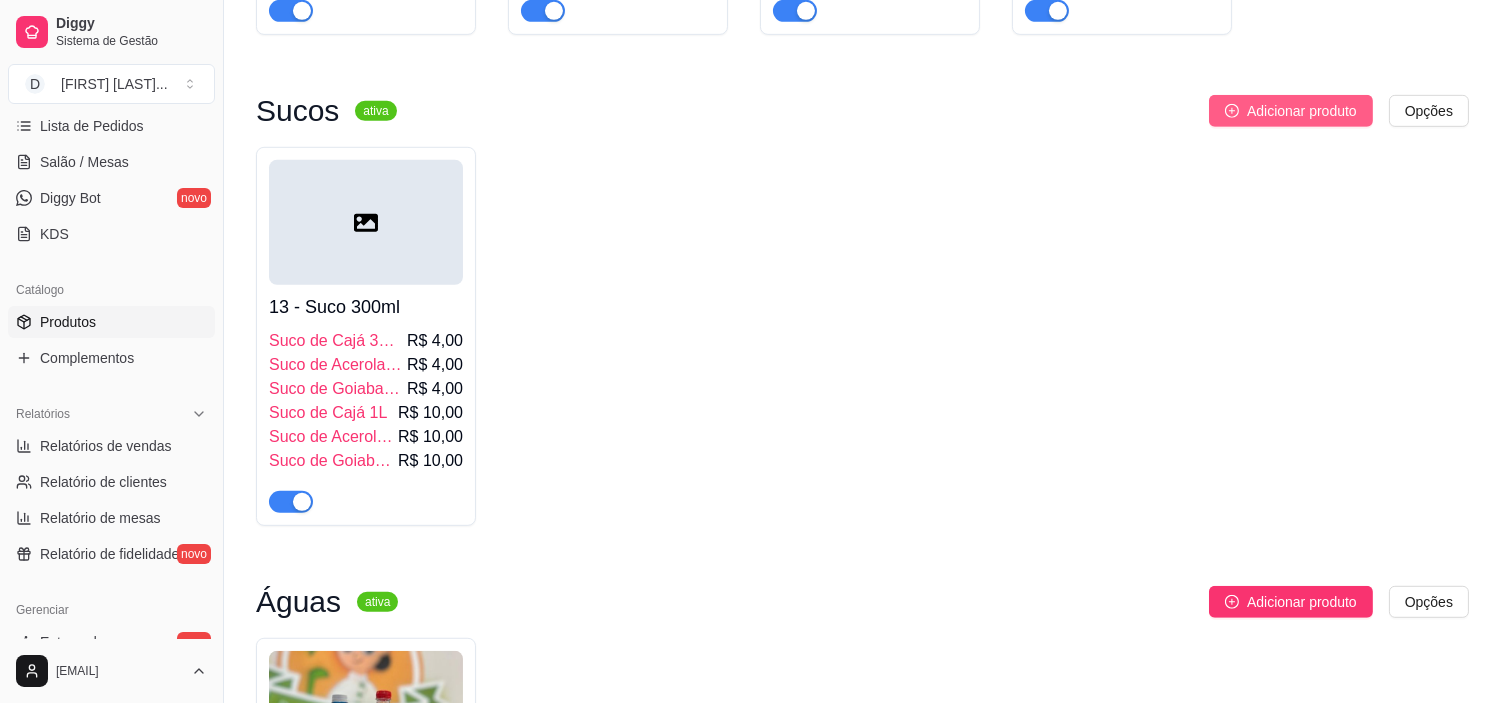 click 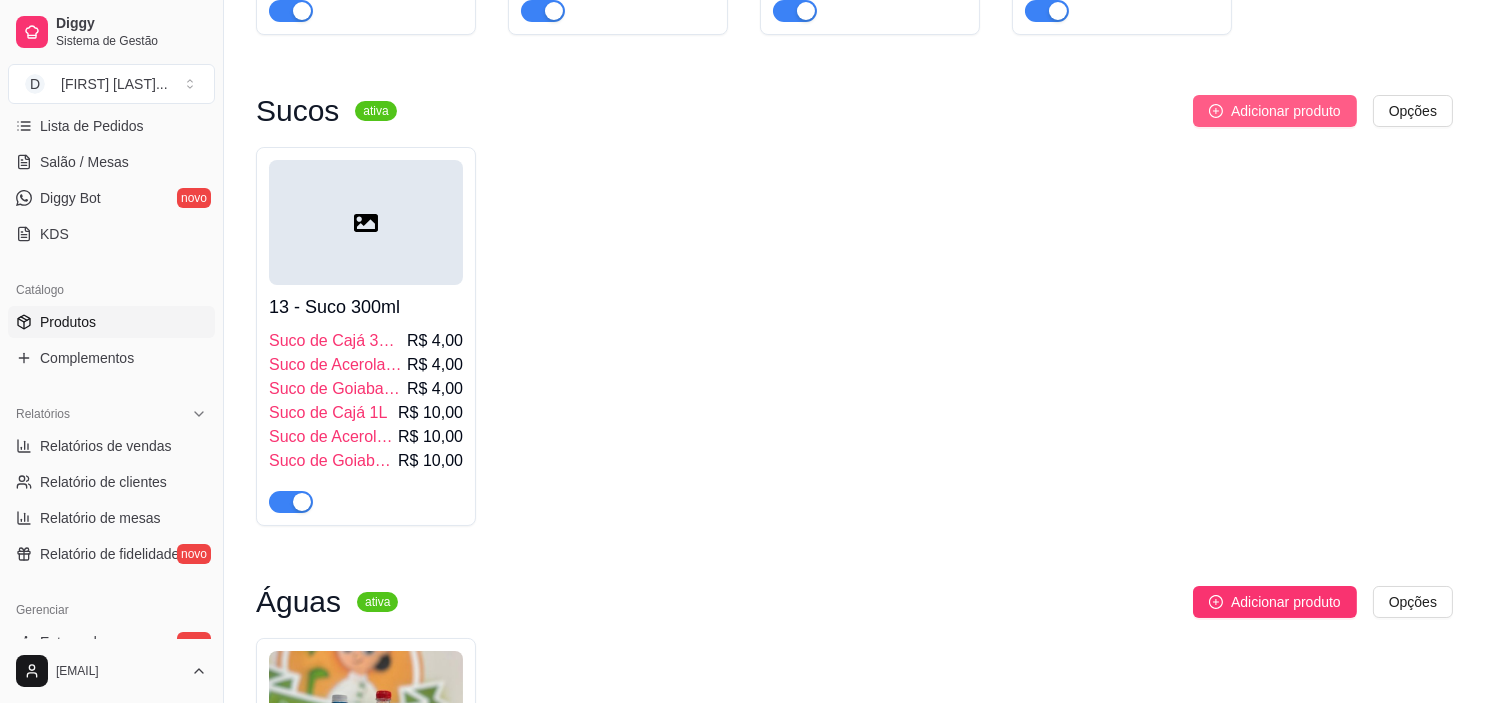 type 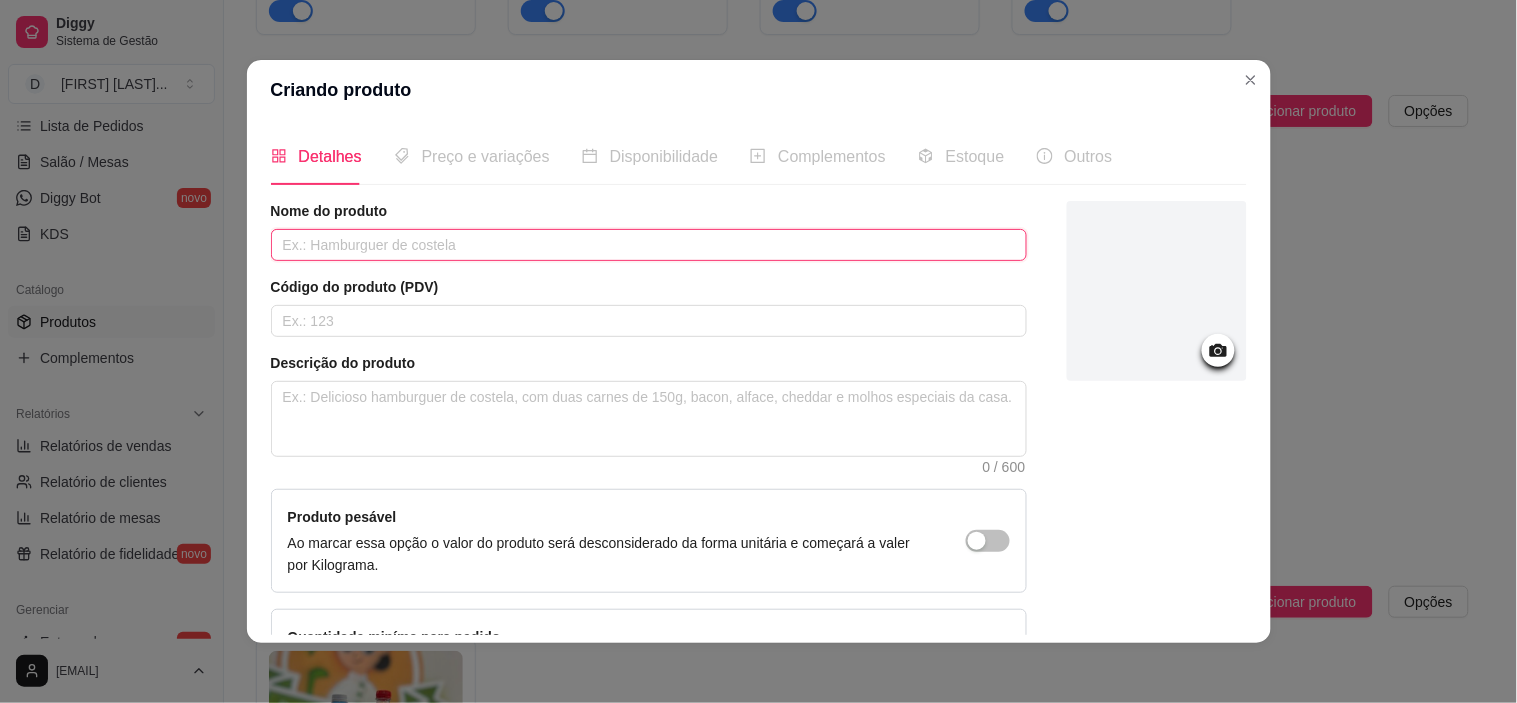 click at bounding box center (649, 245) 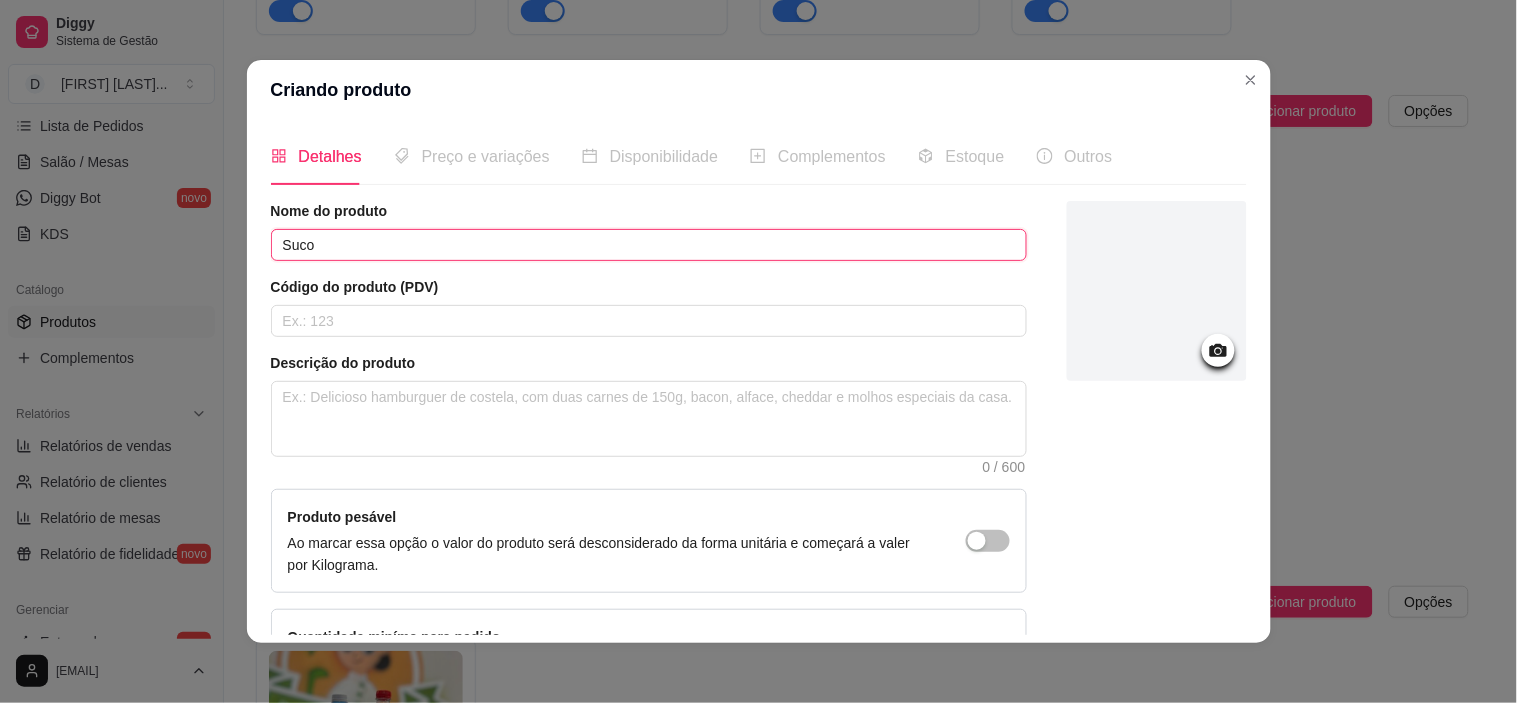 type on "Suco" 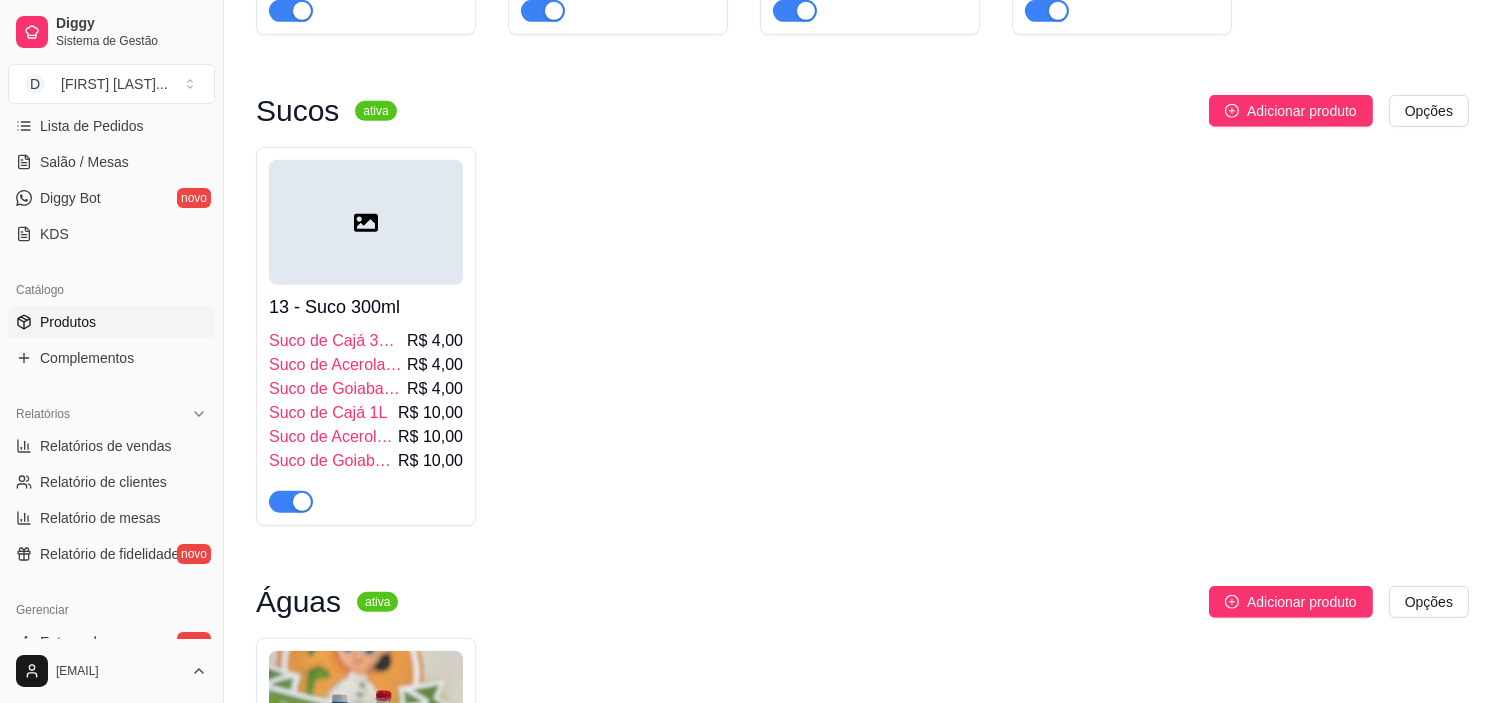click on "13 - Suco 300ml" at bounding box center (366, 307) 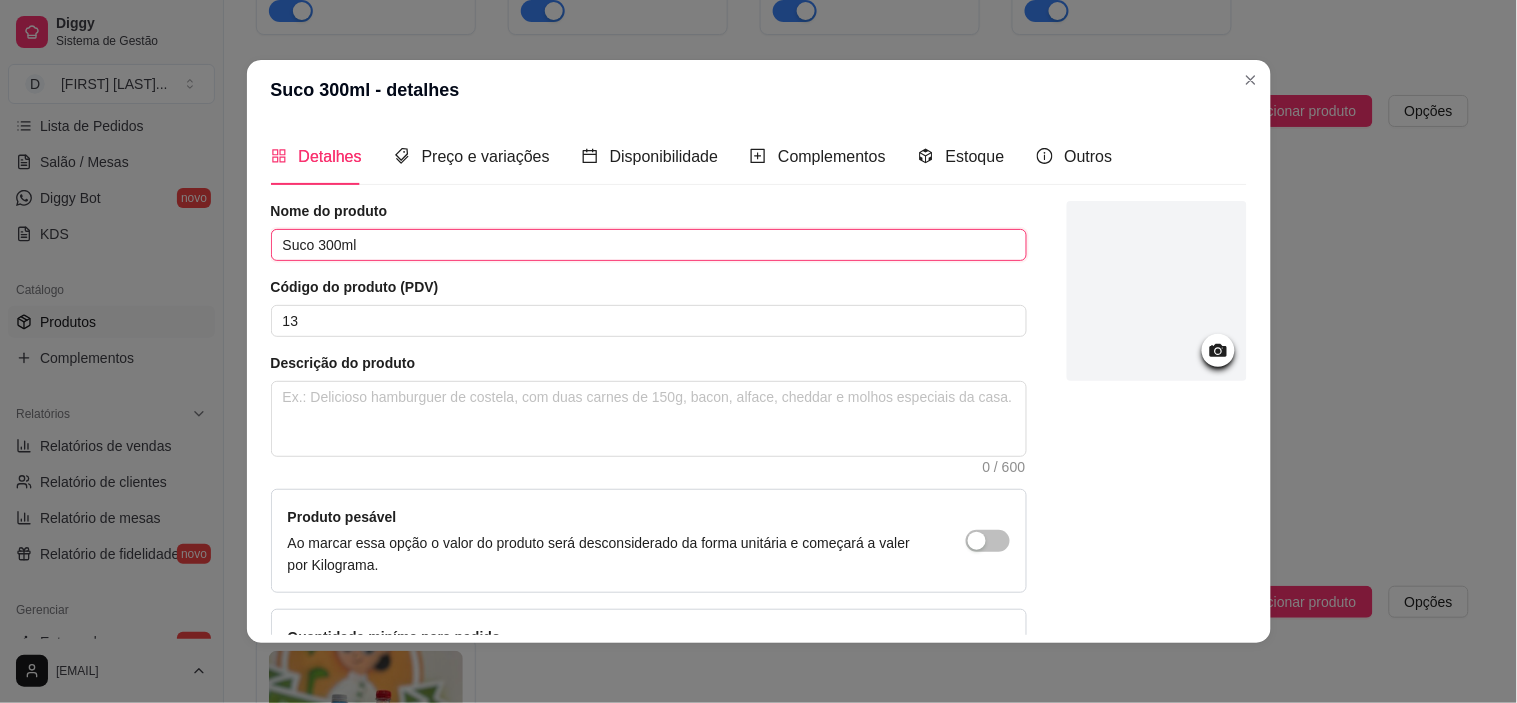 drag, startPoint x: 388, startPoint y: 238, endPoint x: 220, endPoint y: 238, distance: 168 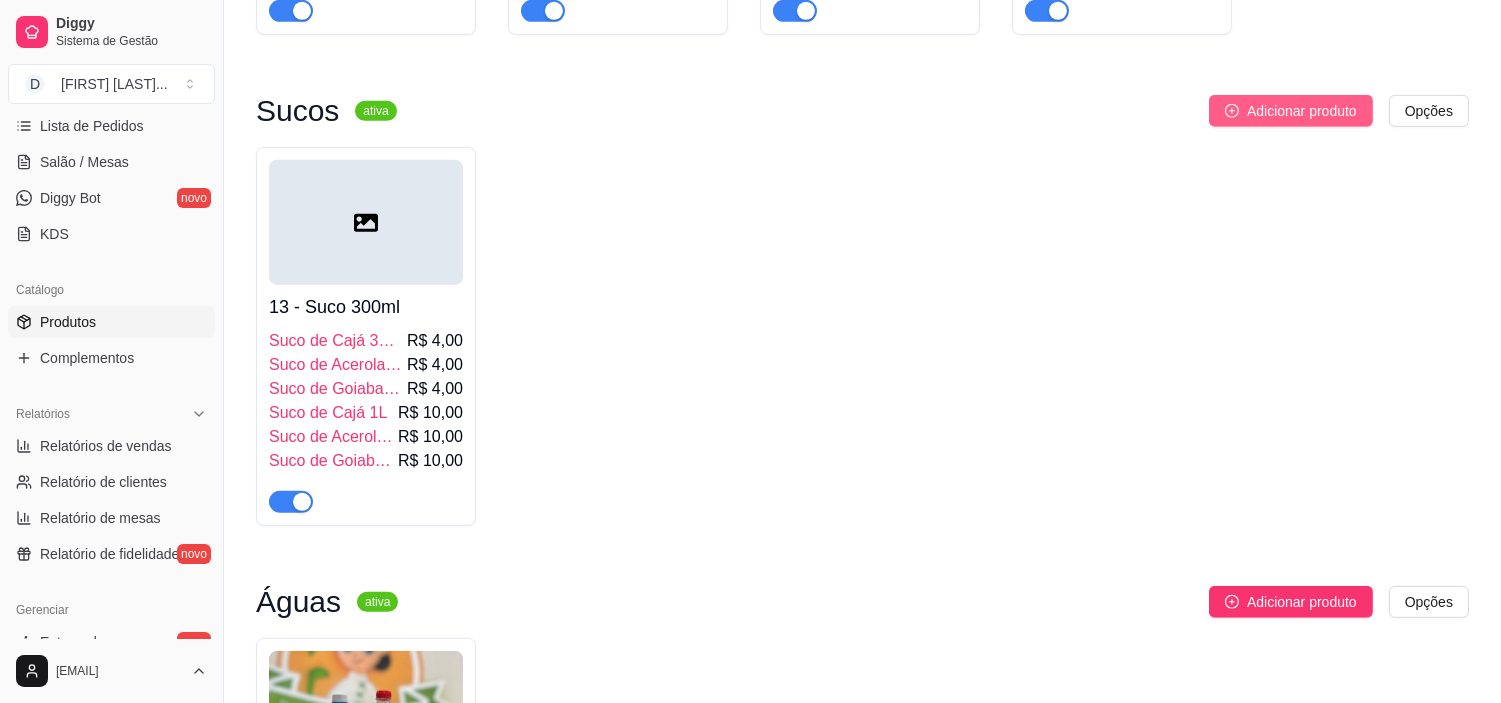 click on "Adicionar produto" at bounding box center (1302, 111) 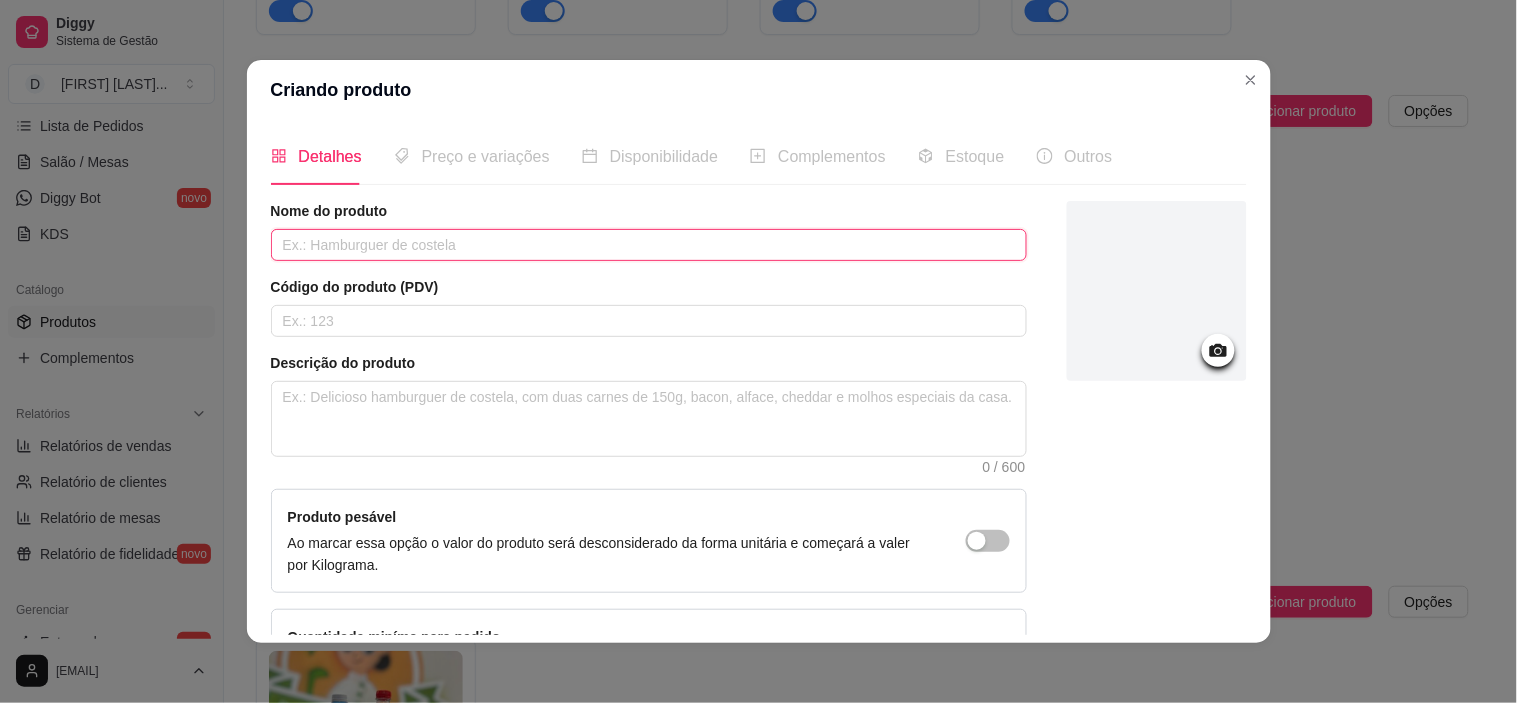 click at bounding box center (649, 245) 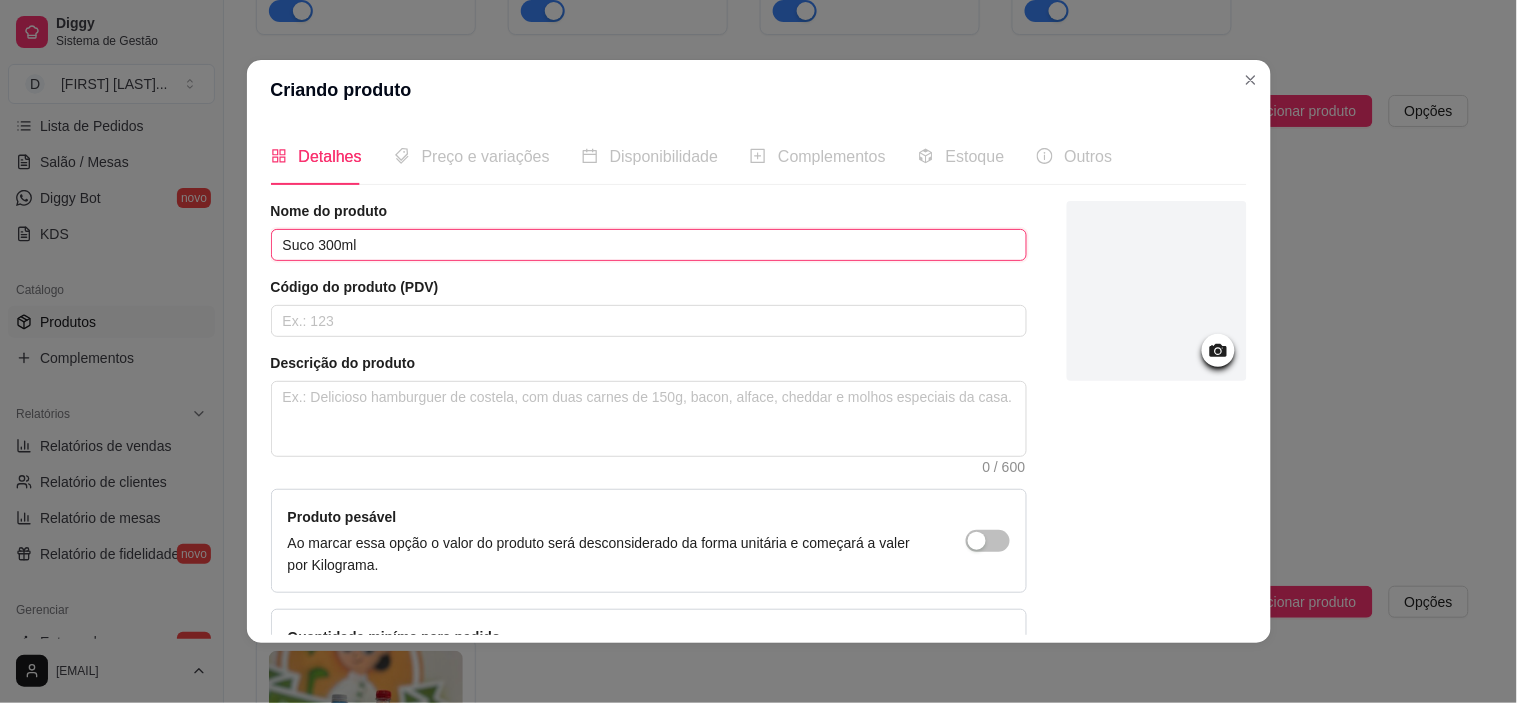 click on "Suco 300ml" at bounding box center (649, 245) 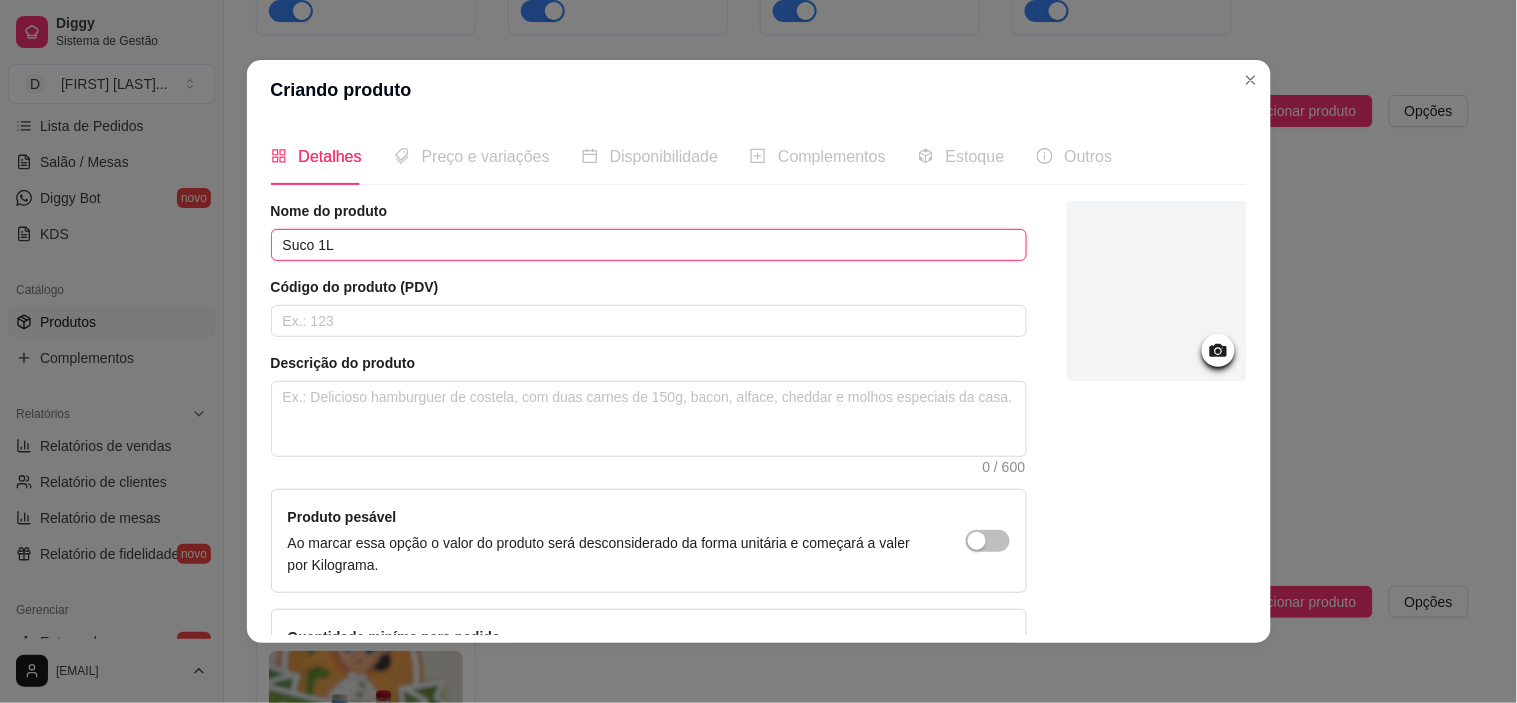 scroll, scrollTop: 145, scrollLeft: 0, axis: vertical 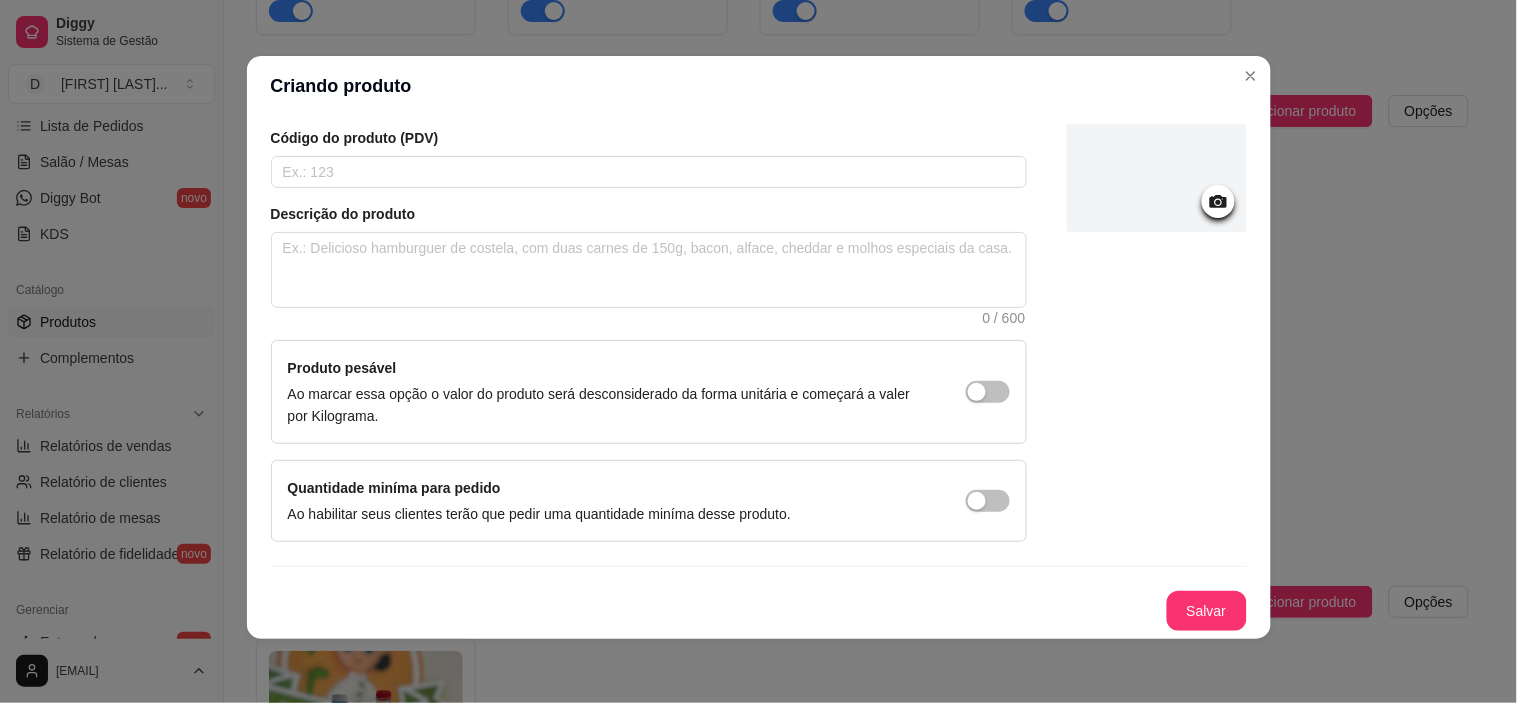type on "Suco 1L" 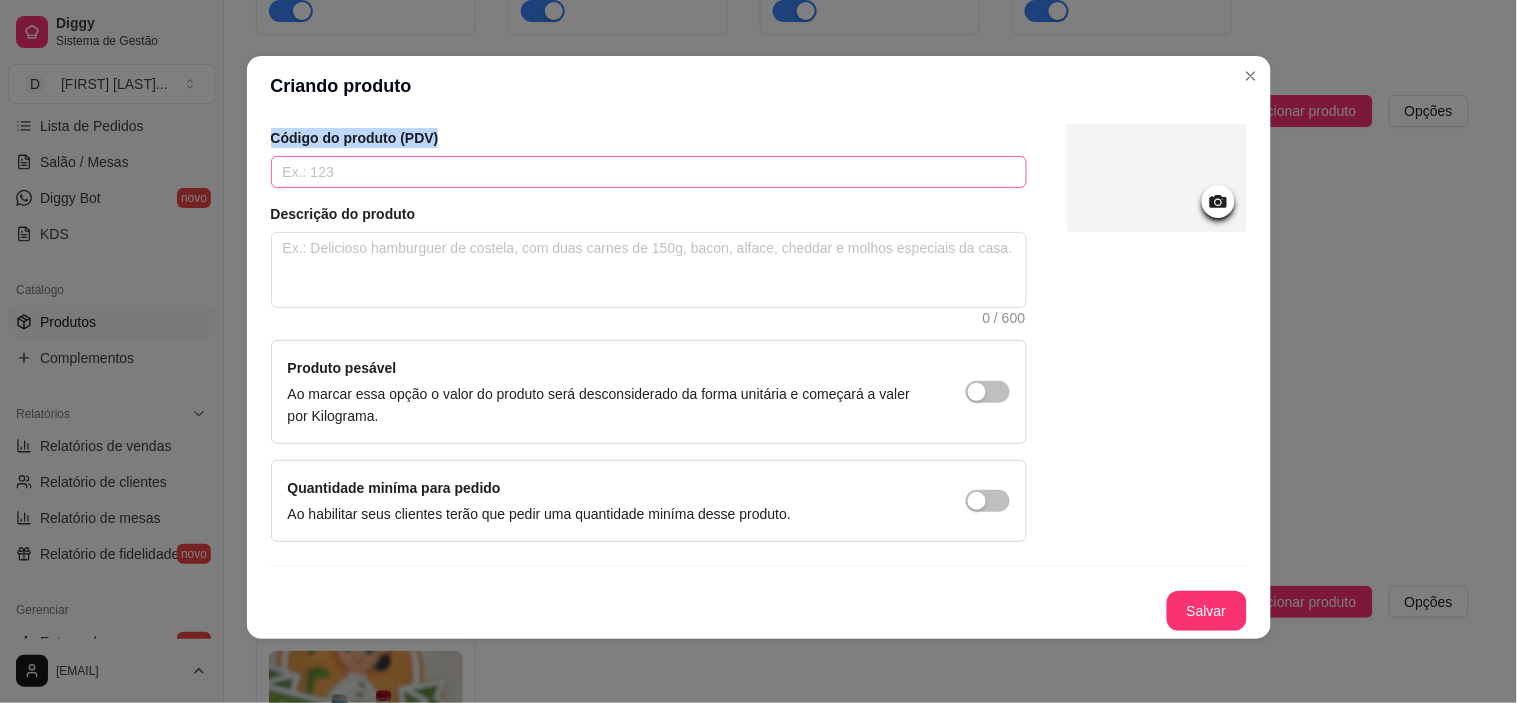 drag, startPoint x: 570, startPoint y: 72, endPoint x: 778, endPoint y: 161, distance: 226.24103 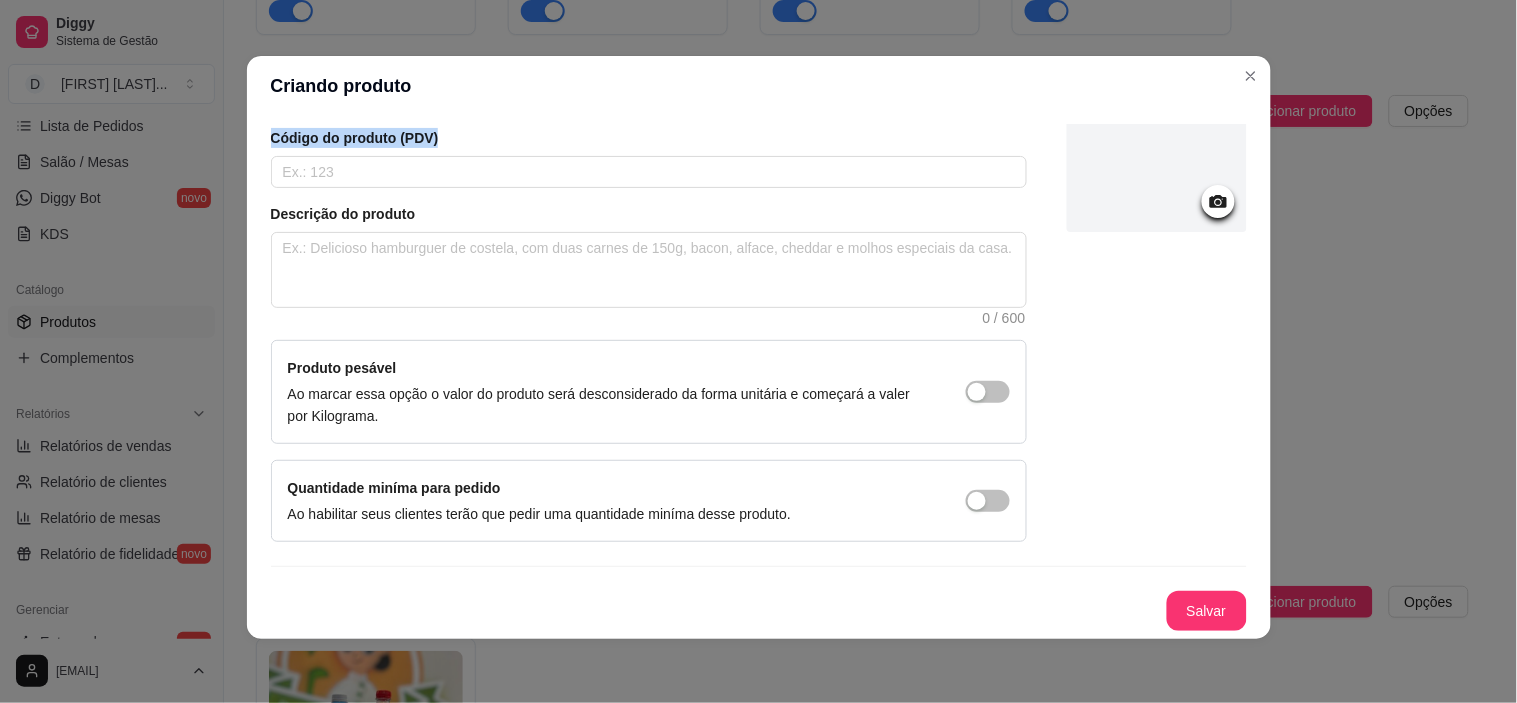scroll, scrollTop: 0, scrollLeft: 0, axis: both 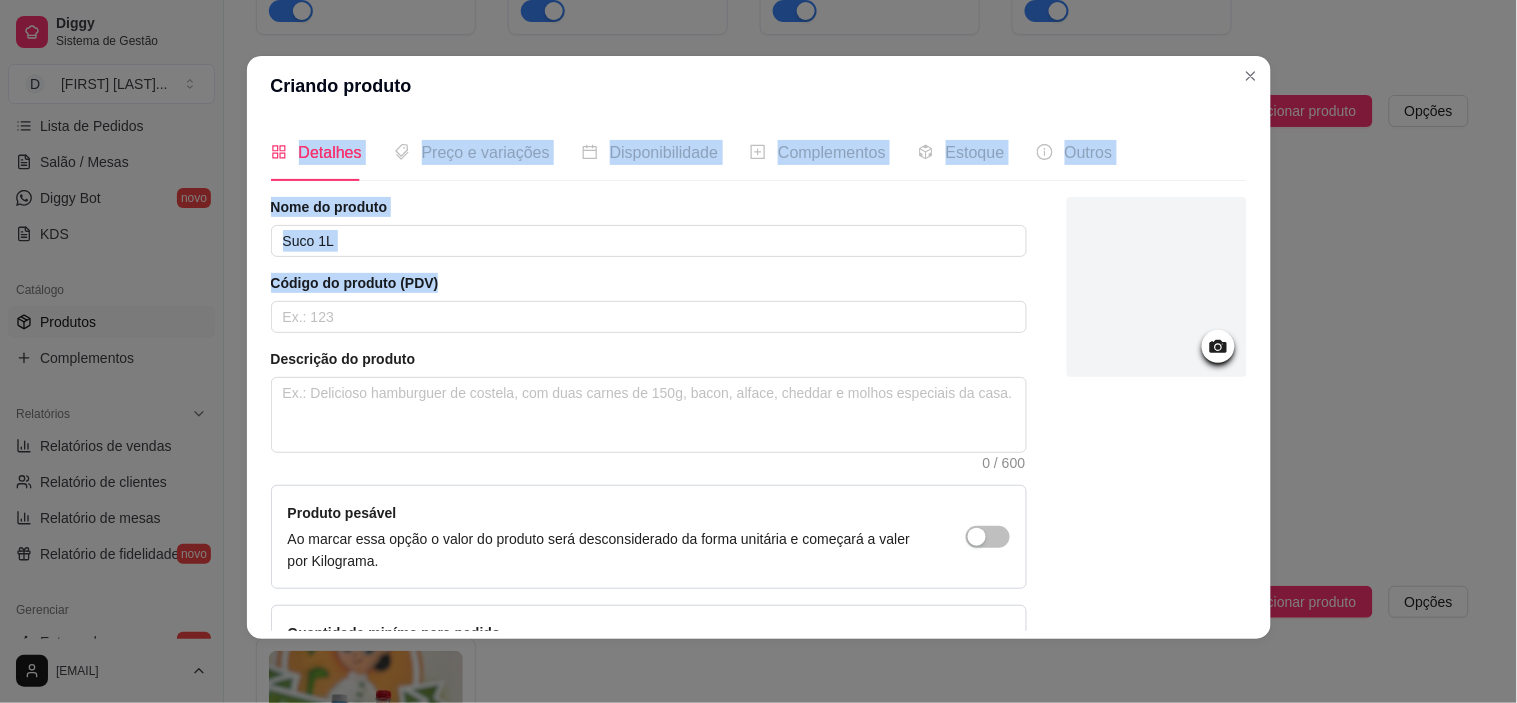 click on "Código do produto (PDV)" at bounding box center [649, 283] 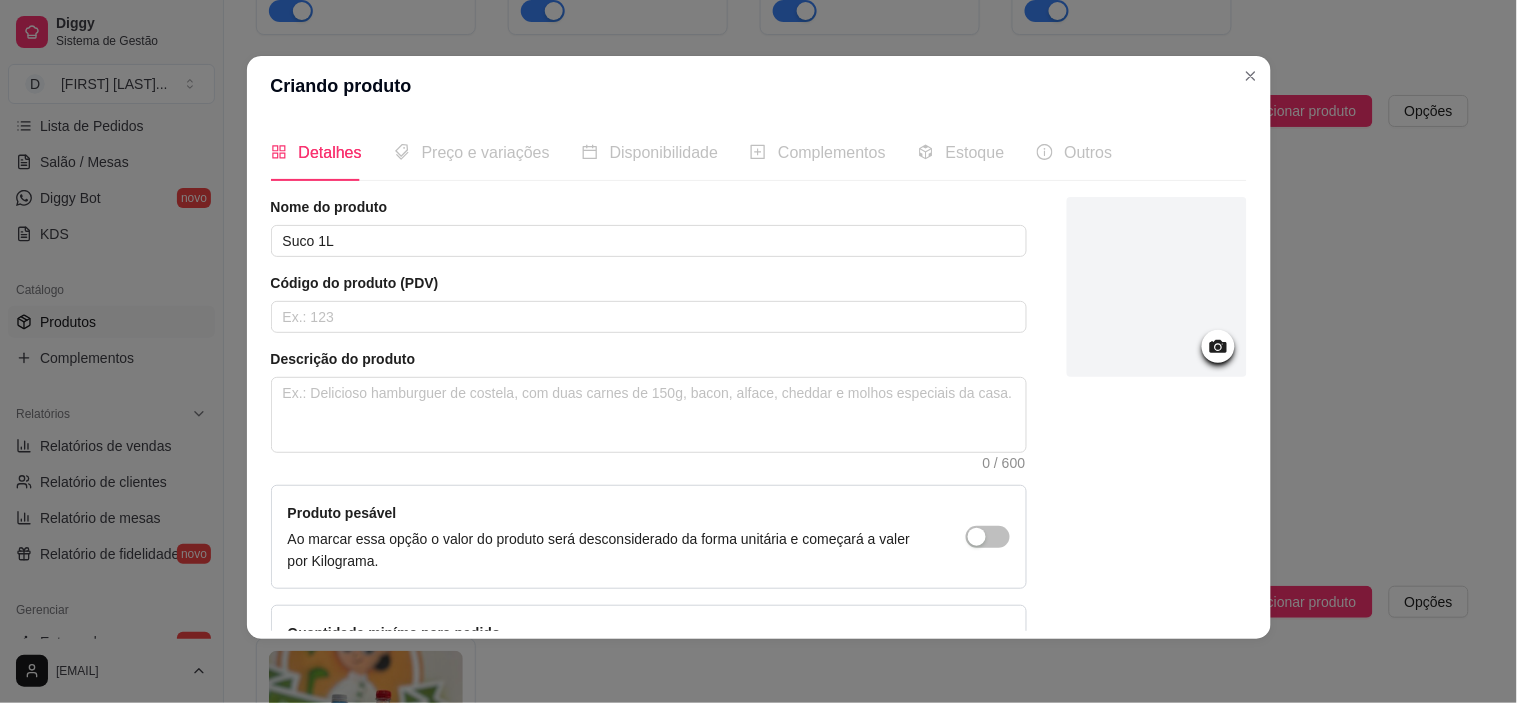 scroll, scrollTop: 145, scrollLeft: 0, axis: vertical 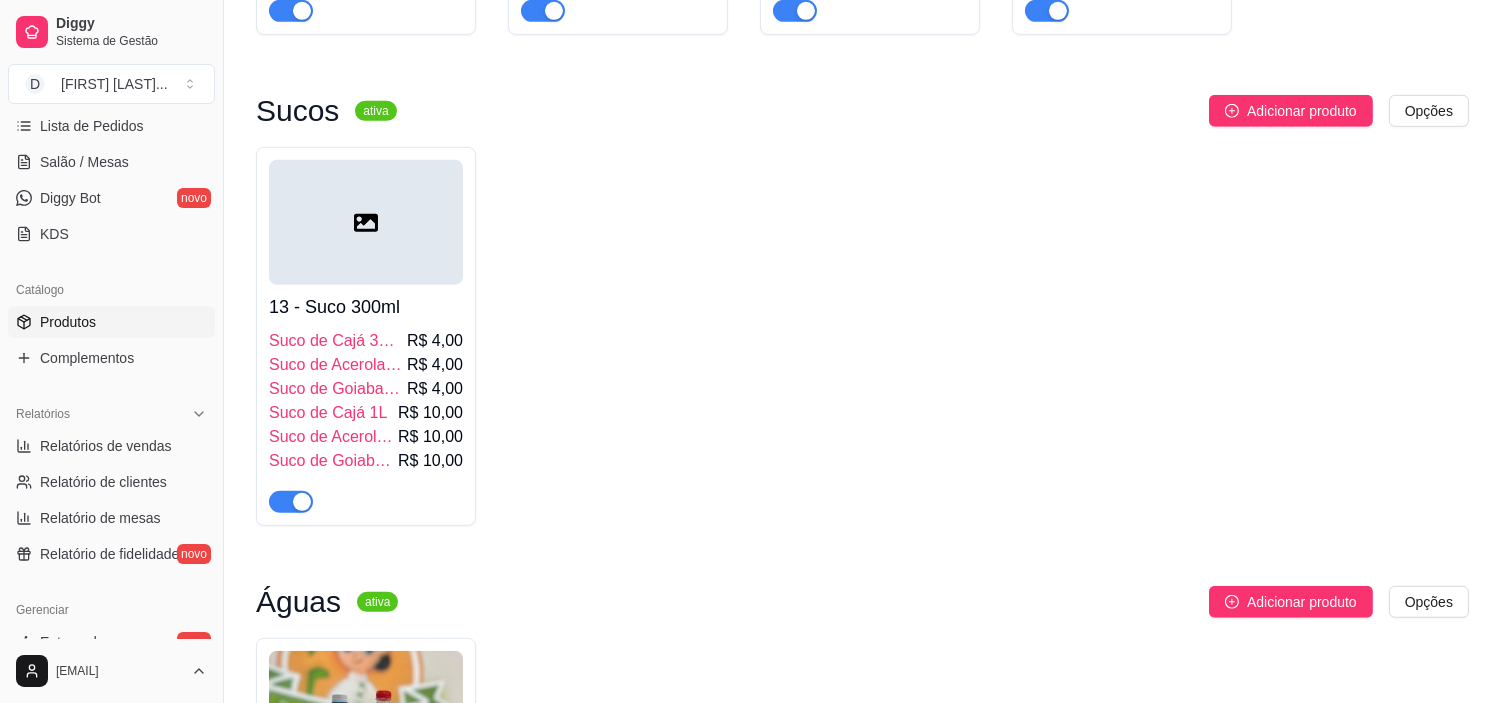 click on "13 - Suco 300ml" at bounding box center [366, 307] 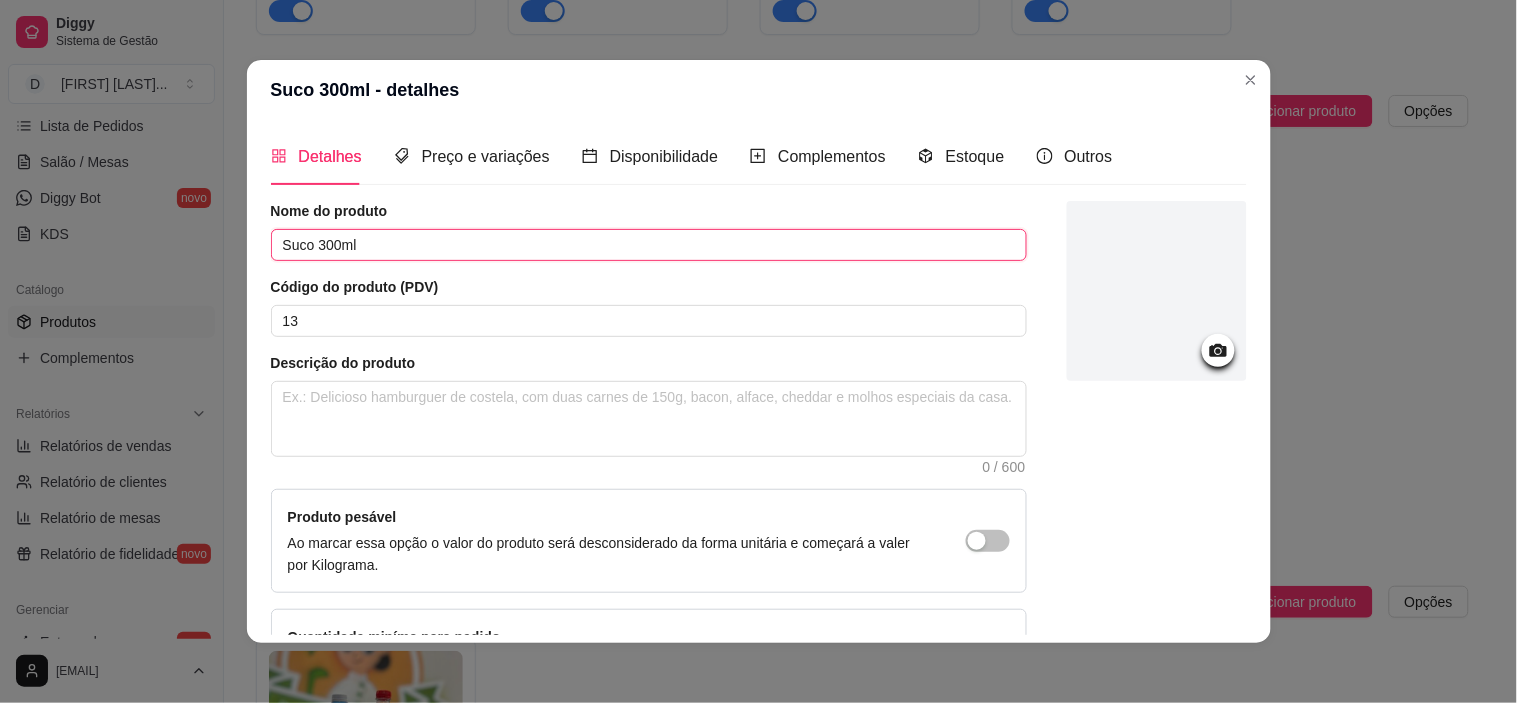 click on "Suco 300ml" at bounding box center (649, 245) 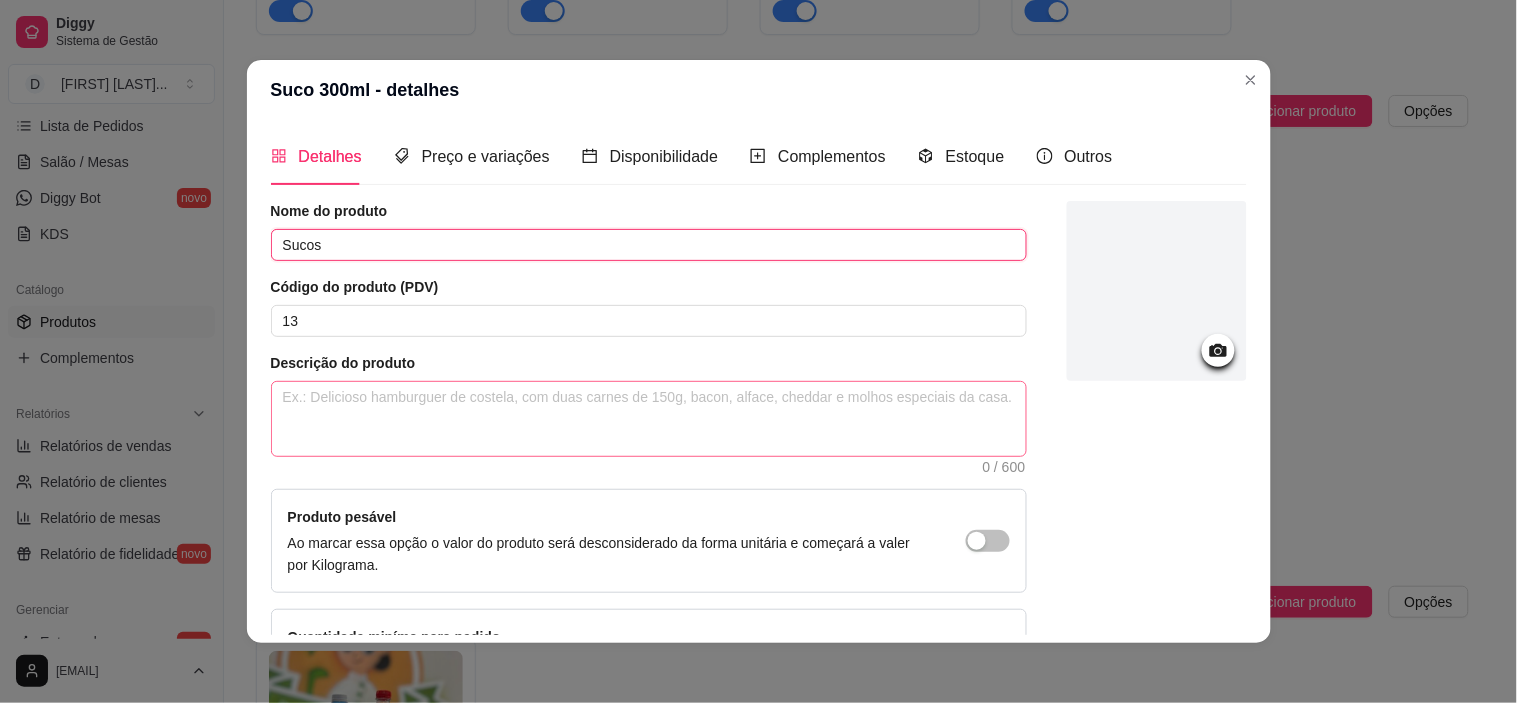 scroll, scrollTop: 145, scrollLeft: 0, axis: vertical 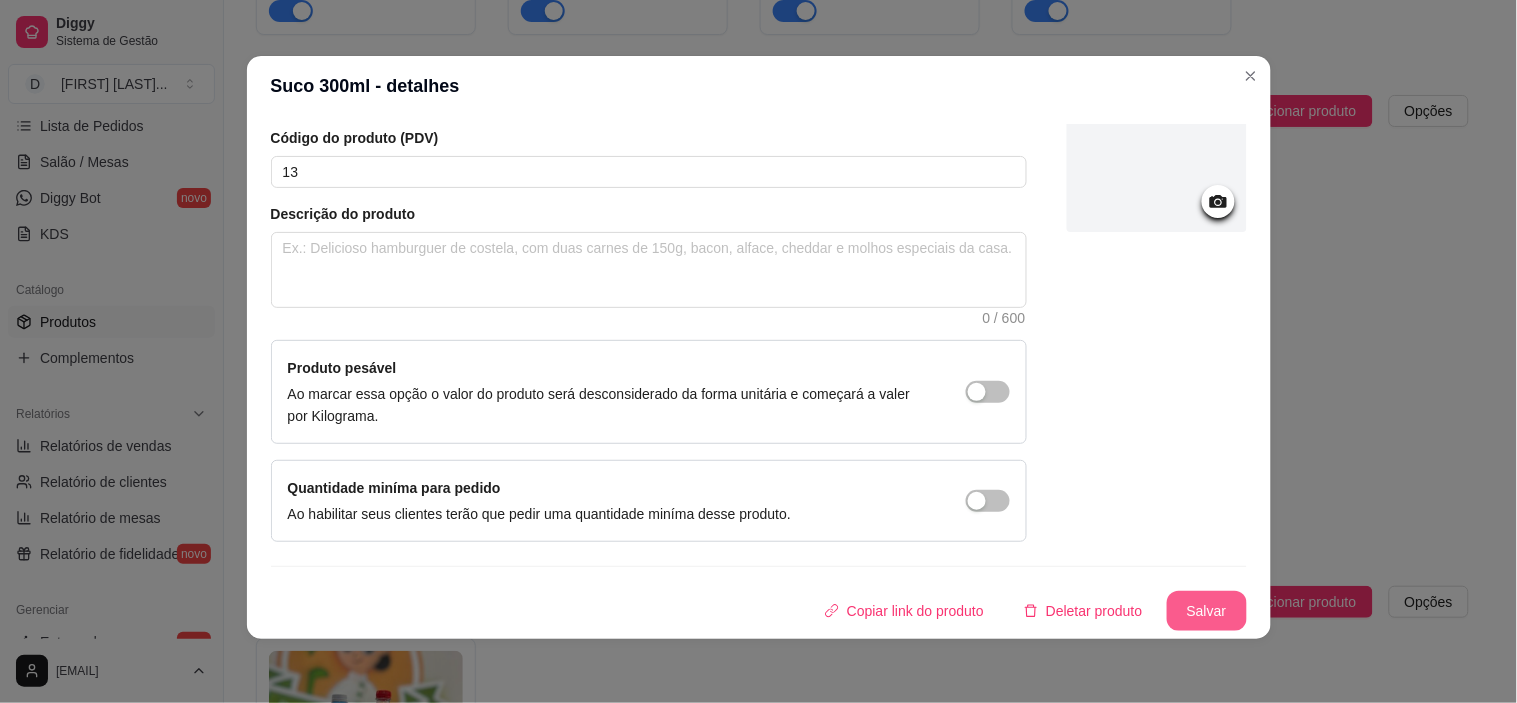 type on "Sucos" 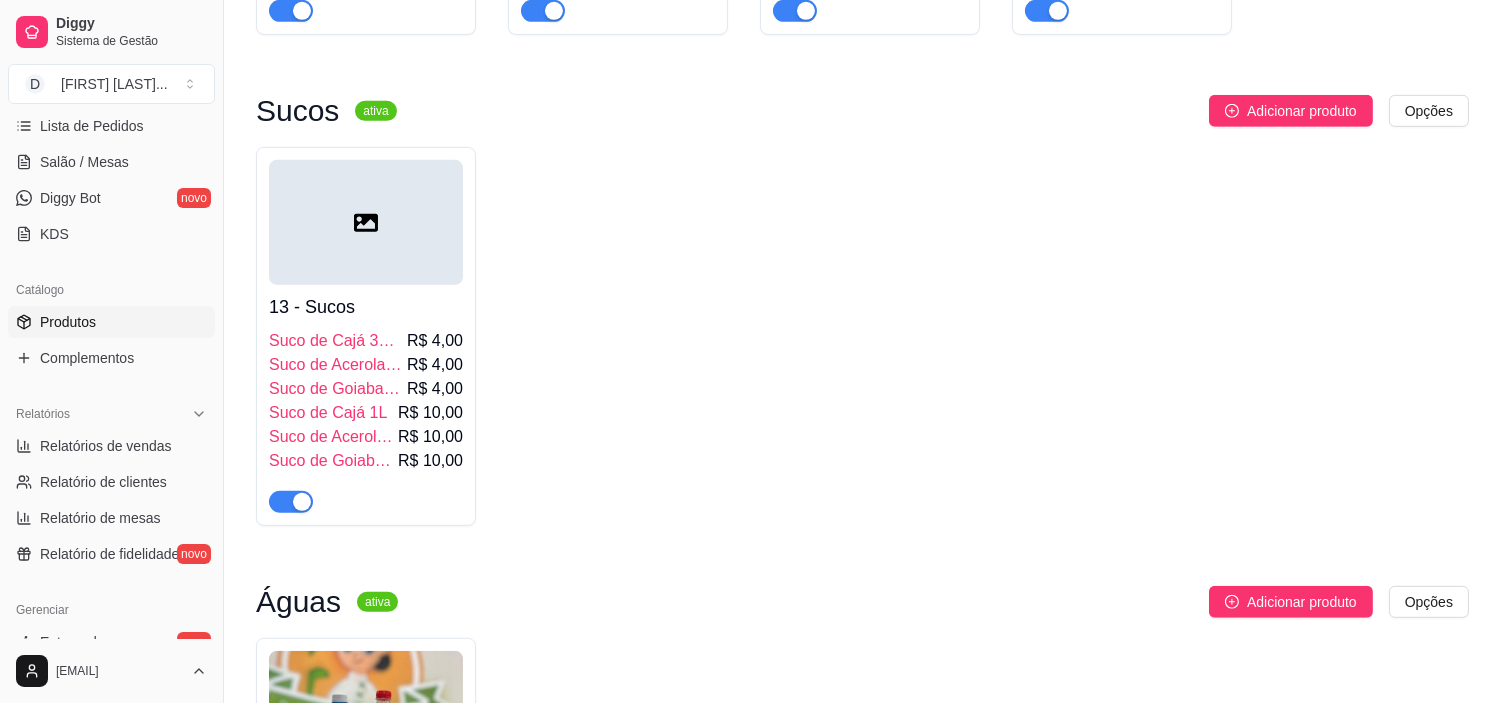 click on "13 - Sucos   Suco de Cajá 300ml R$ 4,00 Suco de Acerola 300ml R$ 4,00 Suco de Goiaba 300ml R$ 4,00 Suco de Cajá 1L R$ 10,00 Suco de Acerola 1L R$ 10,00 Suco de Goiaba 1L R$ 10,00" at bounding box center [862, 336] 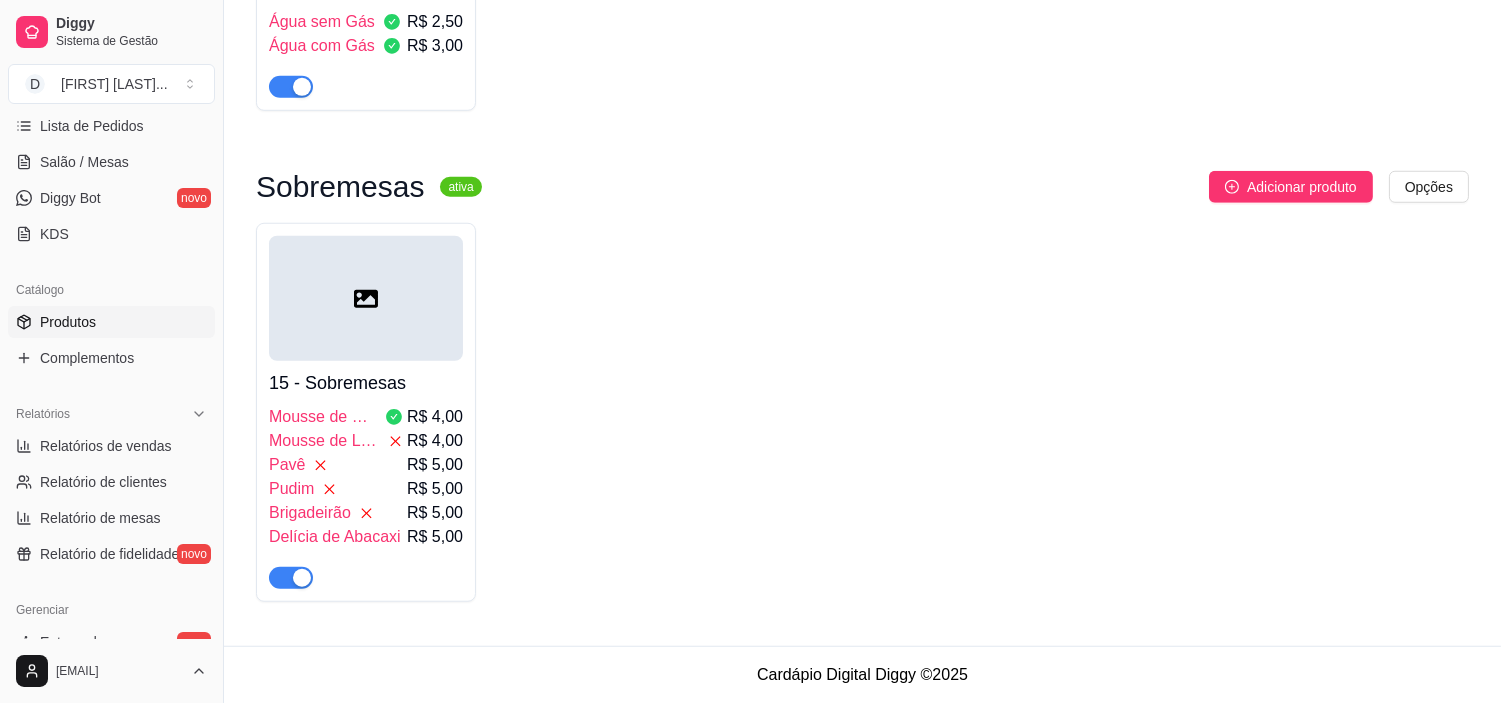 scroll, scrollTop: 2706, scrollLeft: 0, axis: vertical 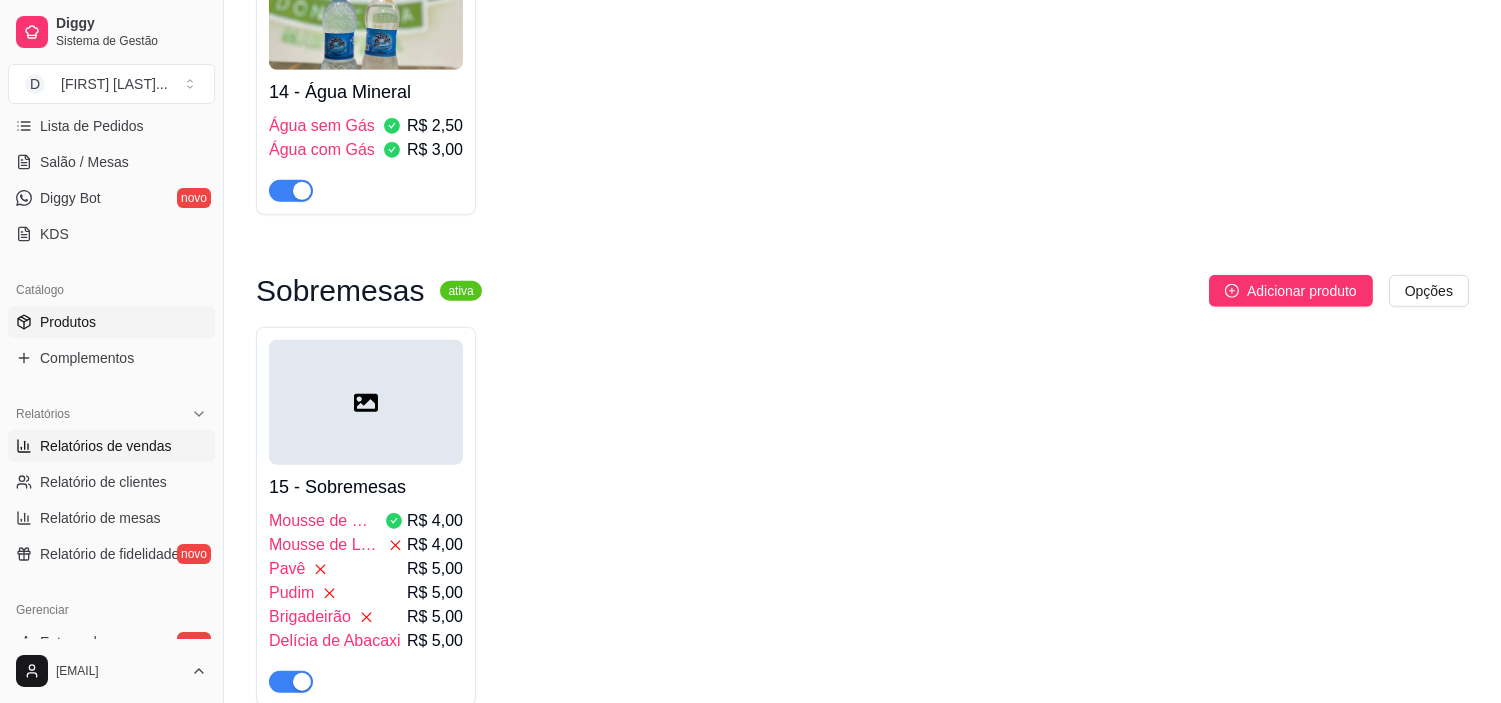 click on "Relatórios de vendas" at bounding box center [106, 446] 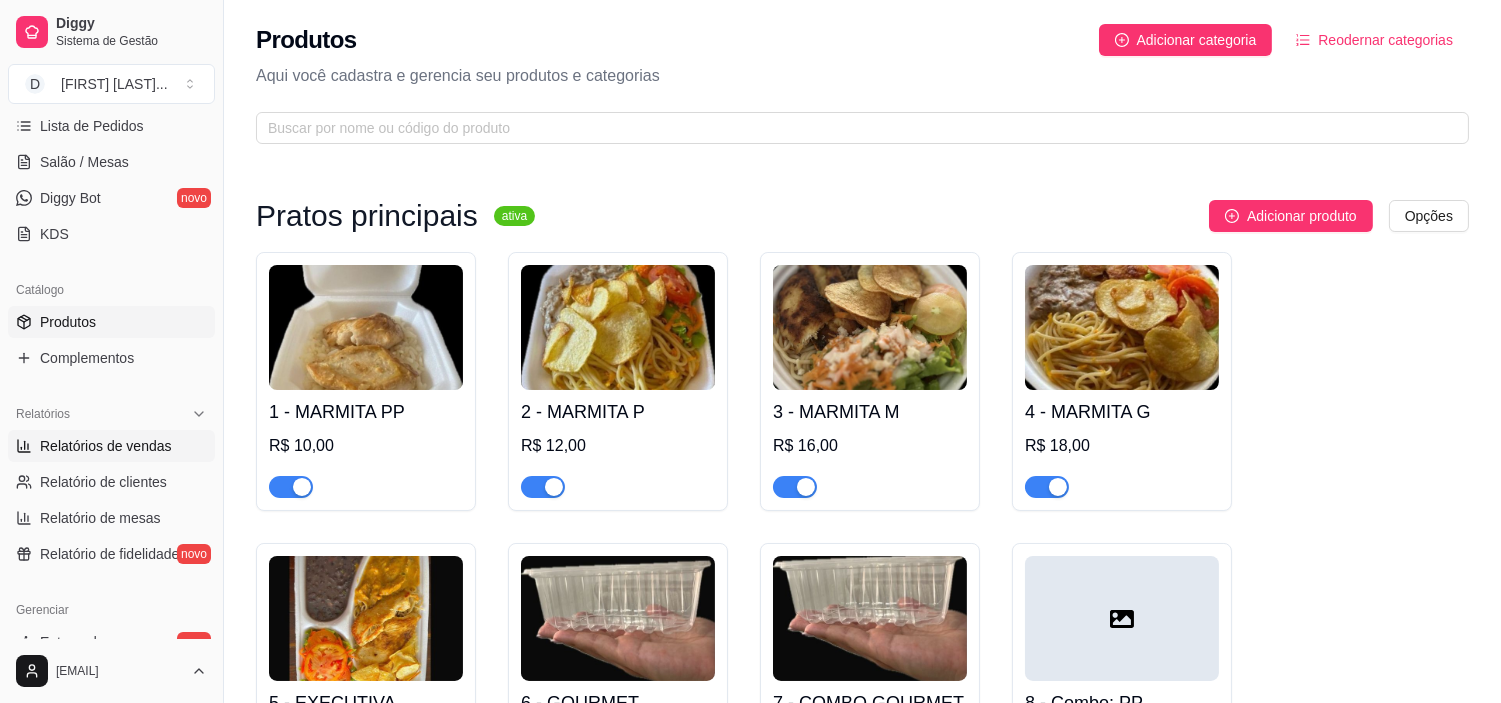 select on "ALL" 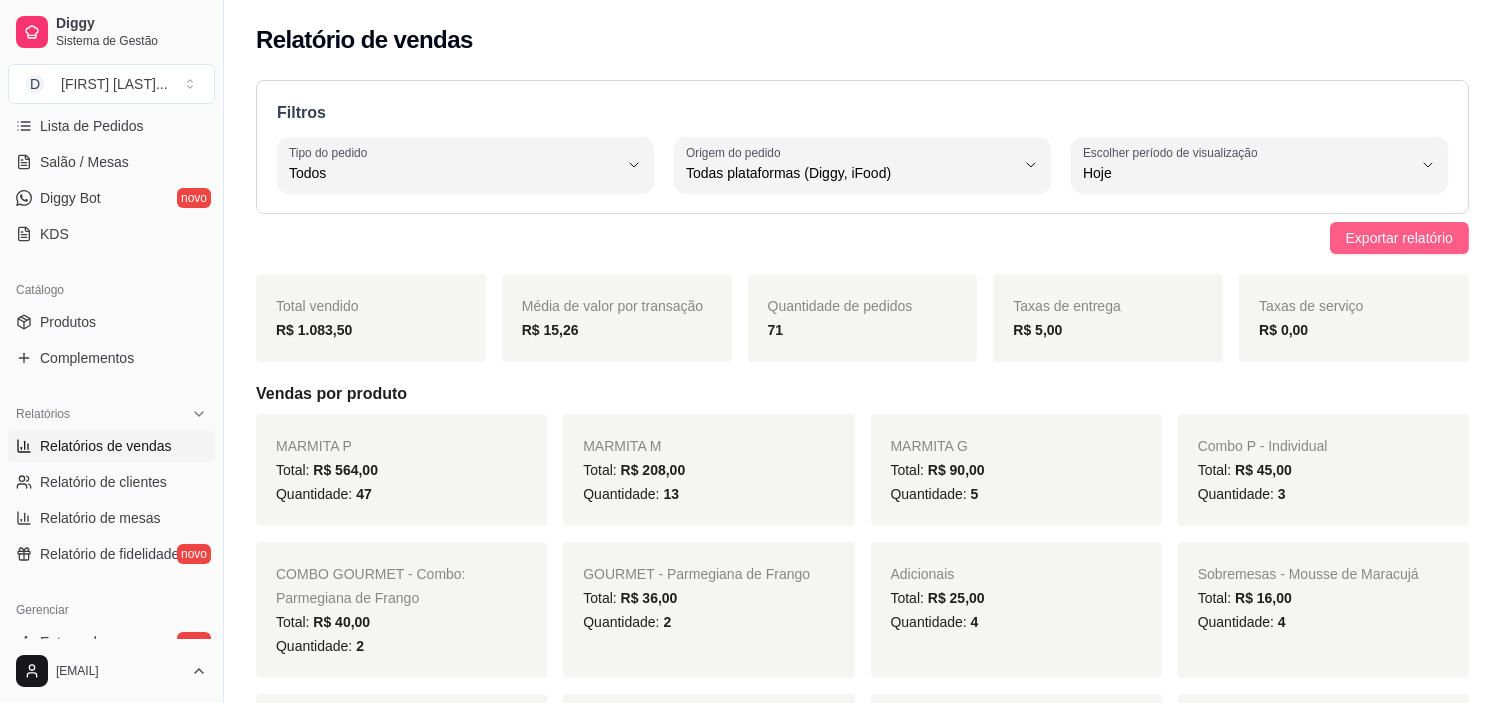 click on "Exportar relatório" at bounding box center [1399, 238] 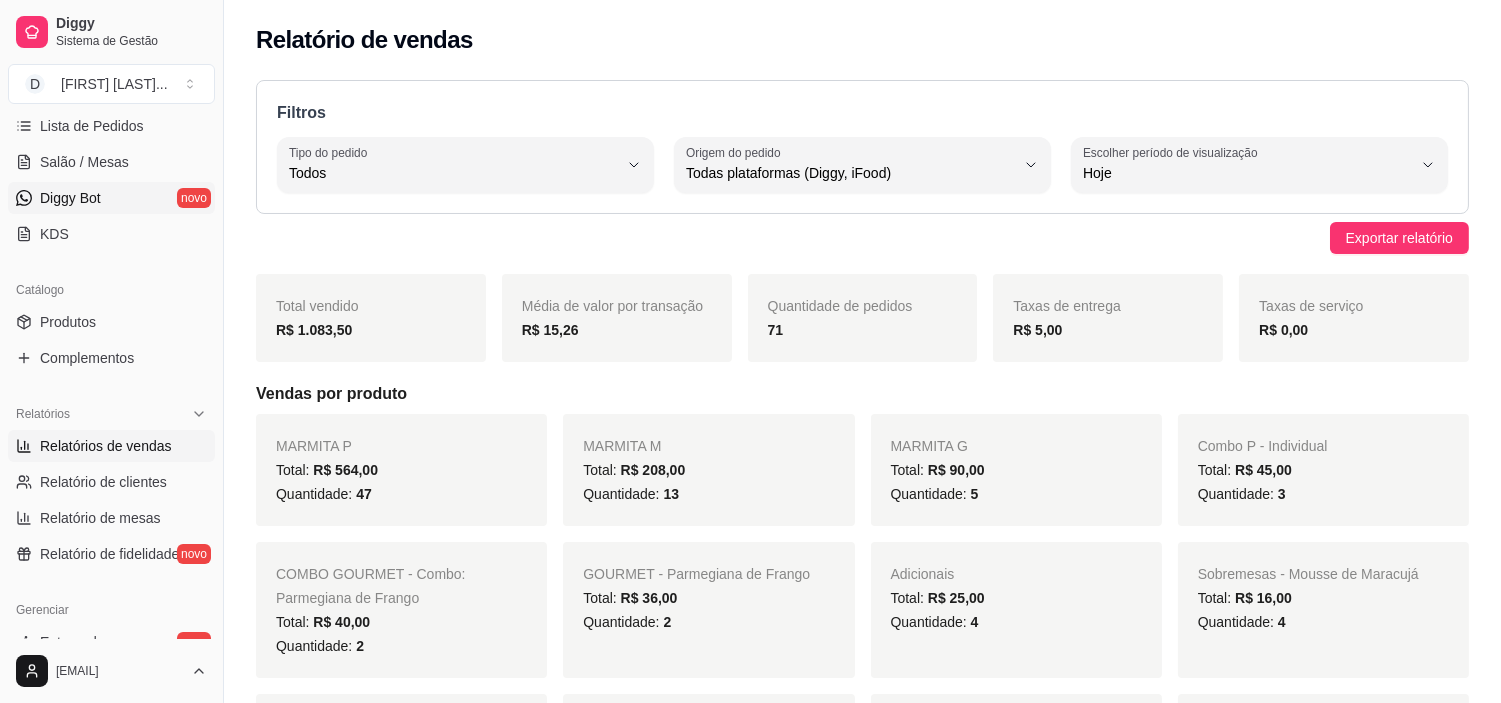 scroll, scrollTop: 0, scrollLeft: 0, axis: both 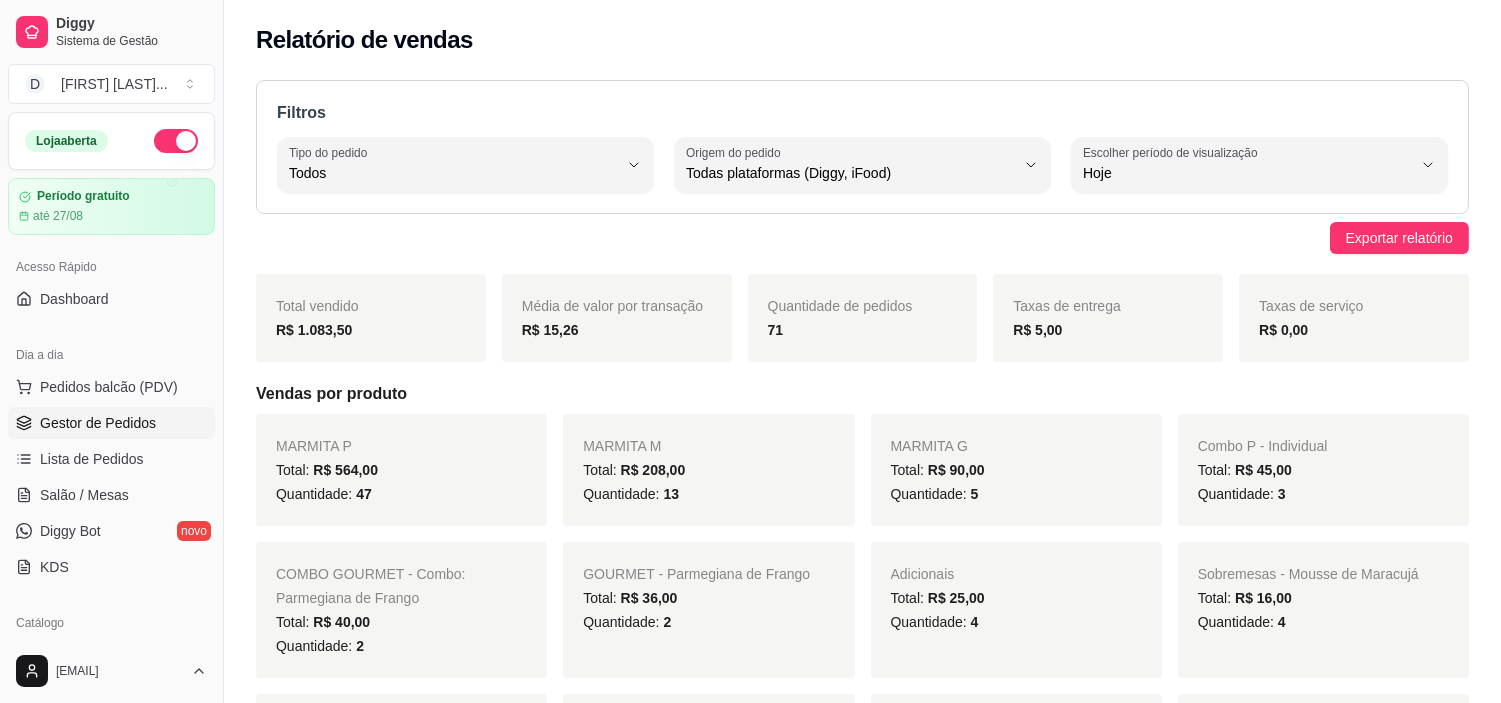 click on "Gestor de Pedidos" at bounding box center [98, 423] 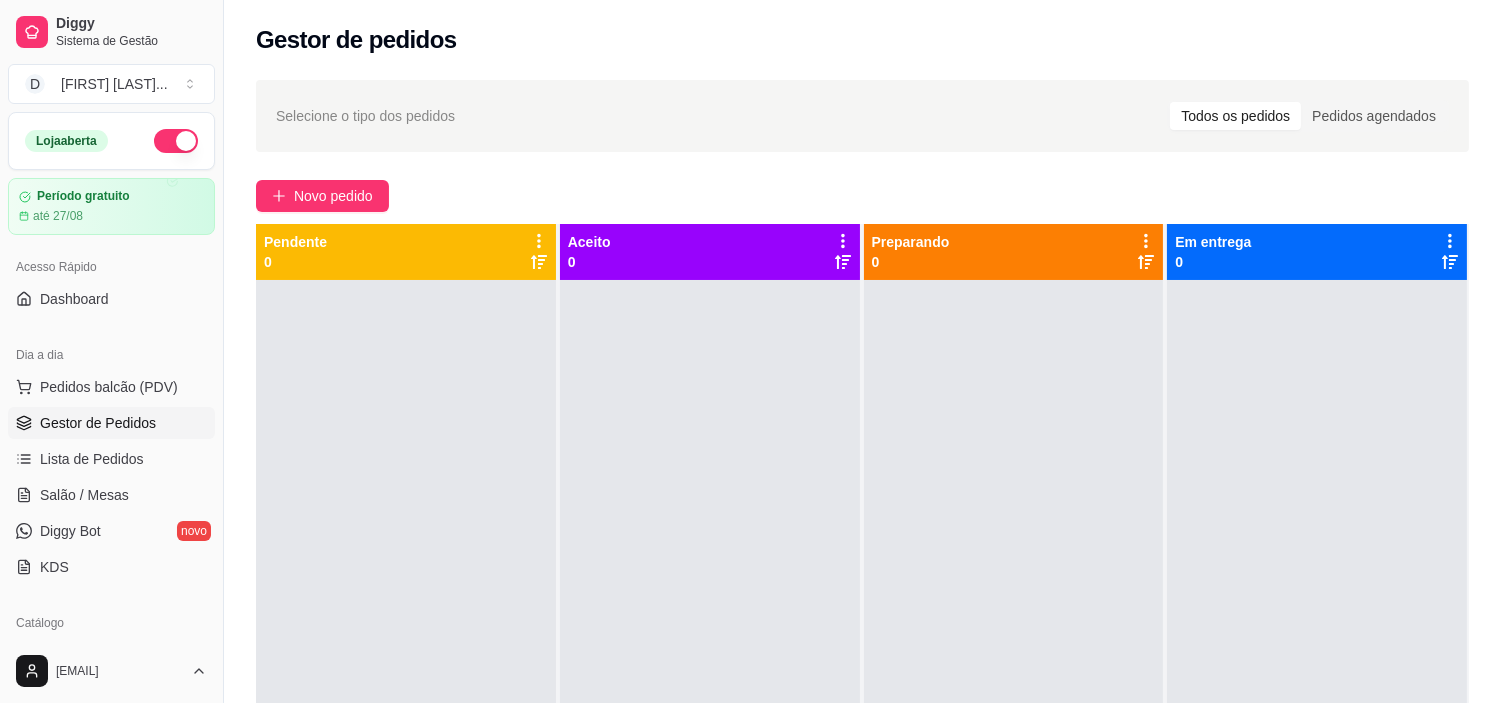 click 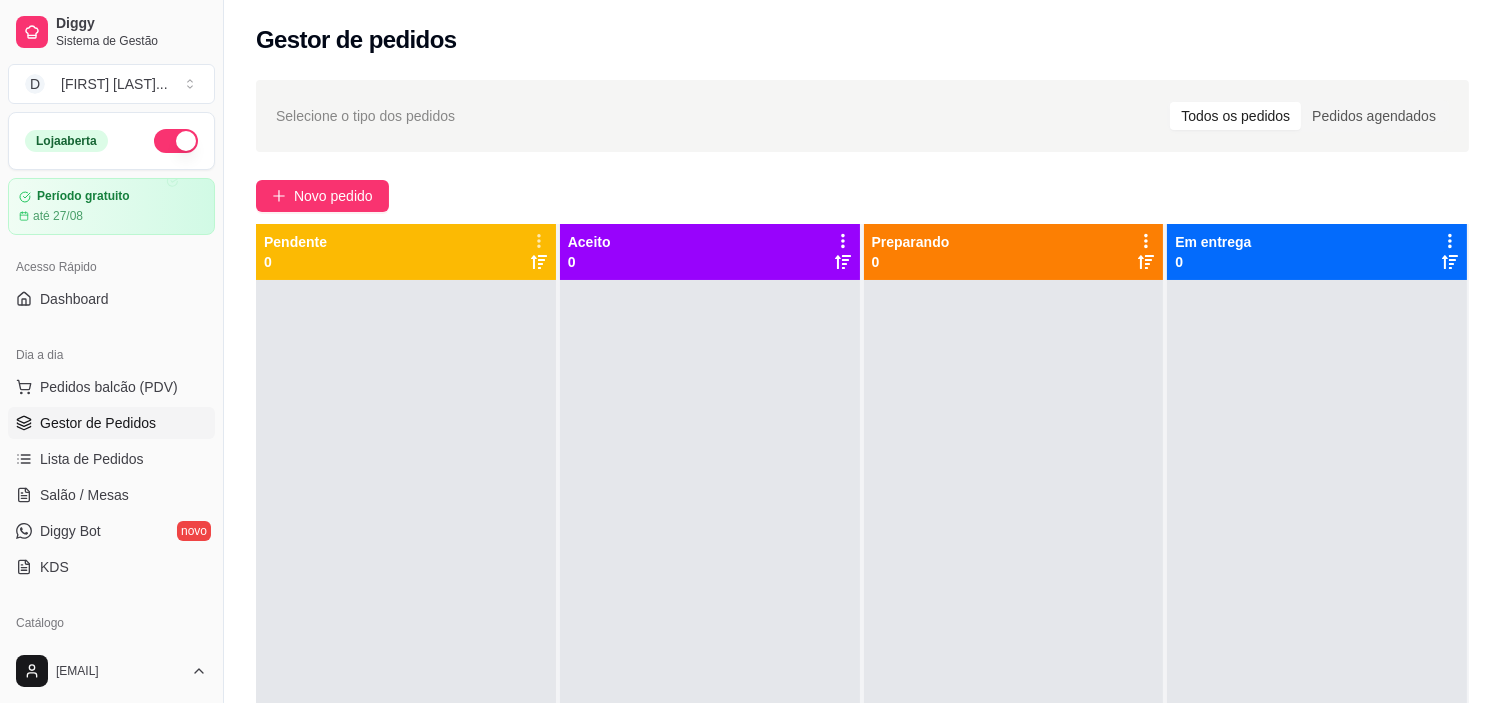 click on "Novo pedido" at bounding box center (862, 196) 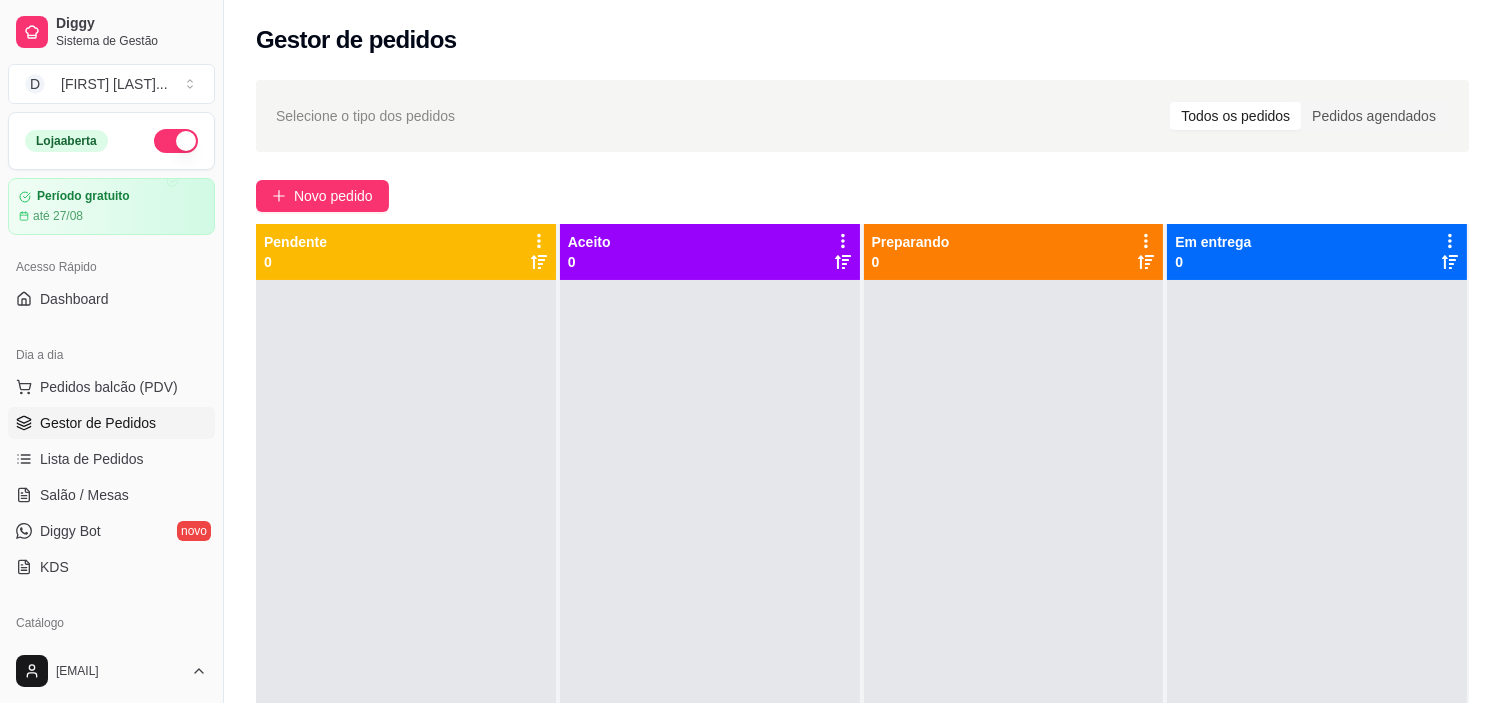 click at bounding box center [1317, 631] 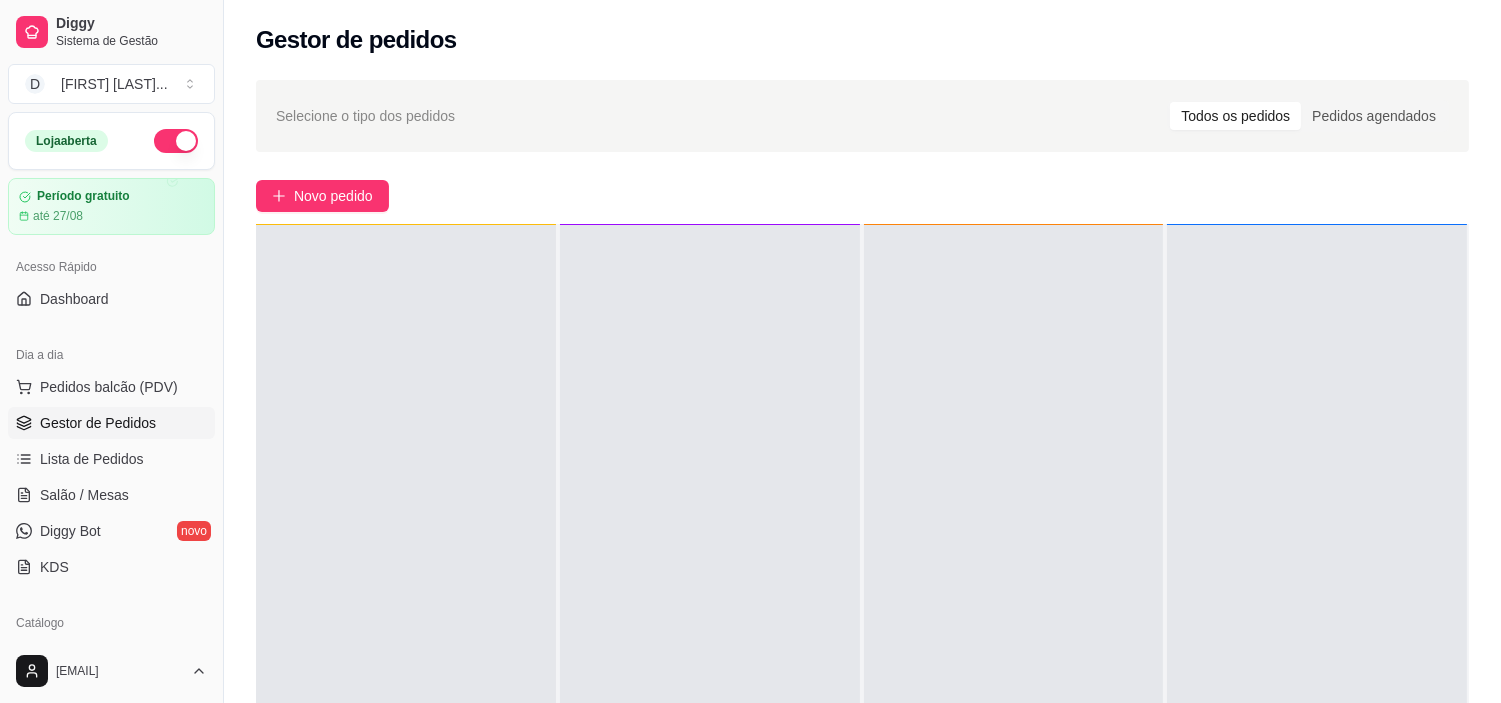 scroll, scrollTop: 0, scrollLeft: 0, axis: both 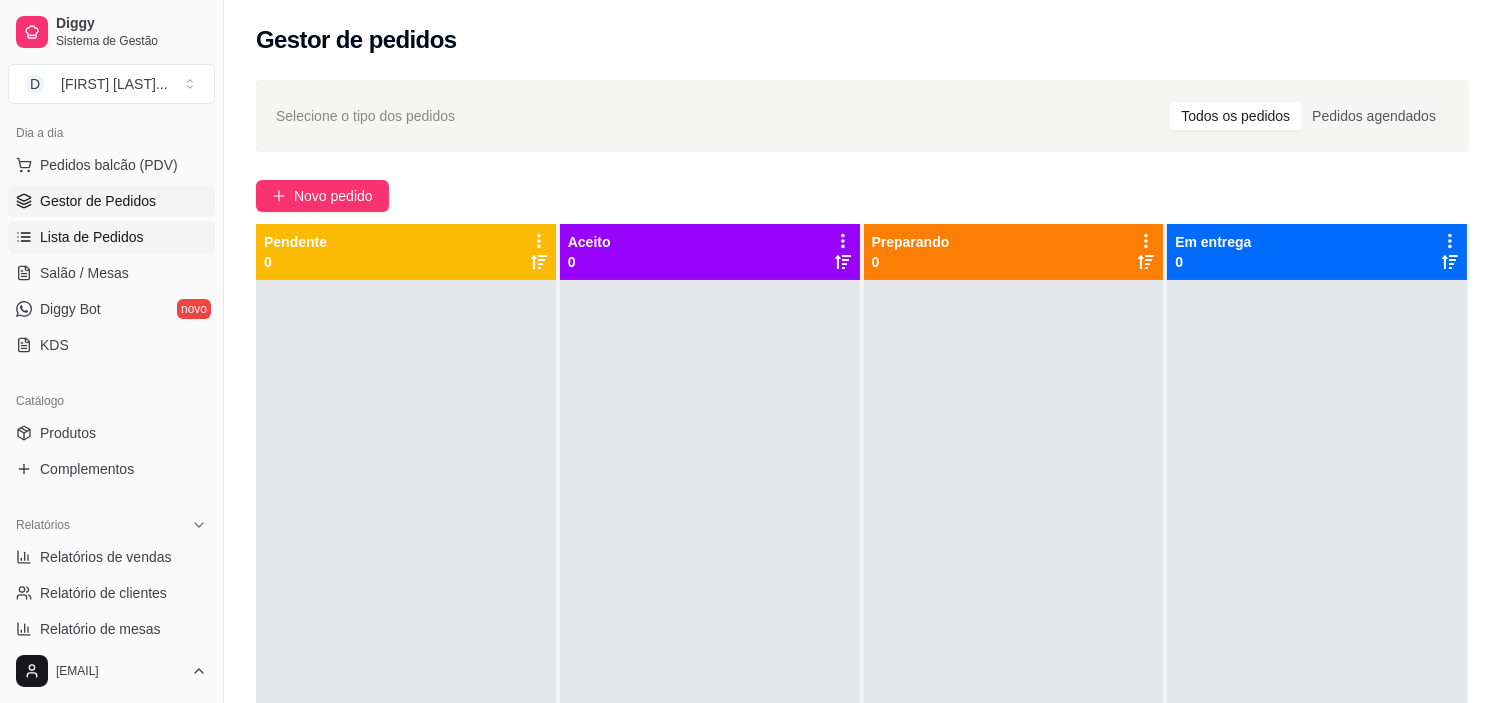 click on "Lista de Pedidos" at bounding box center [92, 237] 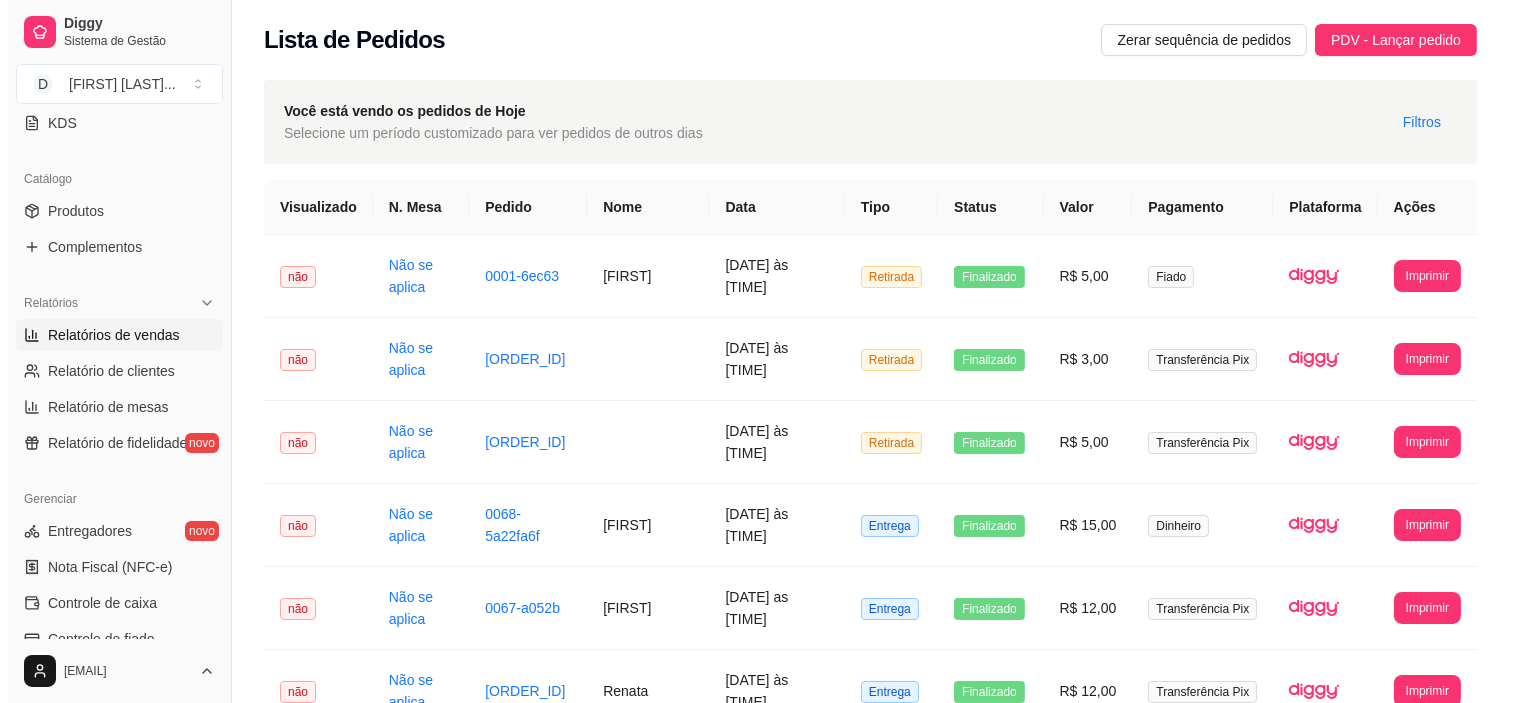 scroll, scrollTop: 555, scrollLeft: 0, axis: vertical 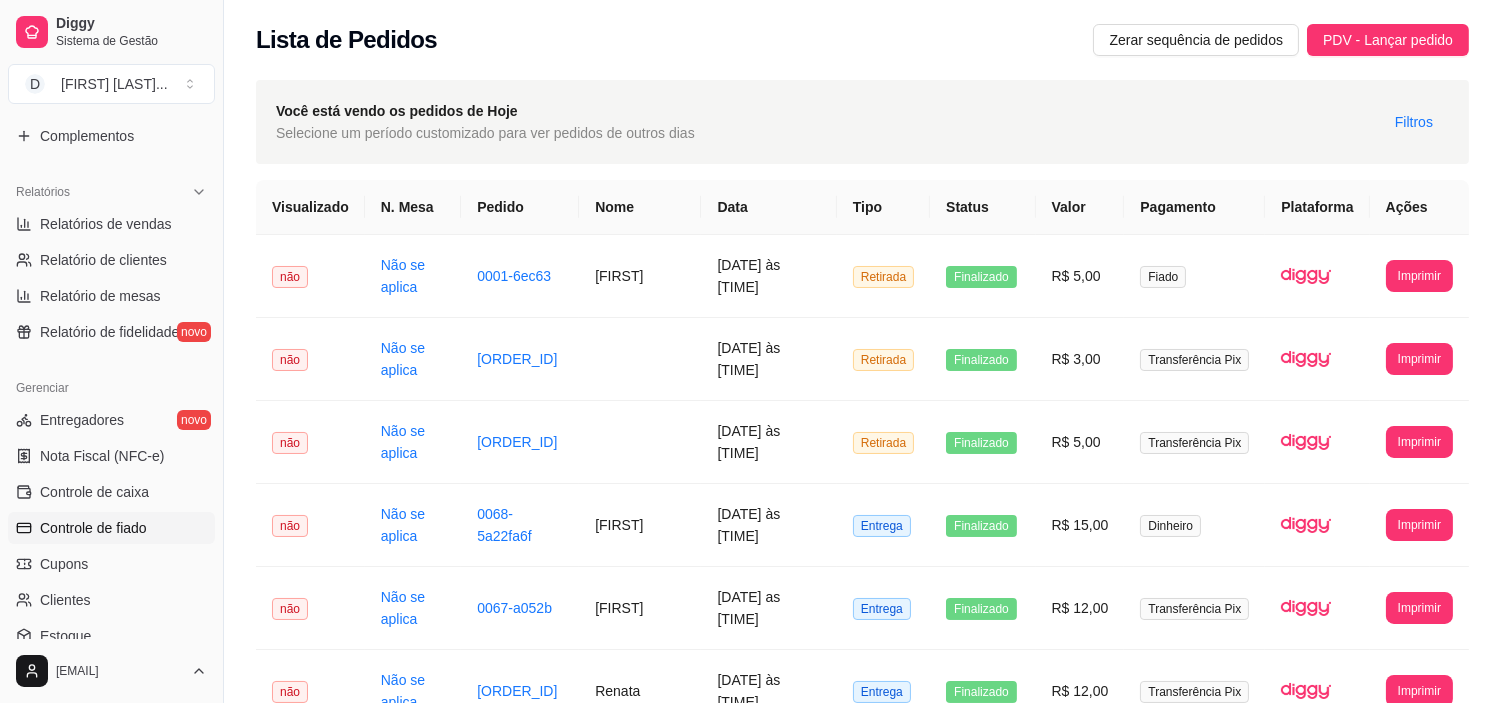 click on "Controle de fiado" at bounding box center [93, 528] 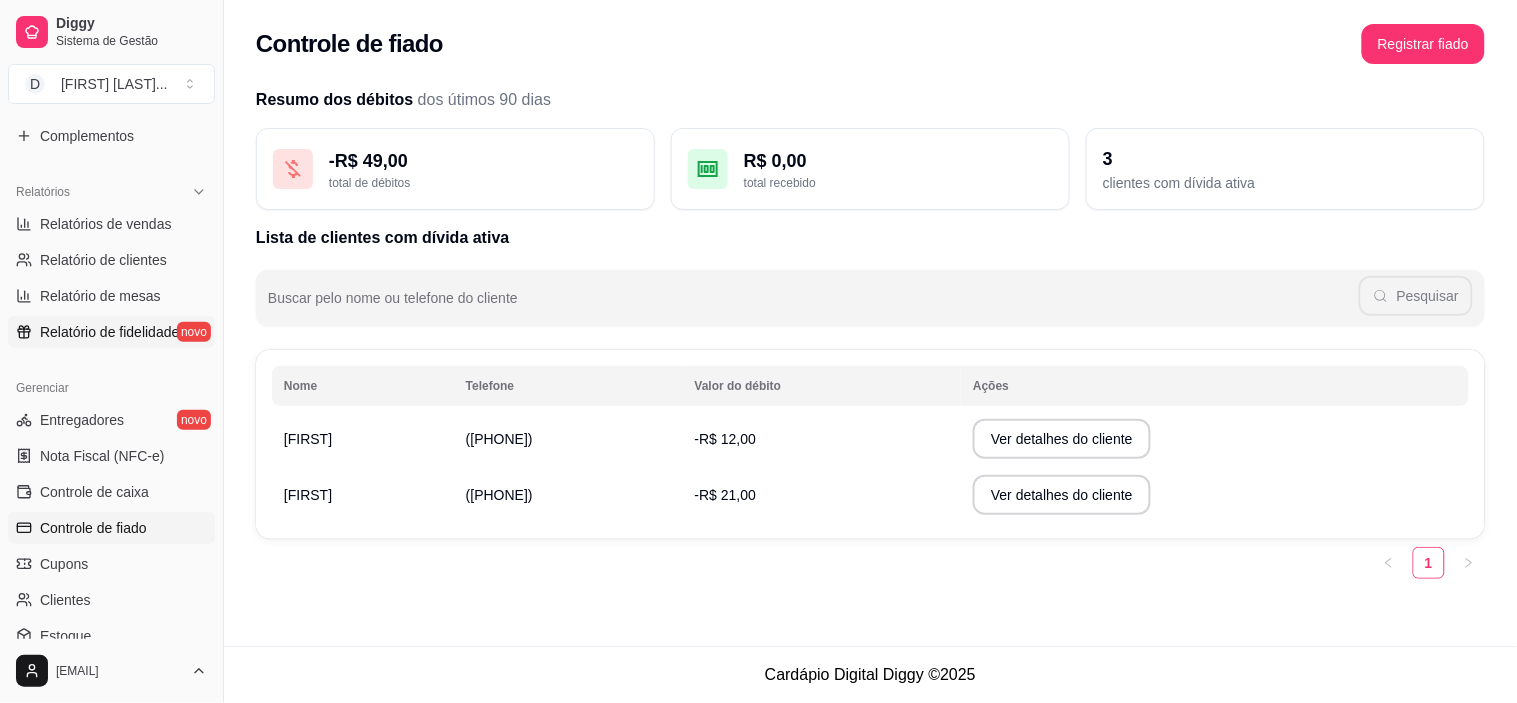 scroll, scrollTop: 0, scrollLeft: 0, axis: both 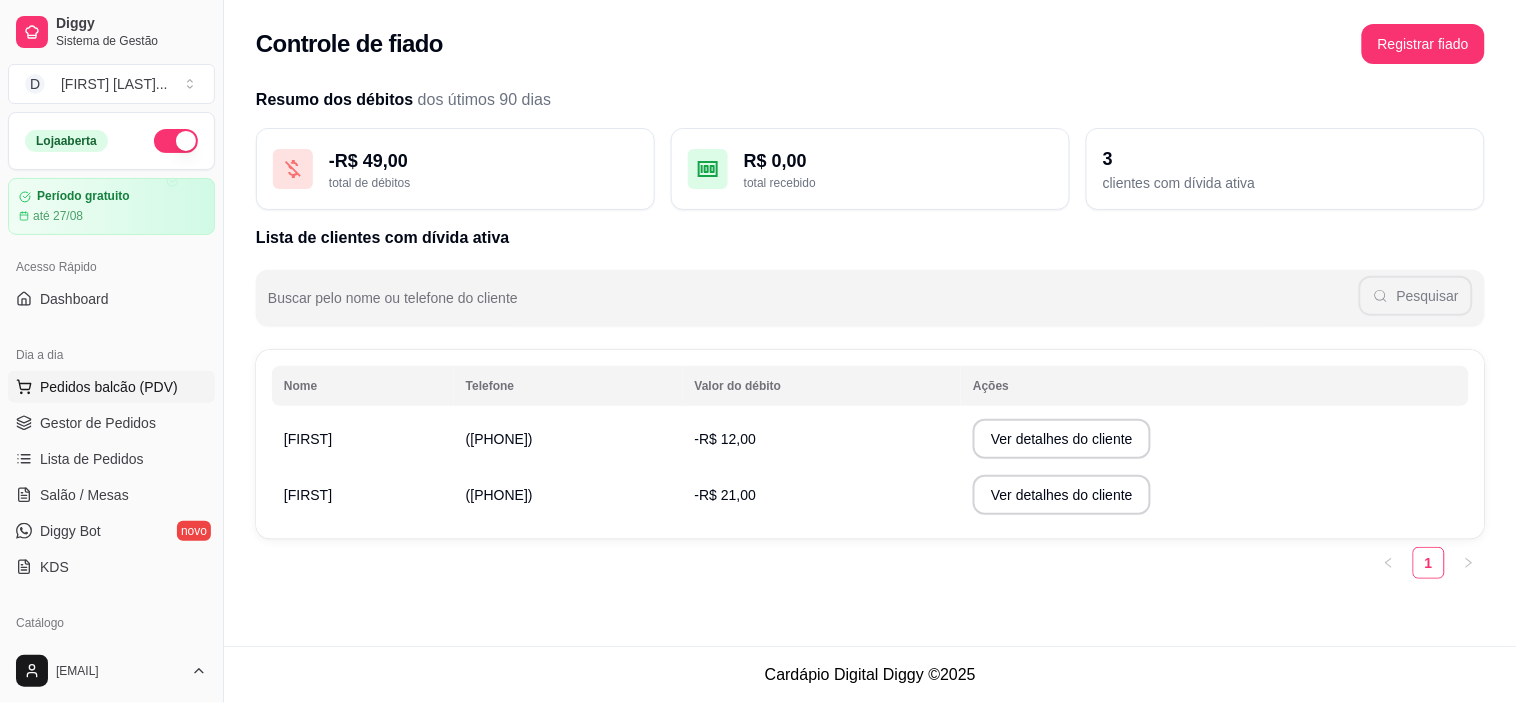 click on "Pedidos balcão (PDV)" at bounding box center (109, 387) 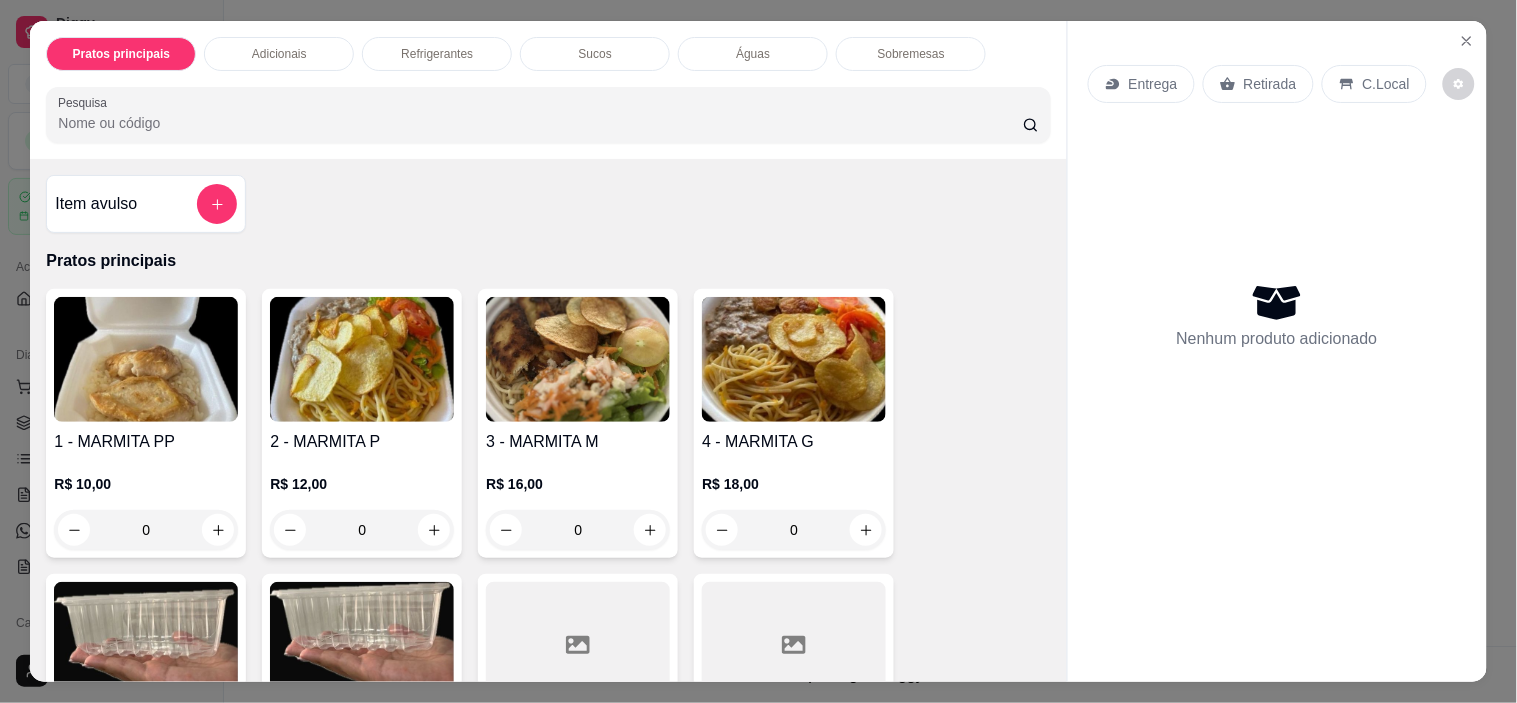 click on "Pratos principais Adicionais Refrigerantes Sucos Águas Sobremesas Pesquisa Item avulso Pratos principais 1 - MARMITA PP   R$ 10,00 0 2 - MARMITA P   R$ 12,00 0 3 - MARMITA M   R$ 16,00 0 4 - MARMITA G   R$ 18,00 0 6 - GOURMET   R$ 0,00 0 7 - COMBO GOURMET   R$ 0,00 0 8 - Combo: PP   R$ 12,00 0 16 - Combo P - Individual   R$ 15,00 0 Adicionais Adicionais   R$ 0,00 0 Refrigerantes 9 - Refrigerante Garrafinha   R$ 3,00 0 10 - Refrigerante 250ml   R$ 0,00 0 11 - Refrigerante Lata 350ml   R$ 0,00 0 12 - Refrigerante 1L   R$ 0,00 0 Sucos 13 - Sucos   R$ 0,00 0 Águas 14 - Água Mineral   R$ 0,00 0 Sobremesas 15 - Sobremesas   R$ 0,00 0 Entrega Retirada C.Local Nenhum produto adicionado" at bounding box center (758, 351) 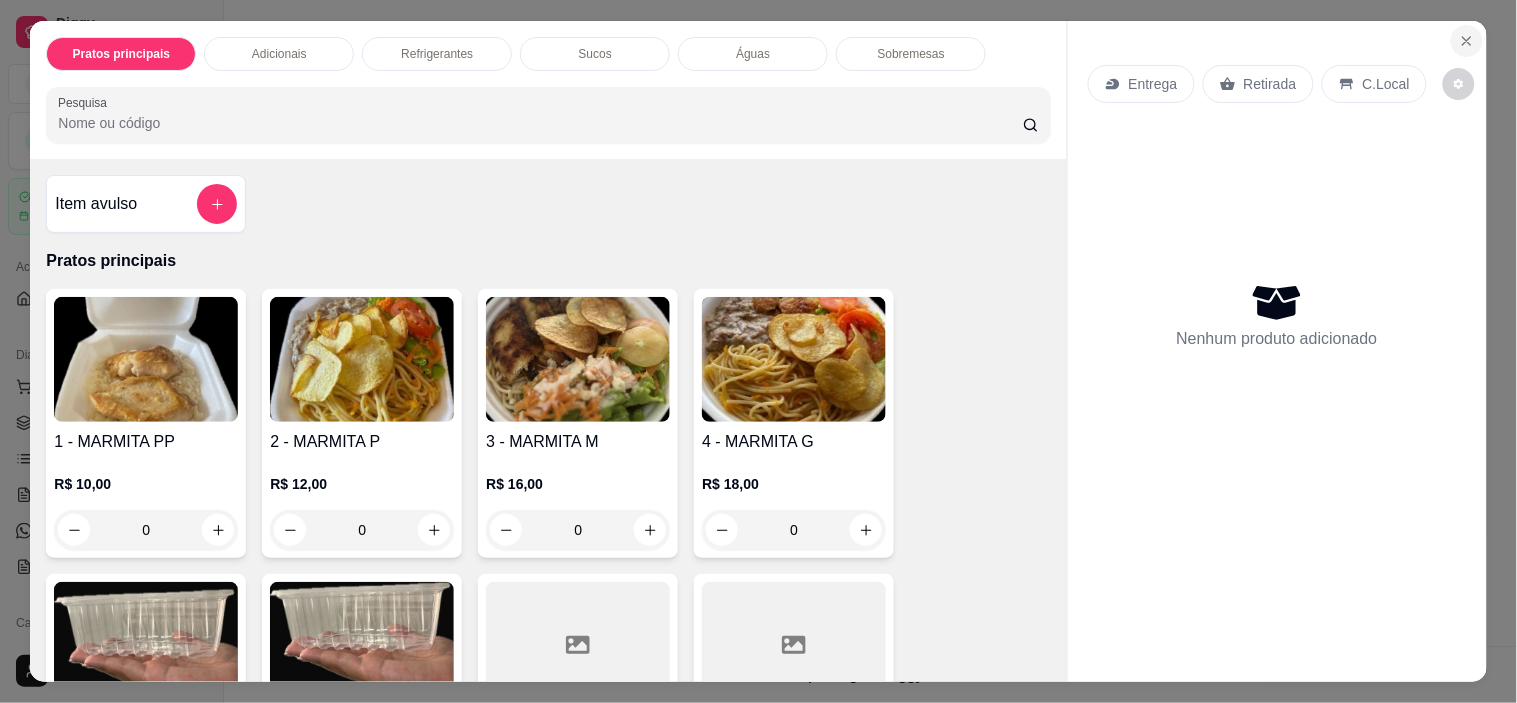 click 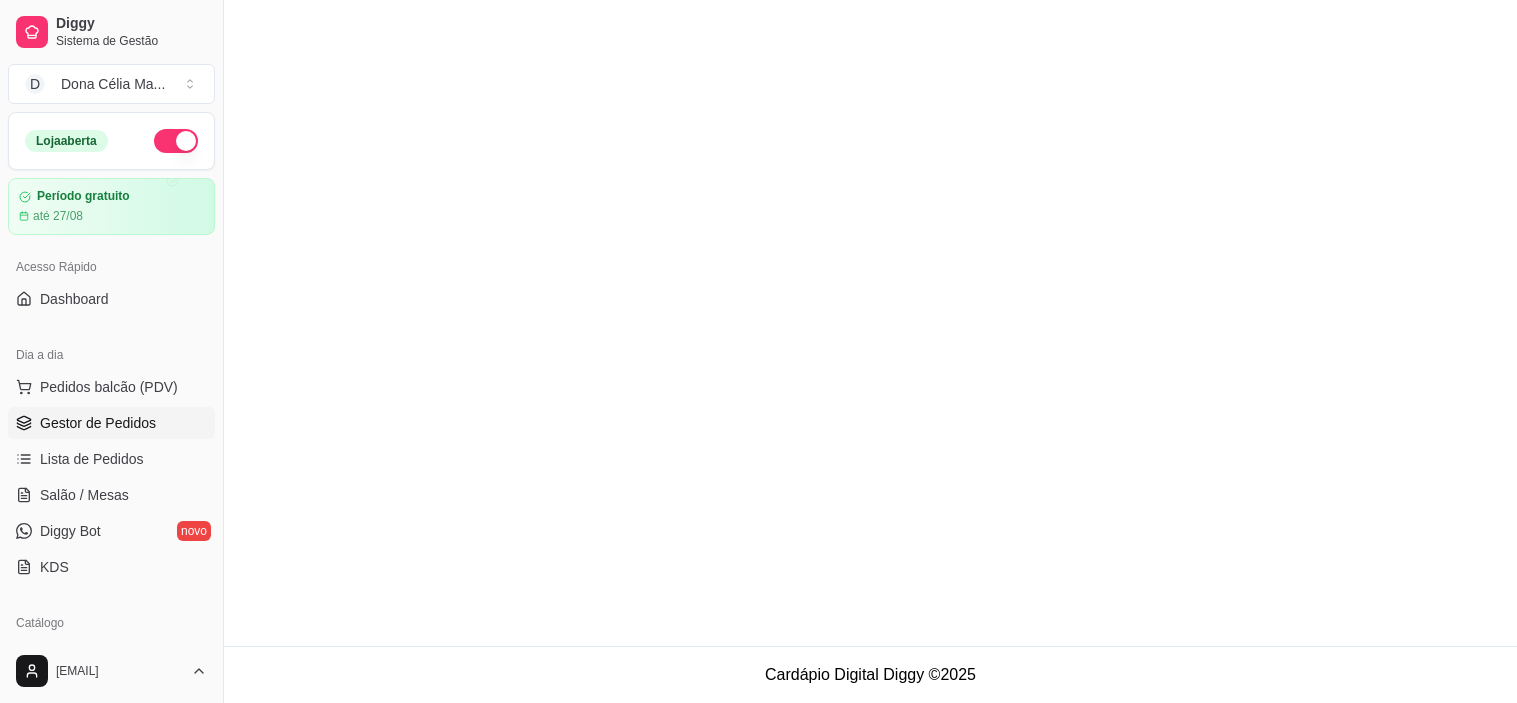 scroll, scrollTop: 0, scrollLeft: 0, axis: both 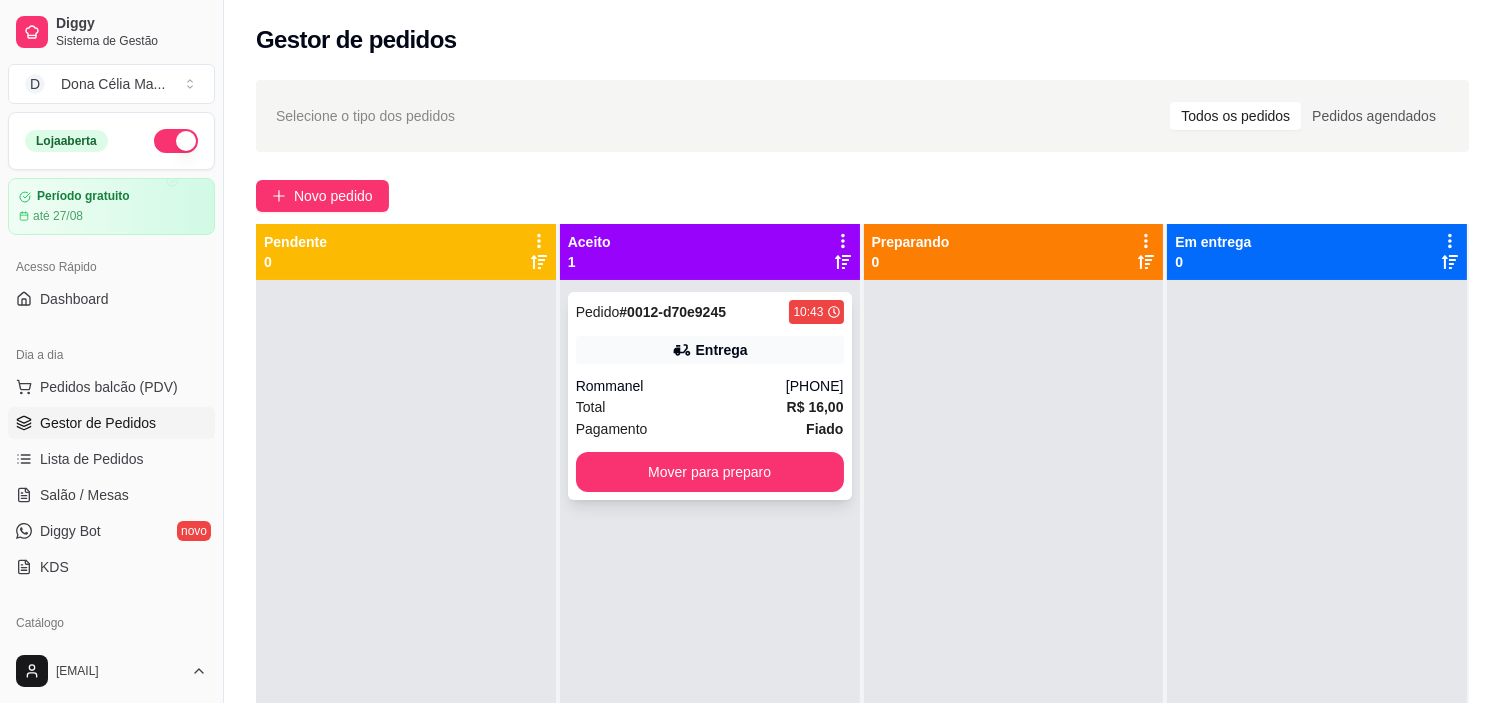 click on "# 0012-d70e9245" at bounding box center [672, 312] 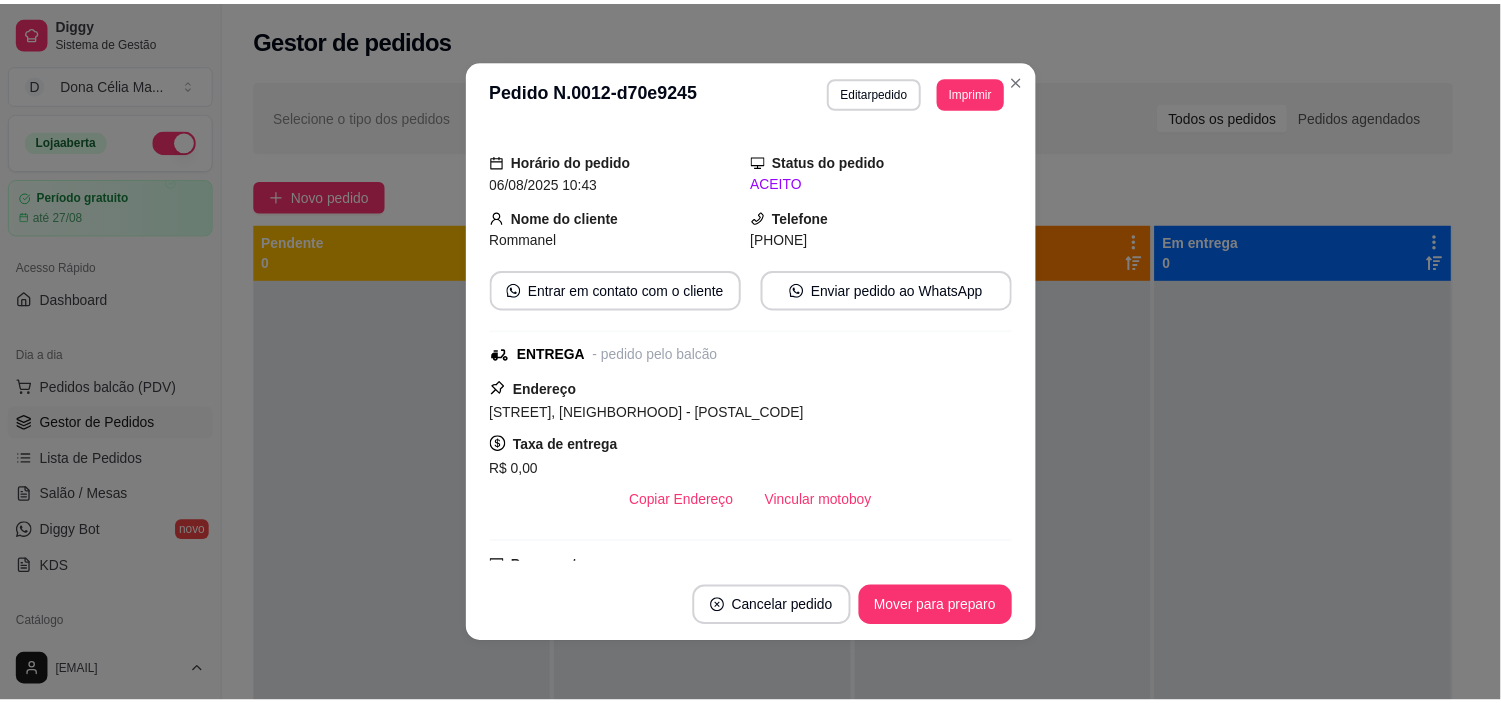 scroll, scrollTop: 0, scrollLeft: 0, axis: both 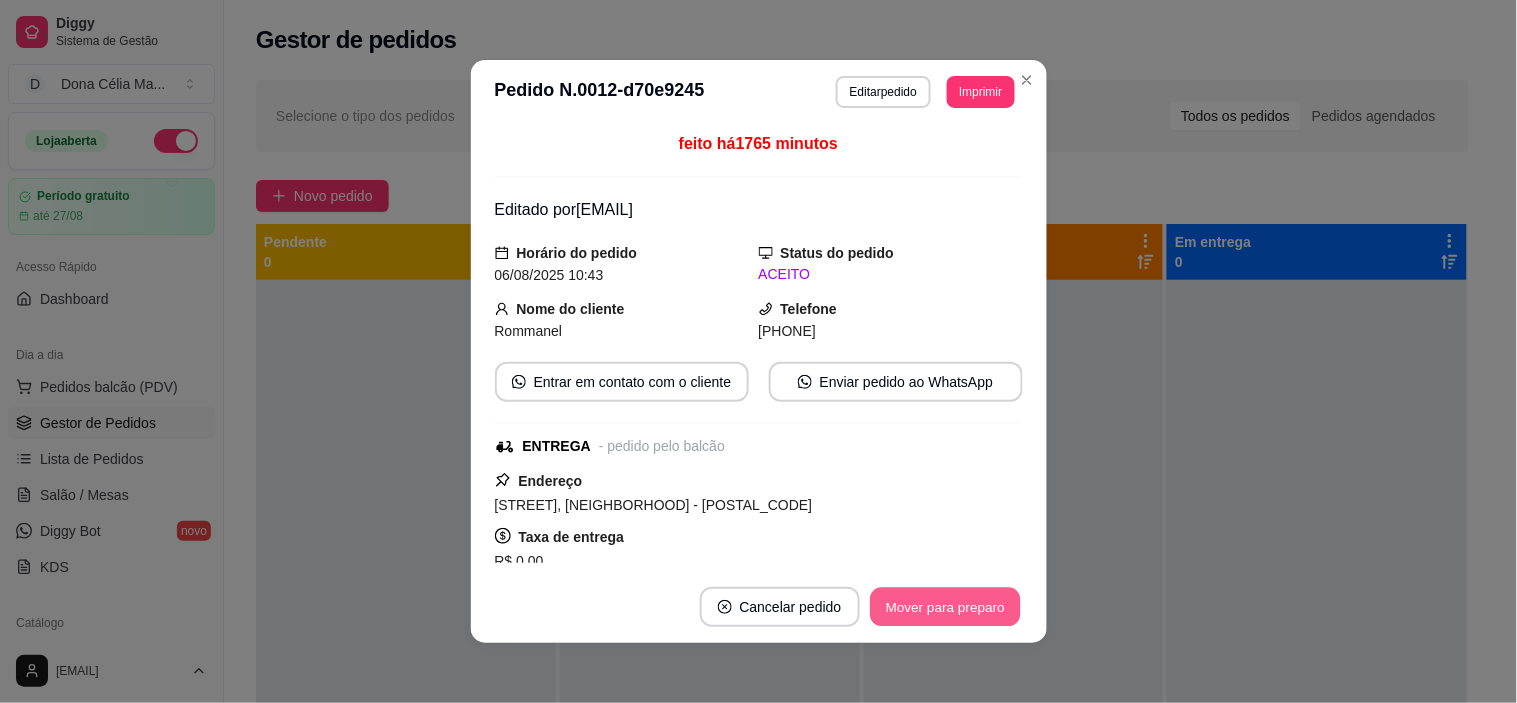 click on "Mover para preparo" at bounding box center [945, 607] 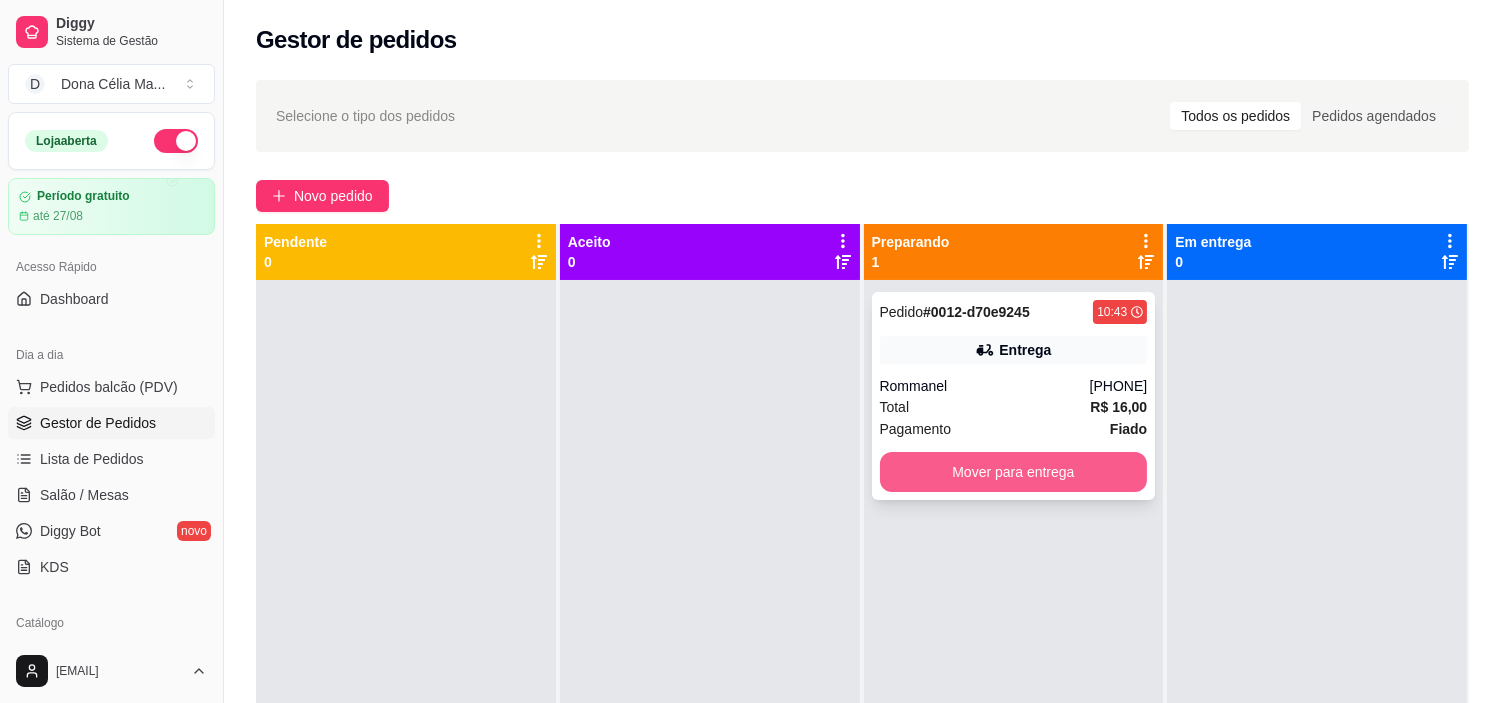 click on "Mover para entrega" at bounding box center (1014, 472) 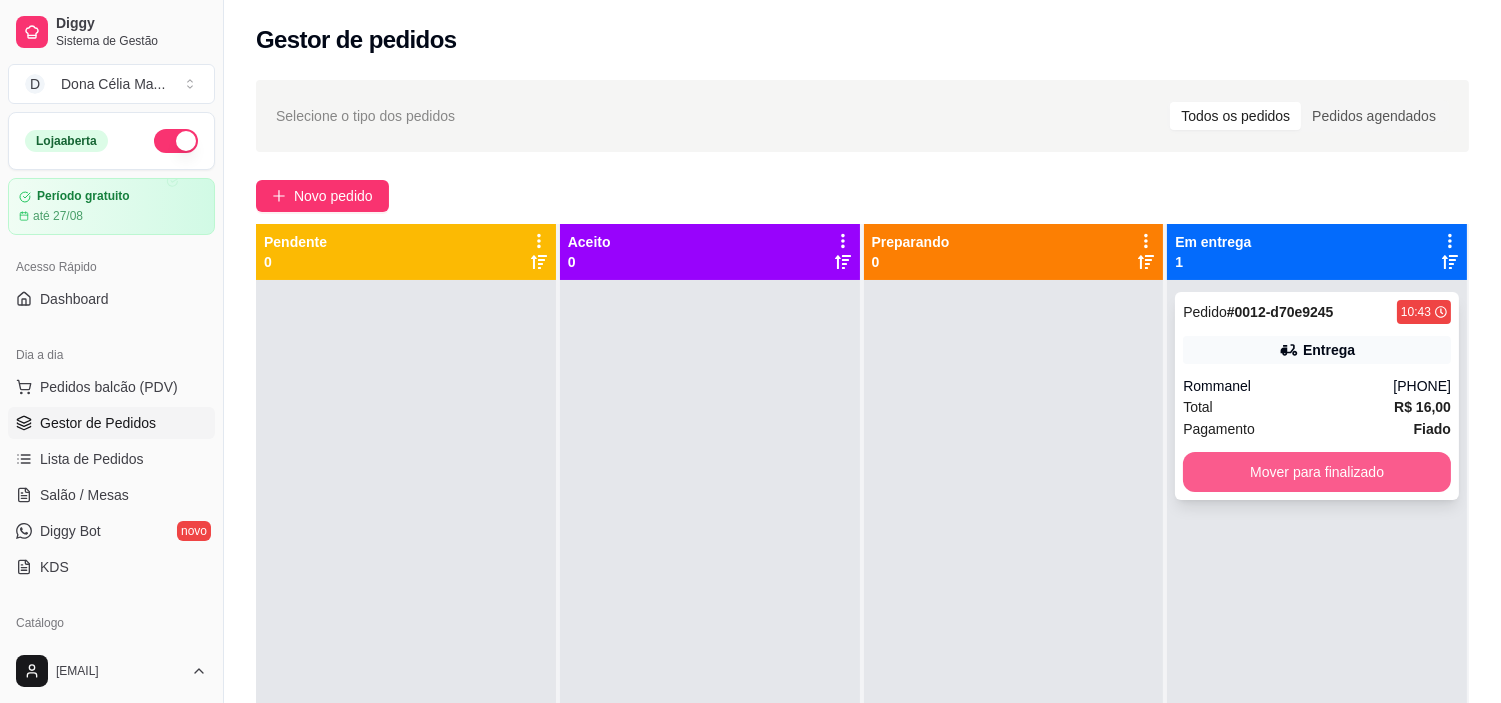 click on "Mover para finalizado" at bounding box center (1317, 472) 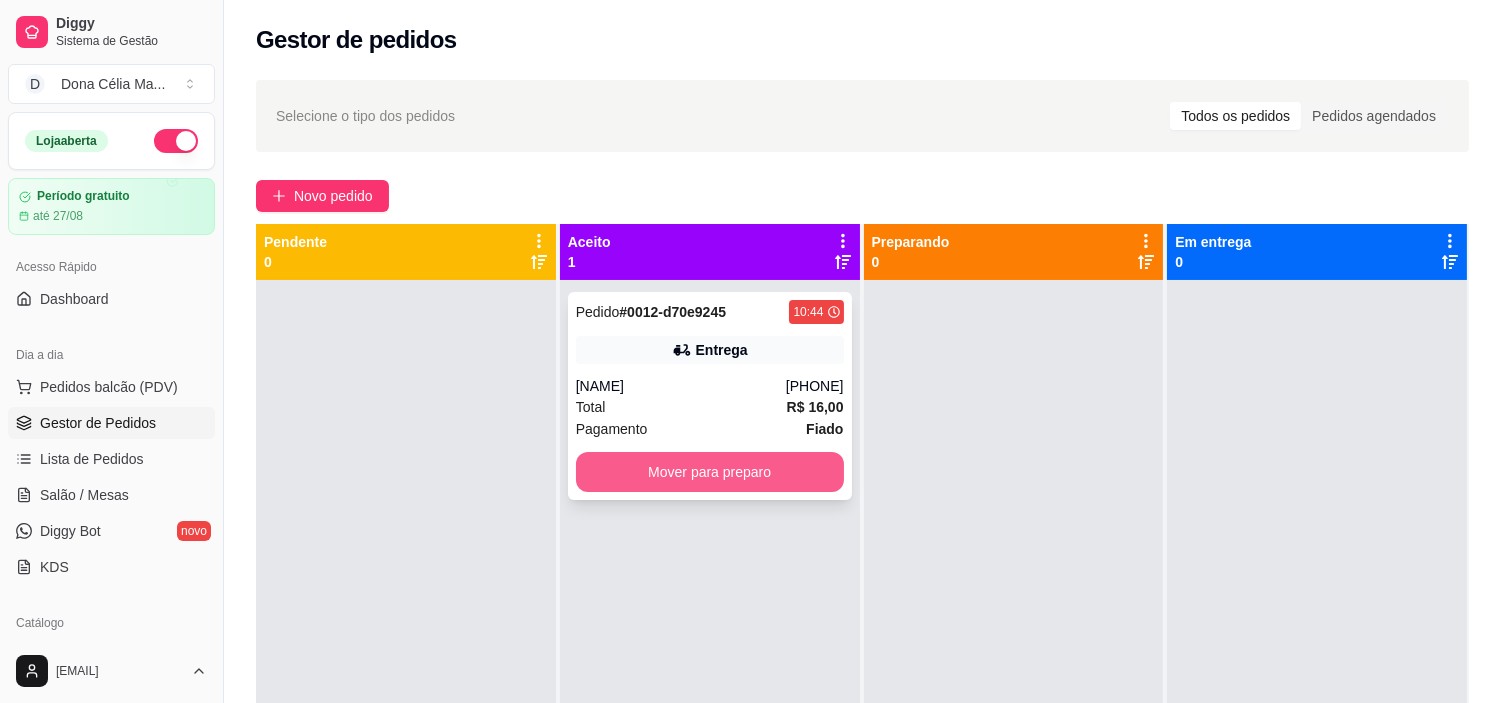 click on "Mover para preparo" at bounding box center (710, 472) 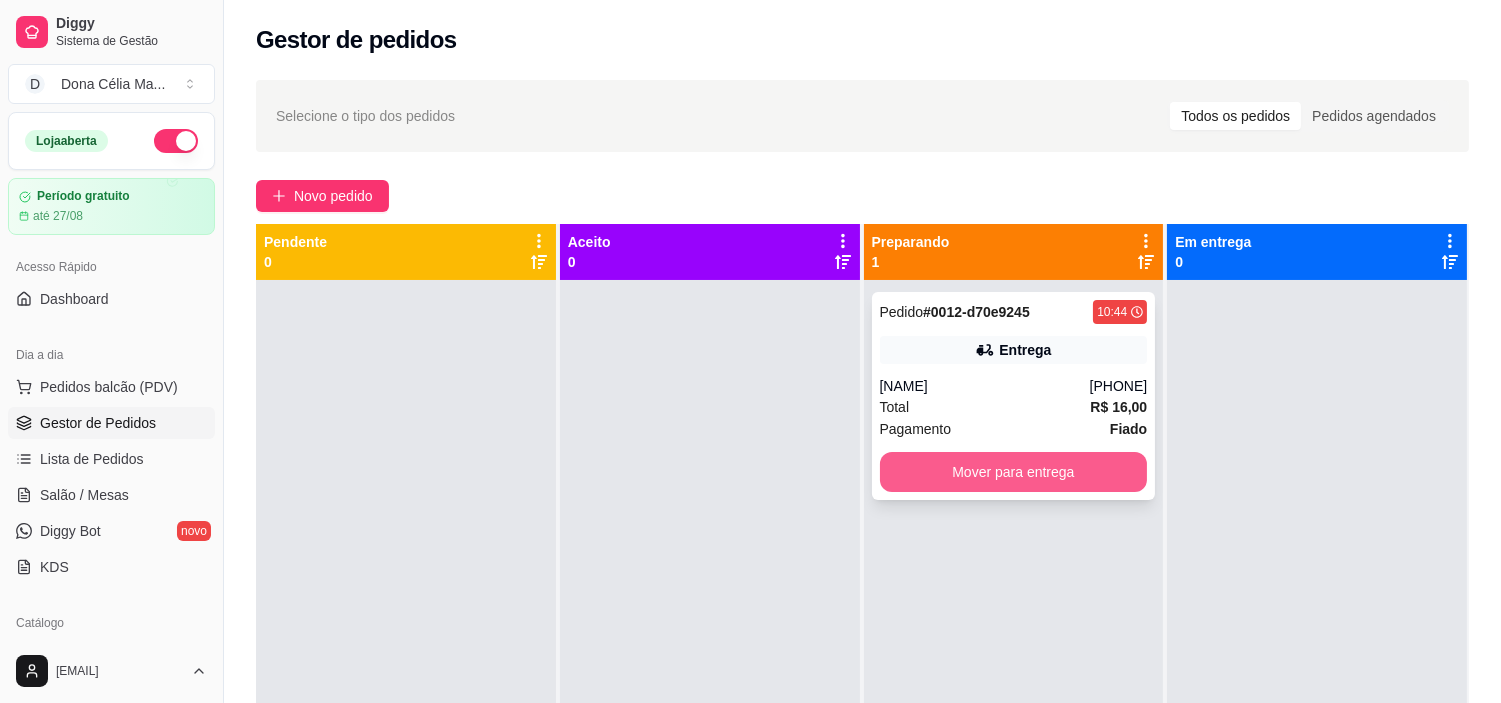 click on "Mover para entrega" at bounding box center [1014, 472] 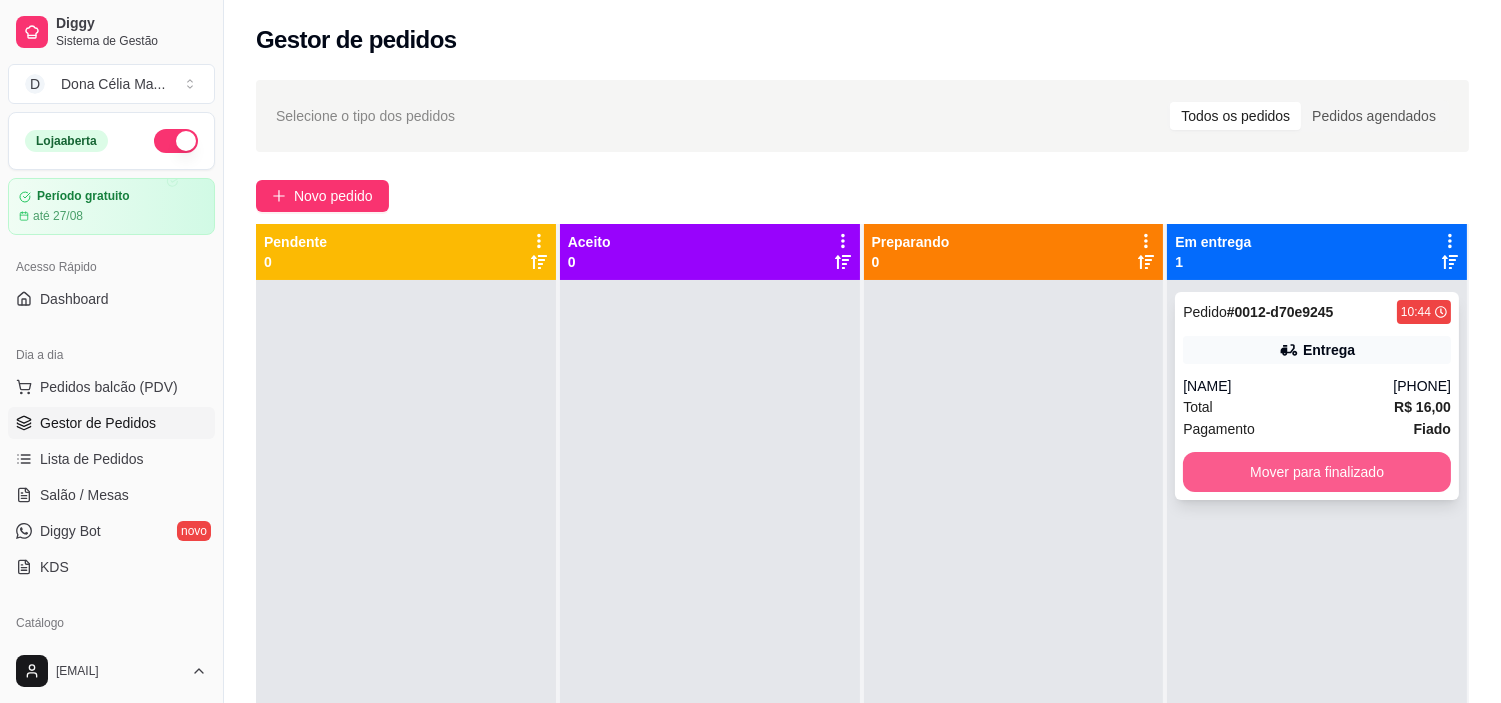 click on "Mover para finalizado" at bounding box center [1317, 472] 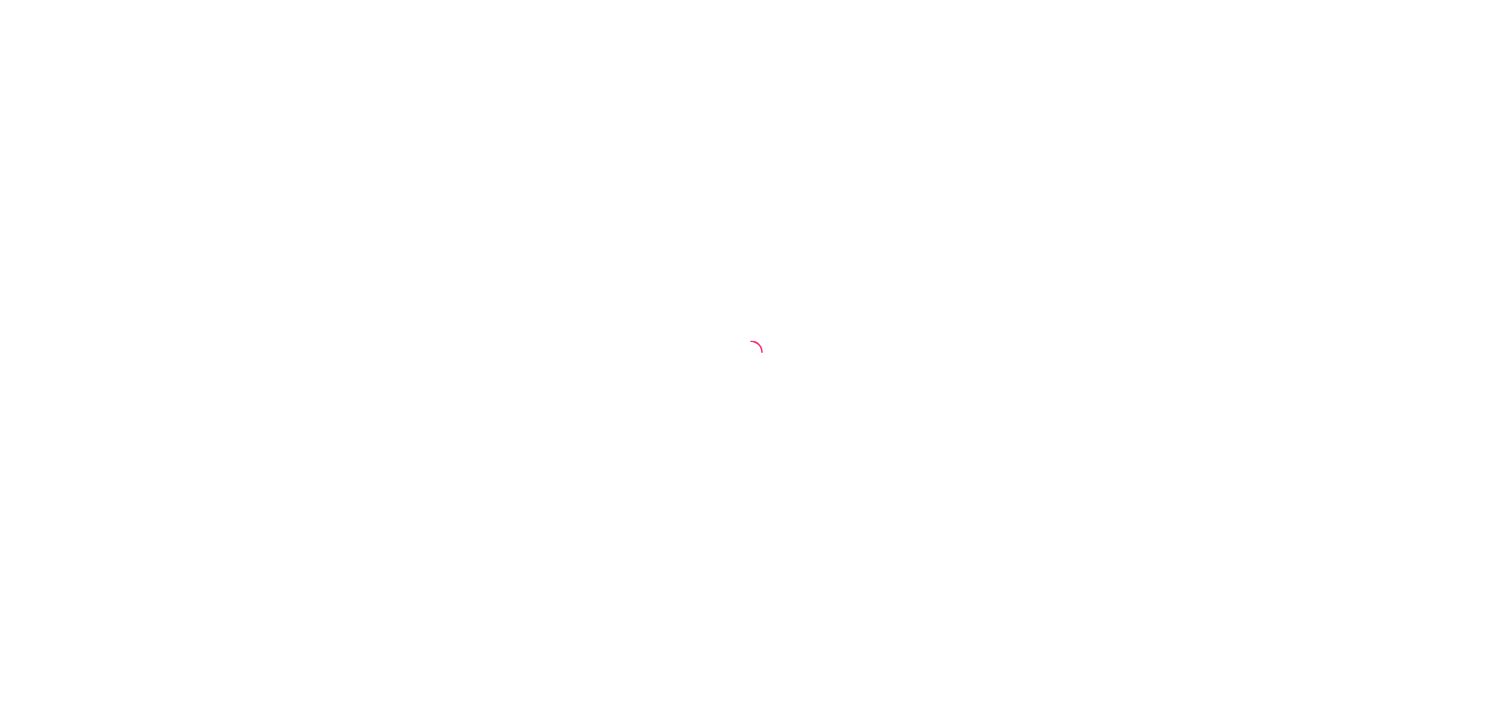 scroll, scrollTop: 0, scrollLeft: 0, axis: both 